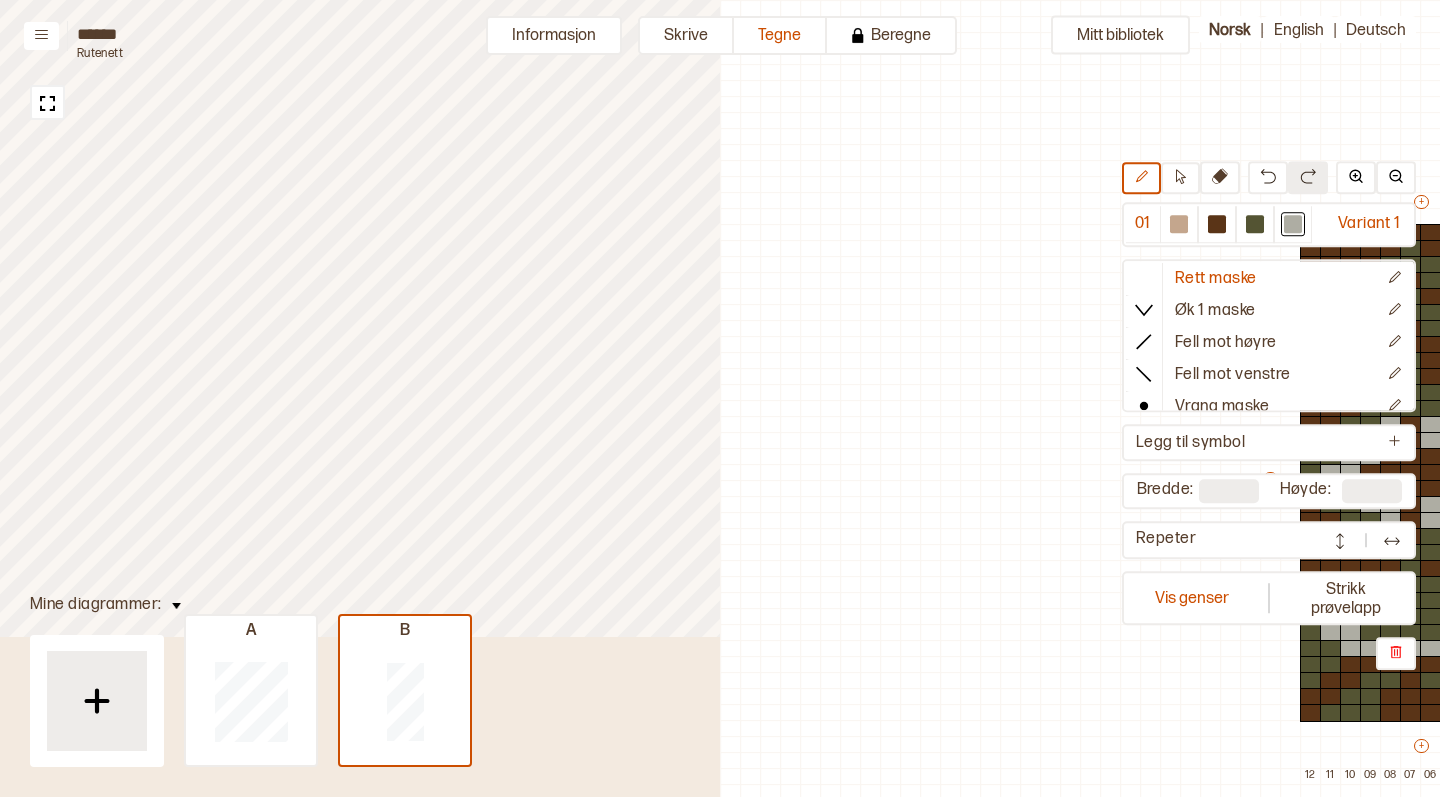 scroll, scrollTop: 0, scrollLeft: 0, axis: both 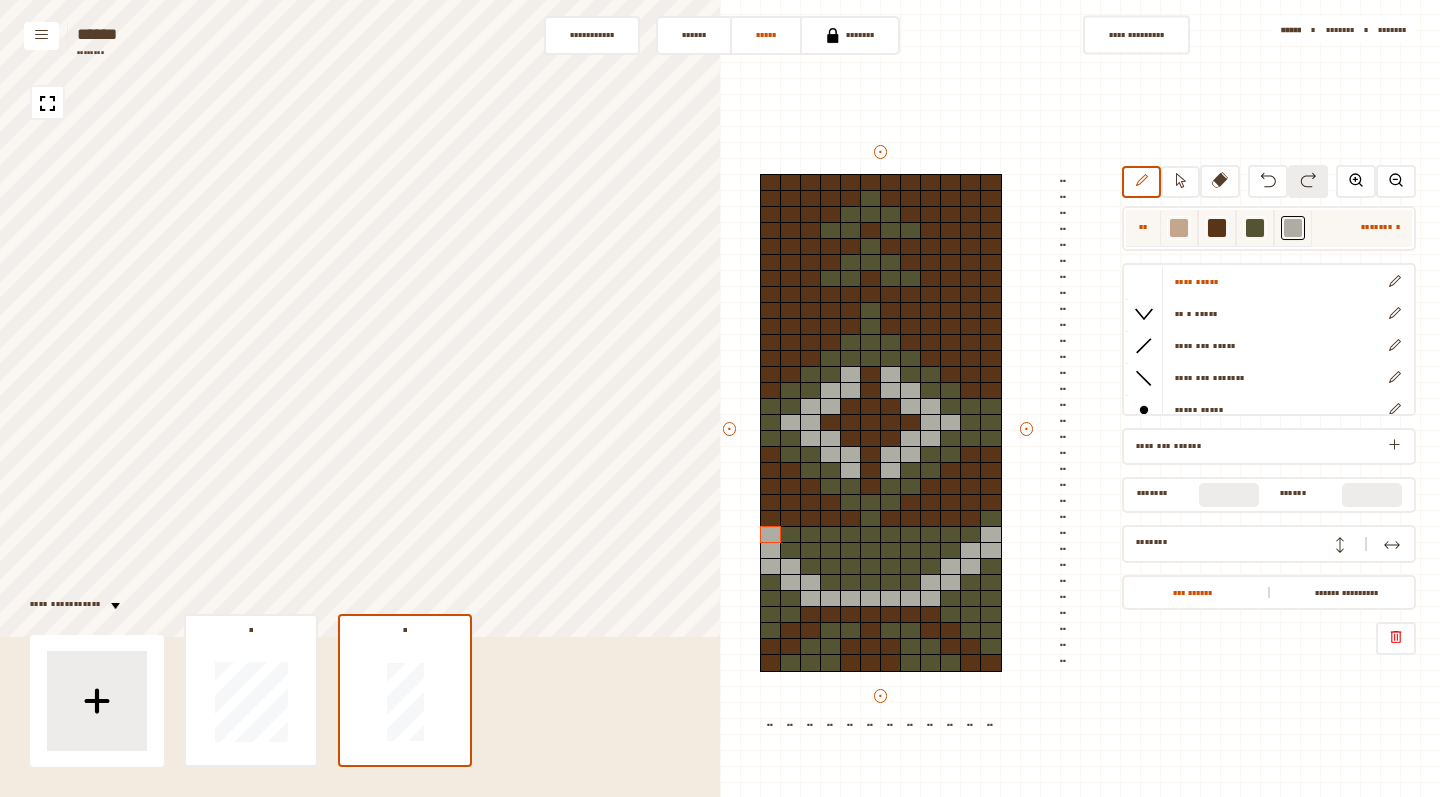 click on "••••••• •" at bounding box center (1362, 228) 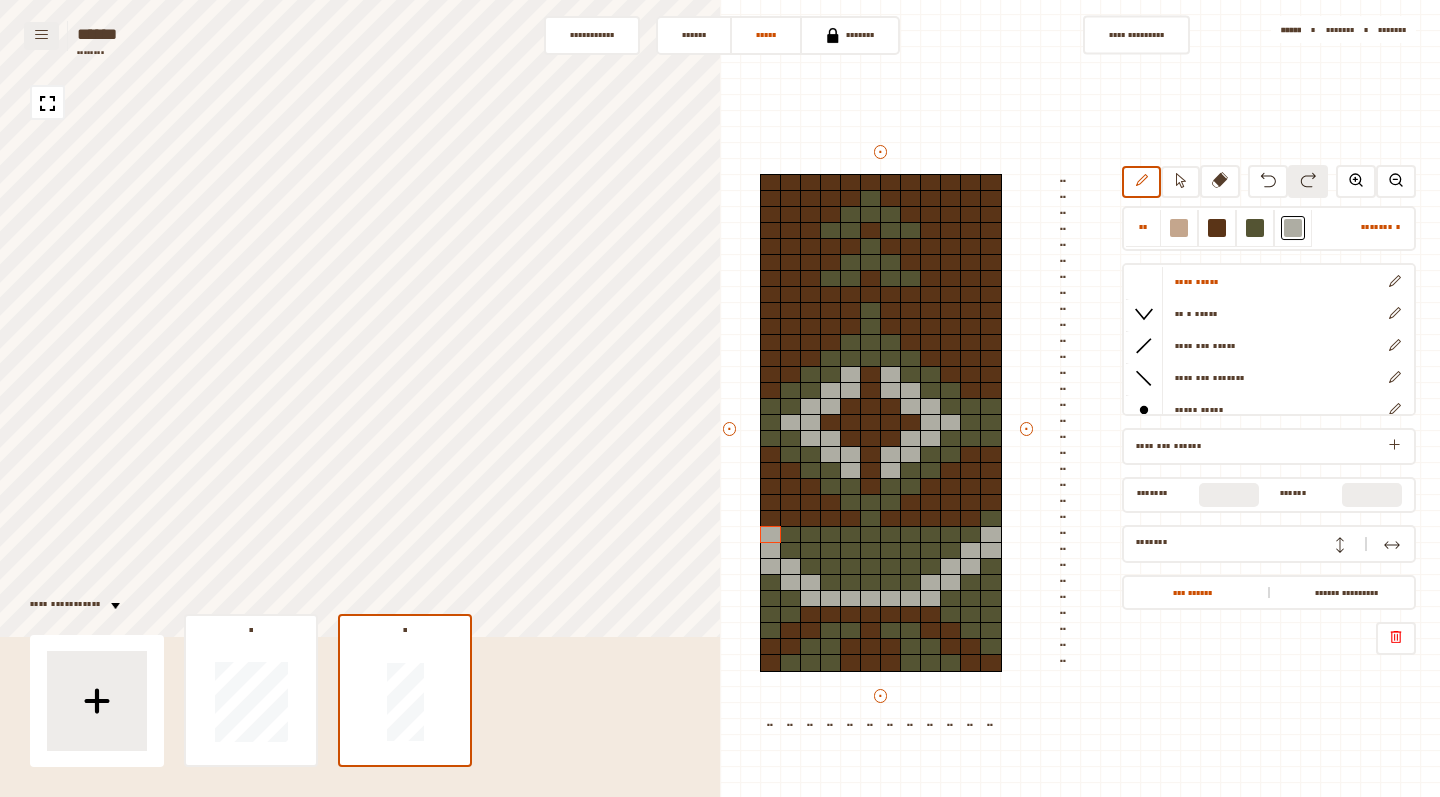 click at bounding box center (41, 34) 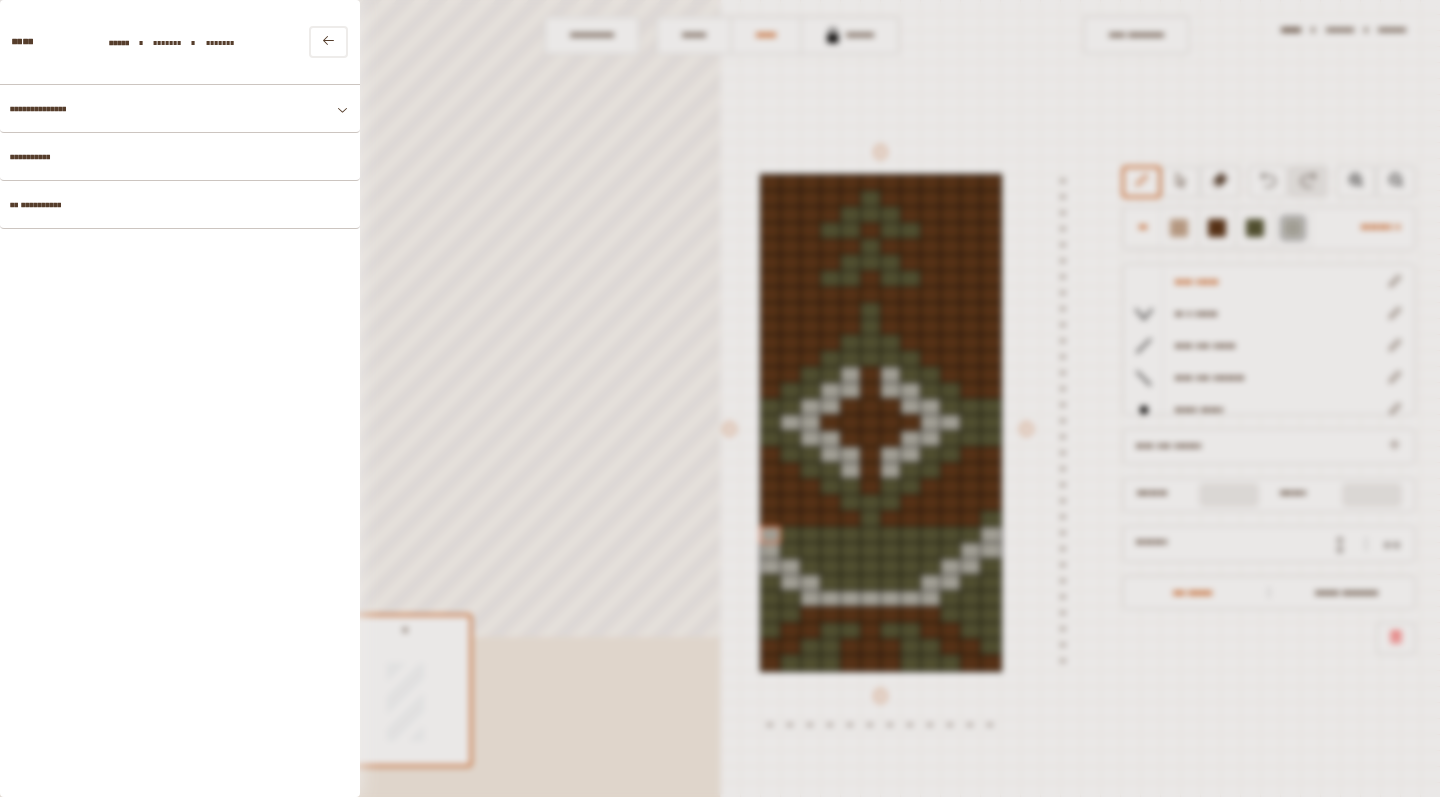 click at bounding box center (720, 398) 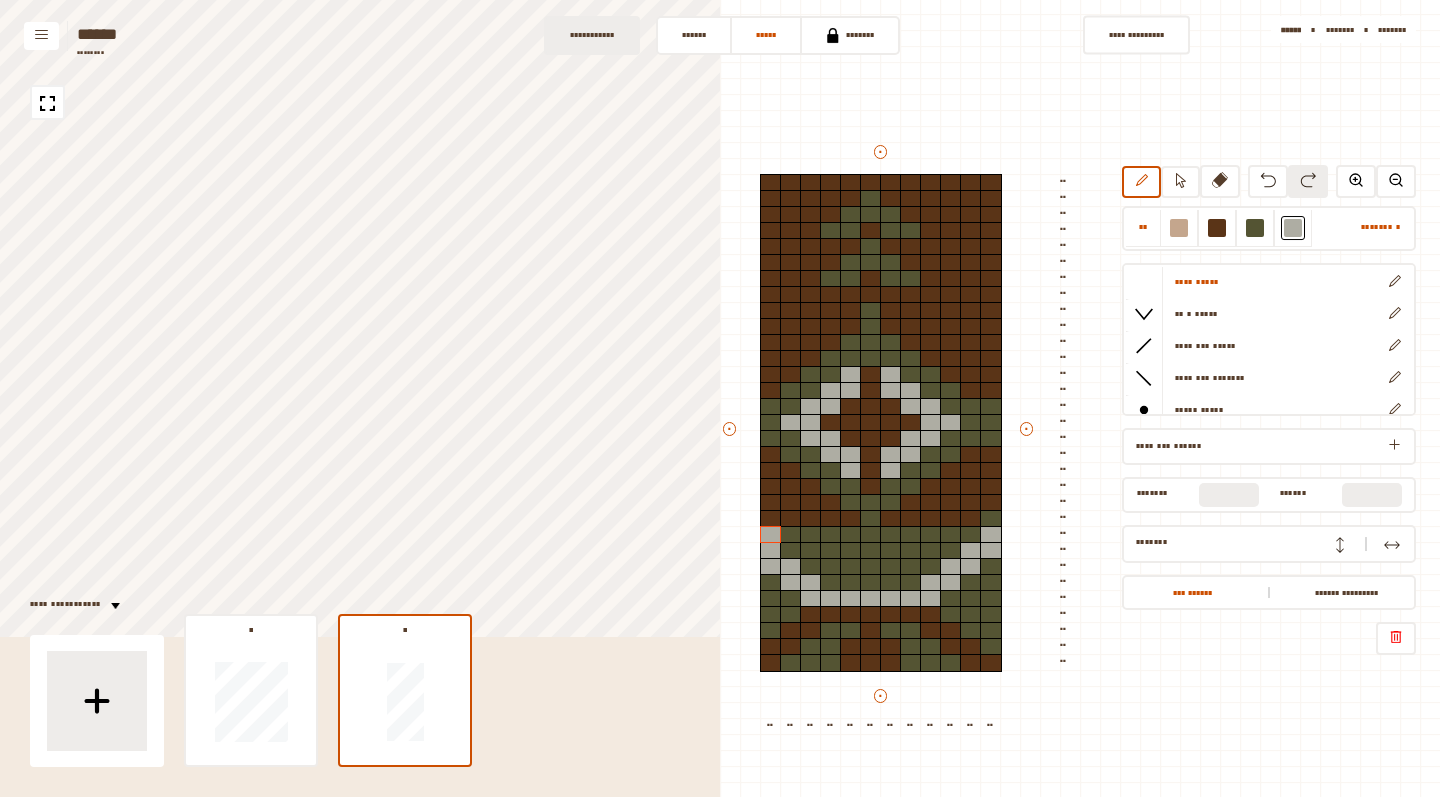 click on "•••••••••••" at bounding box center (592, 35) 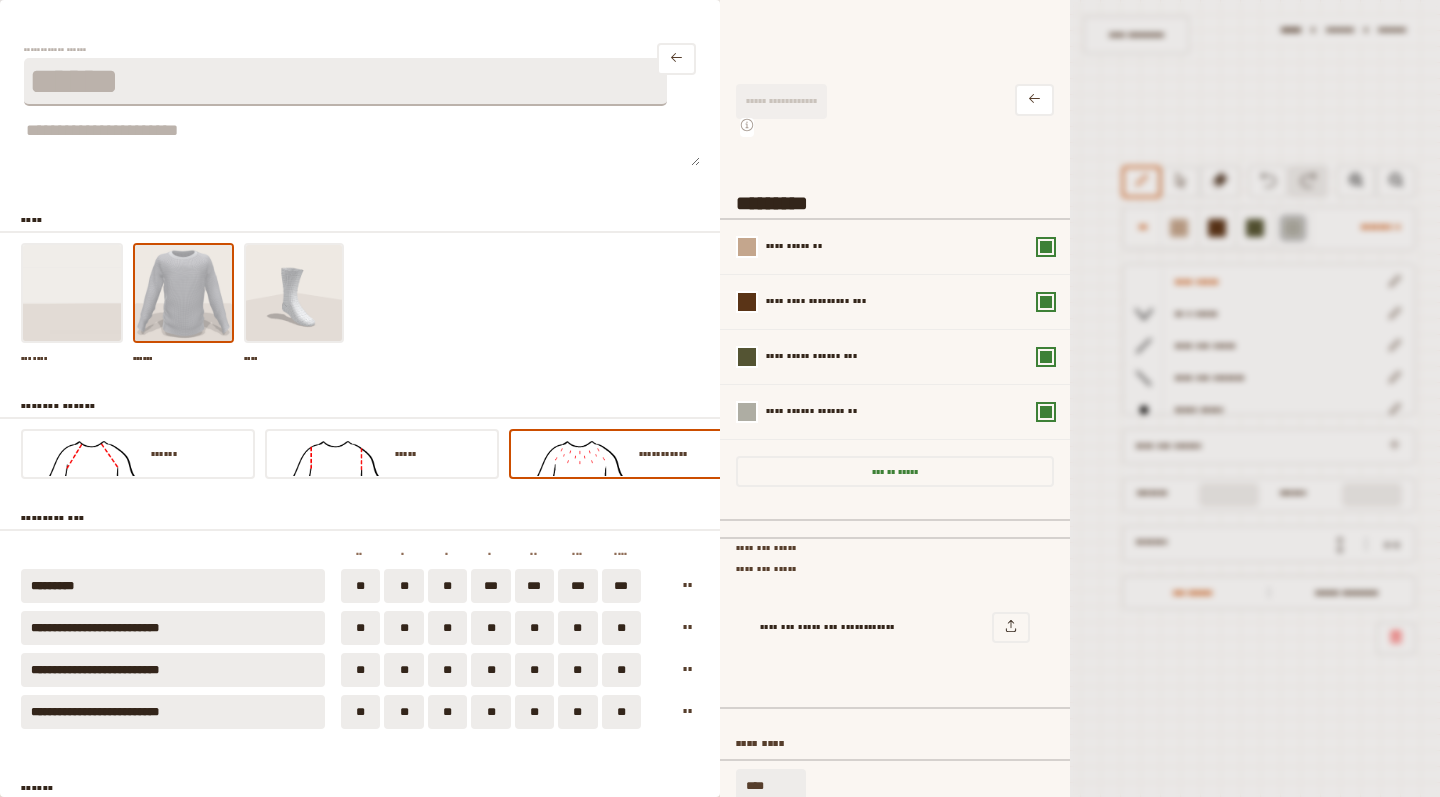 scroll, scrollTop: 650, scrollLeft: 0, axis: vertical 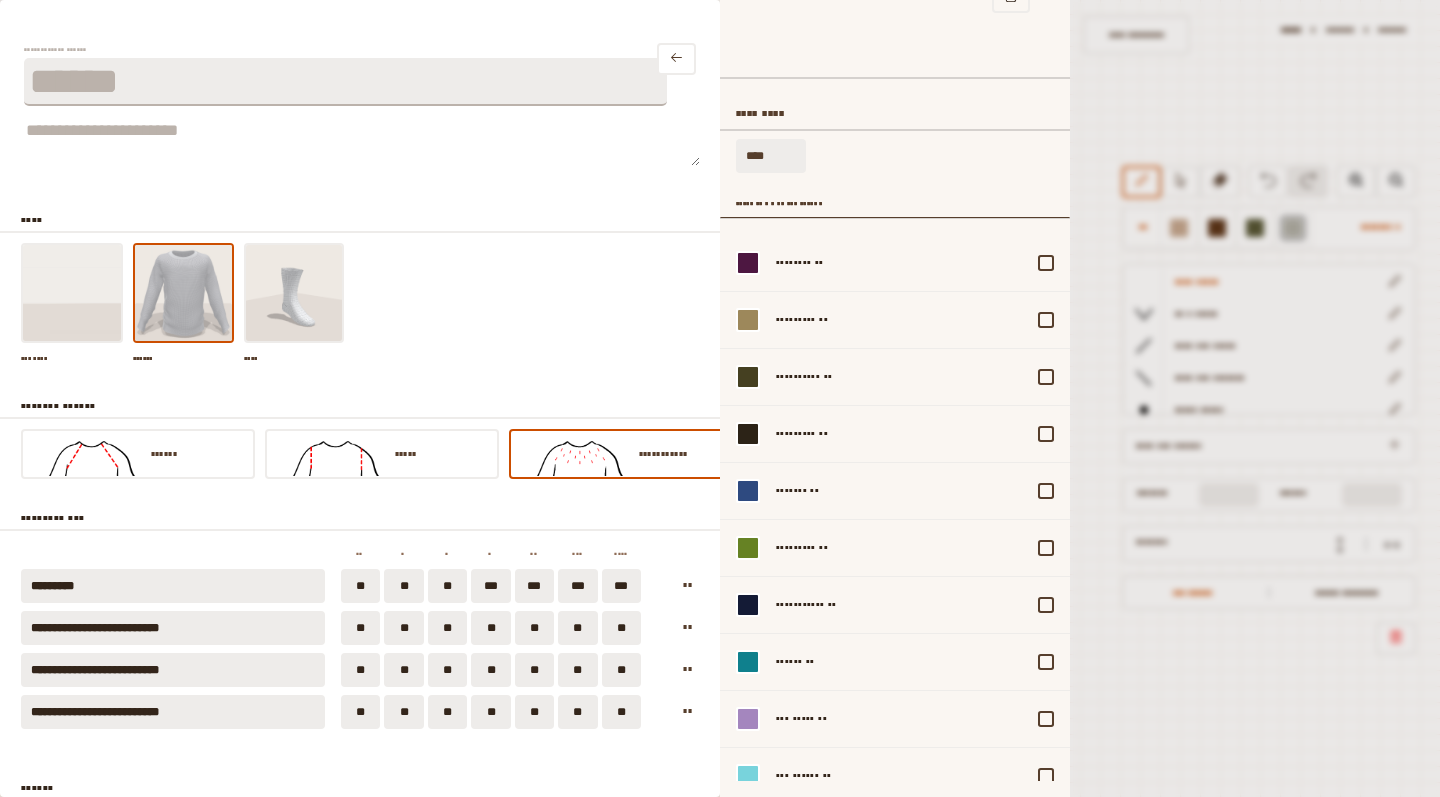 click on "•••••• •••••• ••" at bounding box center (900, 263) 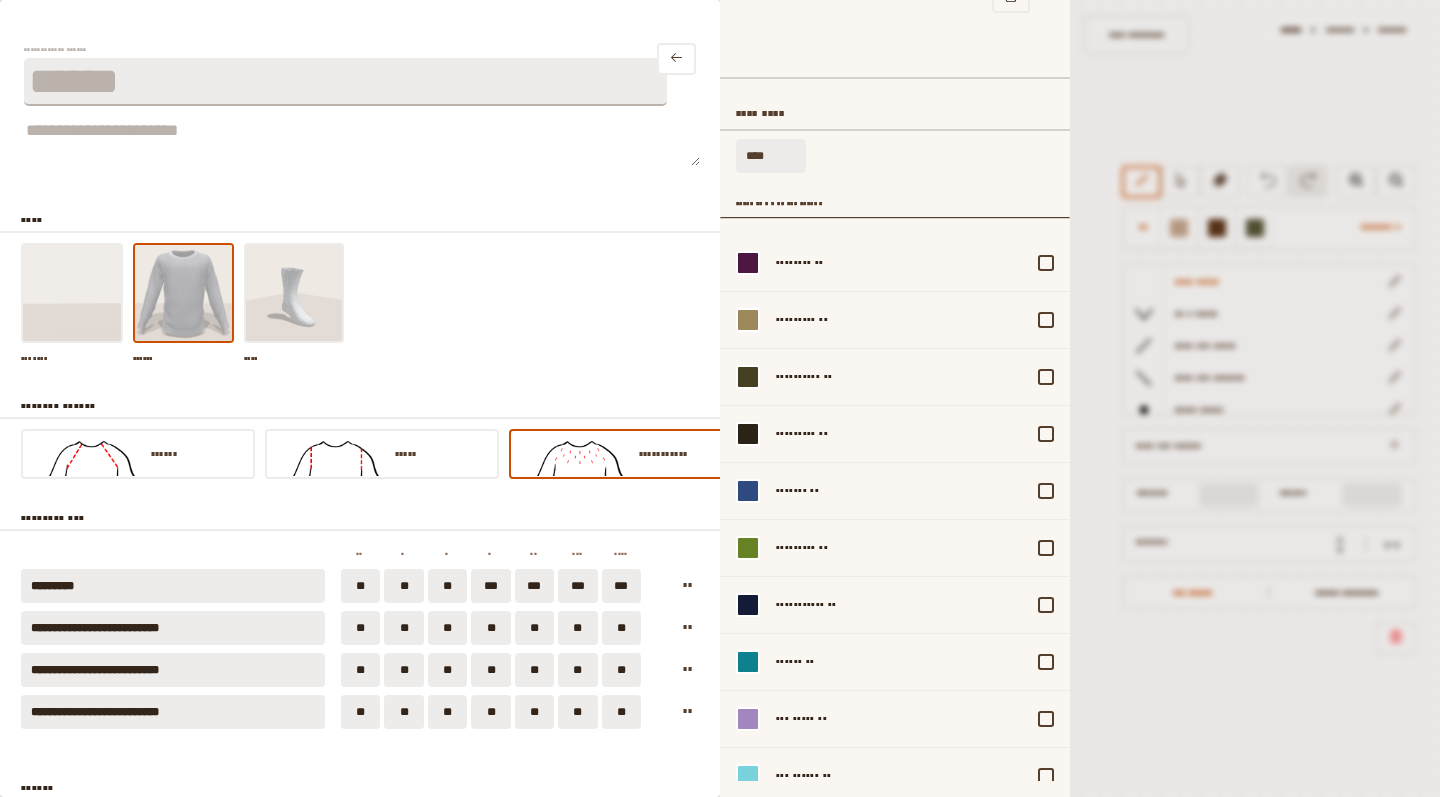scroll, scrollTop: 615, scrollLeft: 0, axis: vertical 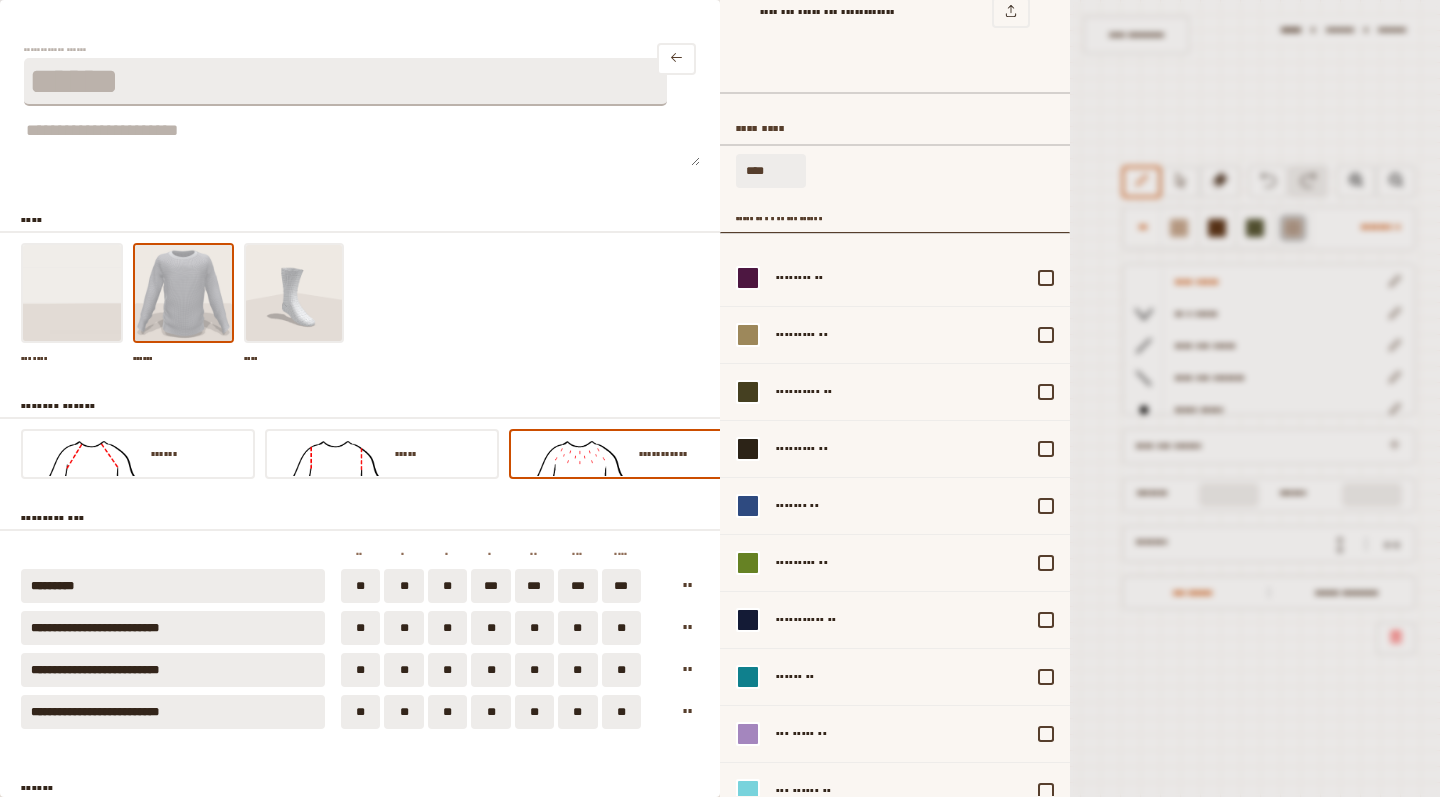 click at bounding box center [720, 398] 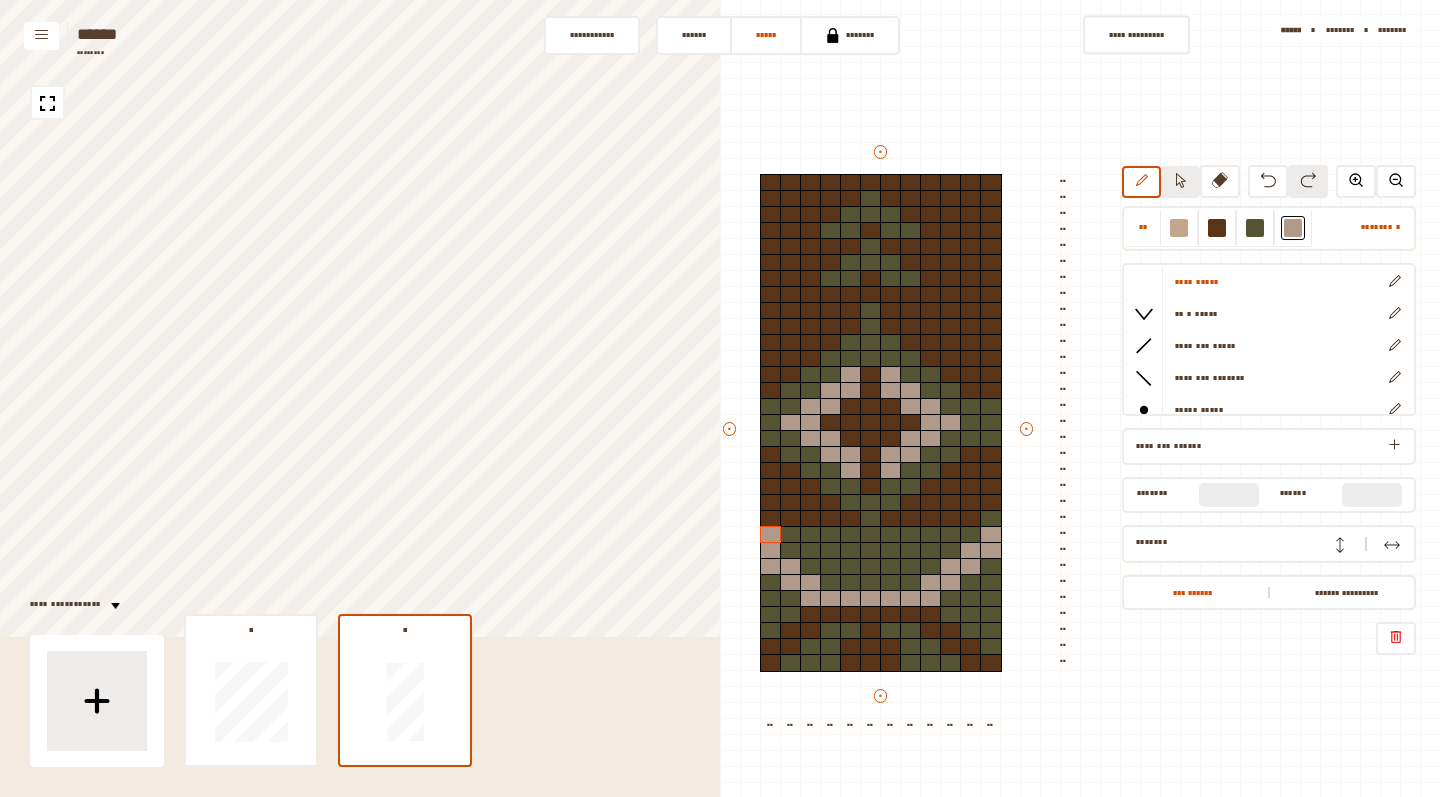 click at bounding box center (1180, 180) 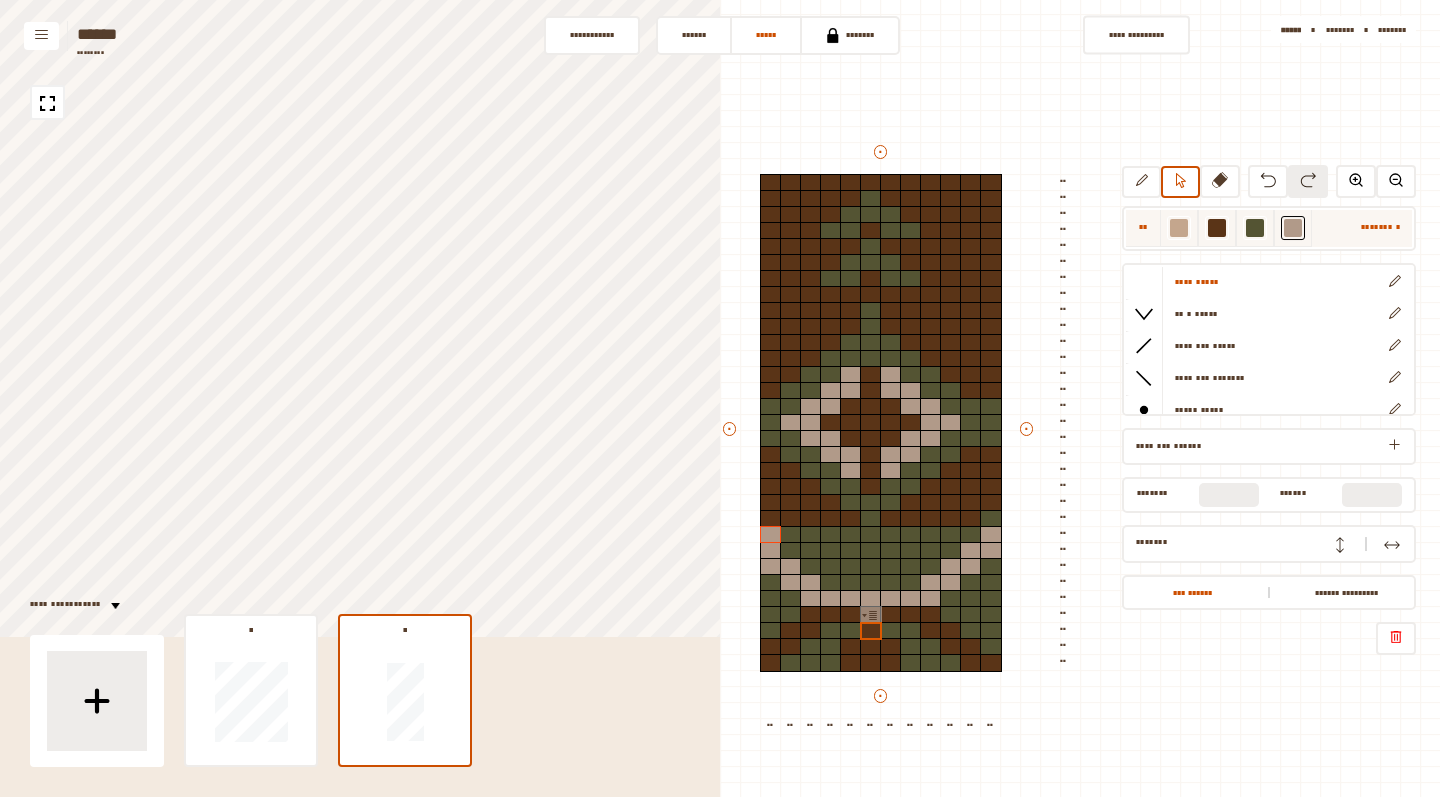 click at bounding box center (1179, 228) 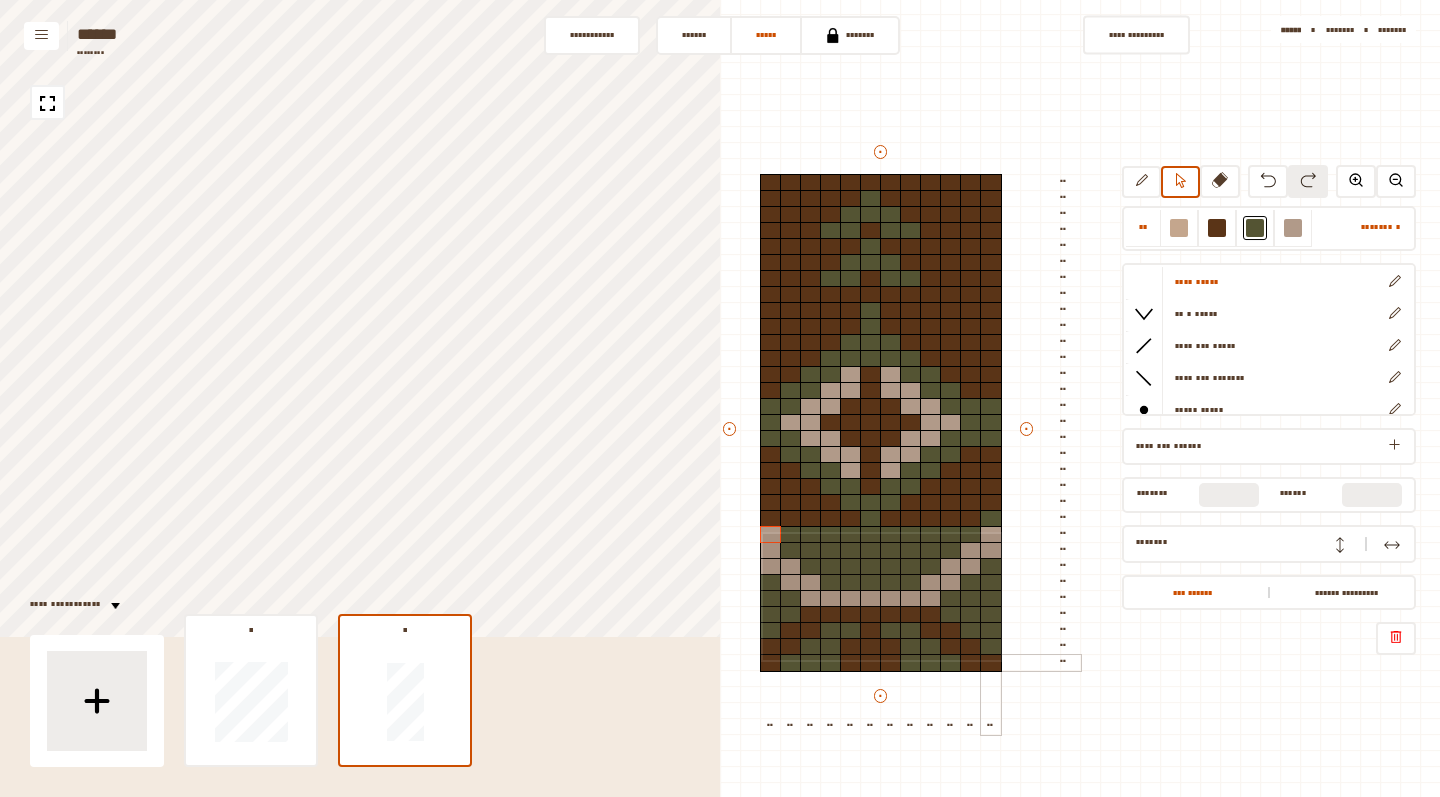 drag, startPoint x: 761, startPoint y: 532, endPoint x: 999, endPoint y: 658, distance: 269.29538 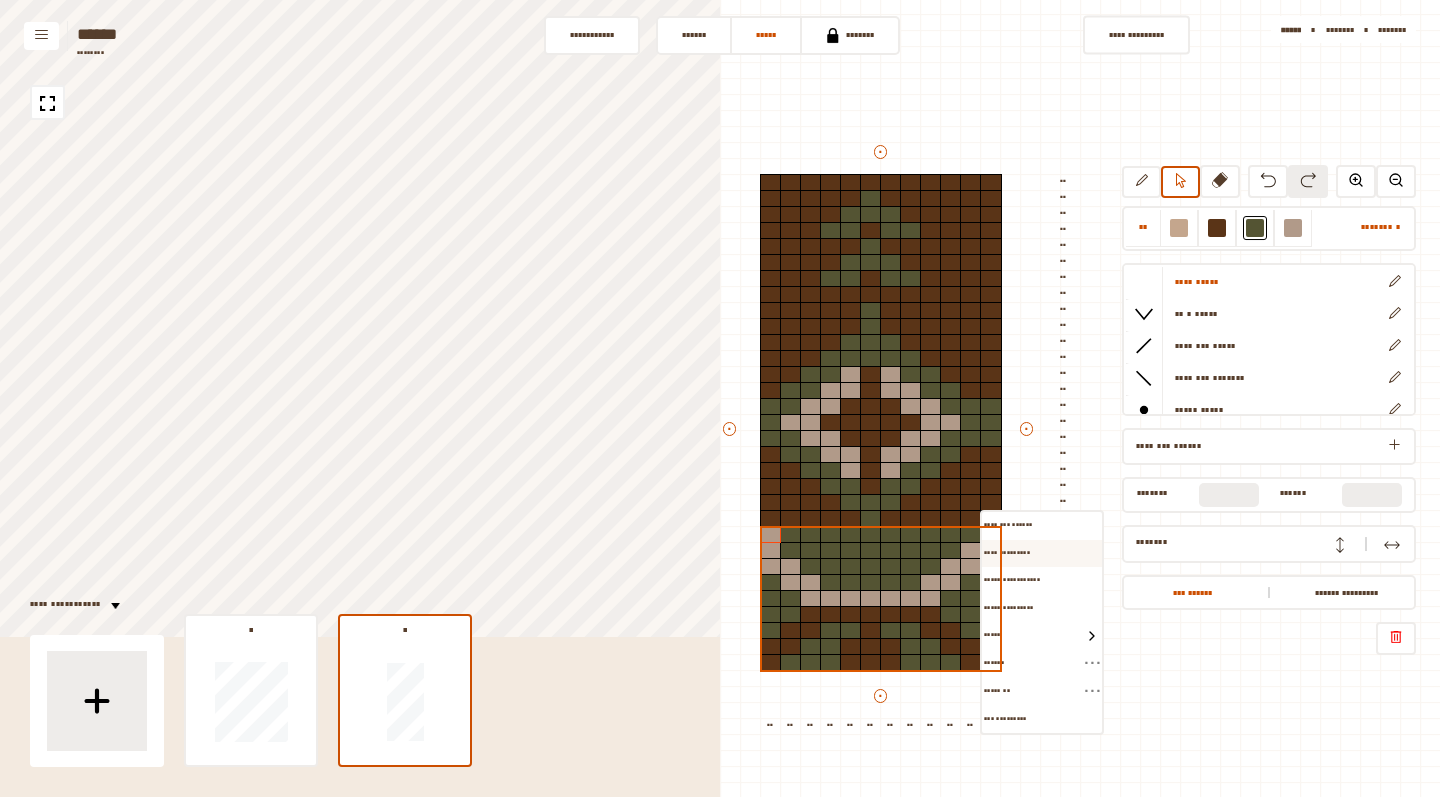 click on "•••• •••••••••" at bounding box center (1008, 526) 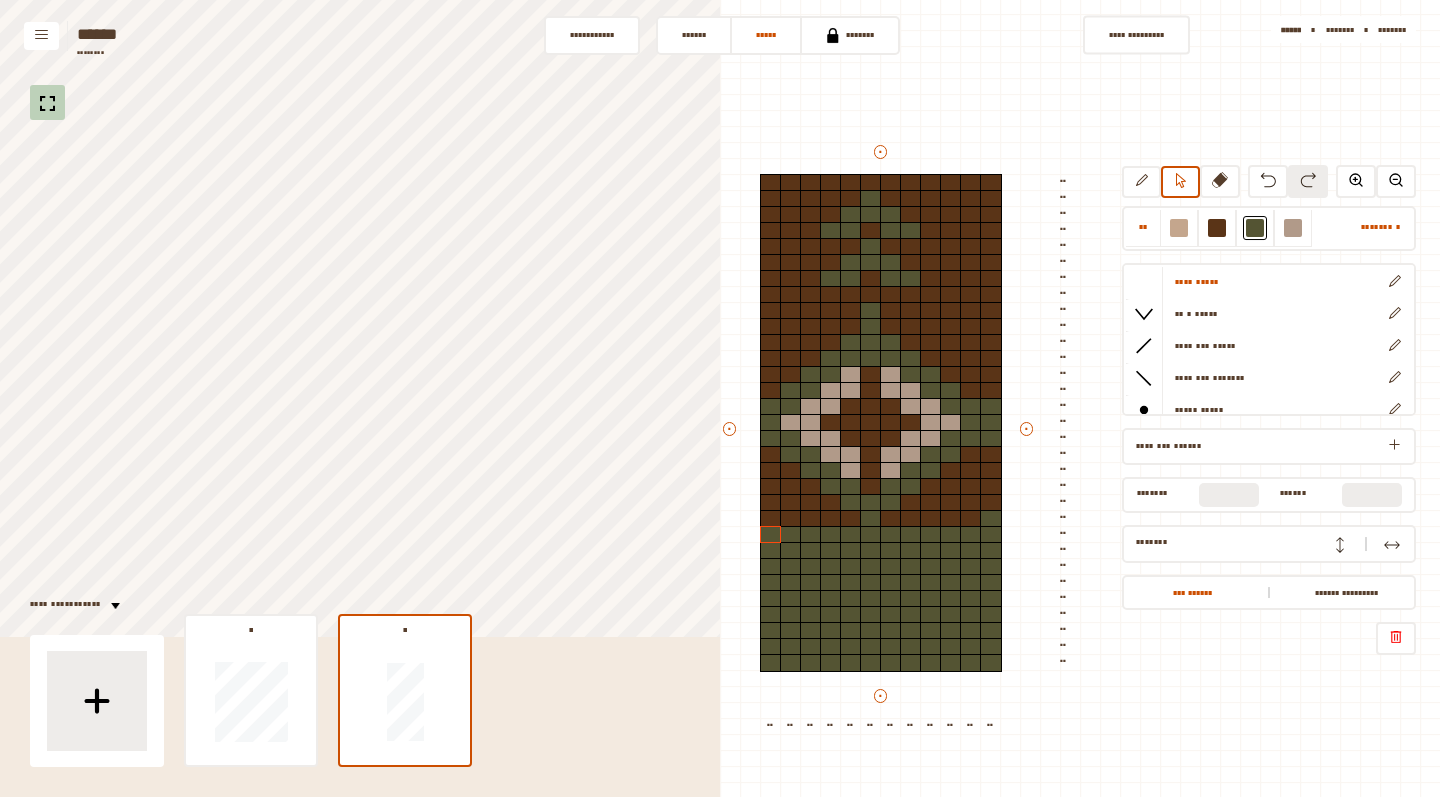 click at bounding box center (47, 102) 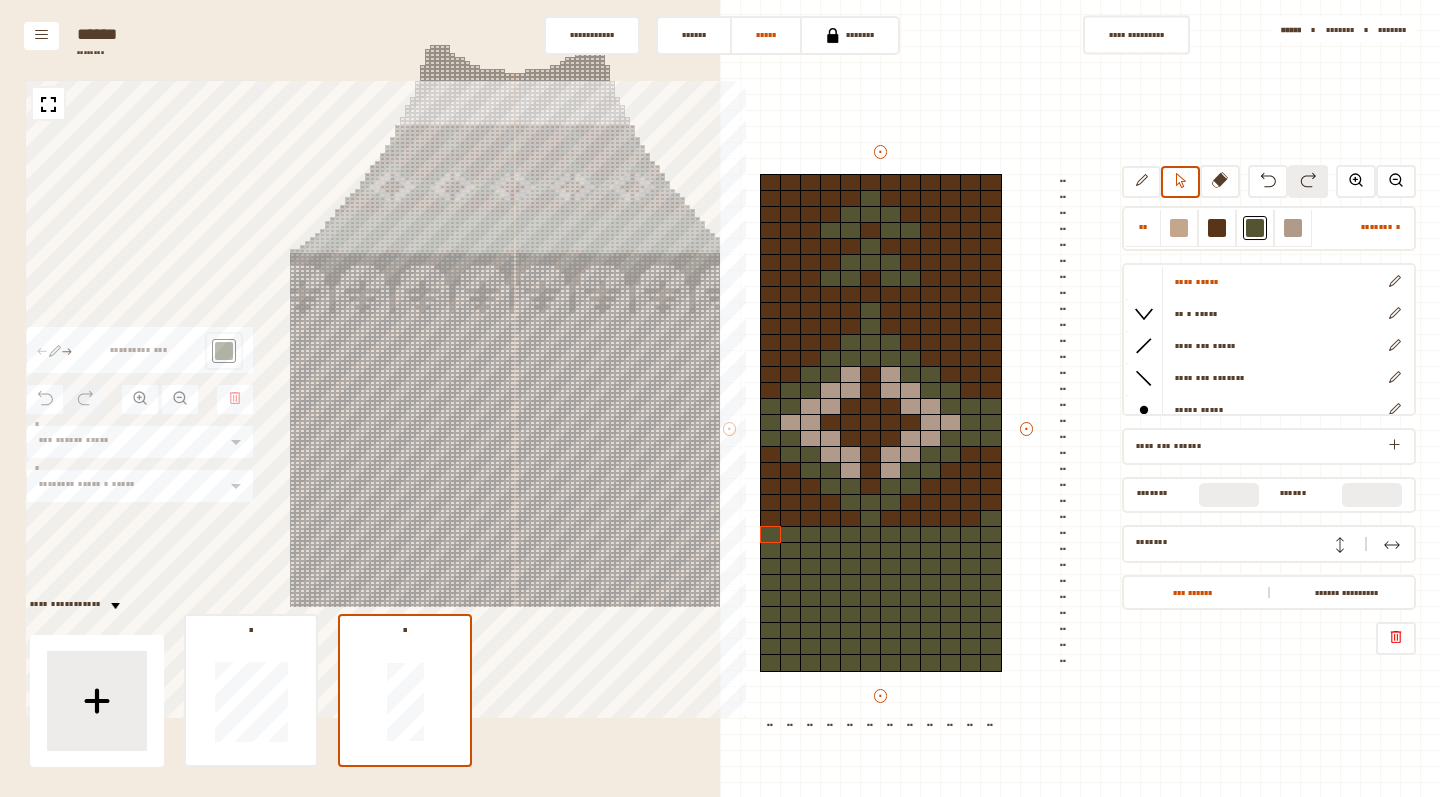 click at bounding box center (48, 104) 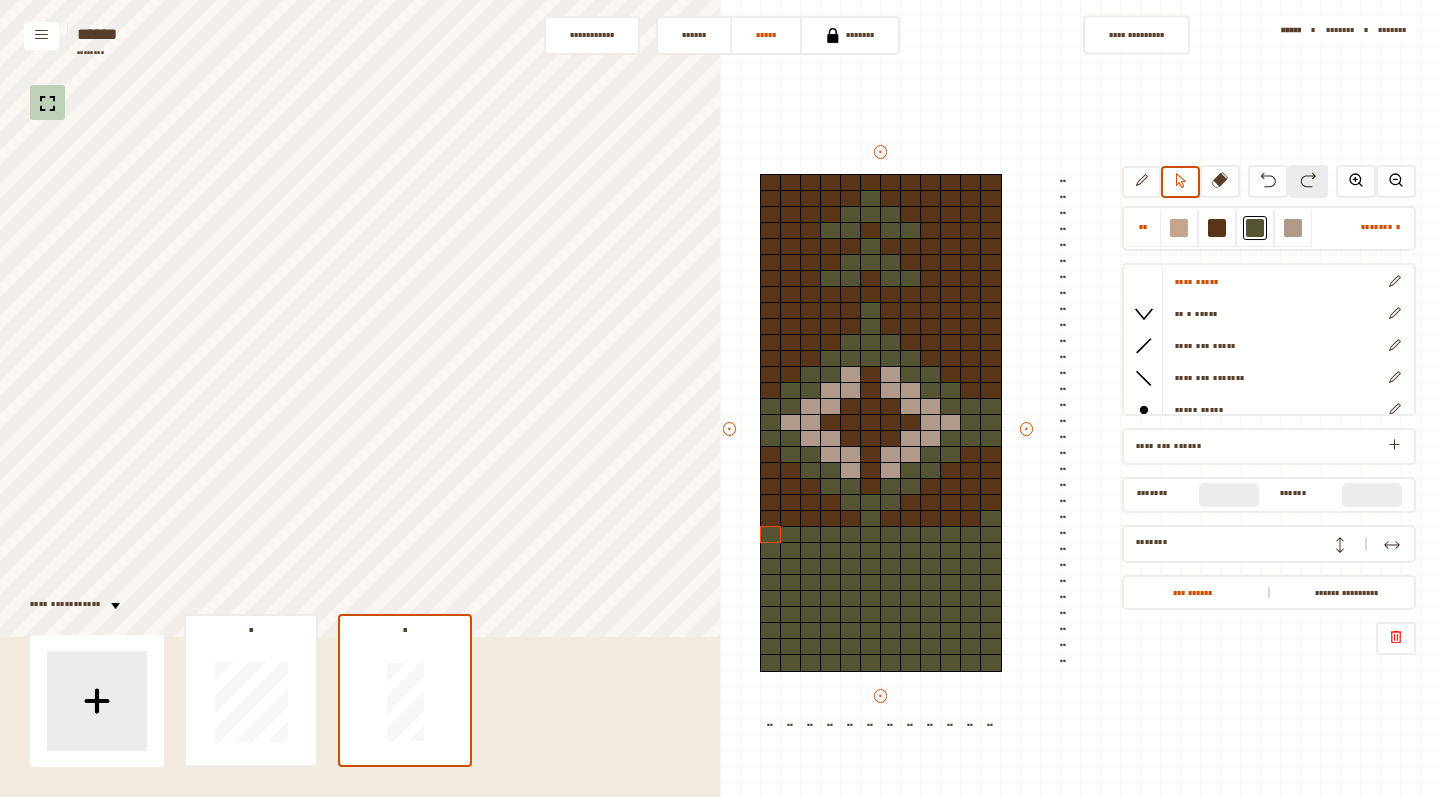 click at bounding box center [47, 103] 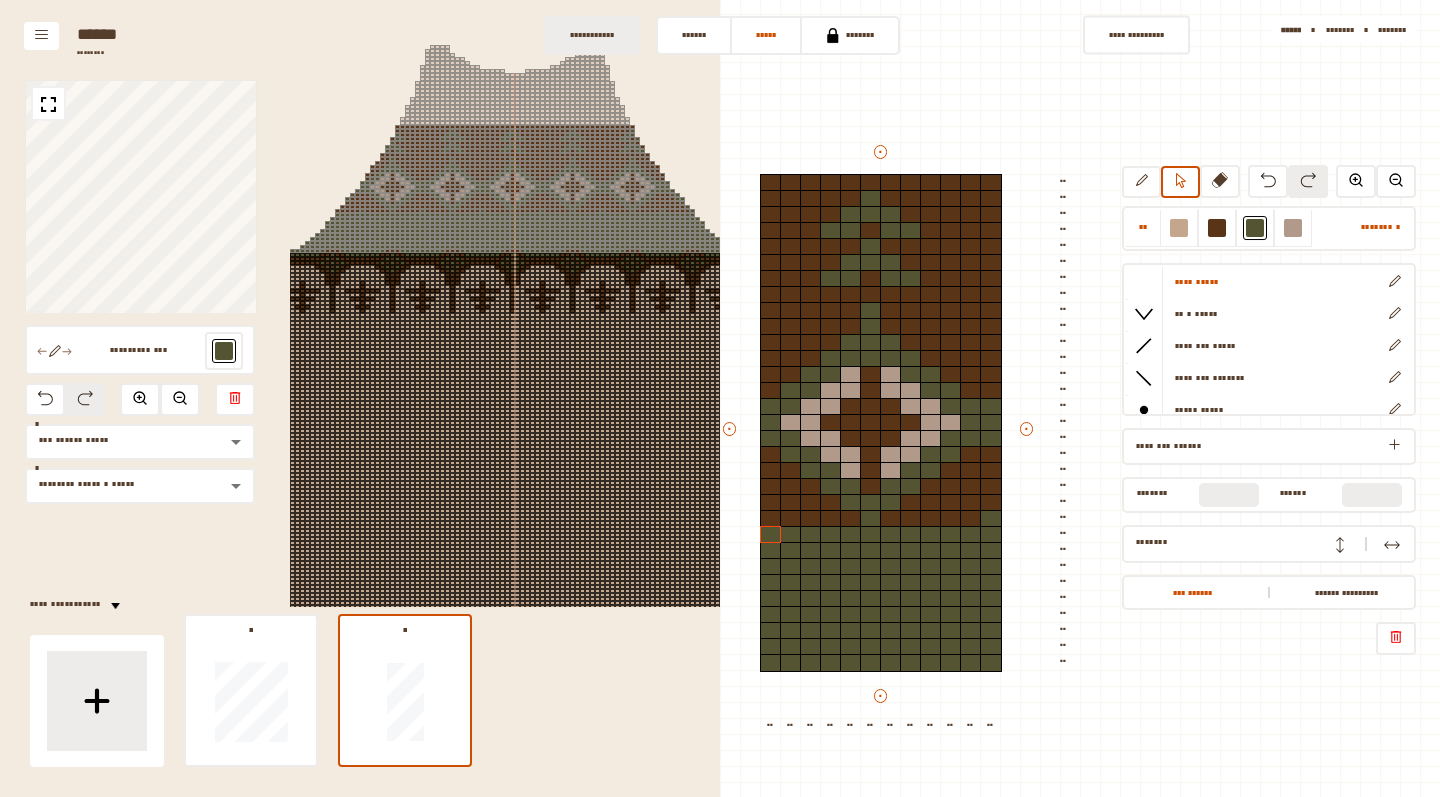 click on "•••••••••••" at bounding box center (592, 35) 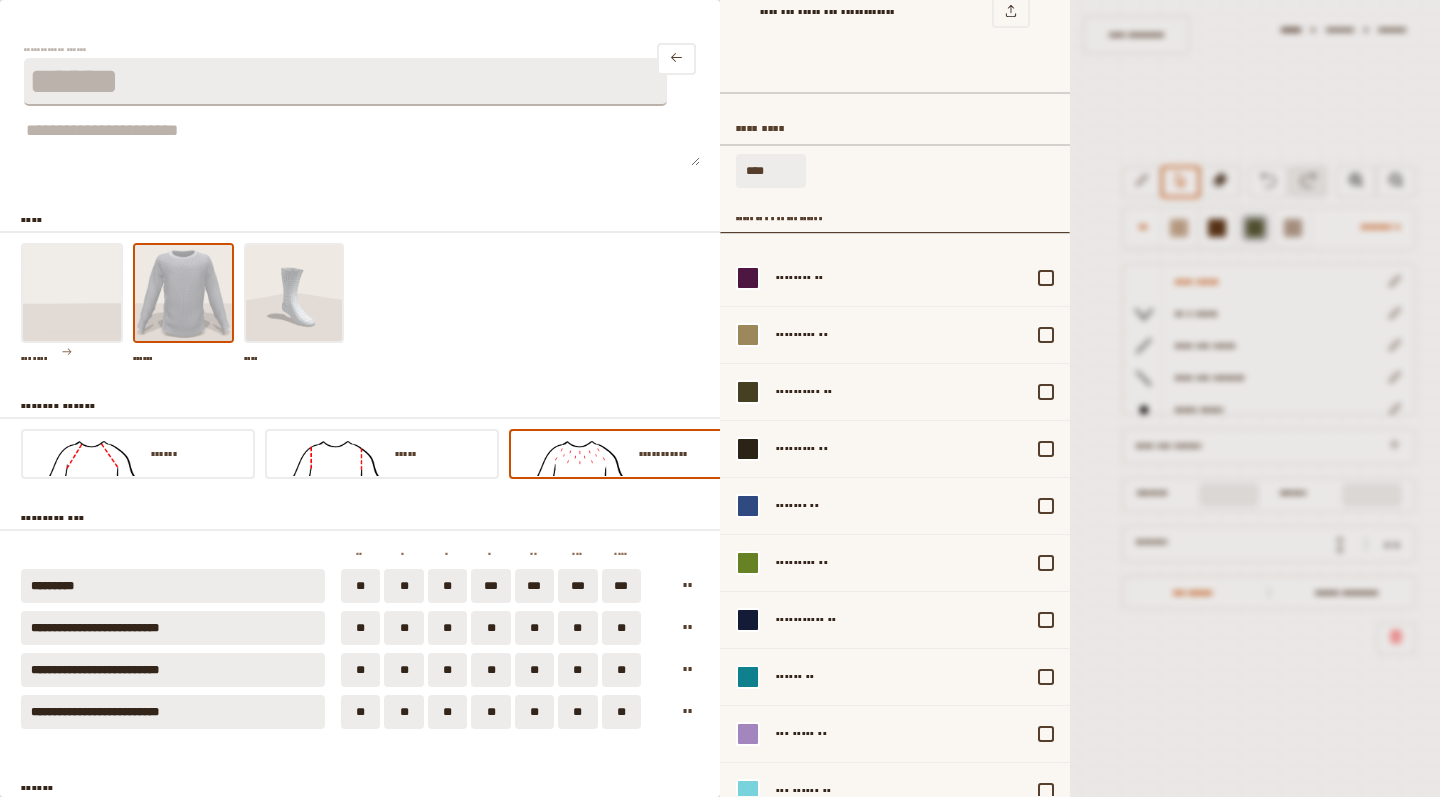 click at bounding box center (720, 398) 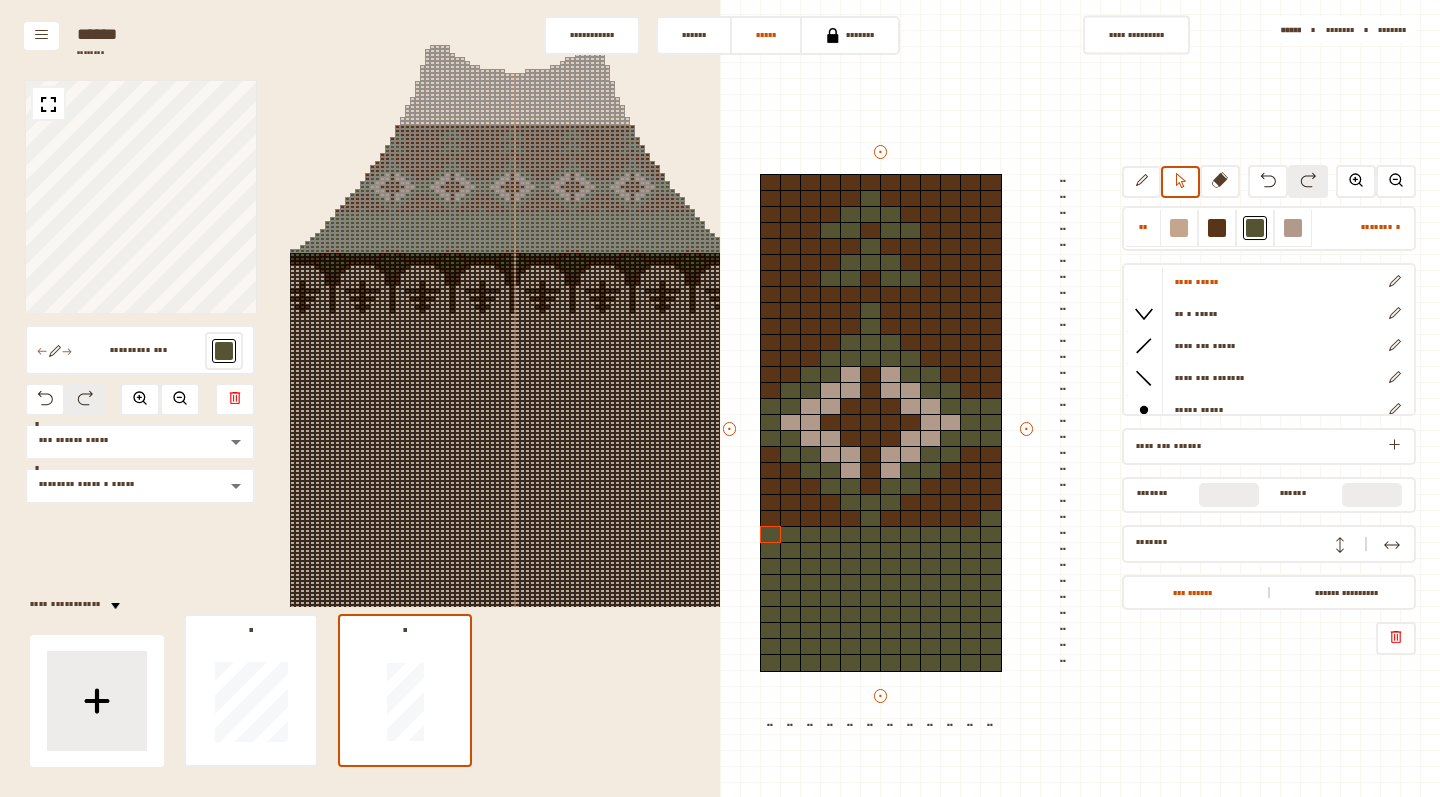 click on "•••• ••••••••• •• ••••••• • •••• ••••• •• • ••••• •••• ••• ••••• •••• ••• ••••••• ••••• ••••• •••• •••••• ••••• •••••• ••• •••• ••• •••••• •••••••   •• ••••••   •• ••••••• ••• •••••• •••••• ••••••••• • • • • •• •• •• •• •• •• •• •• •• •• •• •• •• •• •• •• •• •• •• •• •• •• •• •• •• •• •• •• •• •• •• •• •• •• •• •• •• •• •• •• •• •• ••" at bounding box center (900, 747) 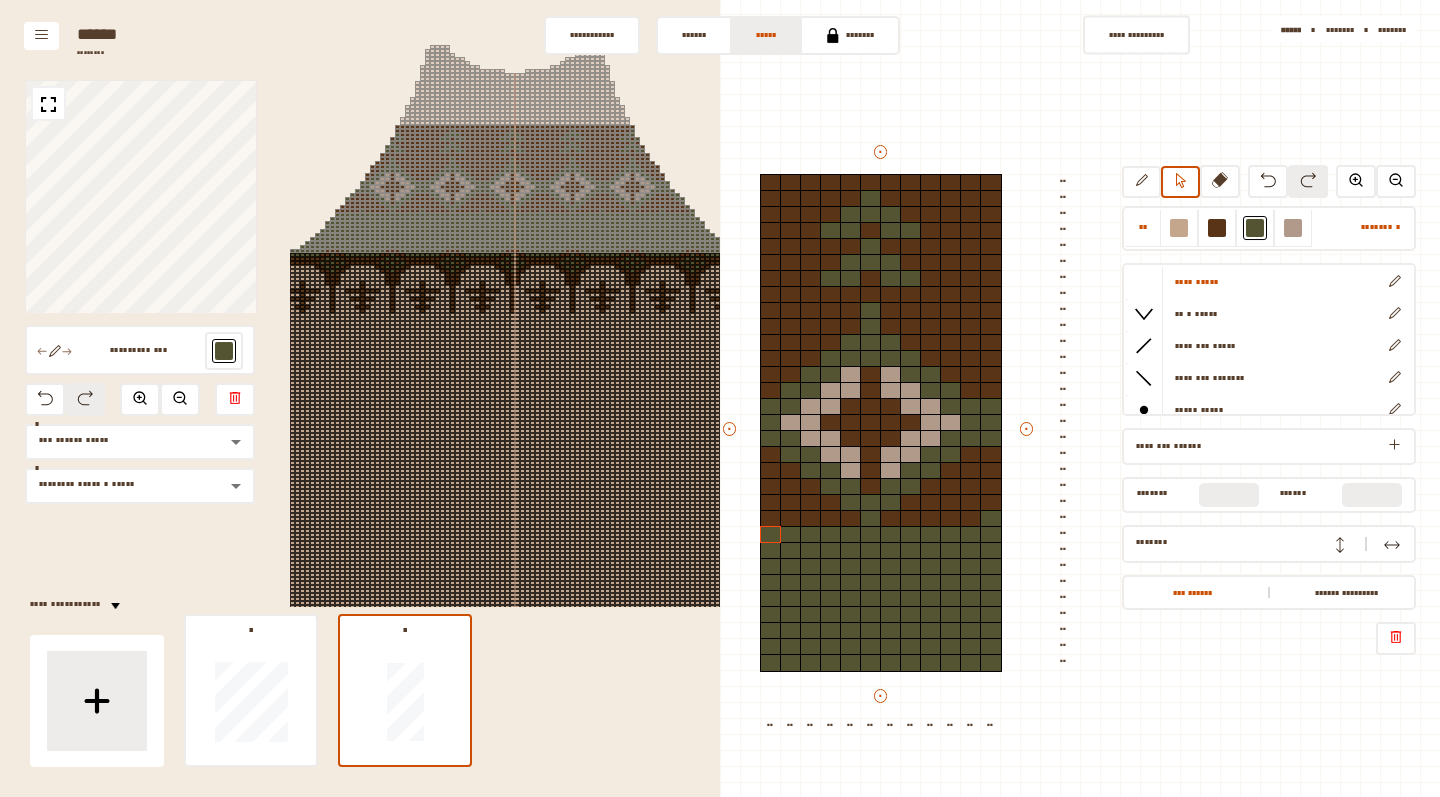 click on "•••••" at bounding box center (767, 35) 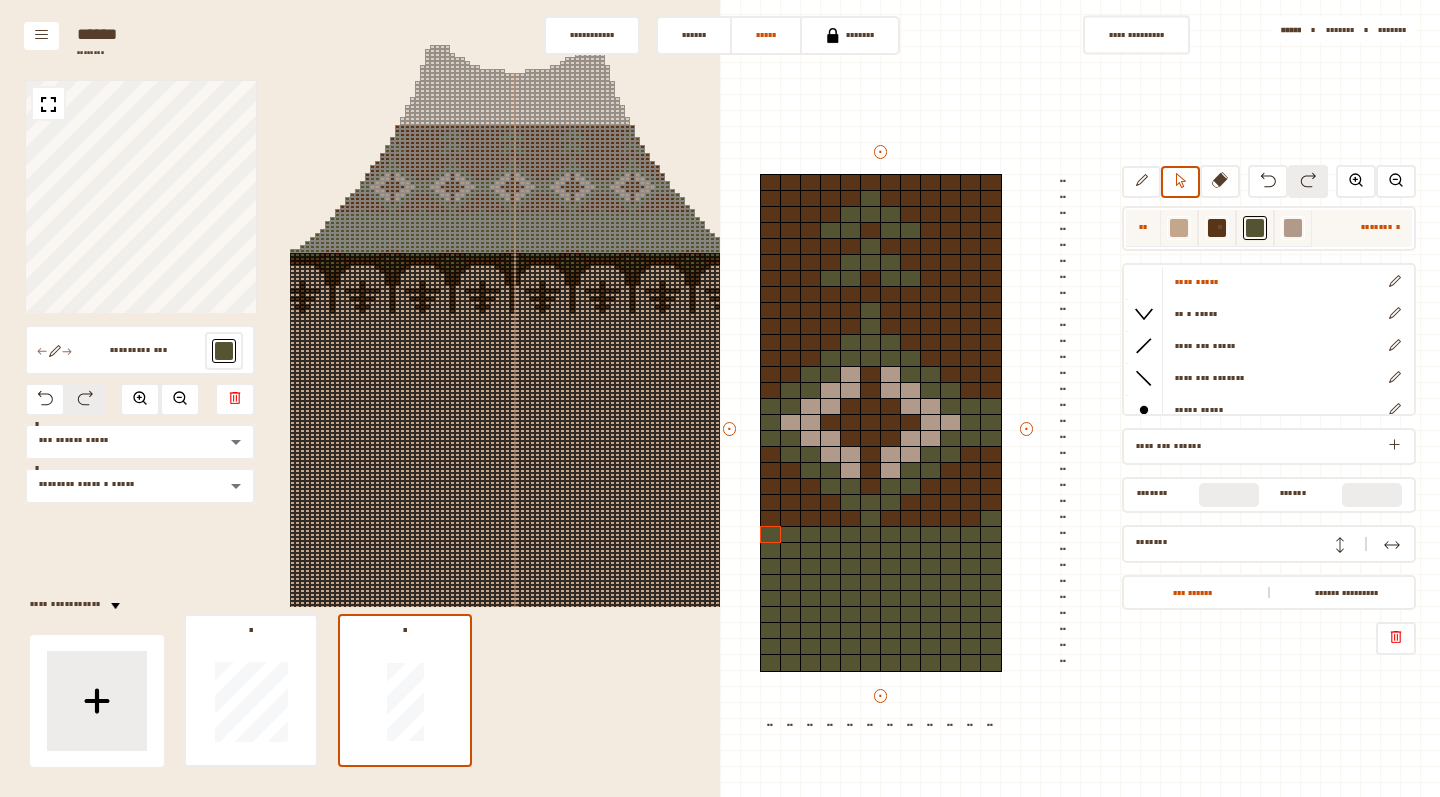 click at bounding box center [1179, 228] 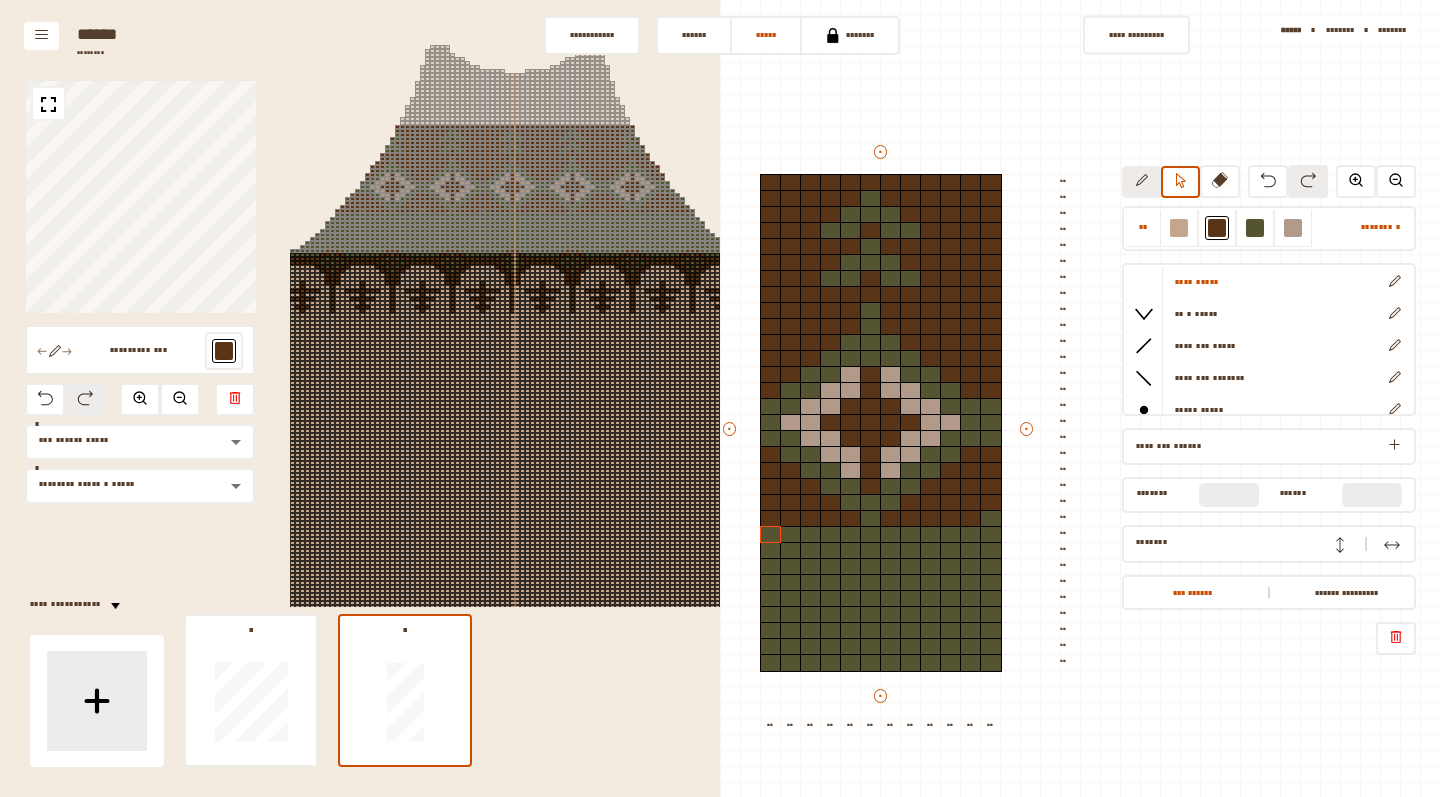 click at bounding box center (1141, 180) 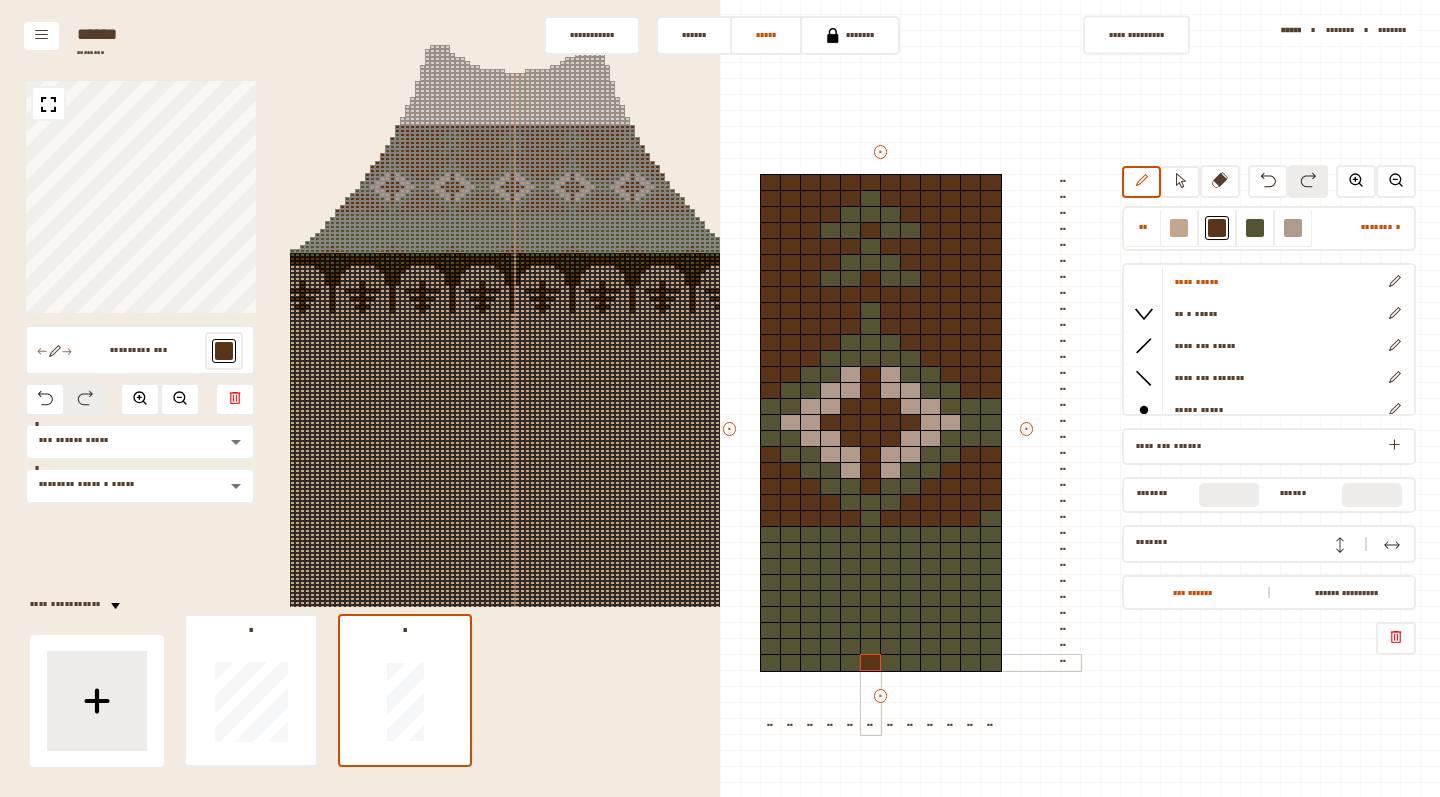 click at bounding box center [871, 663] 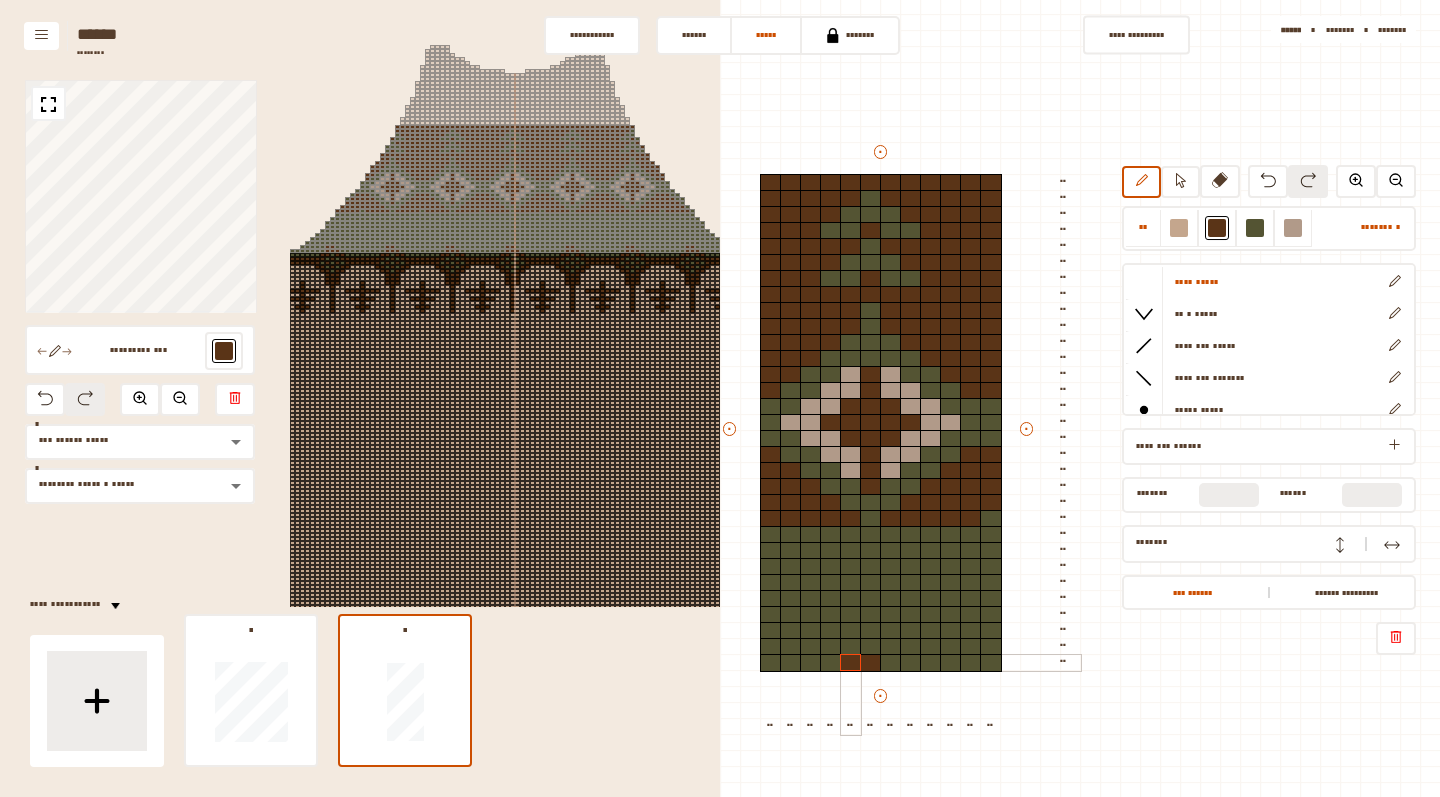 click at bounding box center (851, 663) 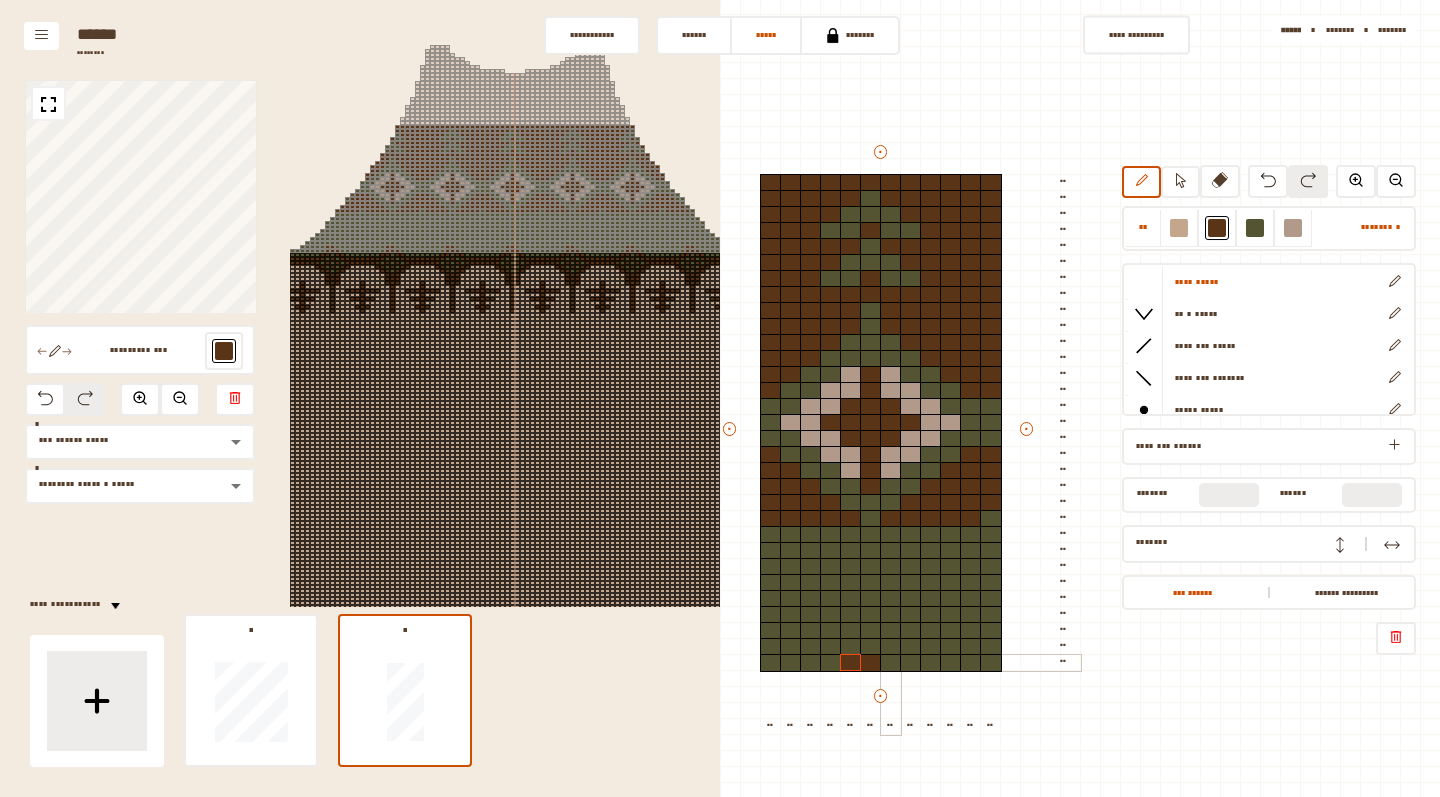 click at bounding box center [891, 663] 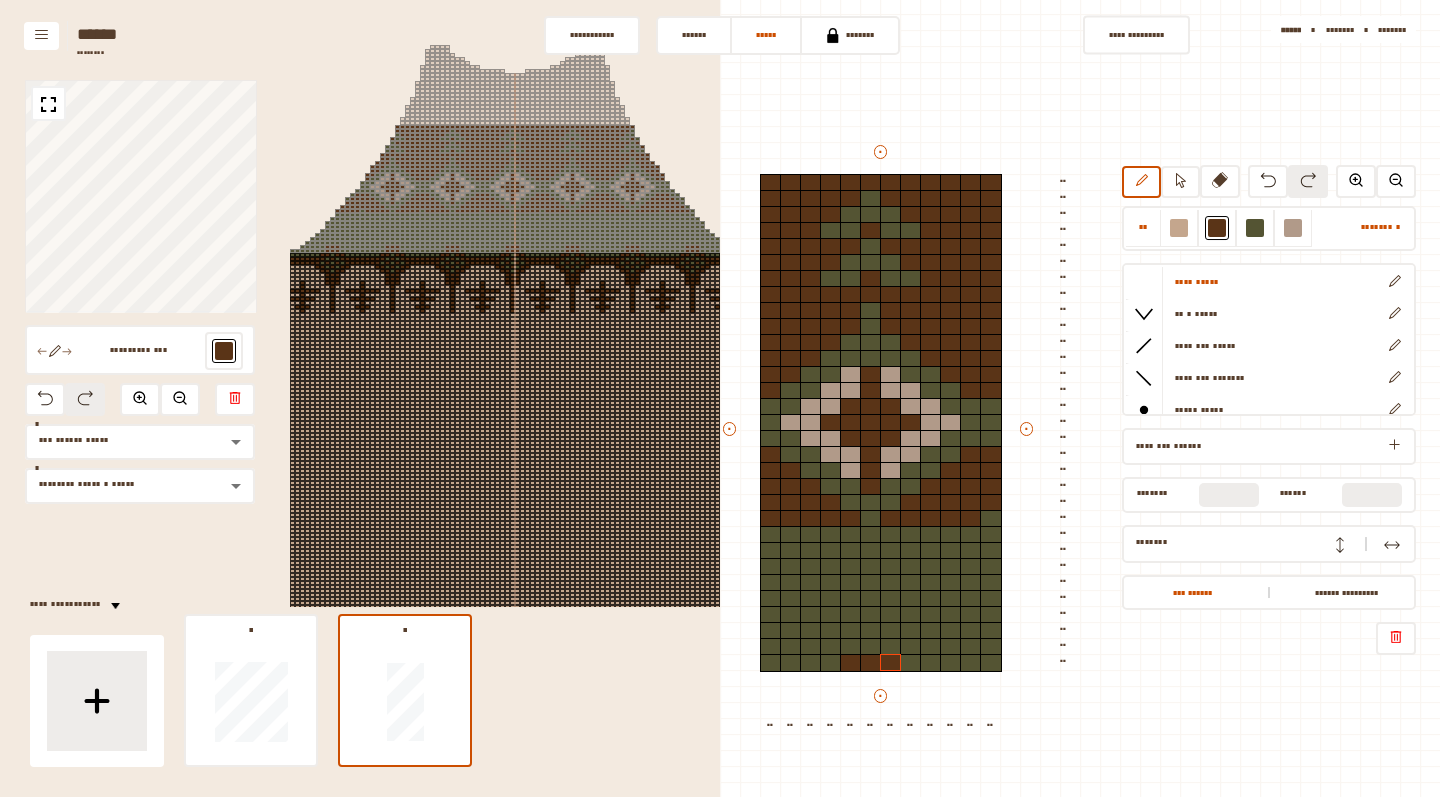 click on "•••• ••••••••• •• ••••••• • •••• ••••• •• • ••••• •••• ••• ••••• •••• ••• ••••••• ••••• ••••• •••• •••••• ••••• •••••• ••• •••• ••• •••••• •••••••   •• ••••••   •• ••••••• ••• •••••• •••••• ••••••••• • • • • •• •• •• •• •• •• •• •• •• •• •• •• •• •• •• •• •• •• •• •• •• •• •• •• •• •• •• •• •• •• •• •• •• •• •• •• •• •• •• •• •• •• ••" at bounding box center (900, 747) 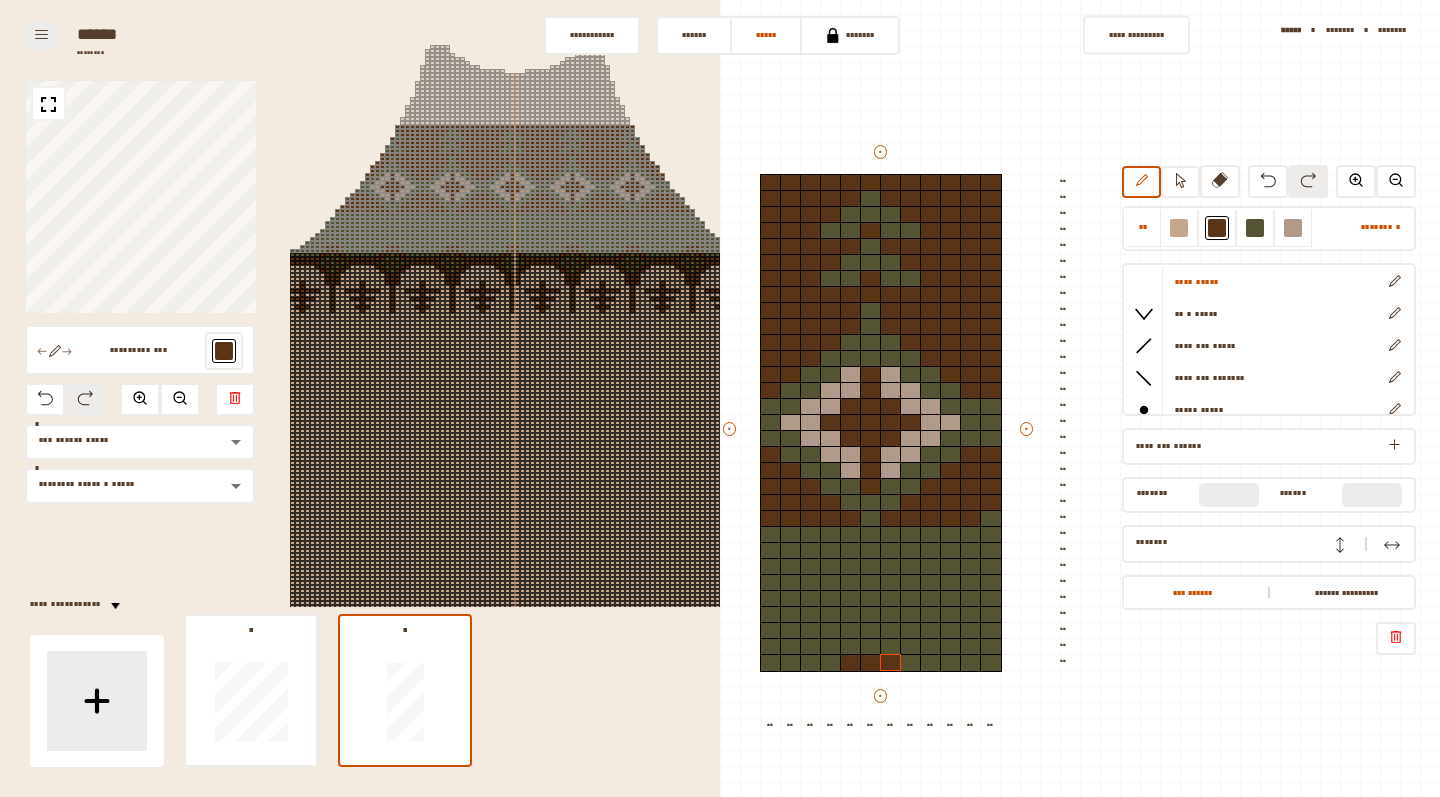click at bounding box center (41, 34) 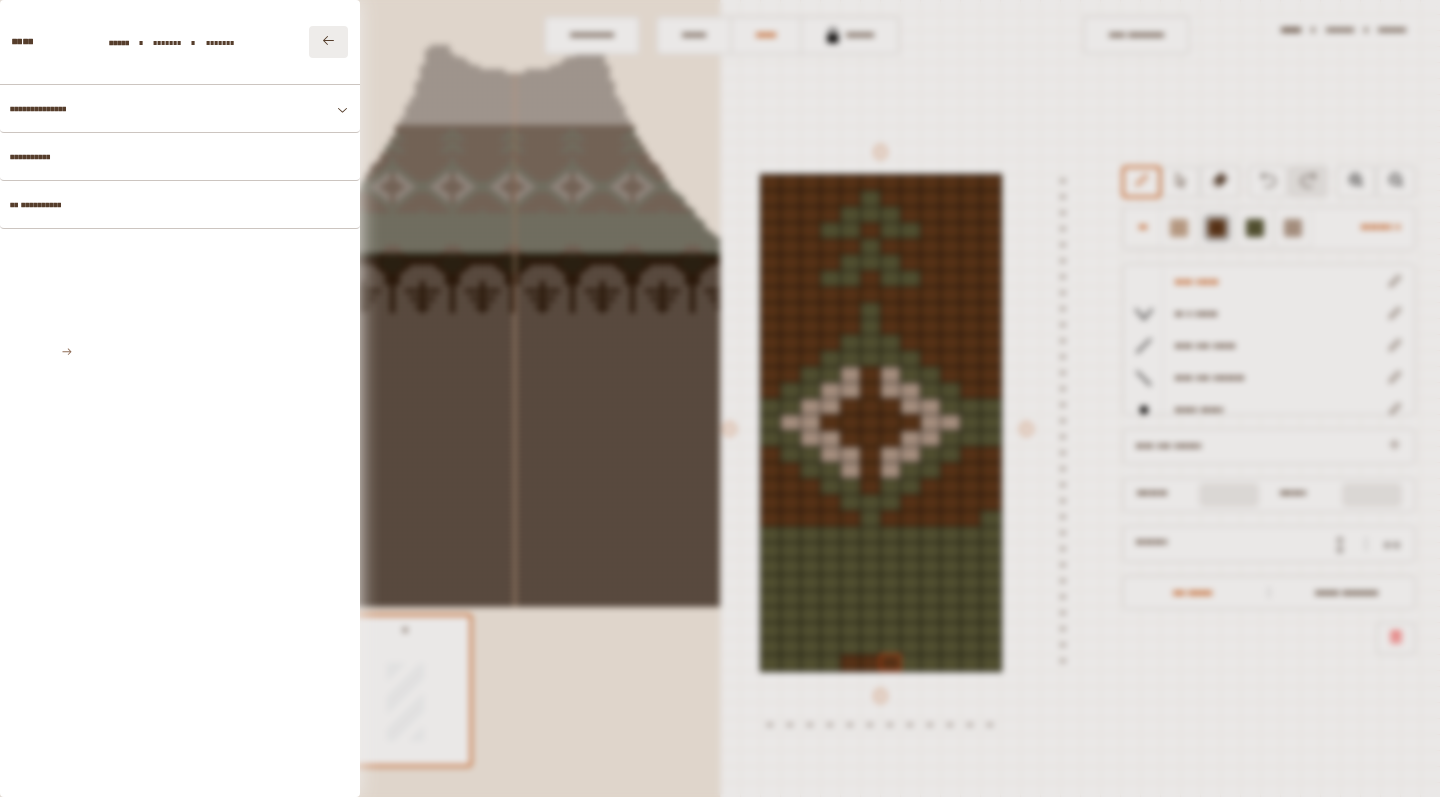 click at bounding box center (328, 40) 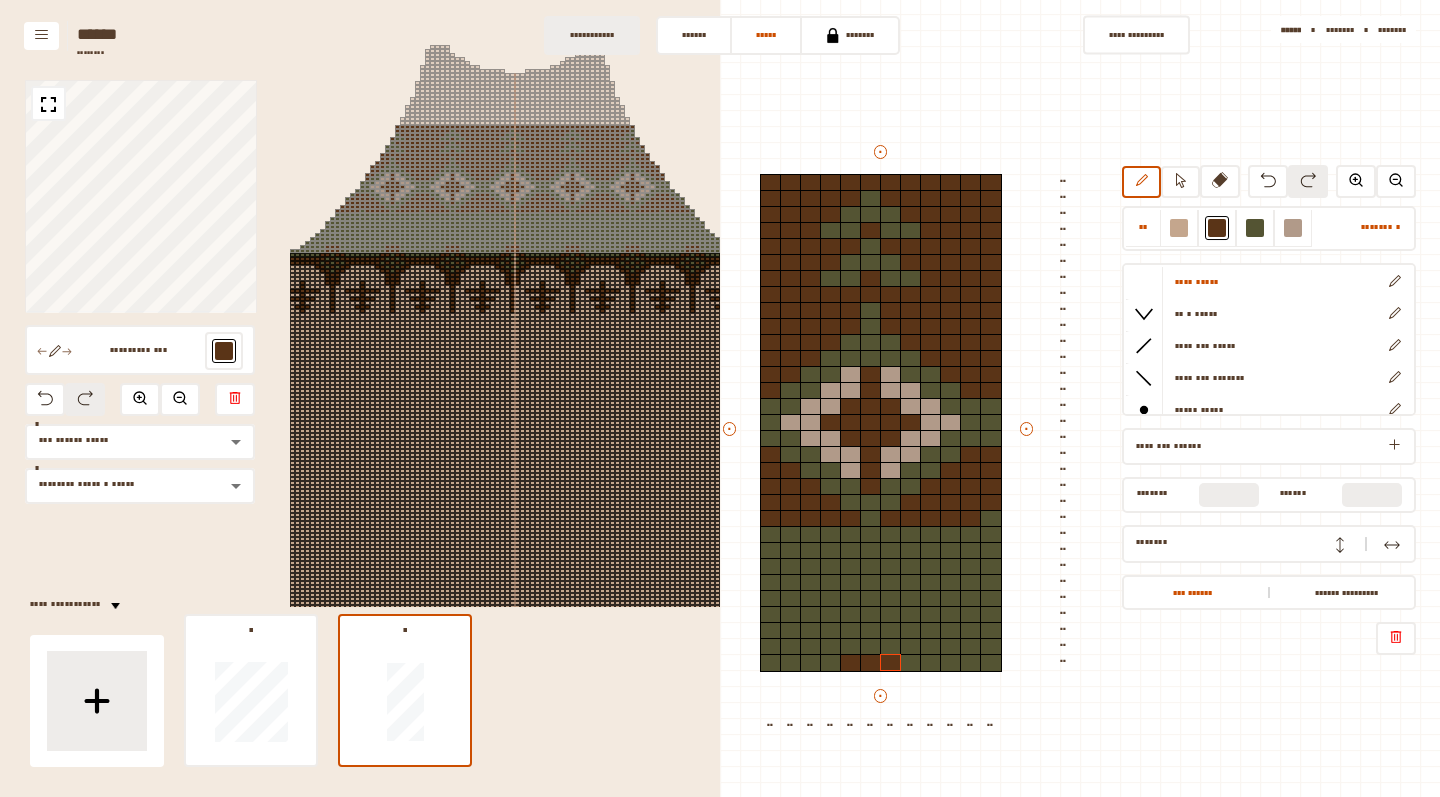click on "•••••••••••" at bounding box center (592, 35) 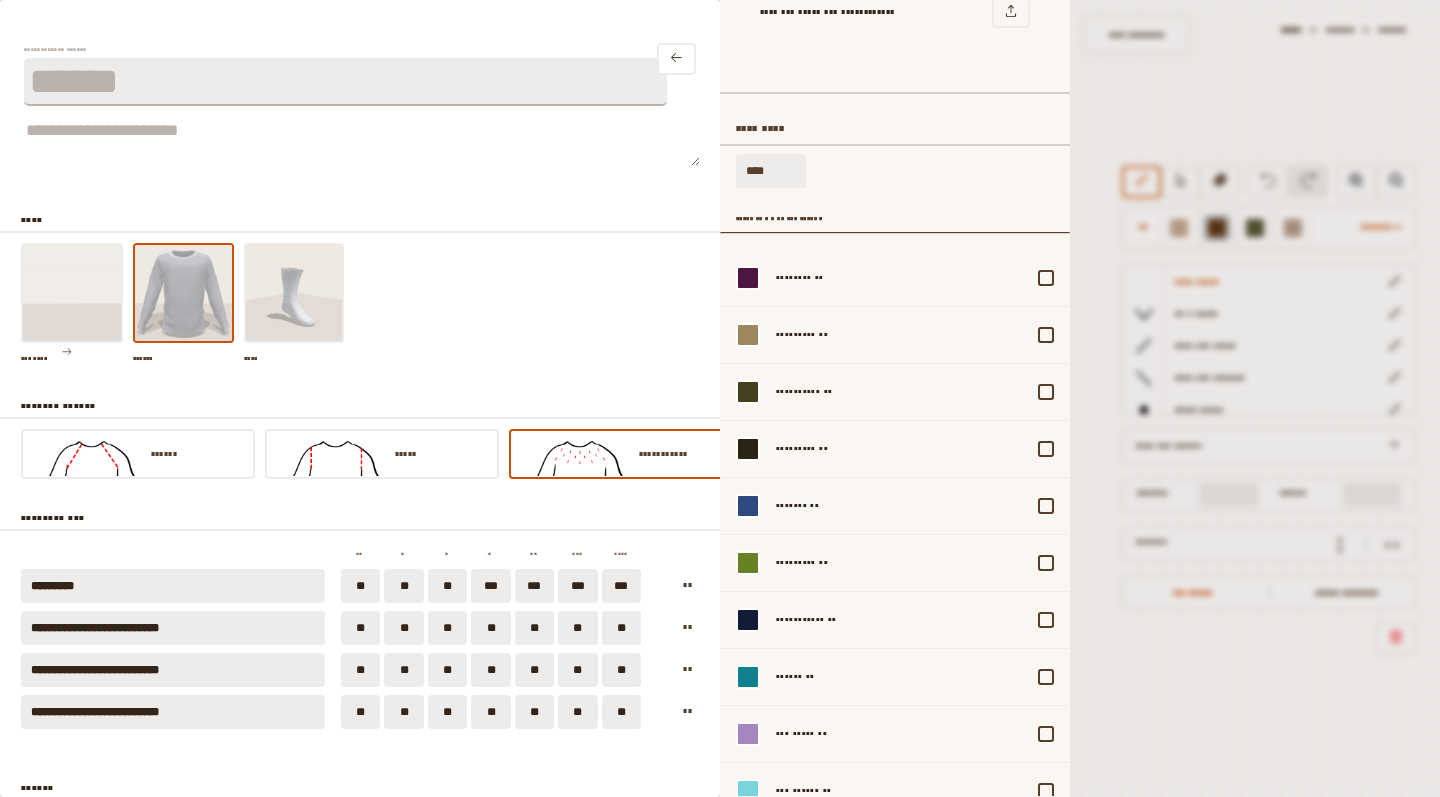 scroll, scrollTop: 0, scrollLeft: 0, axis: both 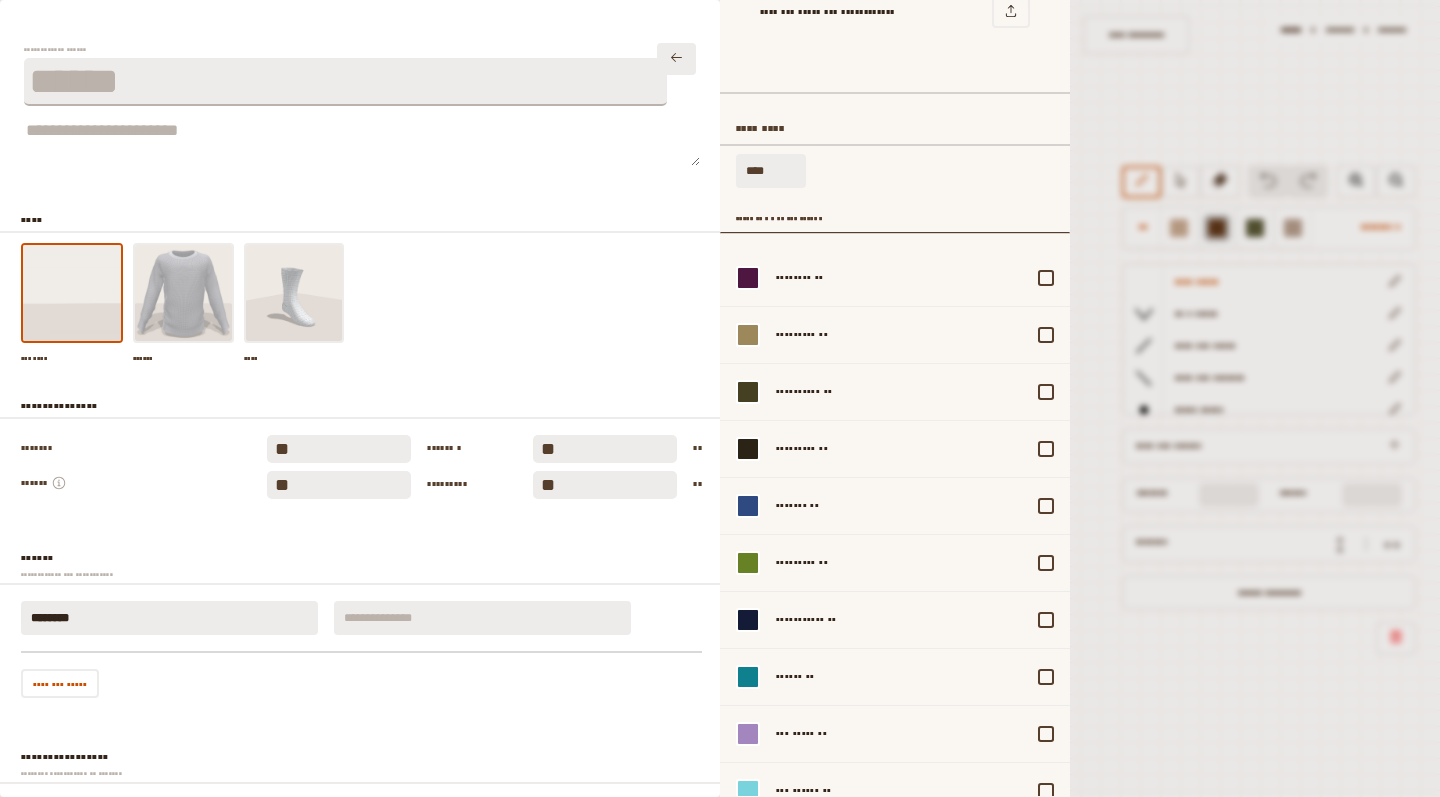 click at bounding box center (676, 57) 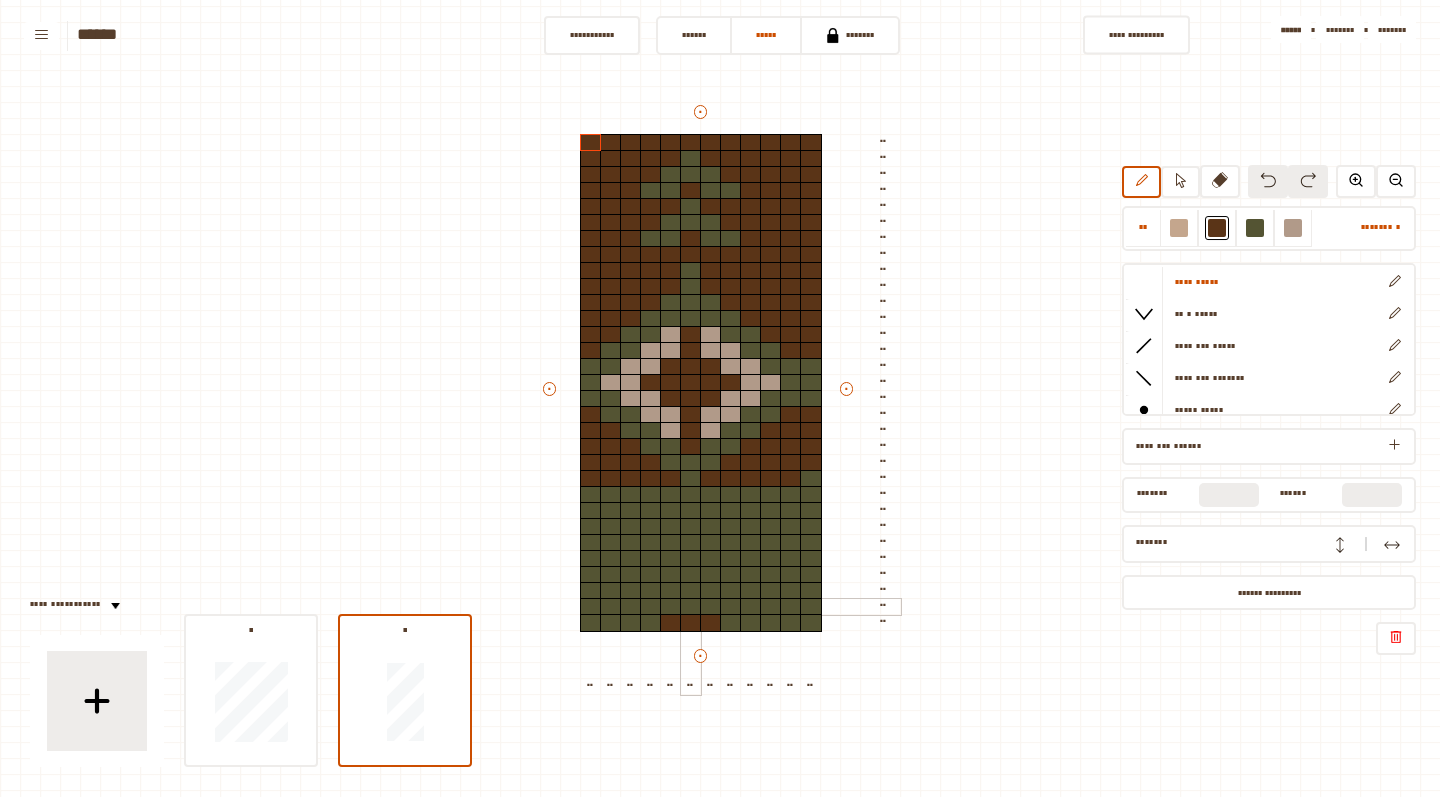 click at bounding box center (691, 607) 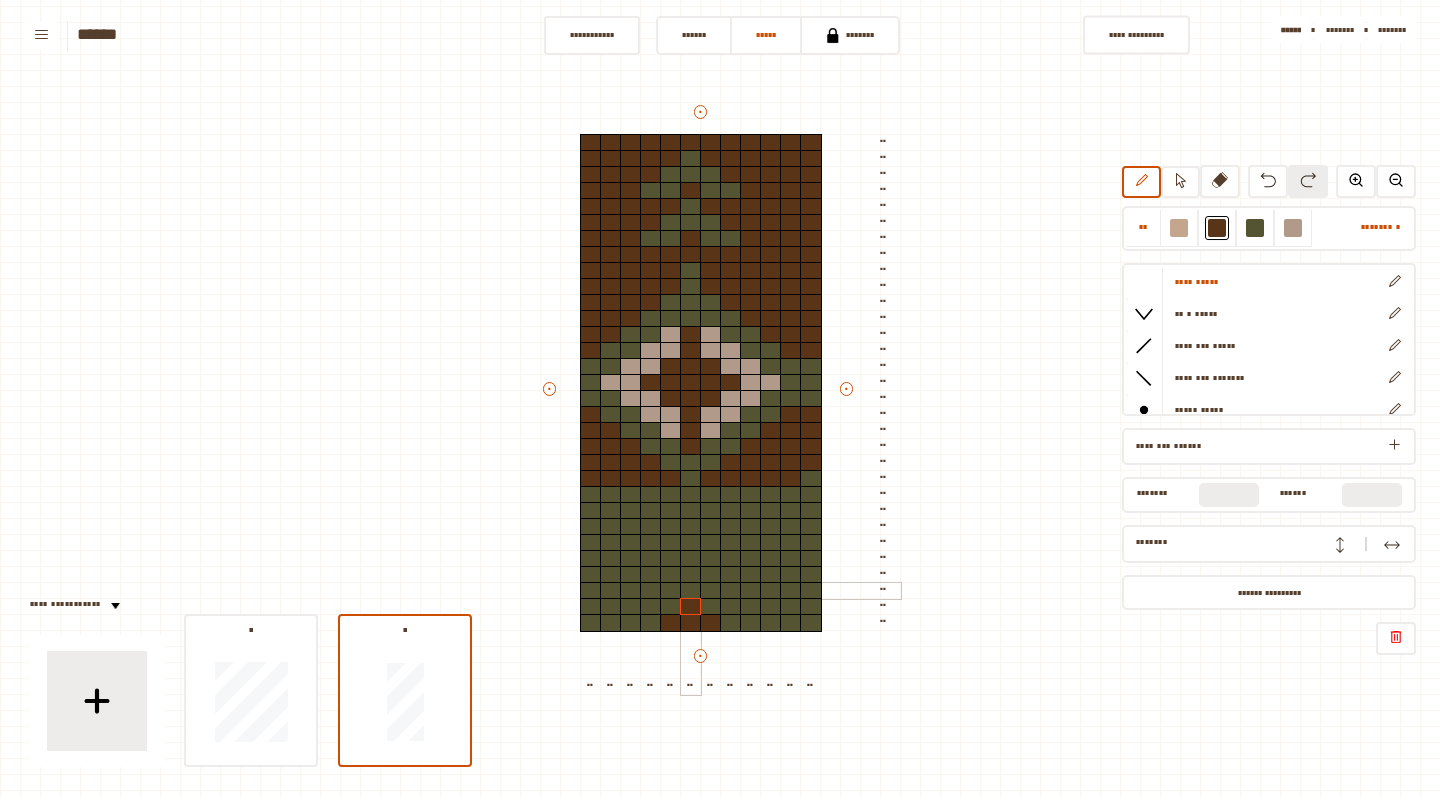 click at bounding box center (691, 591) 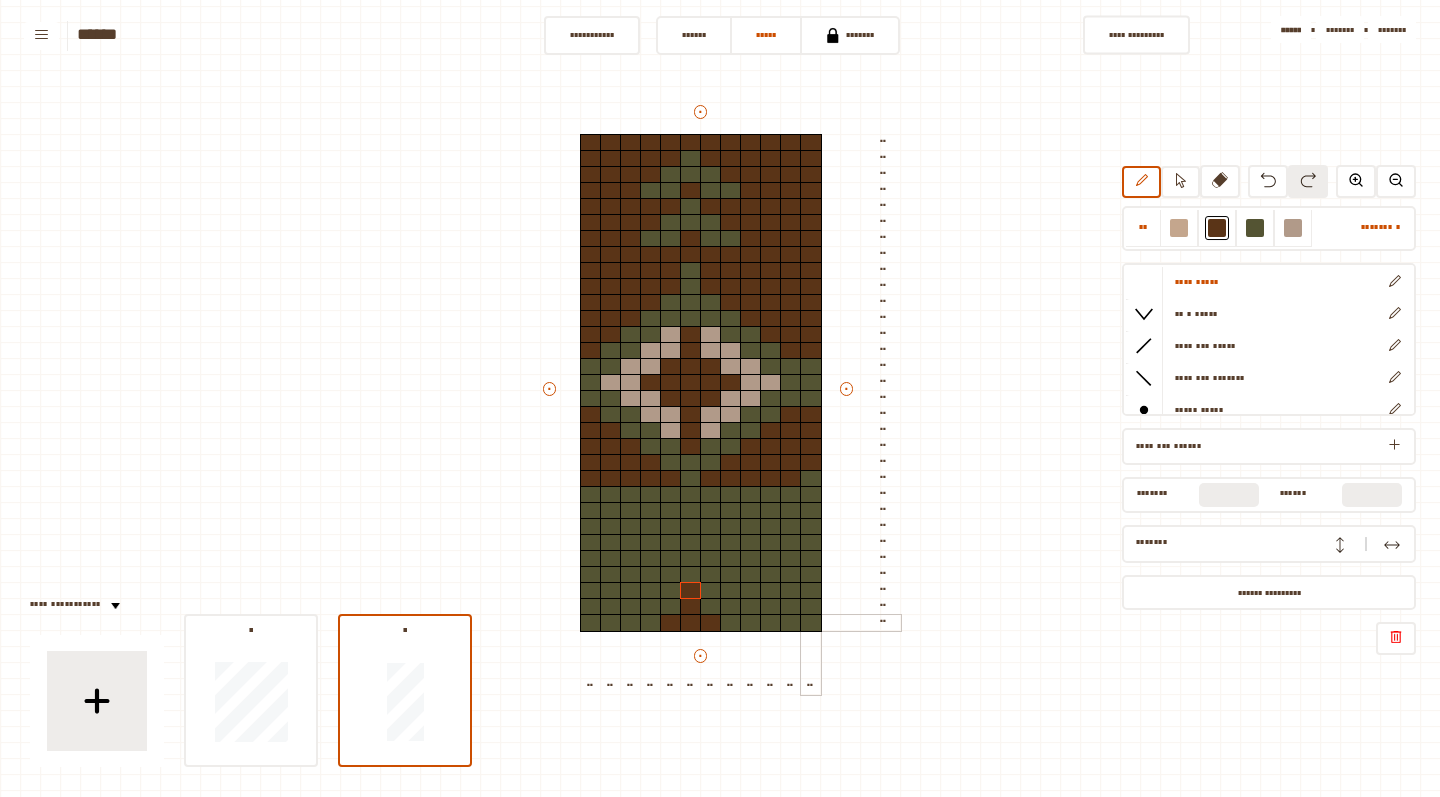 click at bounding box center [811, 623] 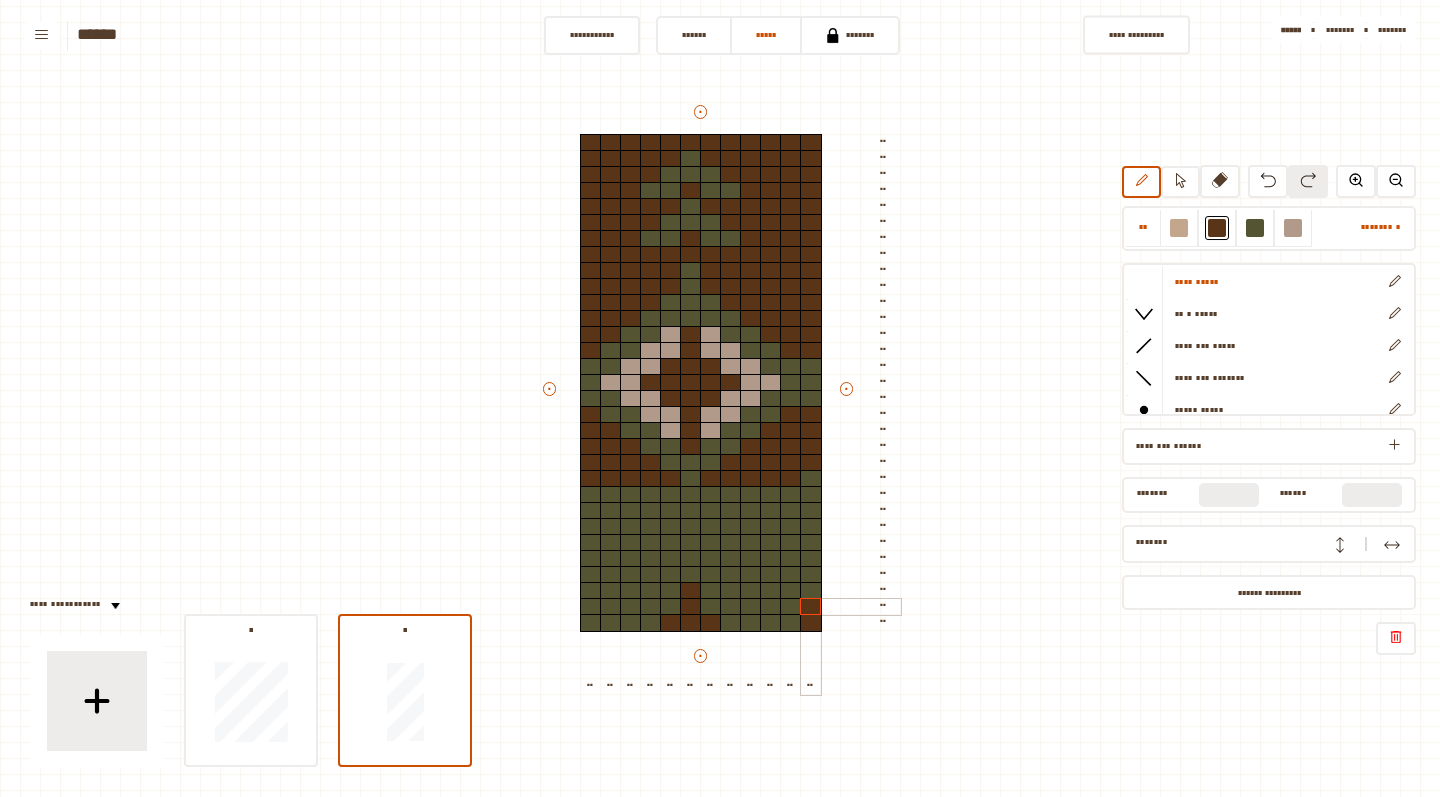 click at bounding box center (811, 607) 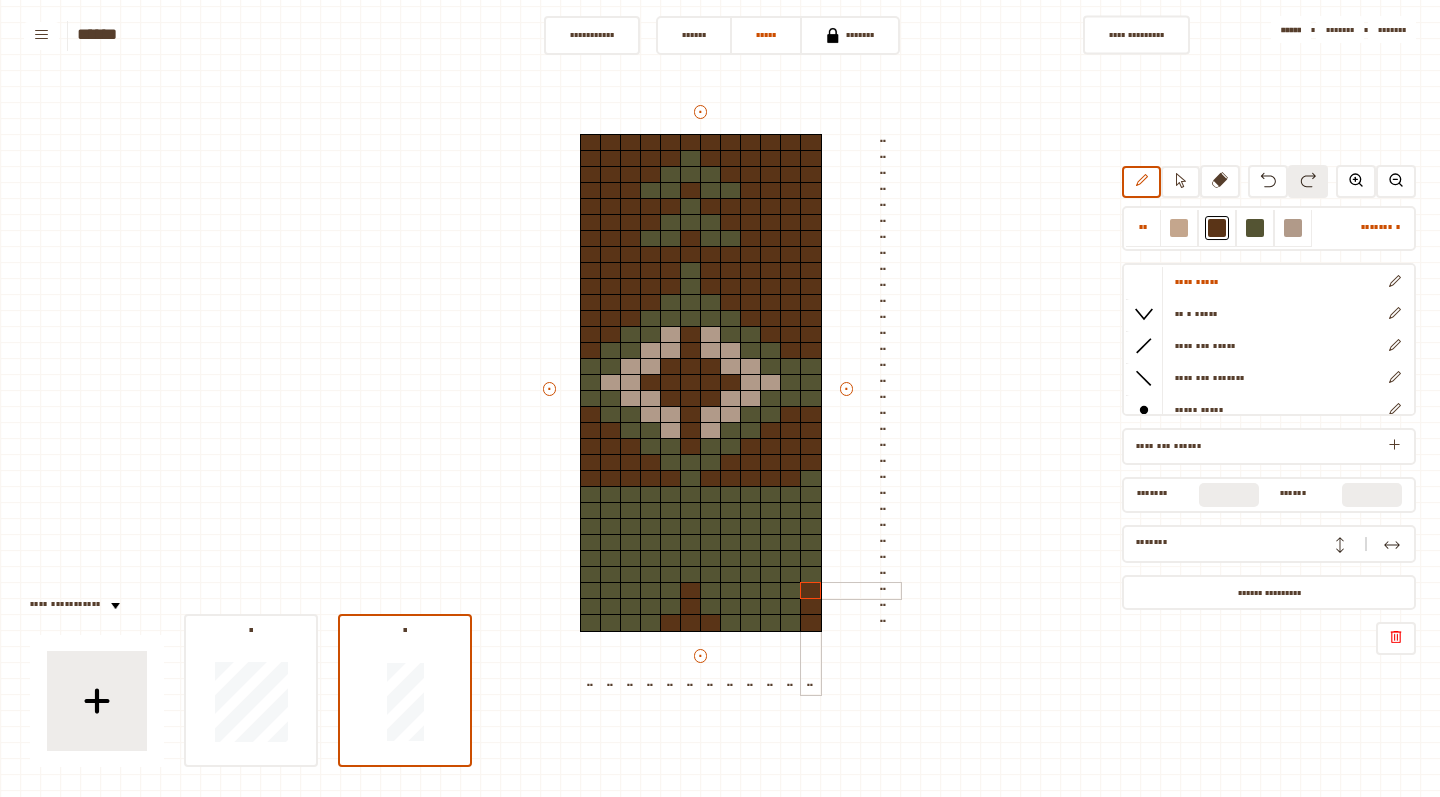 click at bounding box center [811, 591] 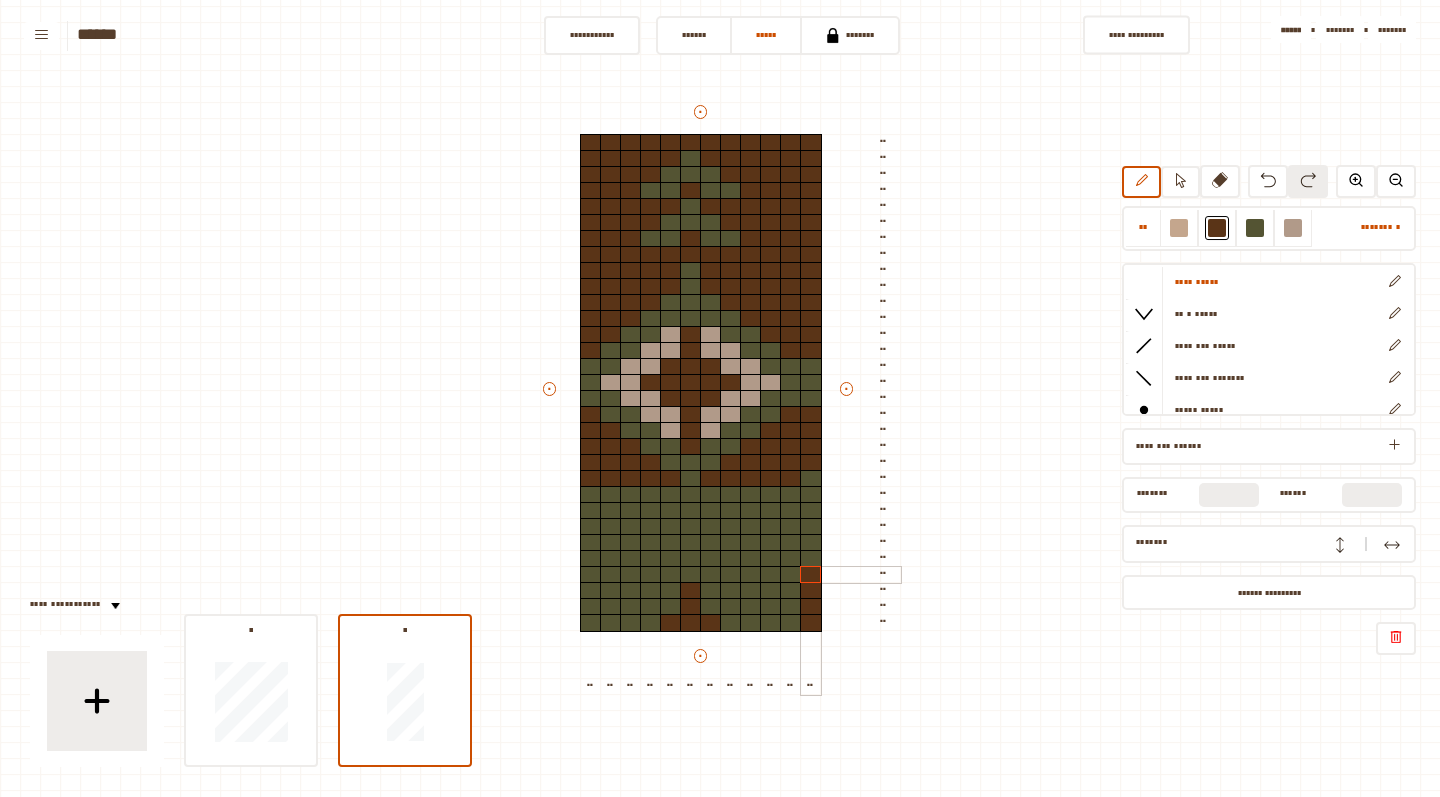 click at bounding box center (811, 575) 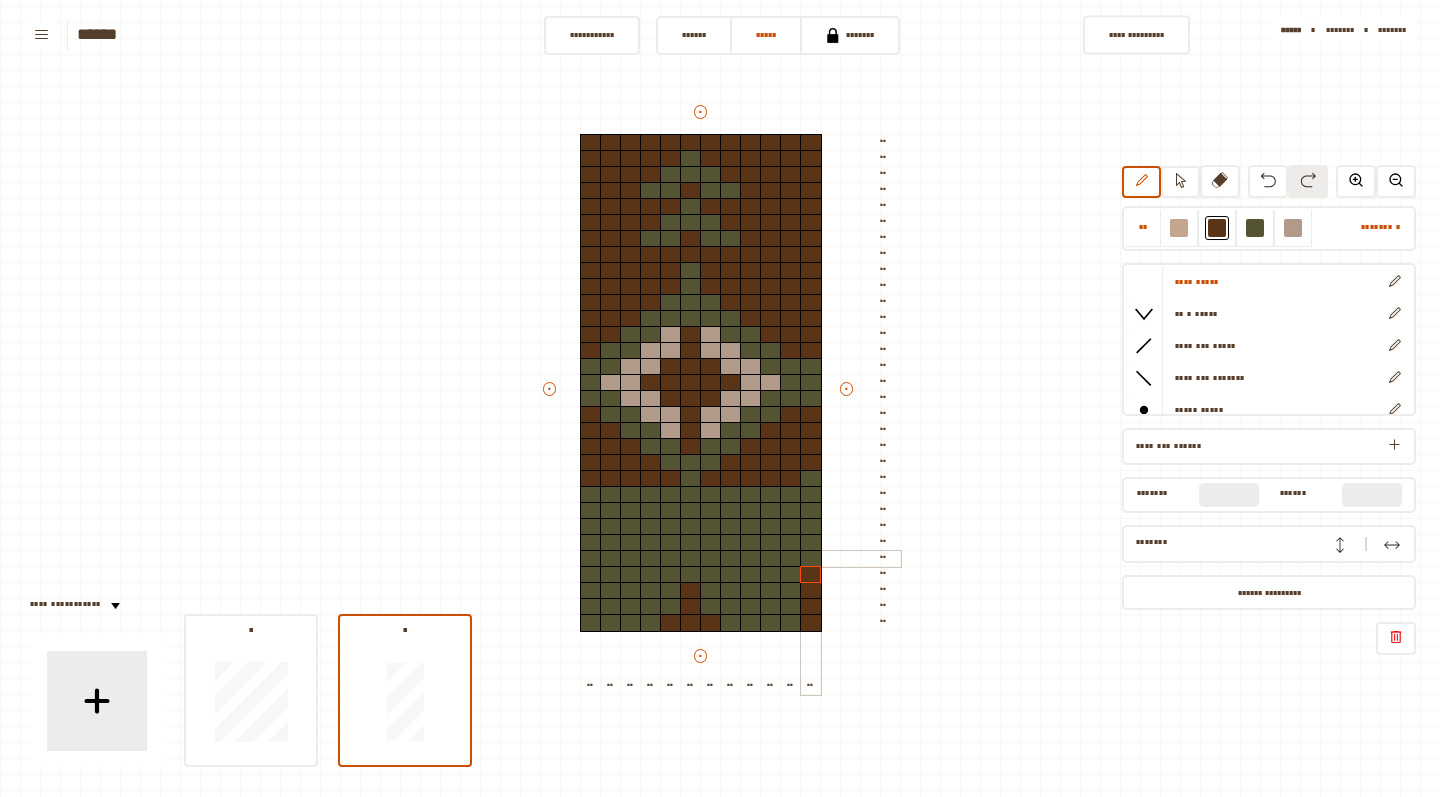 click at bounding box center [811, 559] 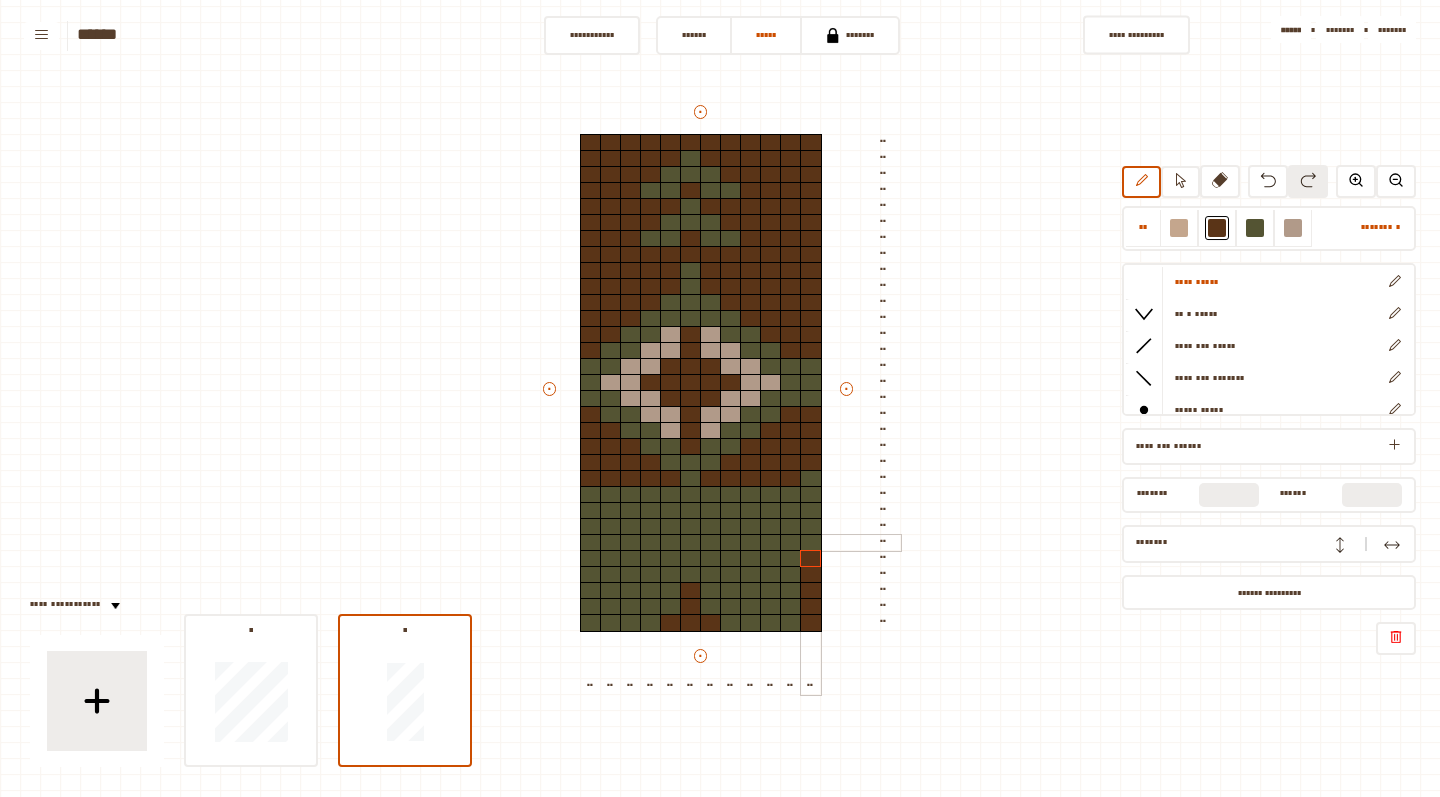 click at bounding box center (811, 543) 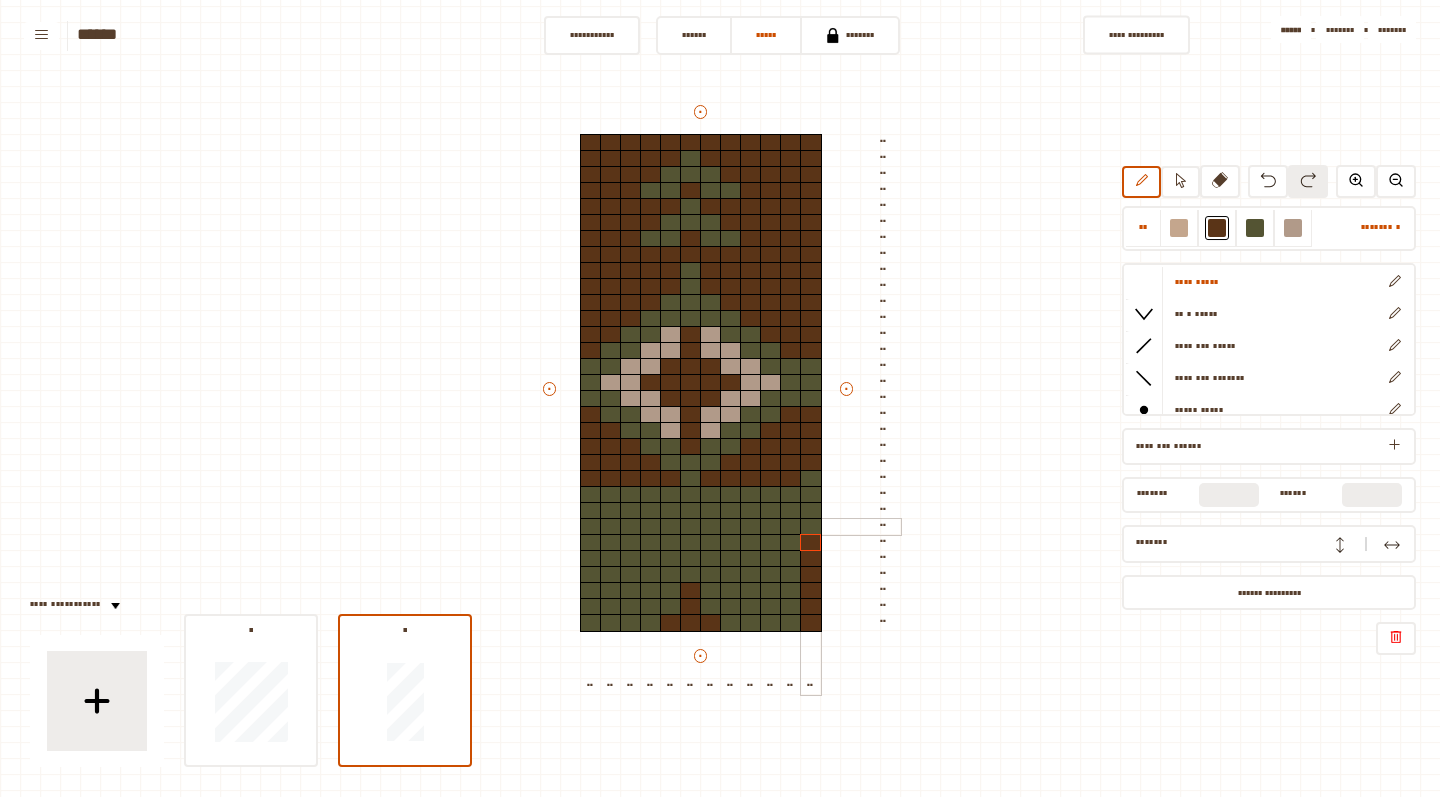 click at bounding box center (811, 527) 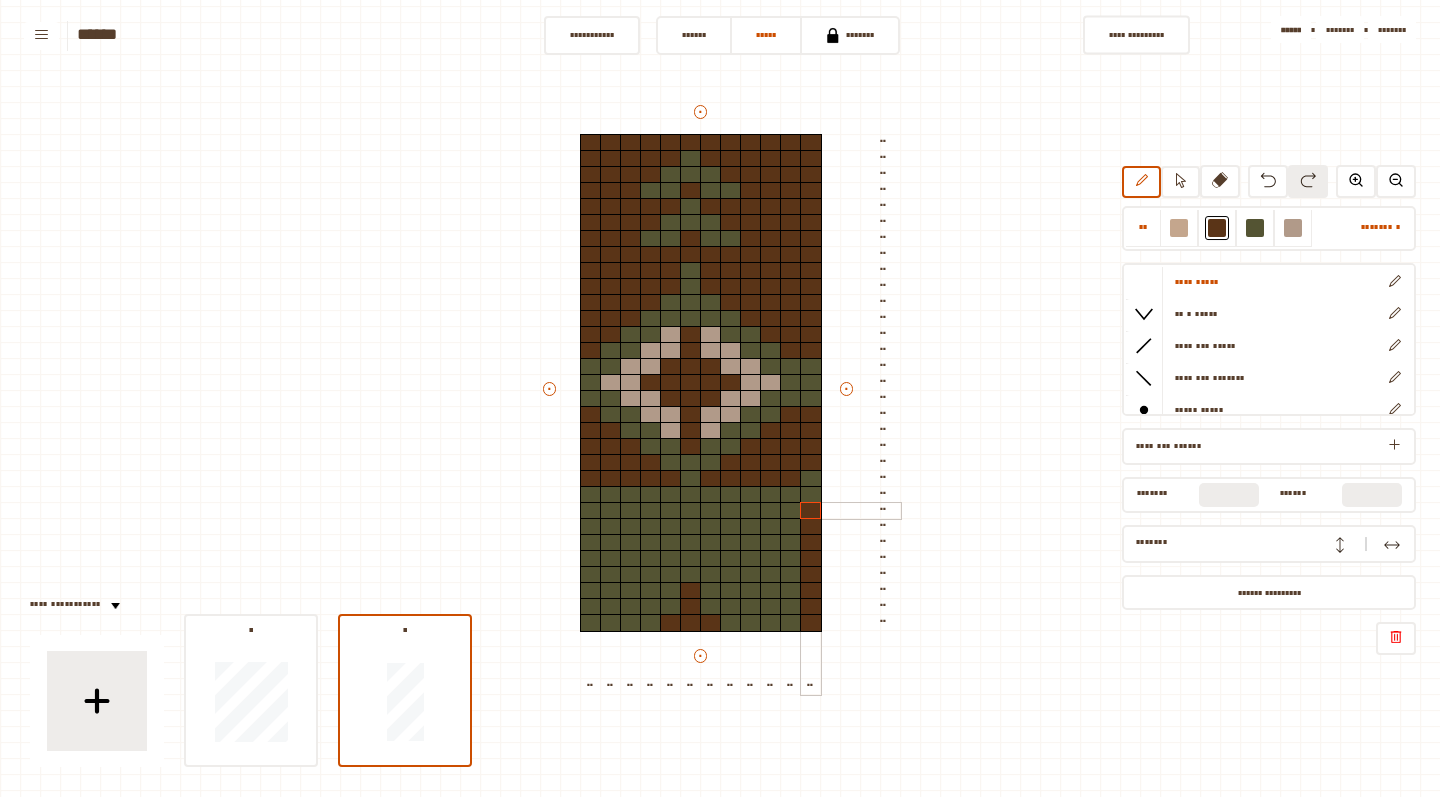 click at bounding box center [811, 511] 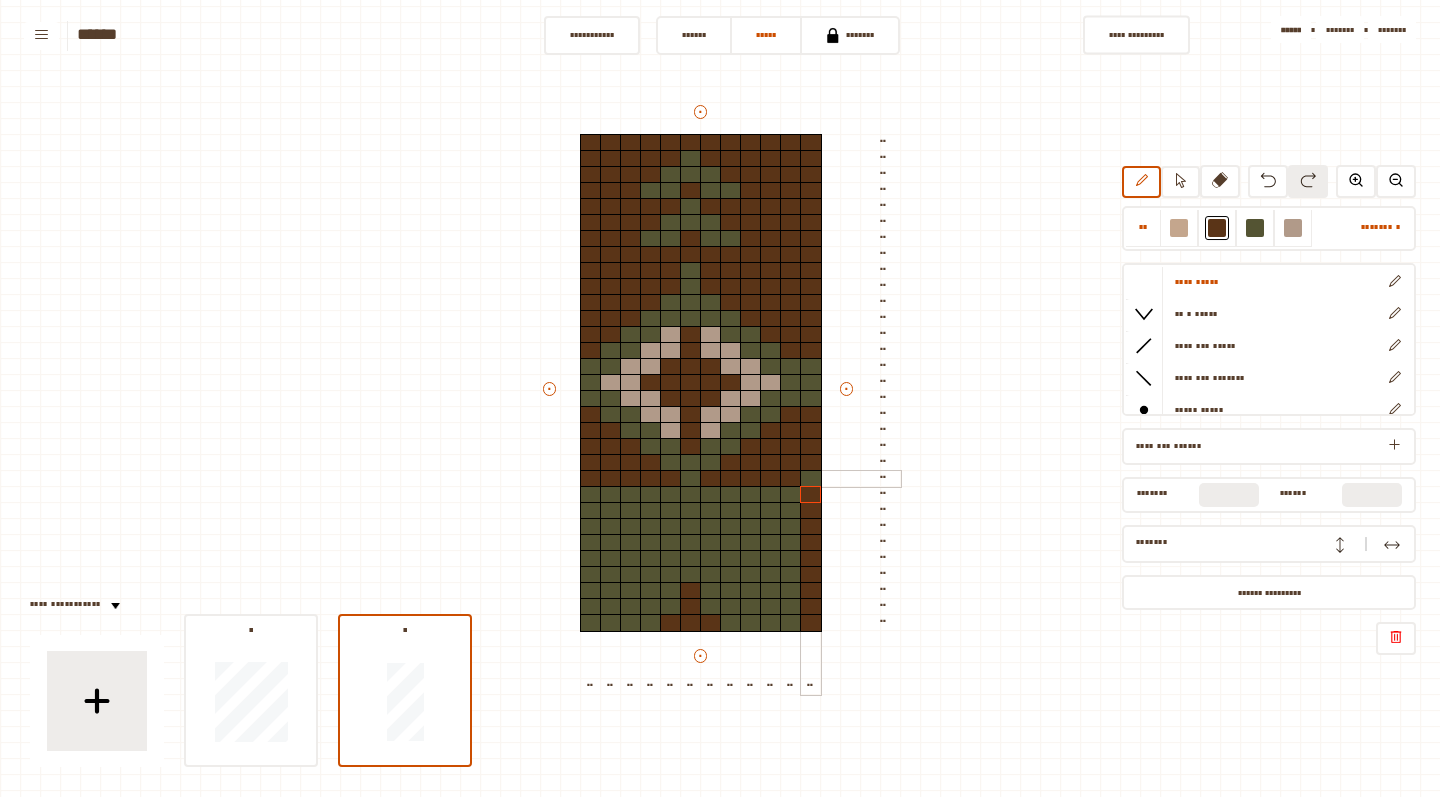 click at bounding box center [811, 479] 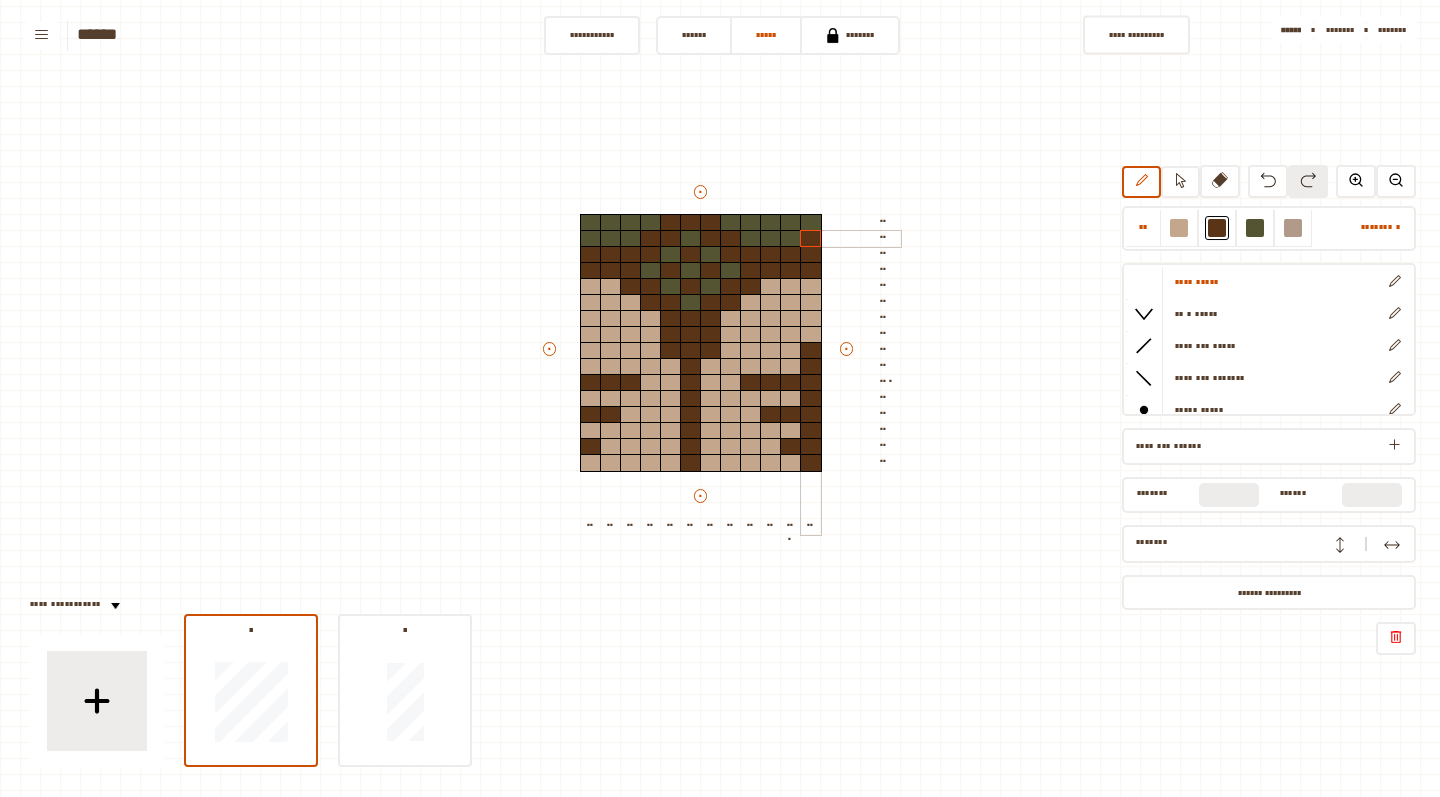 click at bounding box center [811, 239] 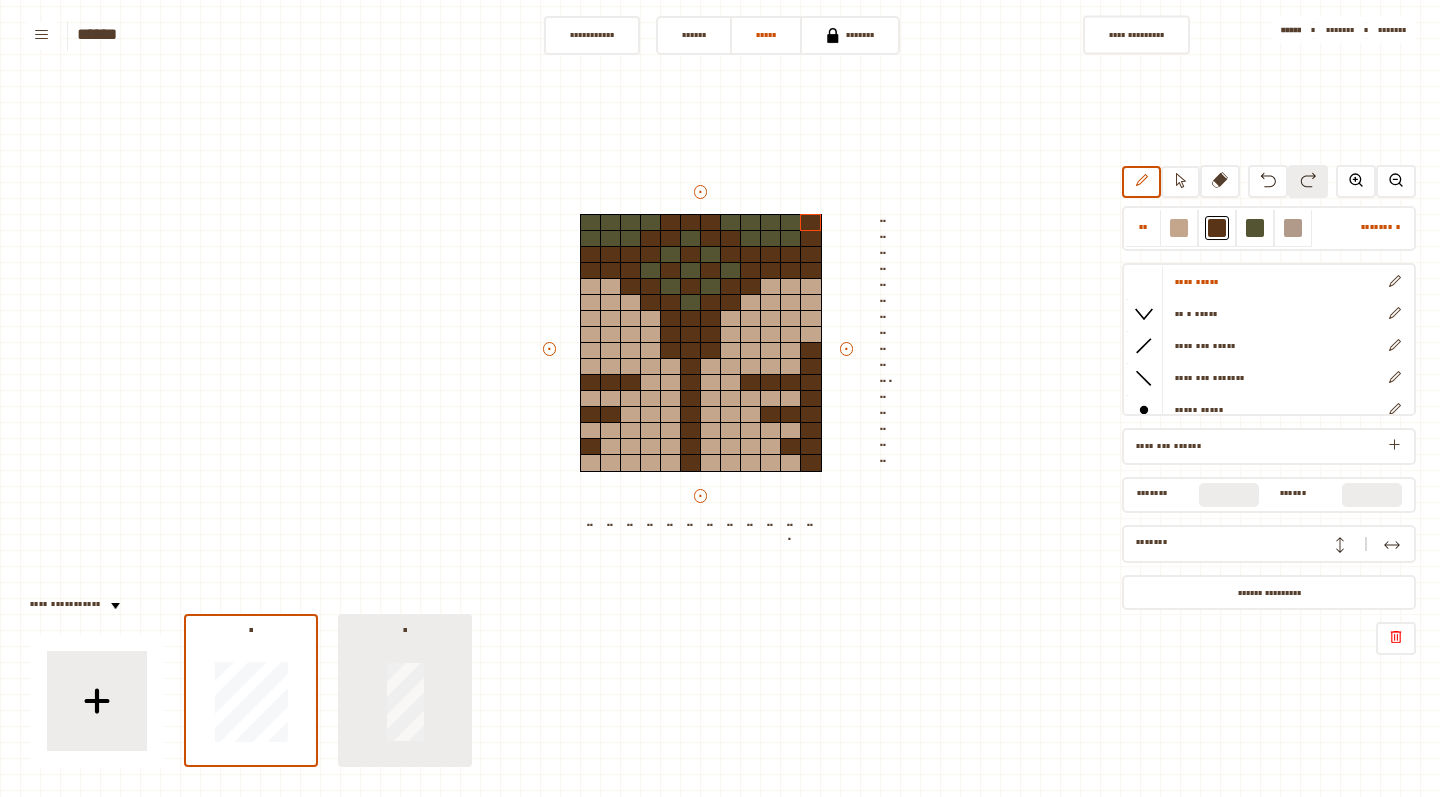 click at bounding box center (405, 701) 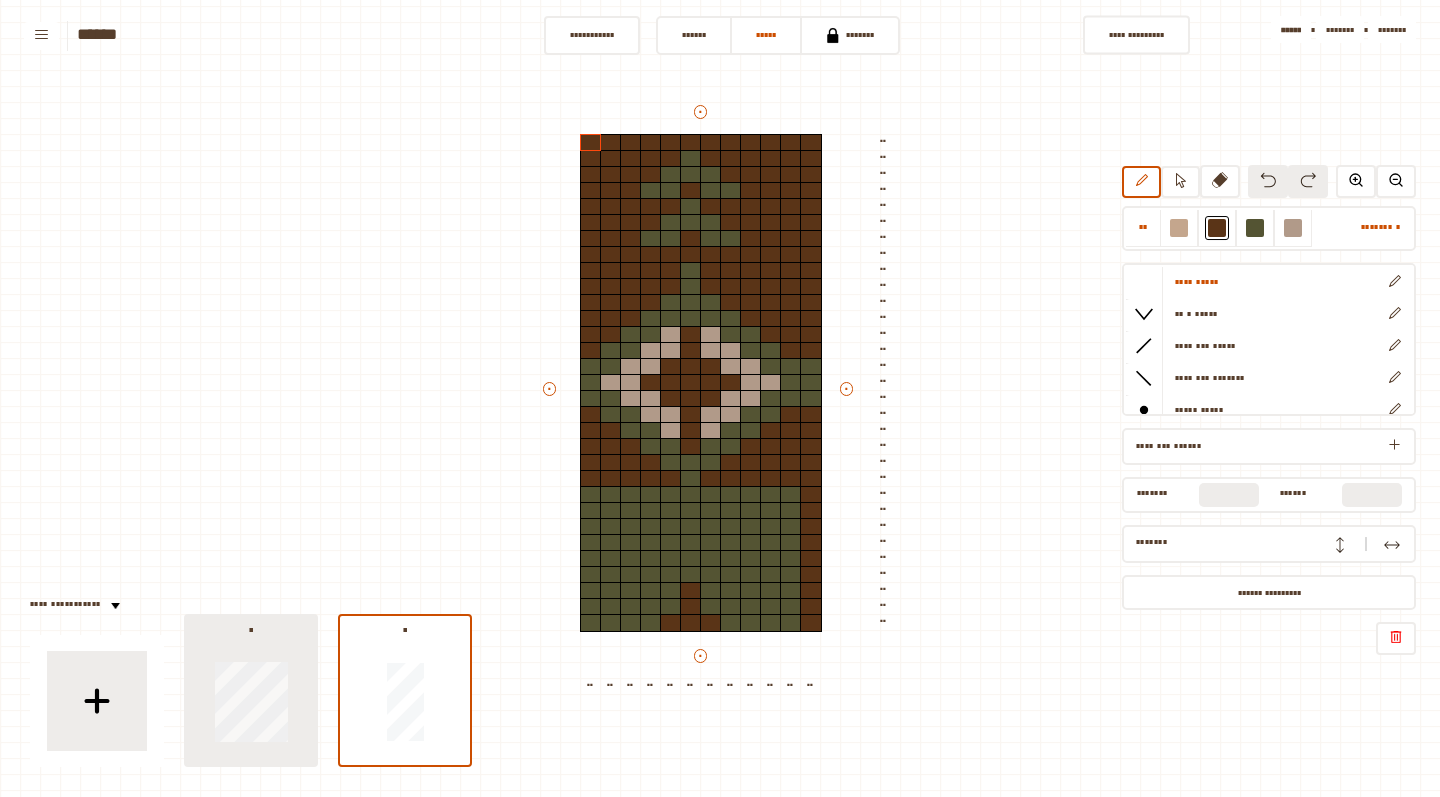 click at bounding box center [251, 701] 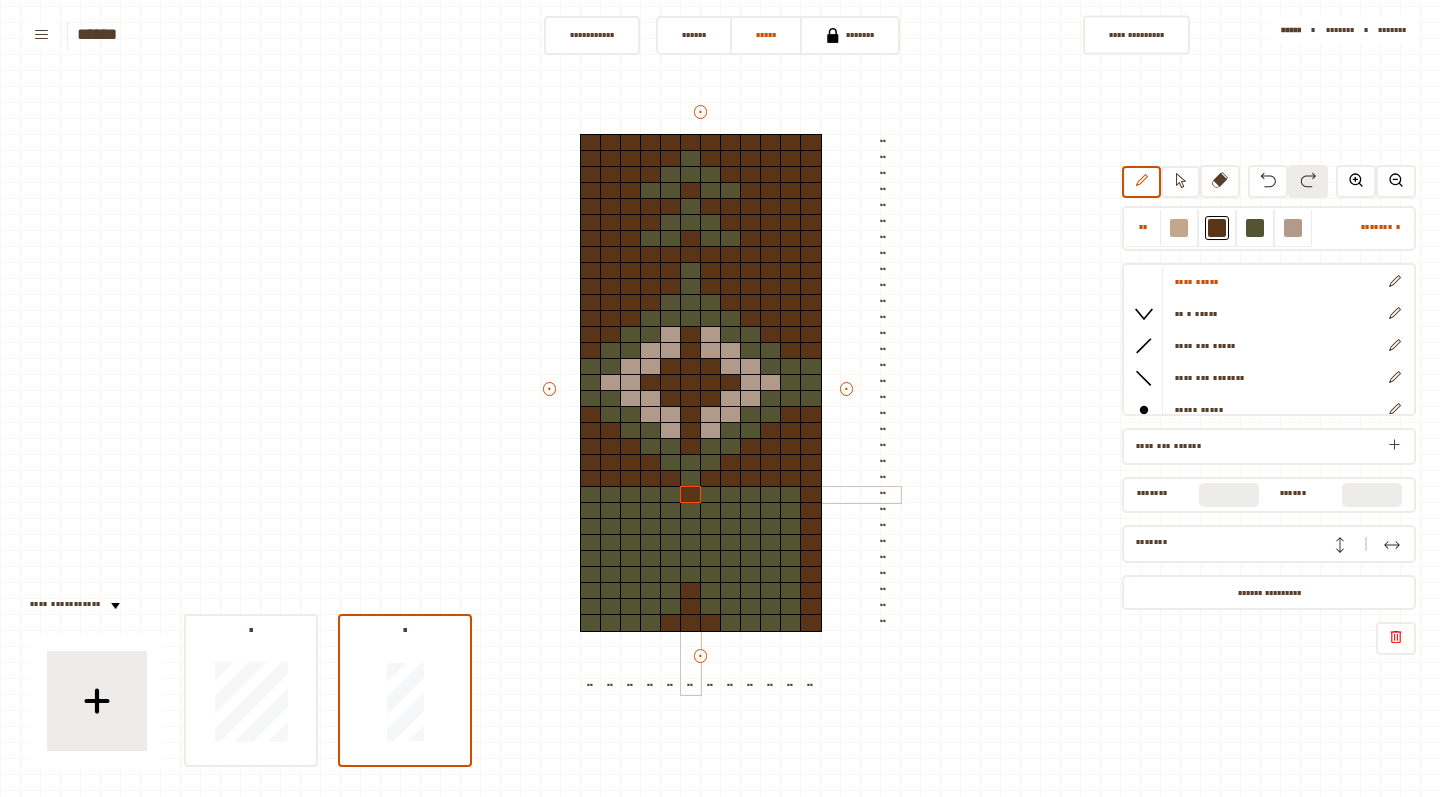 click at bounding box center (691, 495) 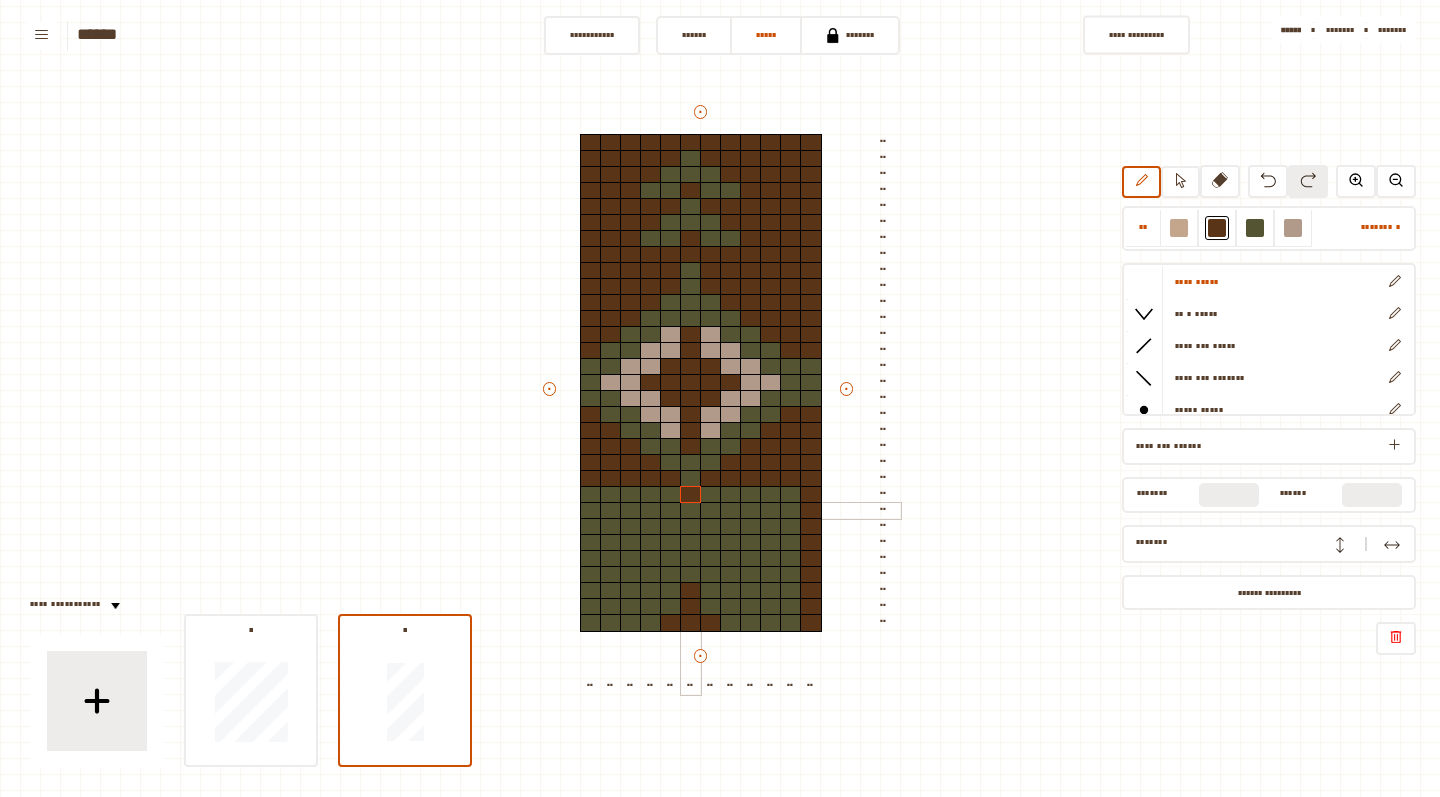 click at bounding box center (691, 511) 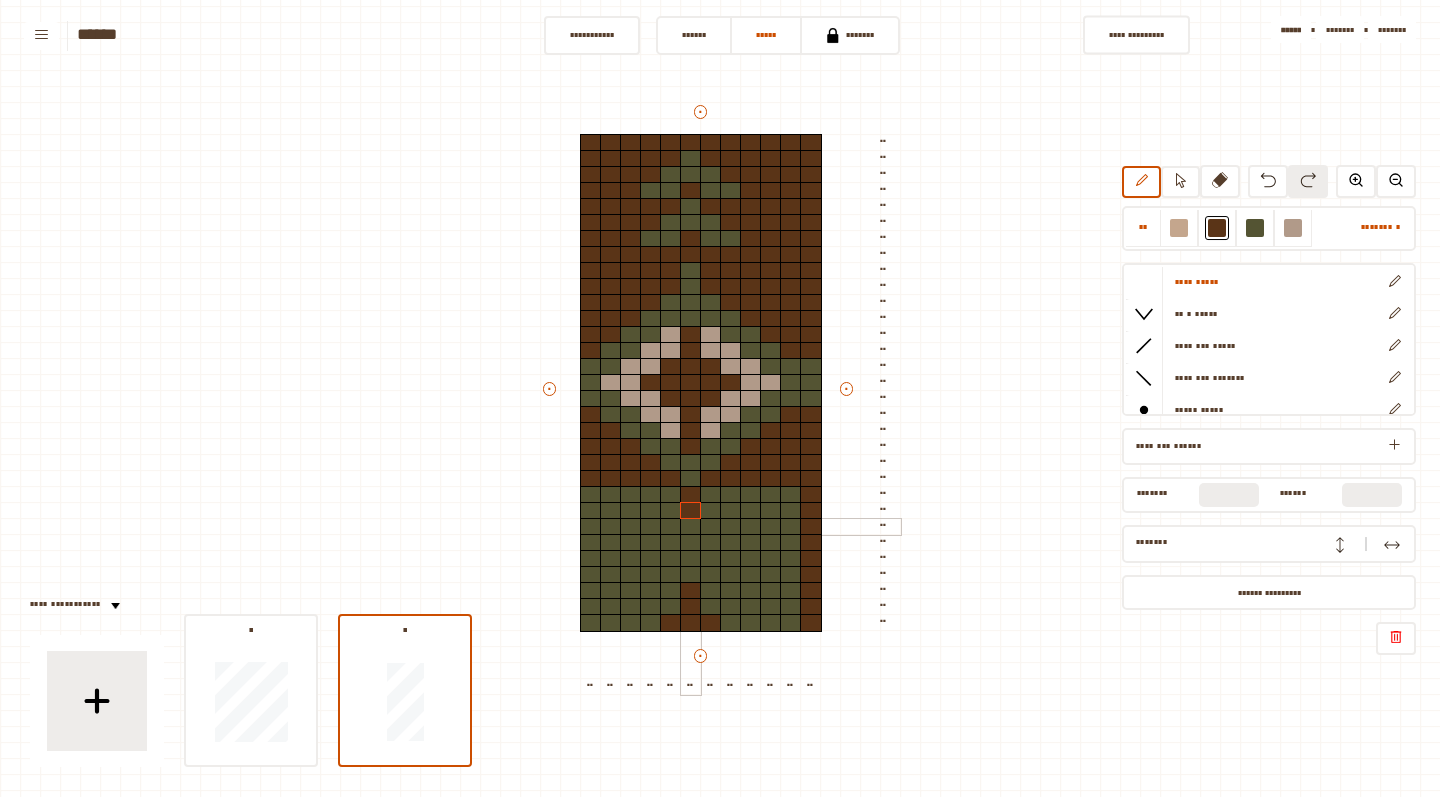 click at bounding box center (691, 527) 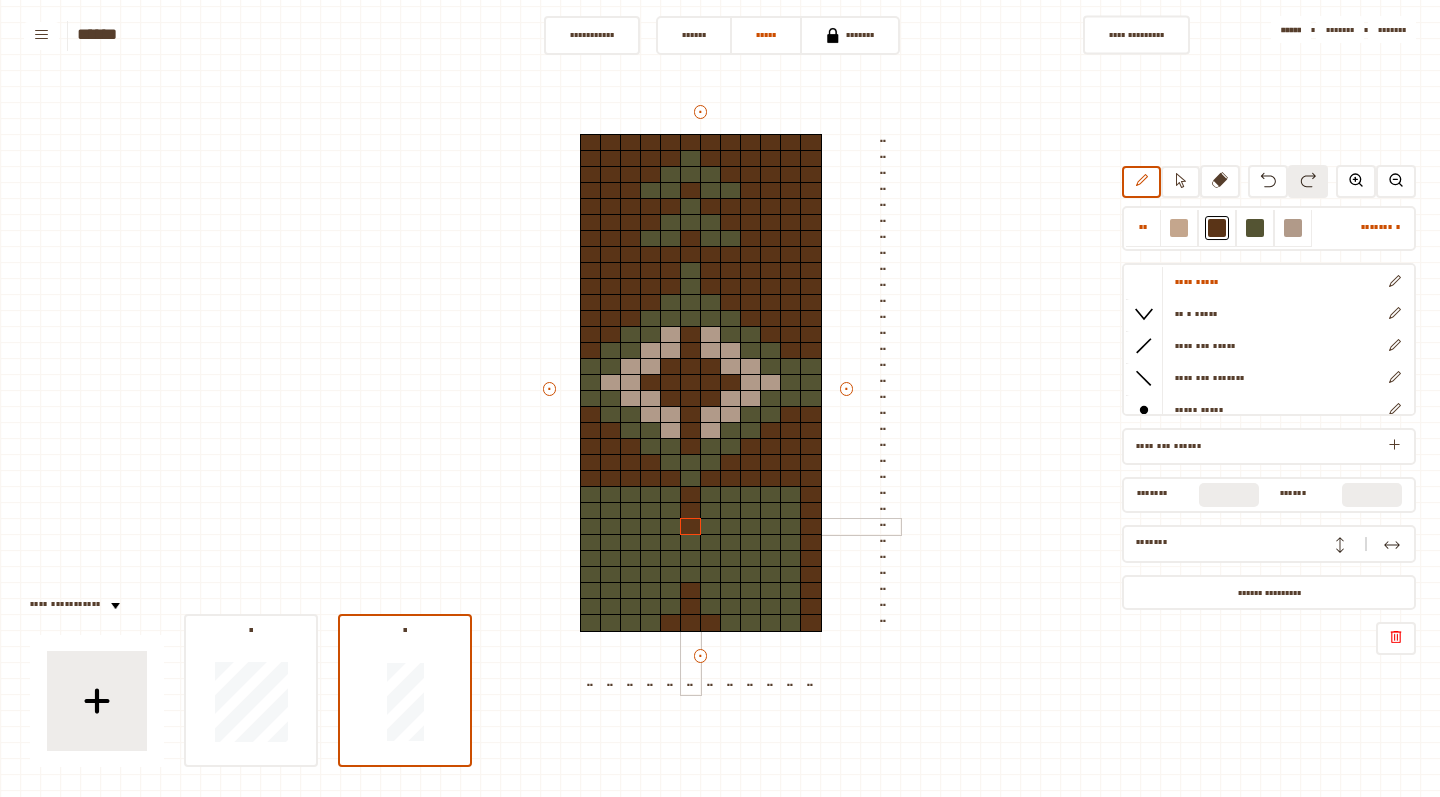 click at bounding box center (691, 527) 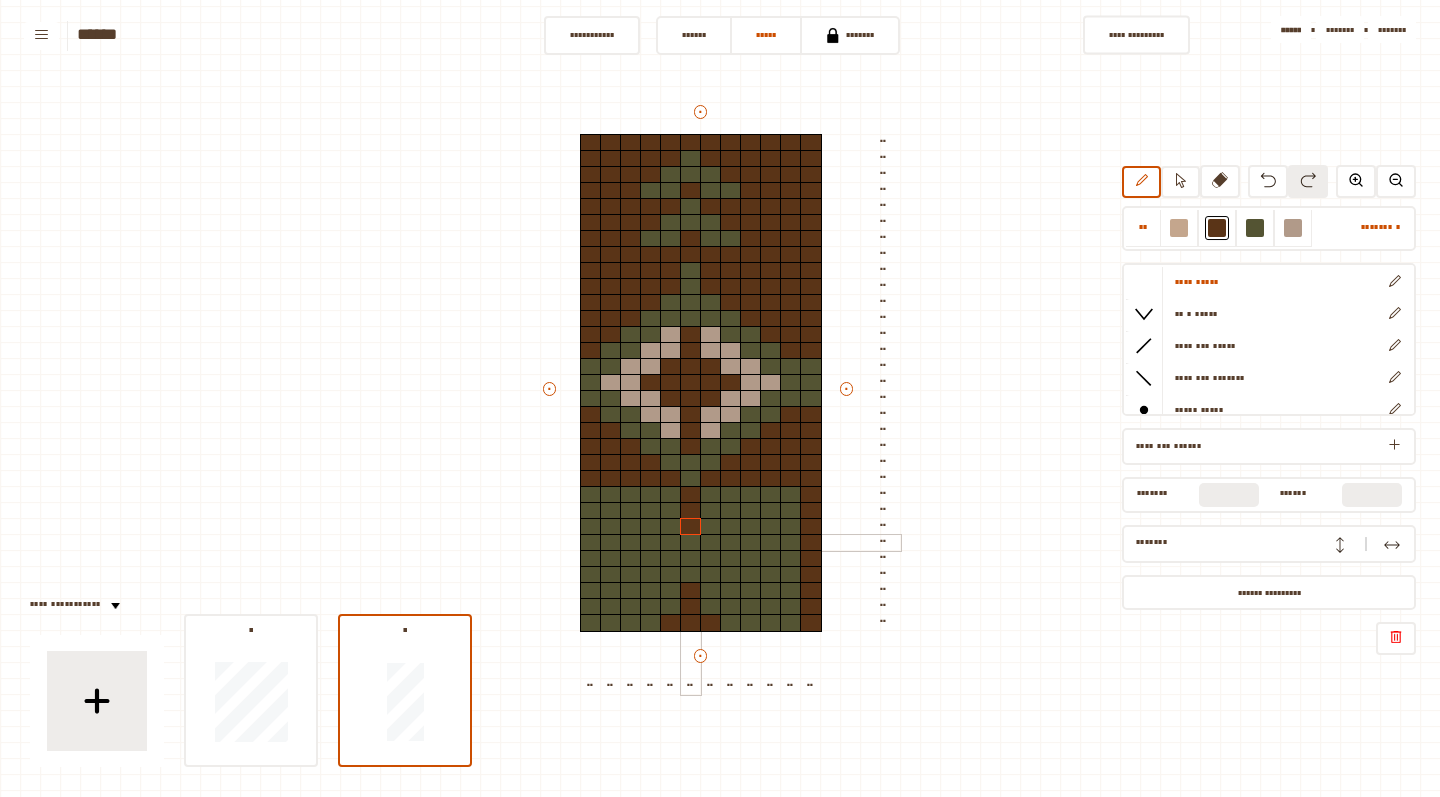 click at bounding box center [691, 543] 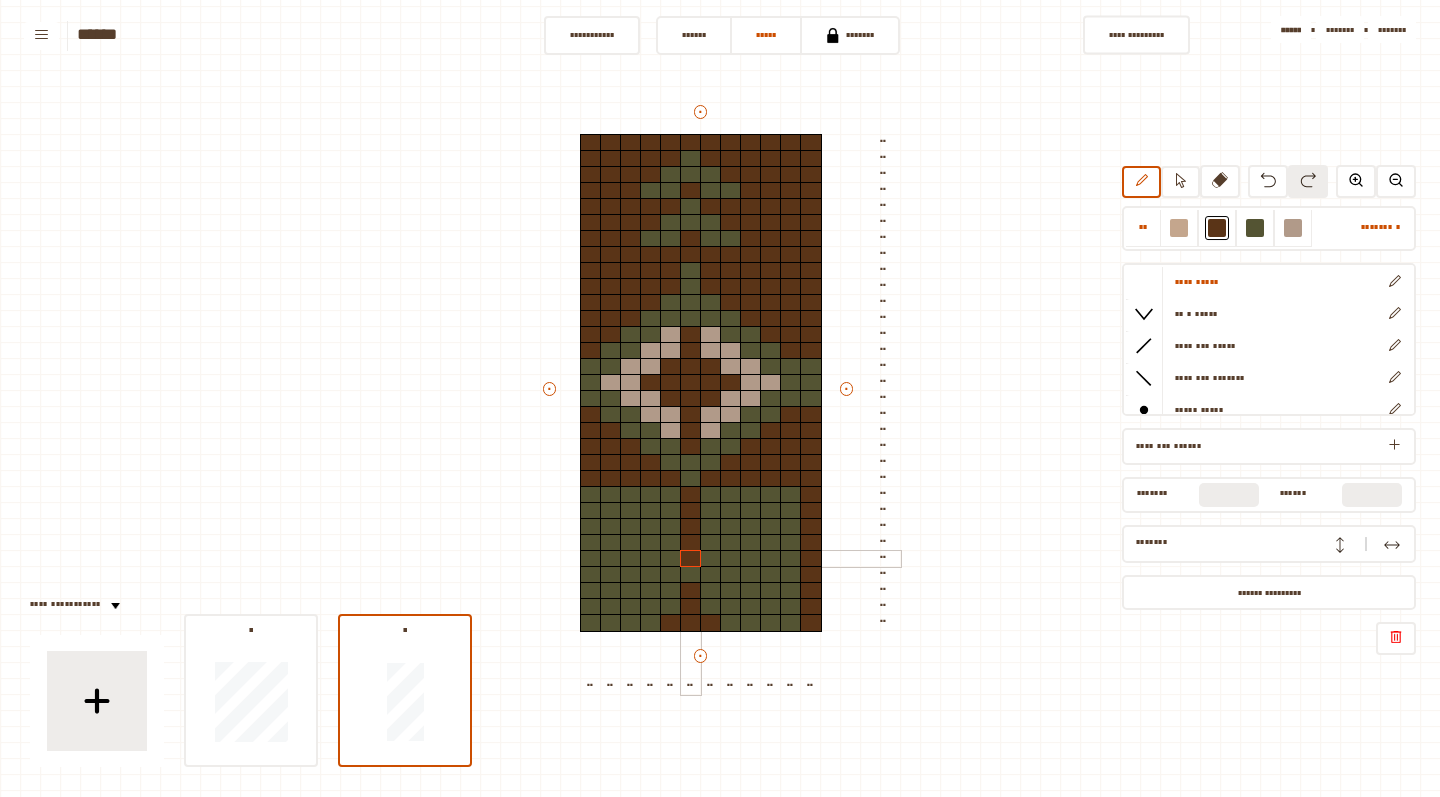 click at bounding box center (691, 559) 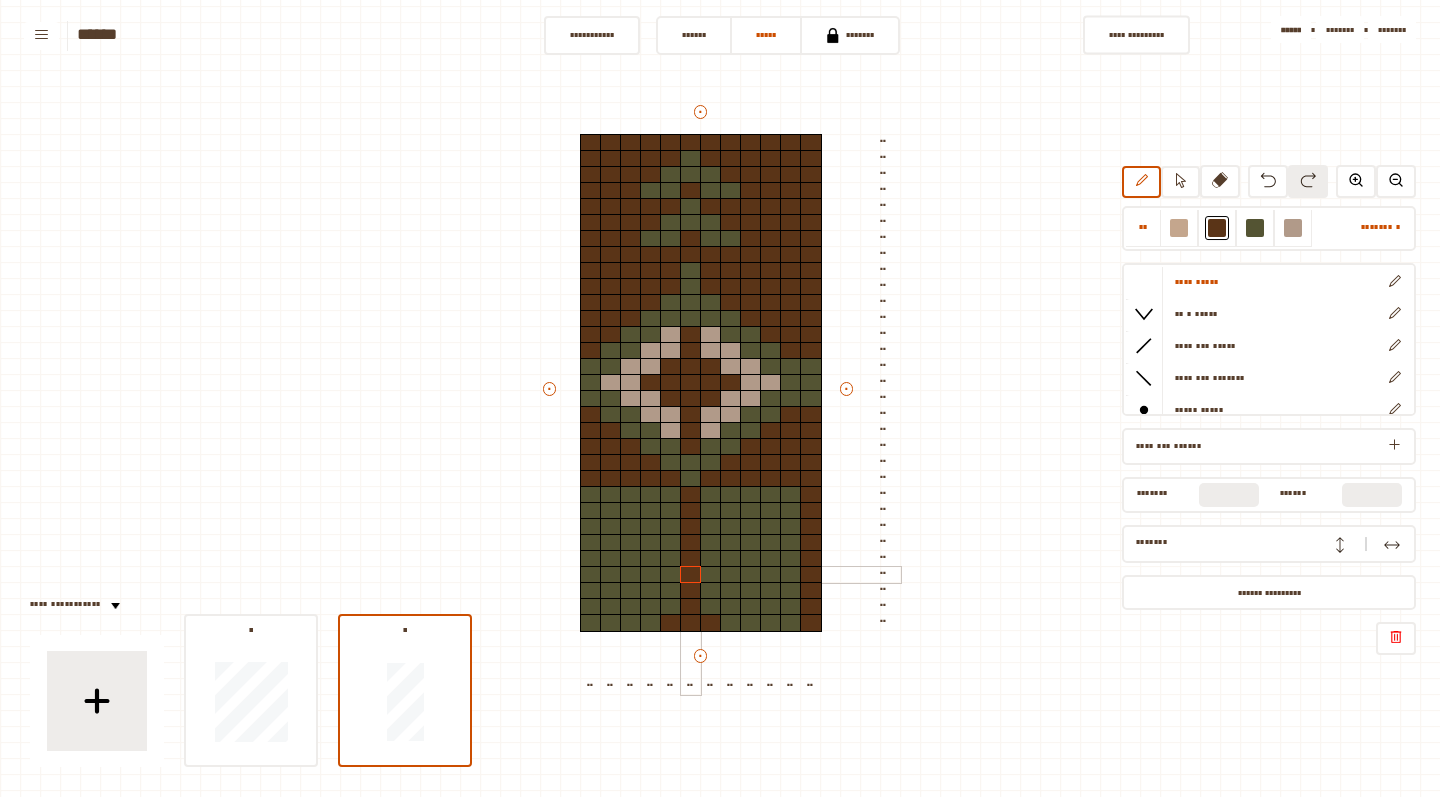 click at bounding box center (691, 575) 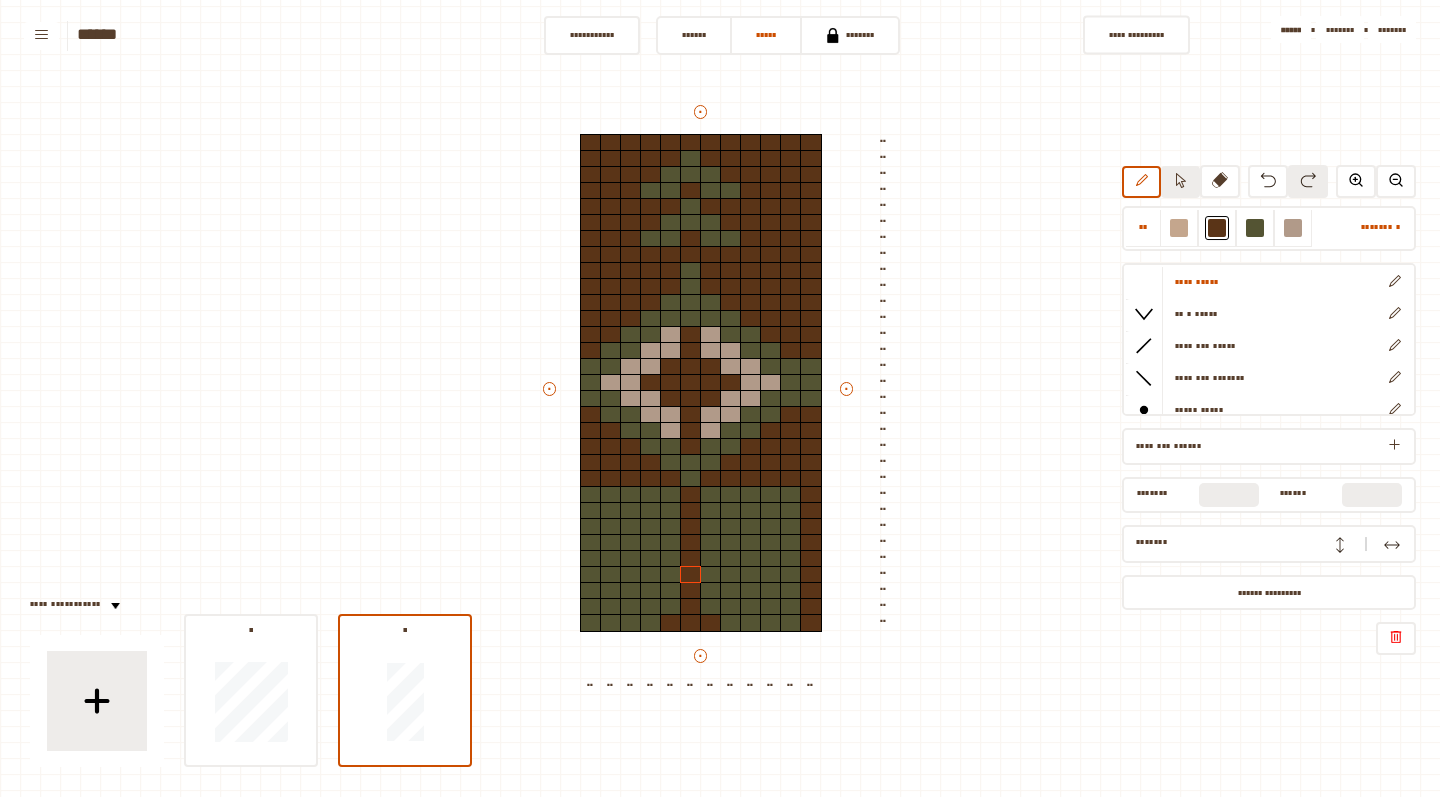 click at bounding box center [1180, 182] 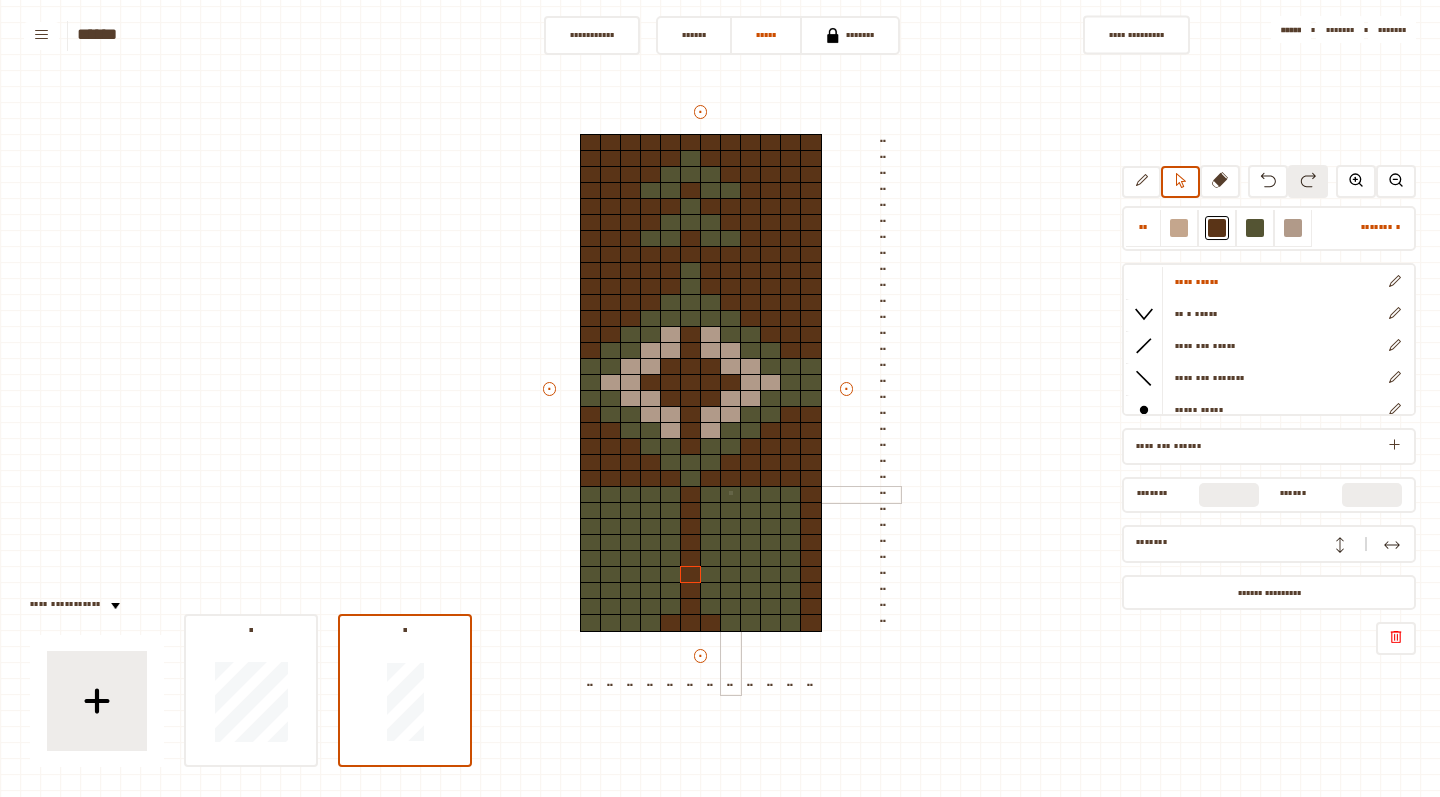 click at bounding box center (731, 495) 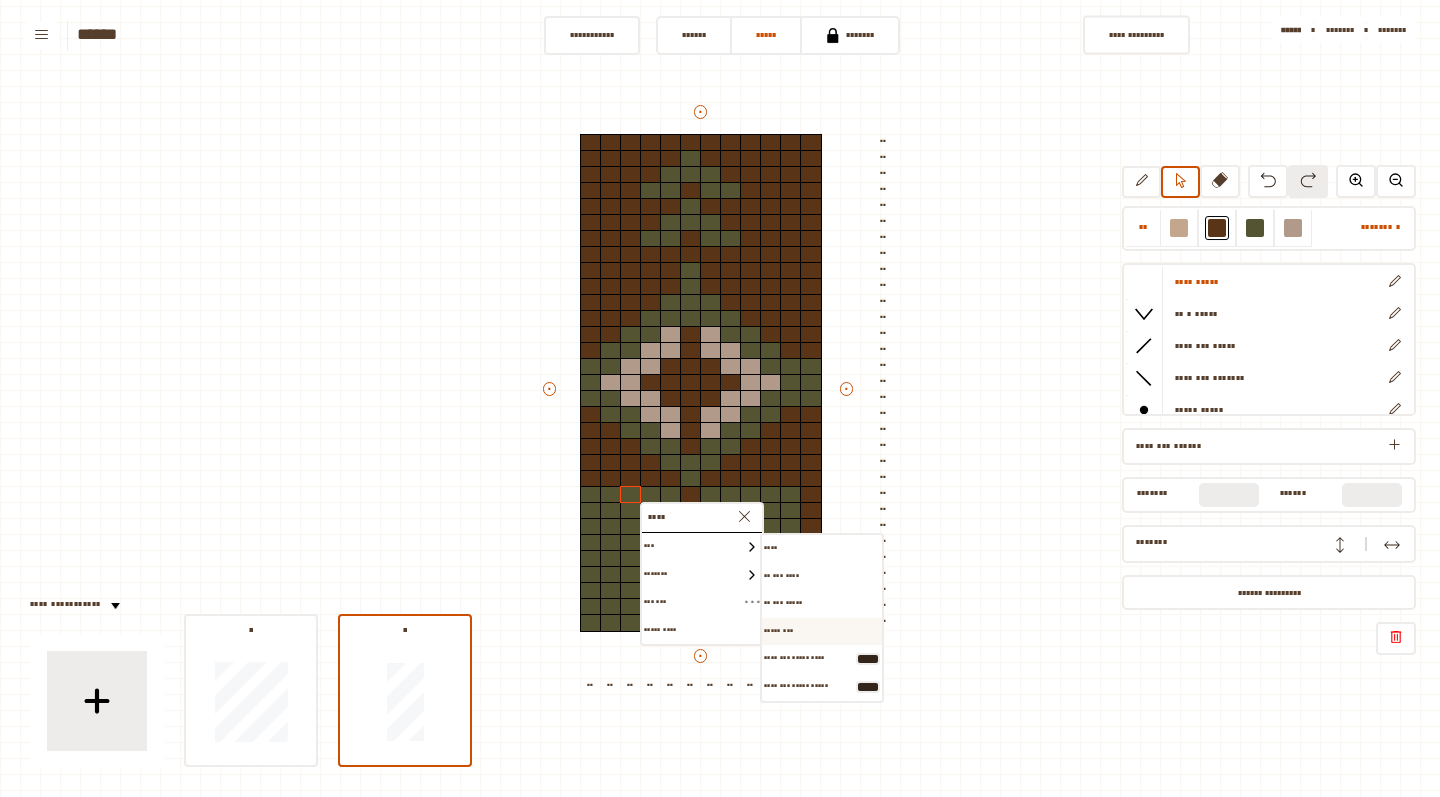 click on "••••• •••" at bounding box center (770, 549) 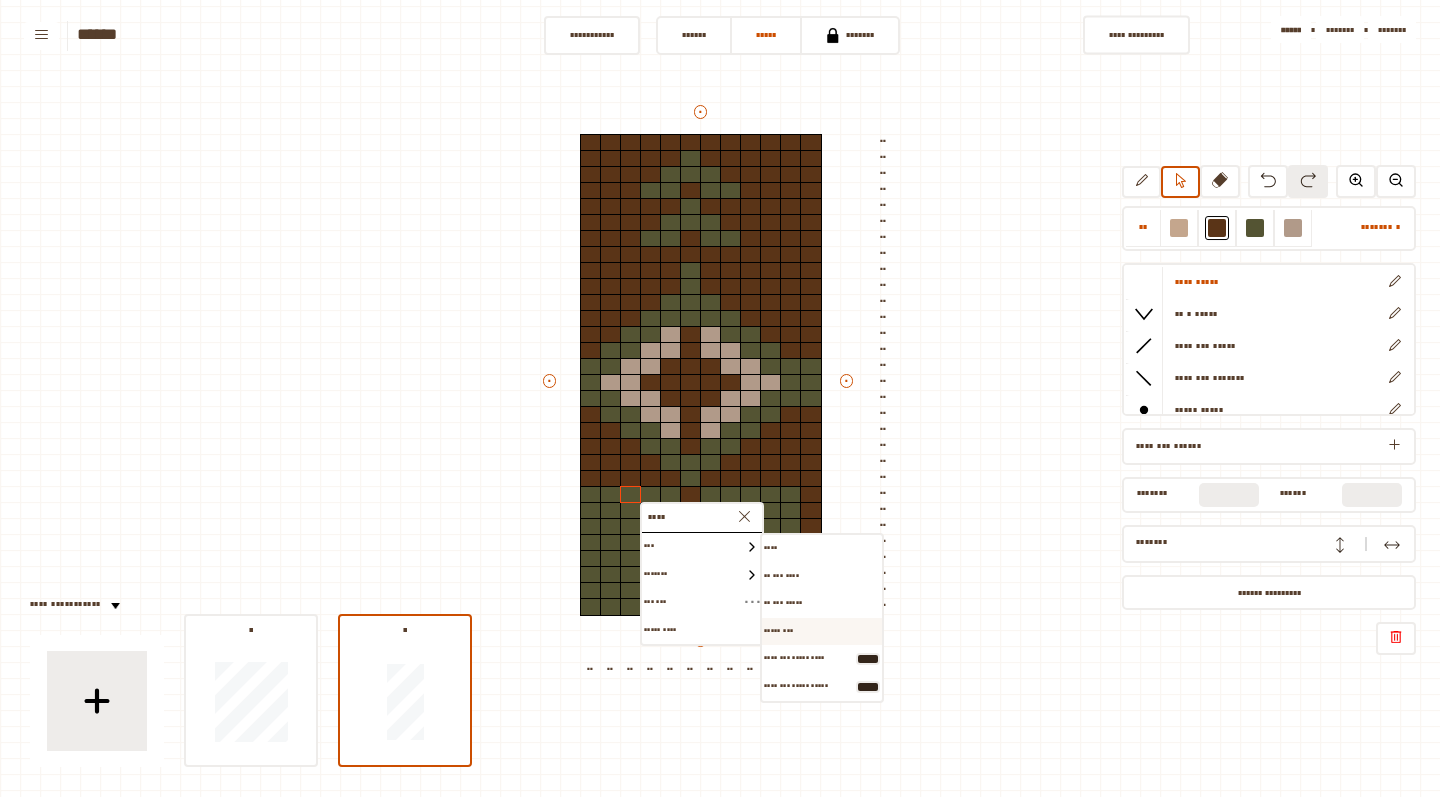 click on "••••• •••" at bounding box center (770, 549) 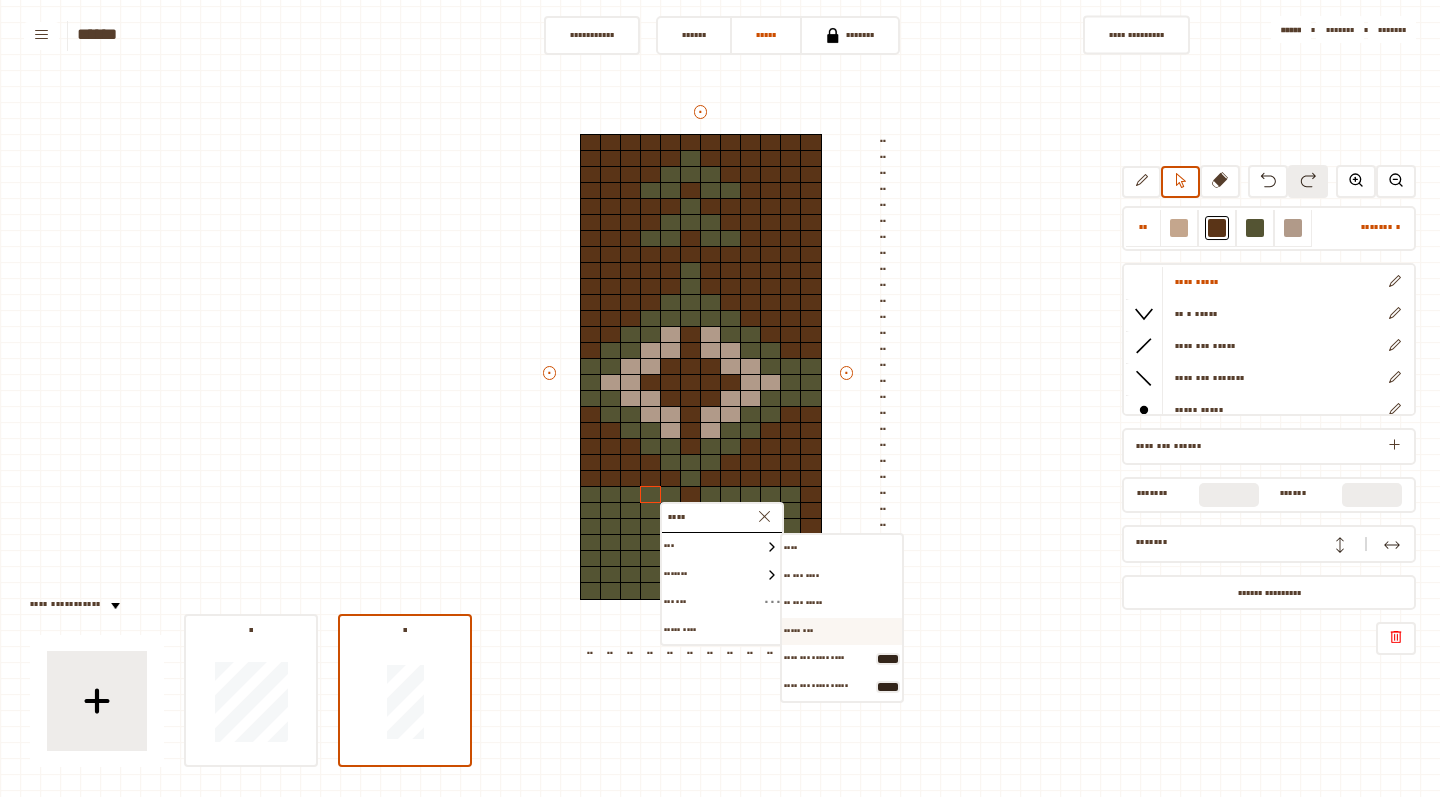 click on "••••• •••" at bounding box center (790, 549) 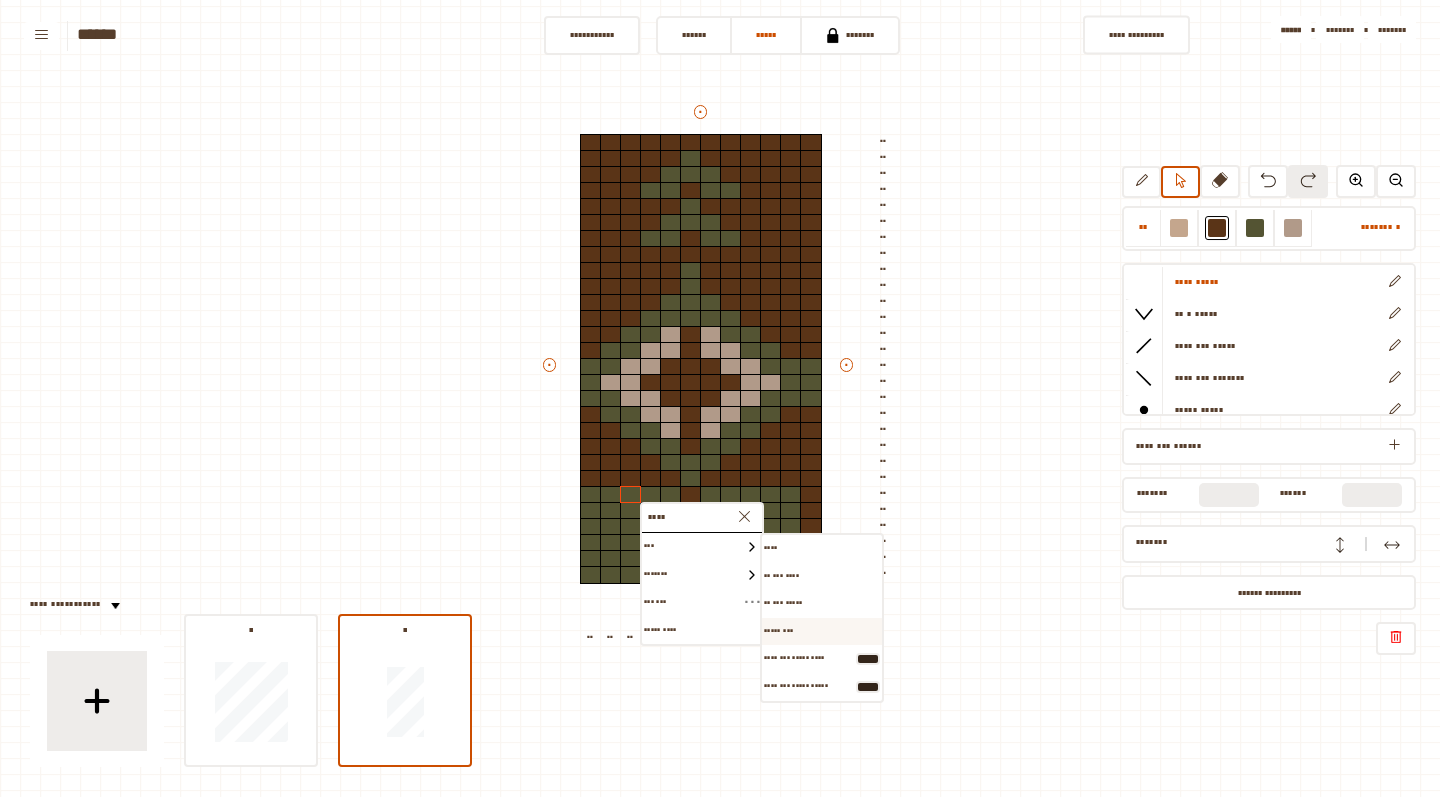 click on "••••• •••" at bounding box center [770, 549] 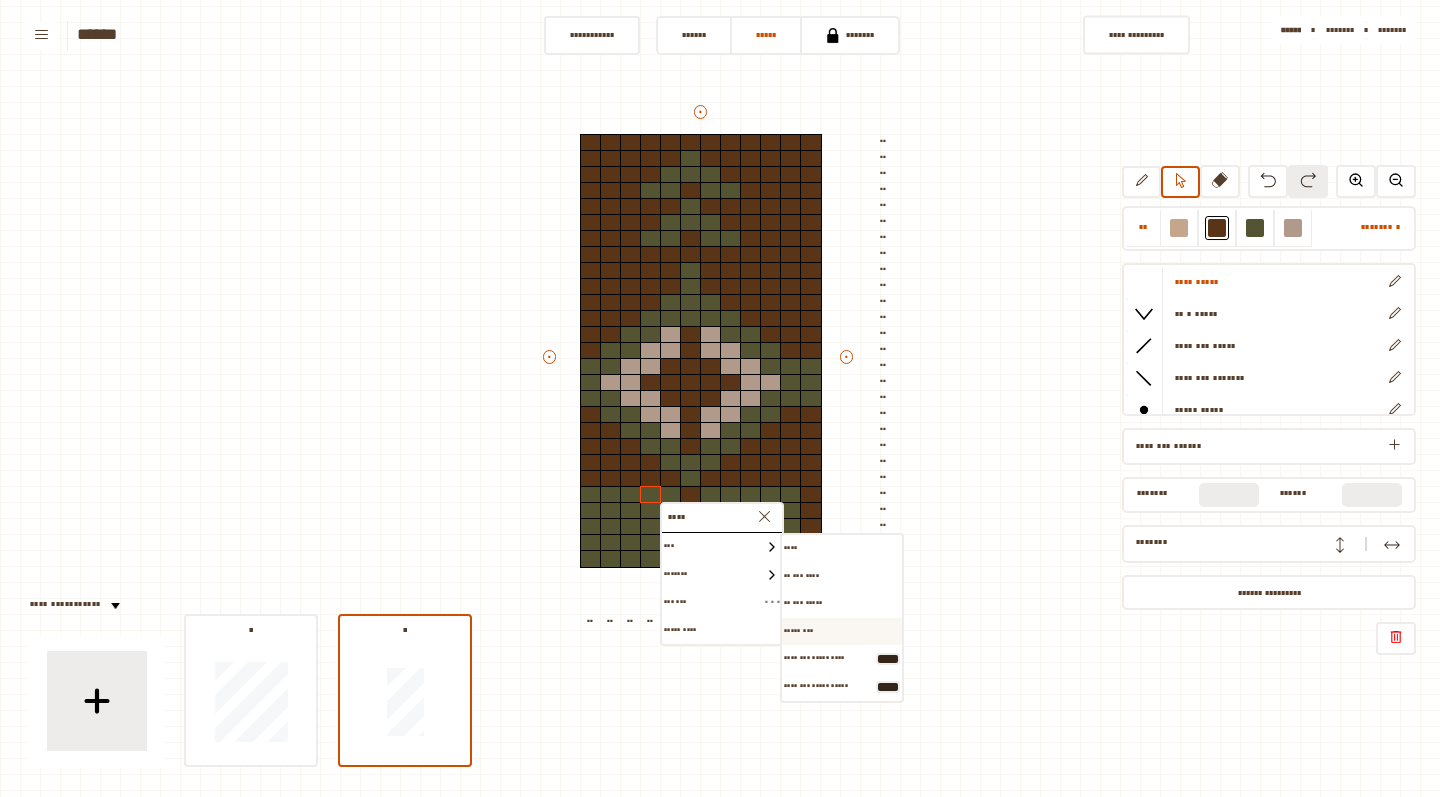 click on "••••• •••" at bounding box center (842, 549) 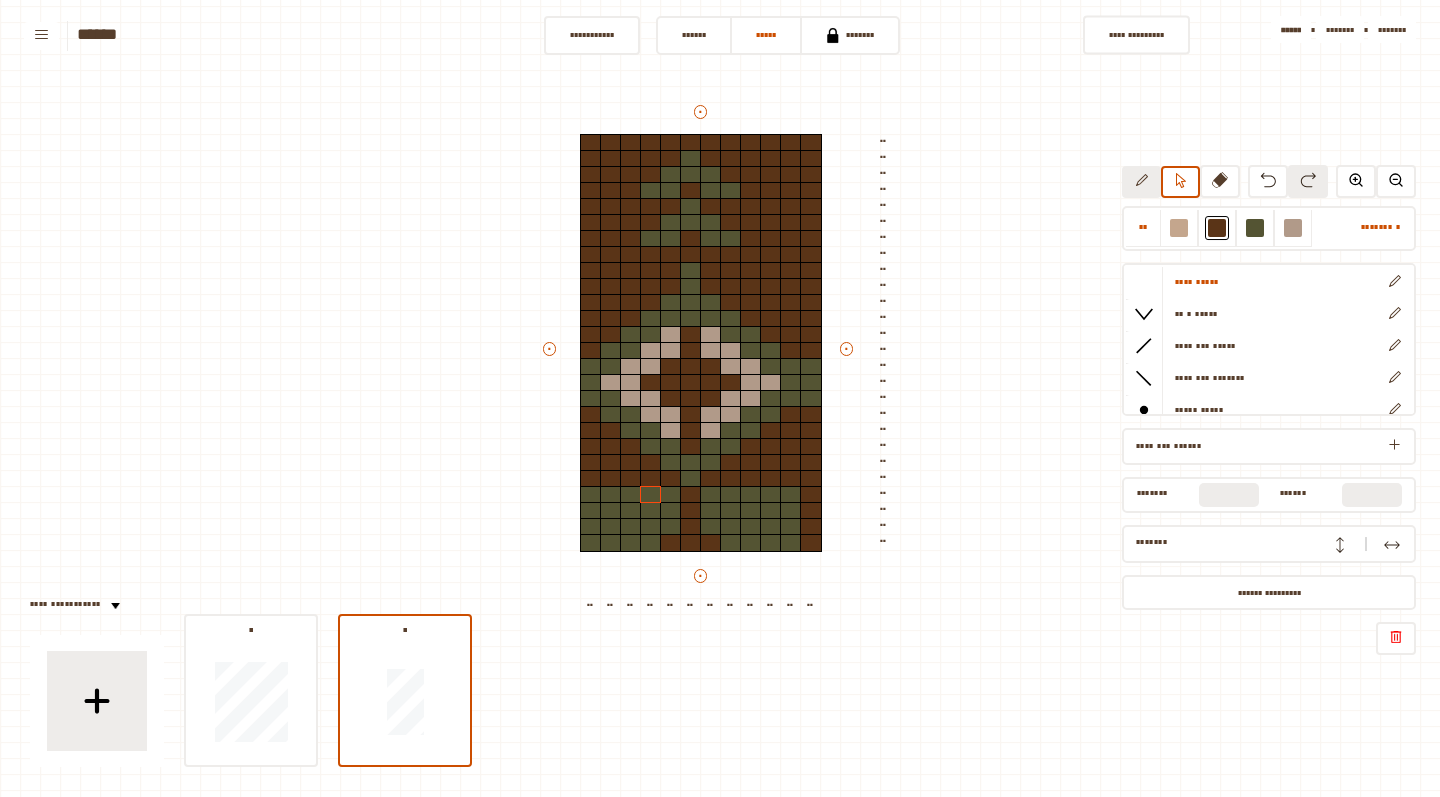 click at bounding box center (1142, 180) 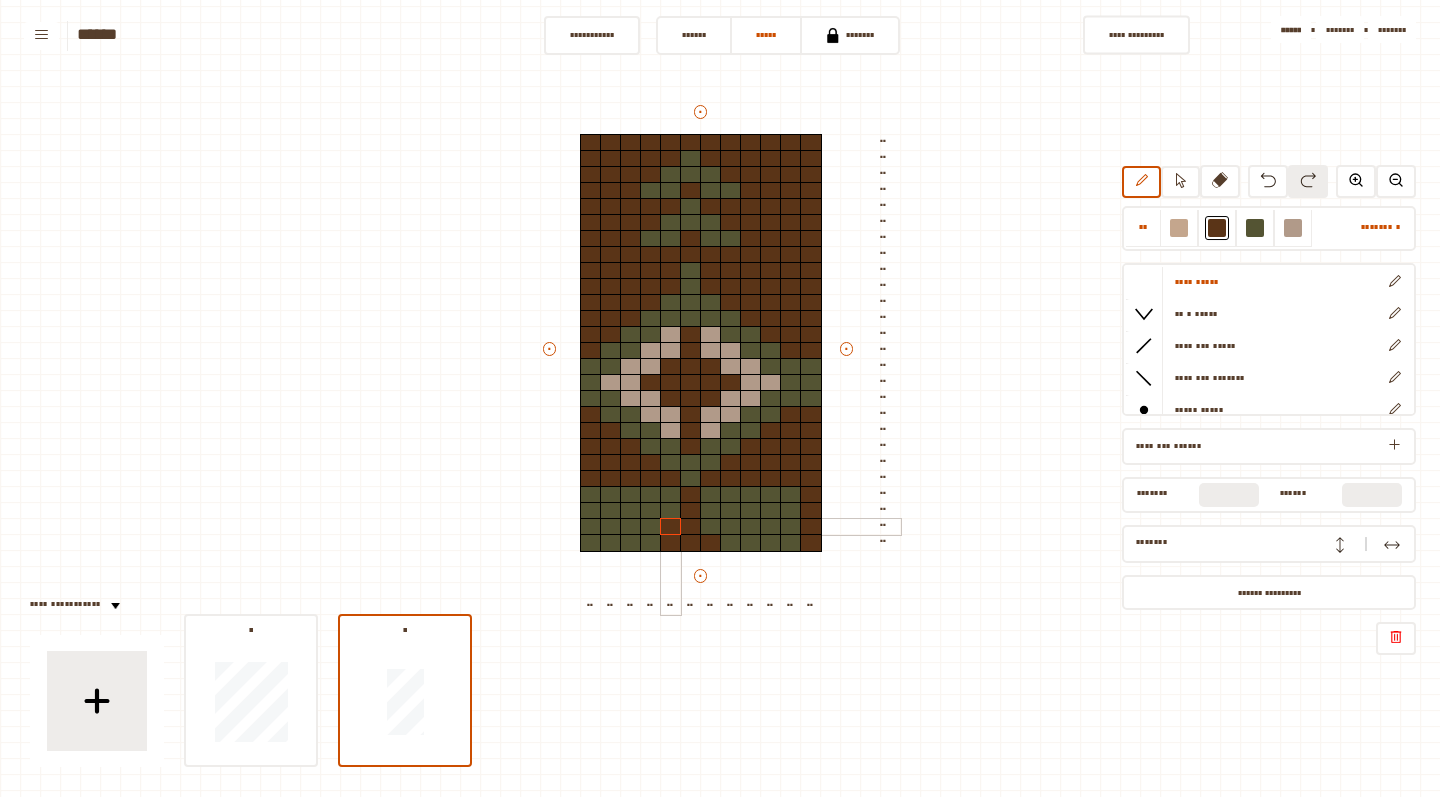 click at bounding box center (671, 527) 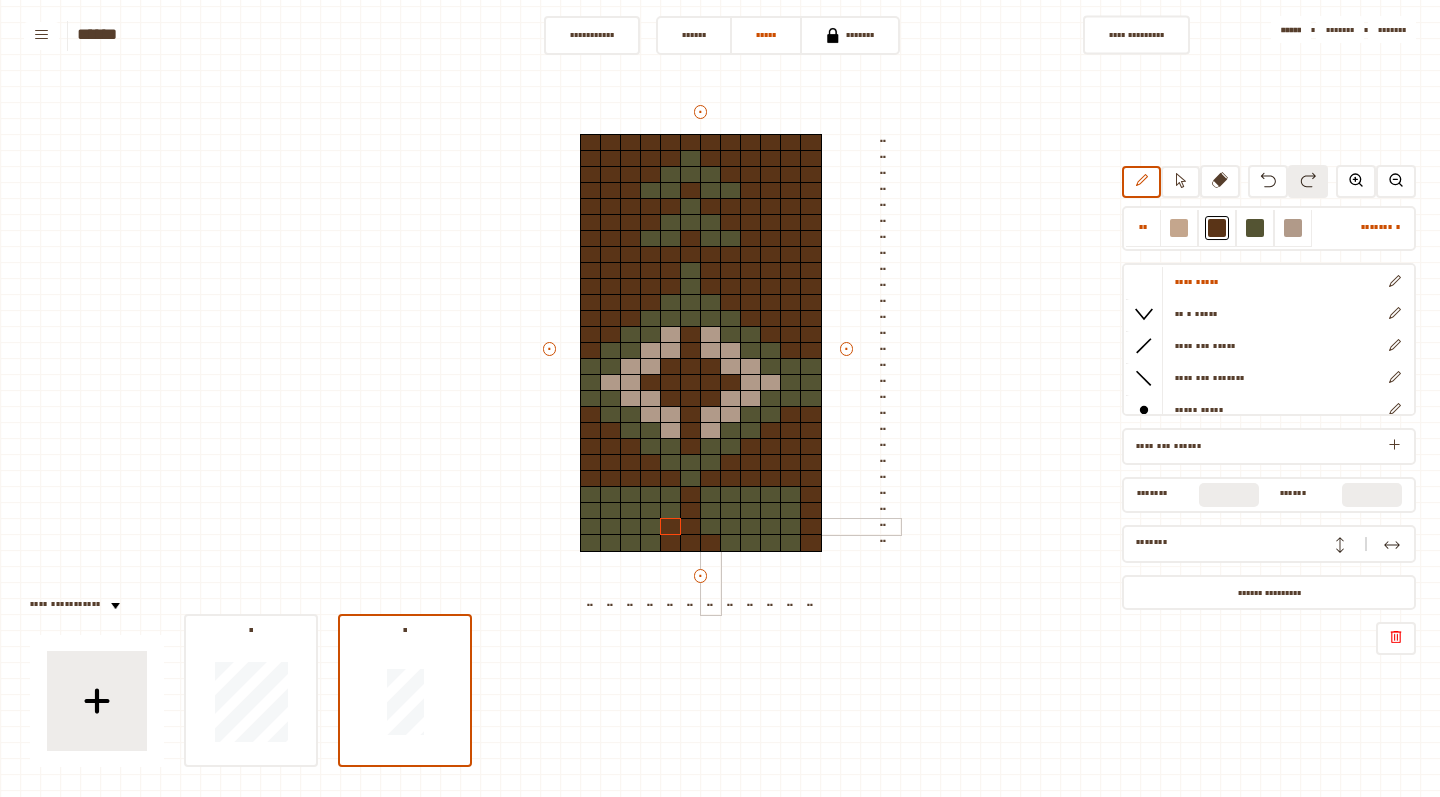 click at bounding box center (711, 527) 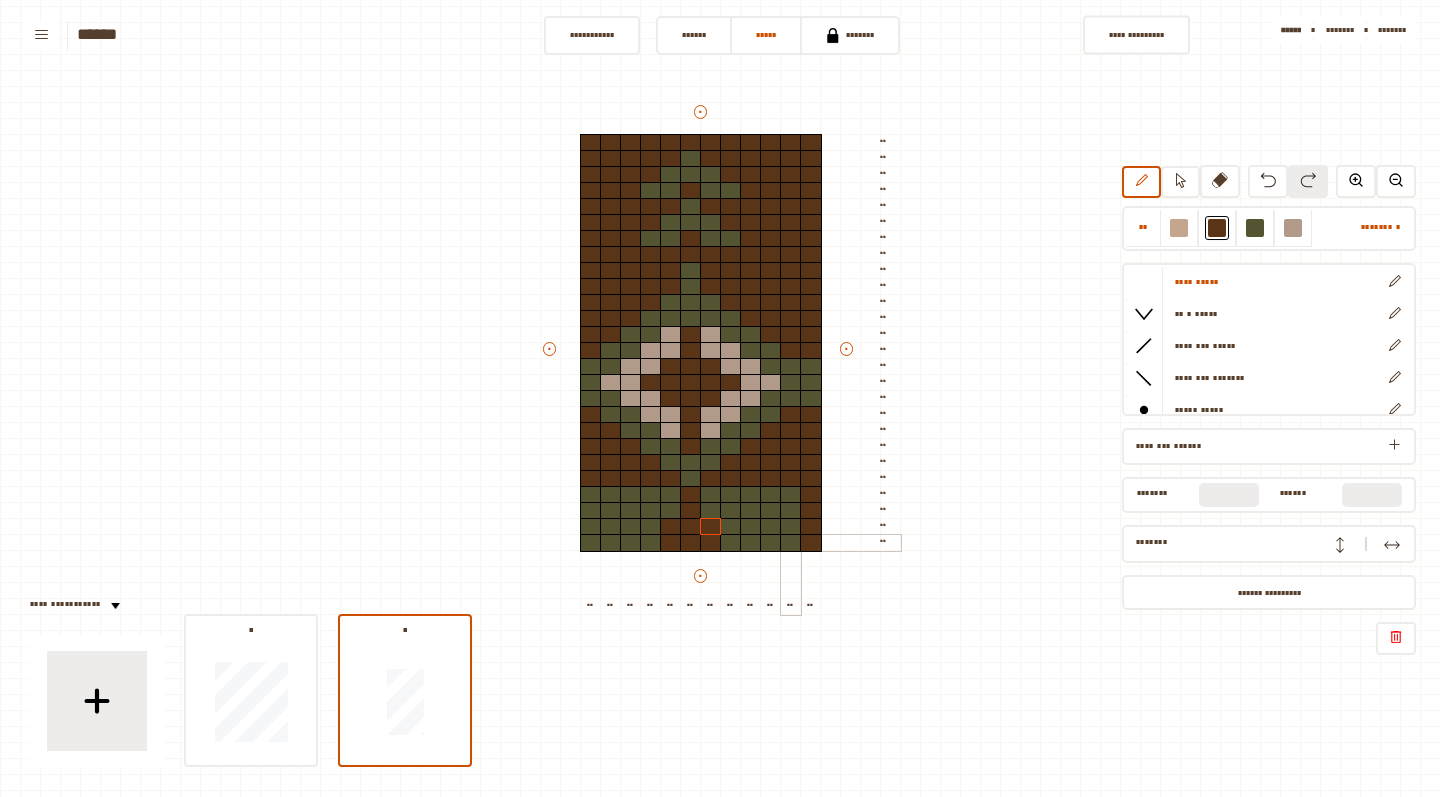 click at bounding box center [791, 543] 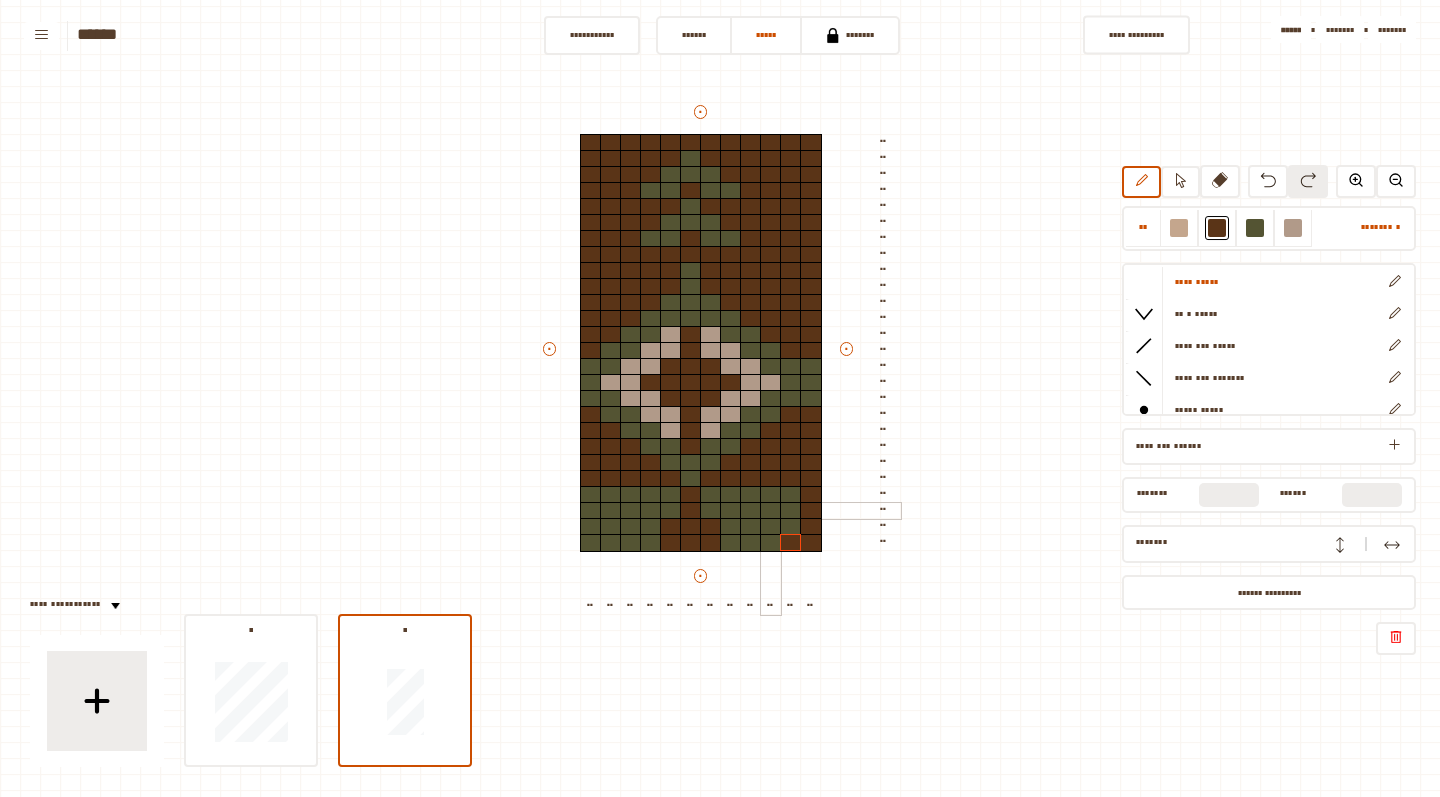 click at bounding box center [771, 511] 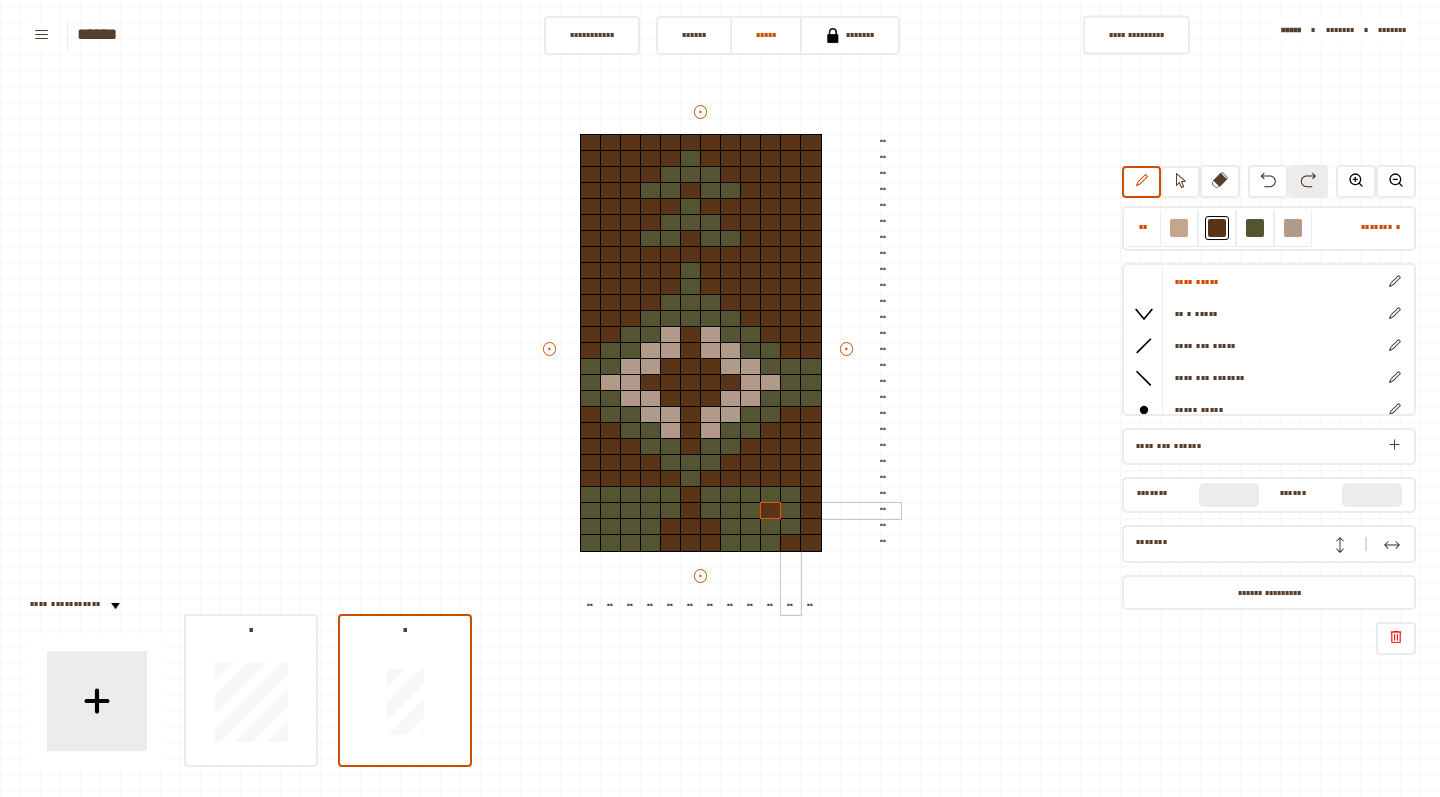 click at bounding box center [791, 511] 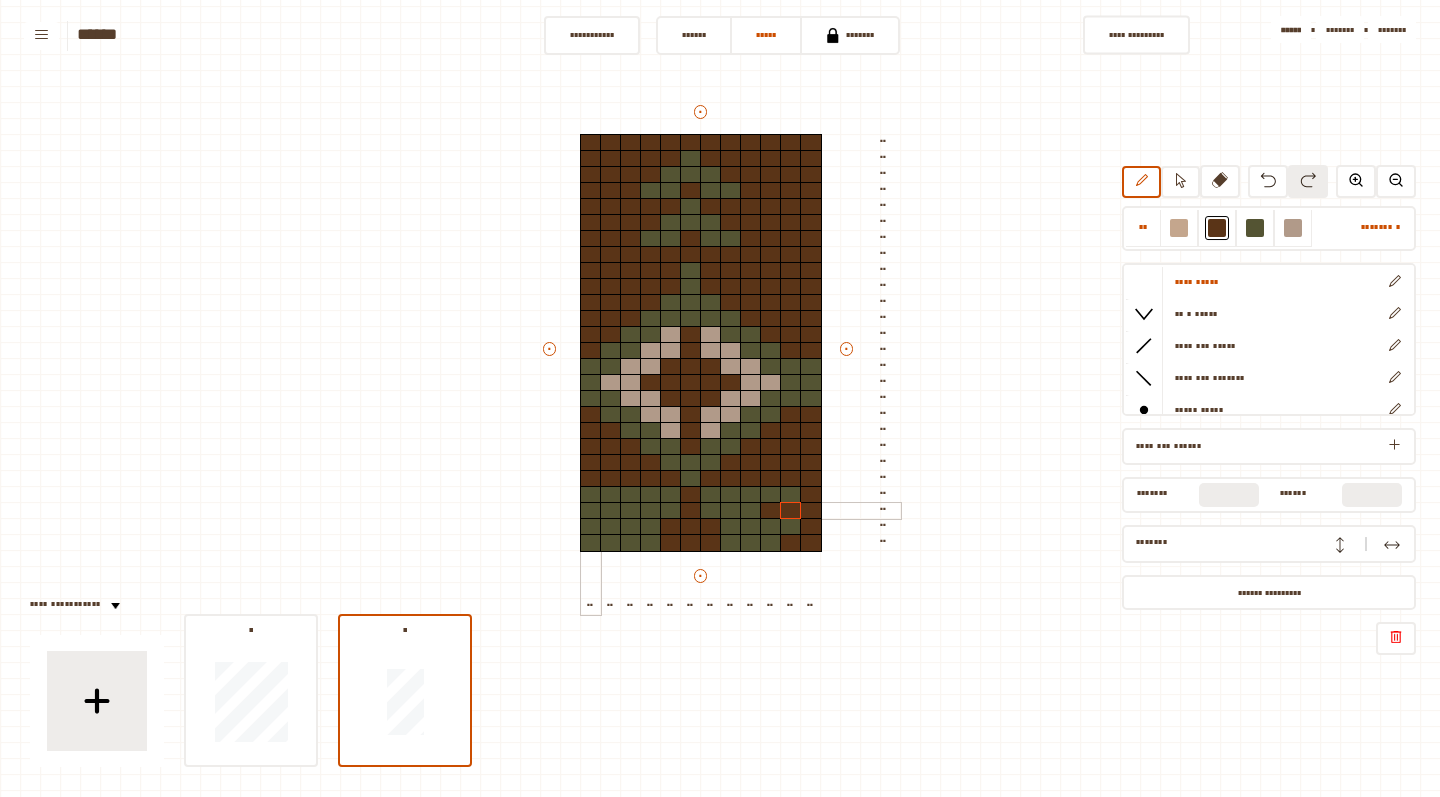 click at bounding box center [591, 511] 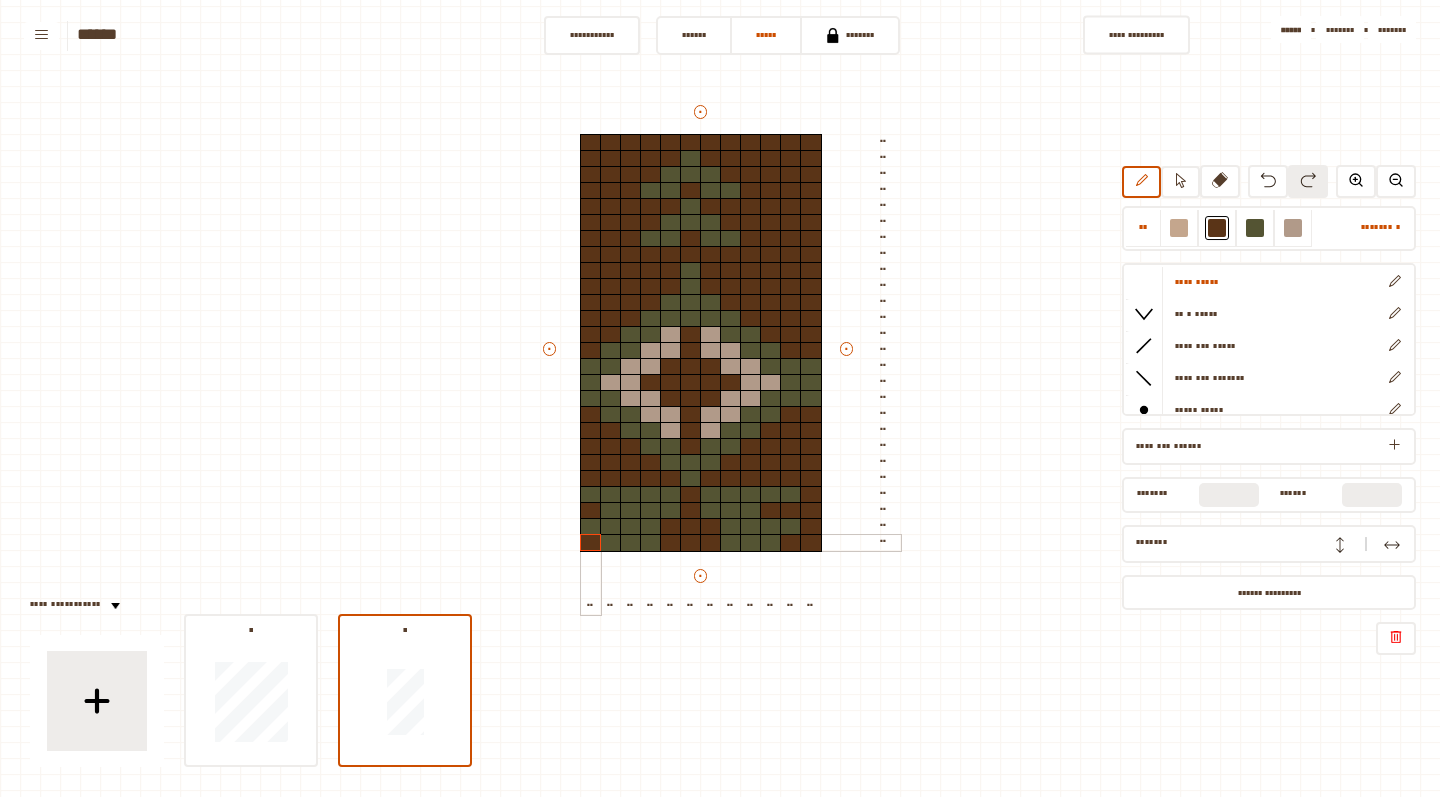 click at bounding box center [591, 543] 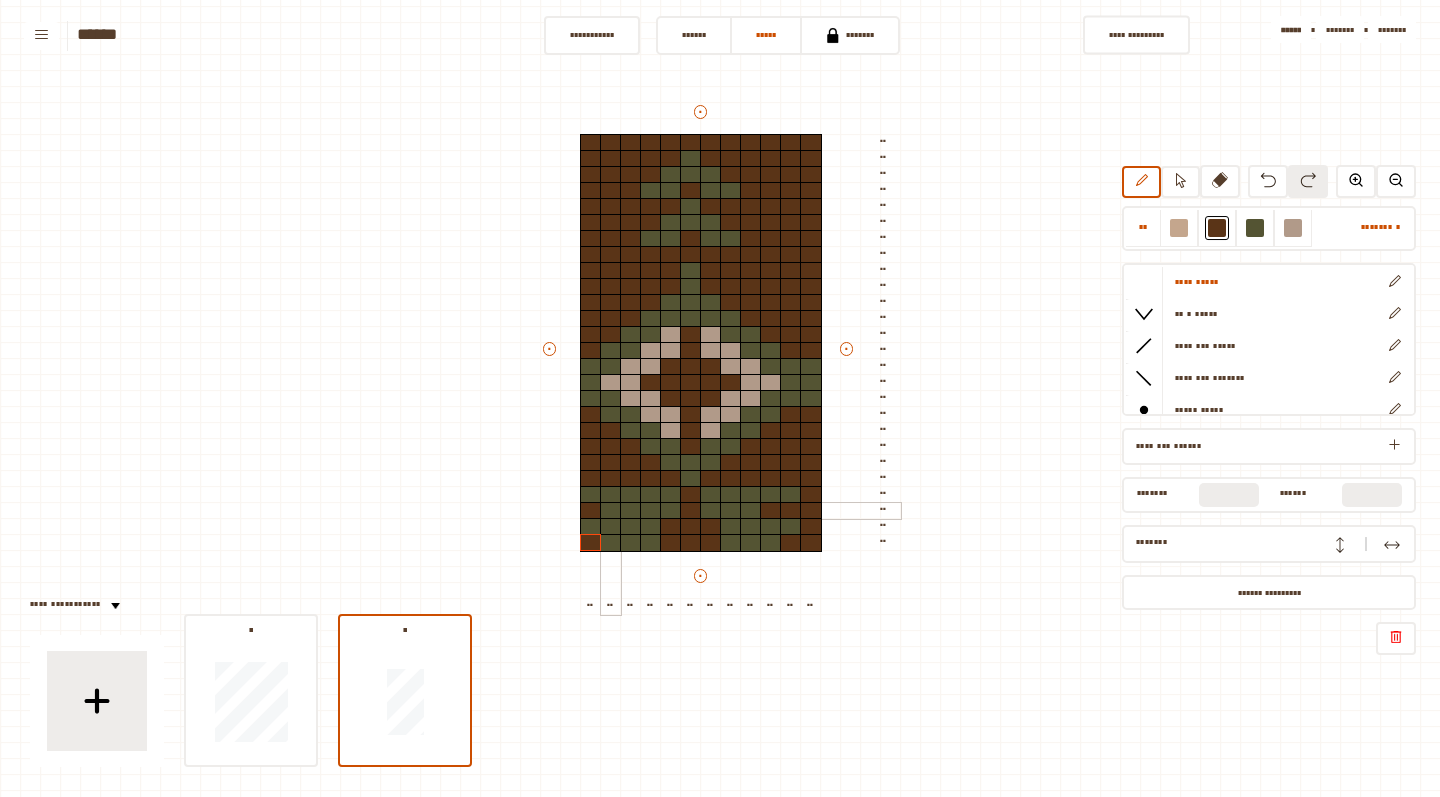 click at bounding box center [611, 511] 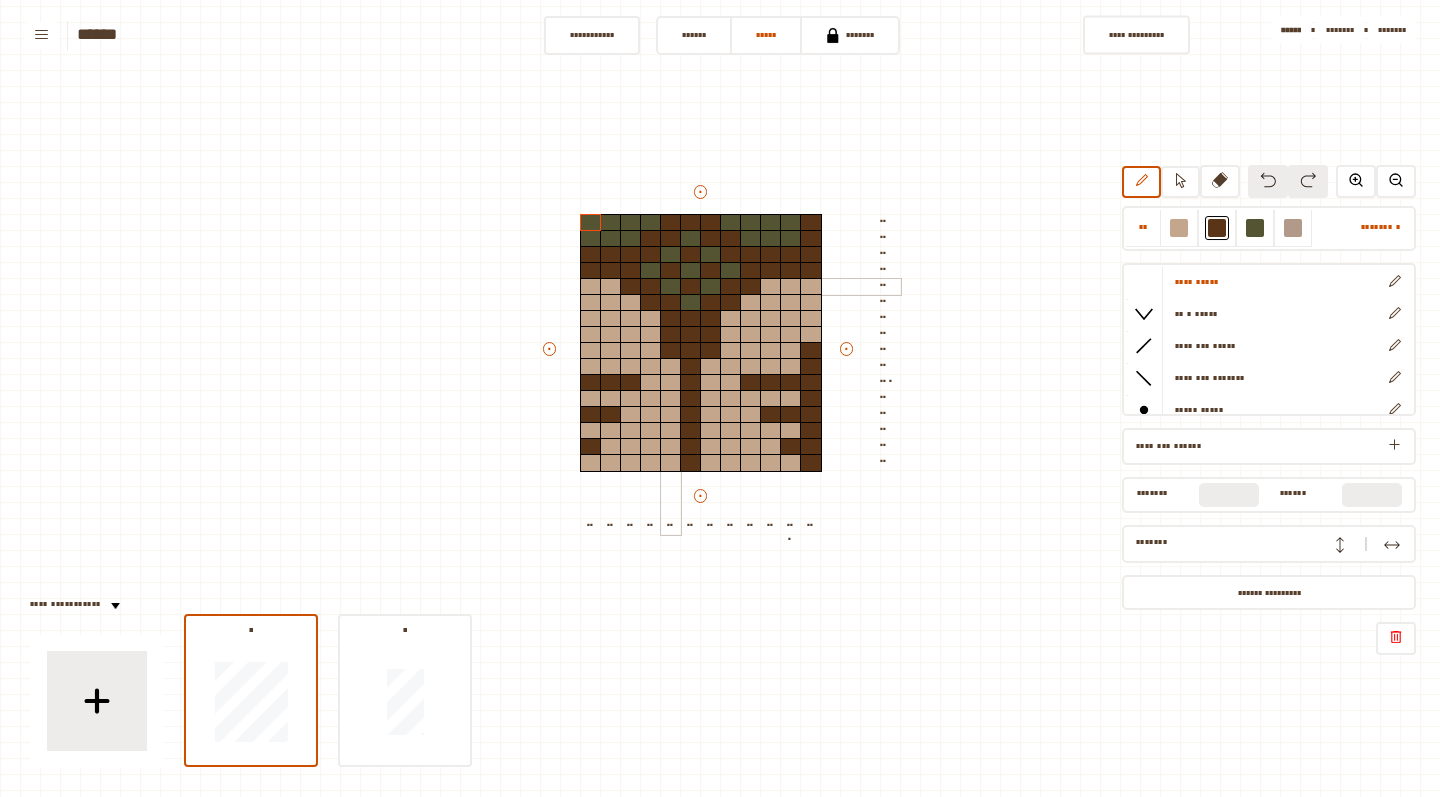 click at bounding box center [671, 287] 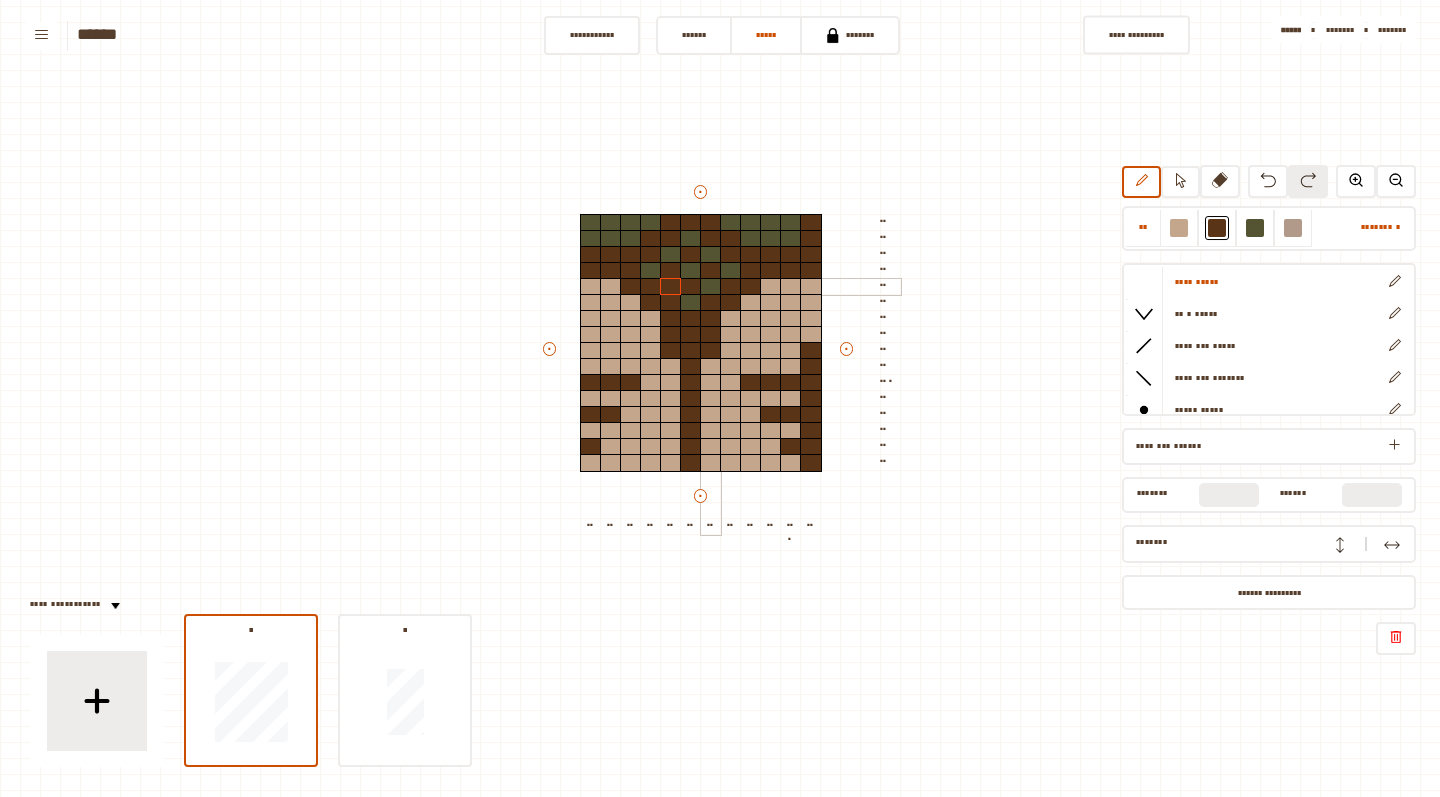 click at bounding box center [711, 287] 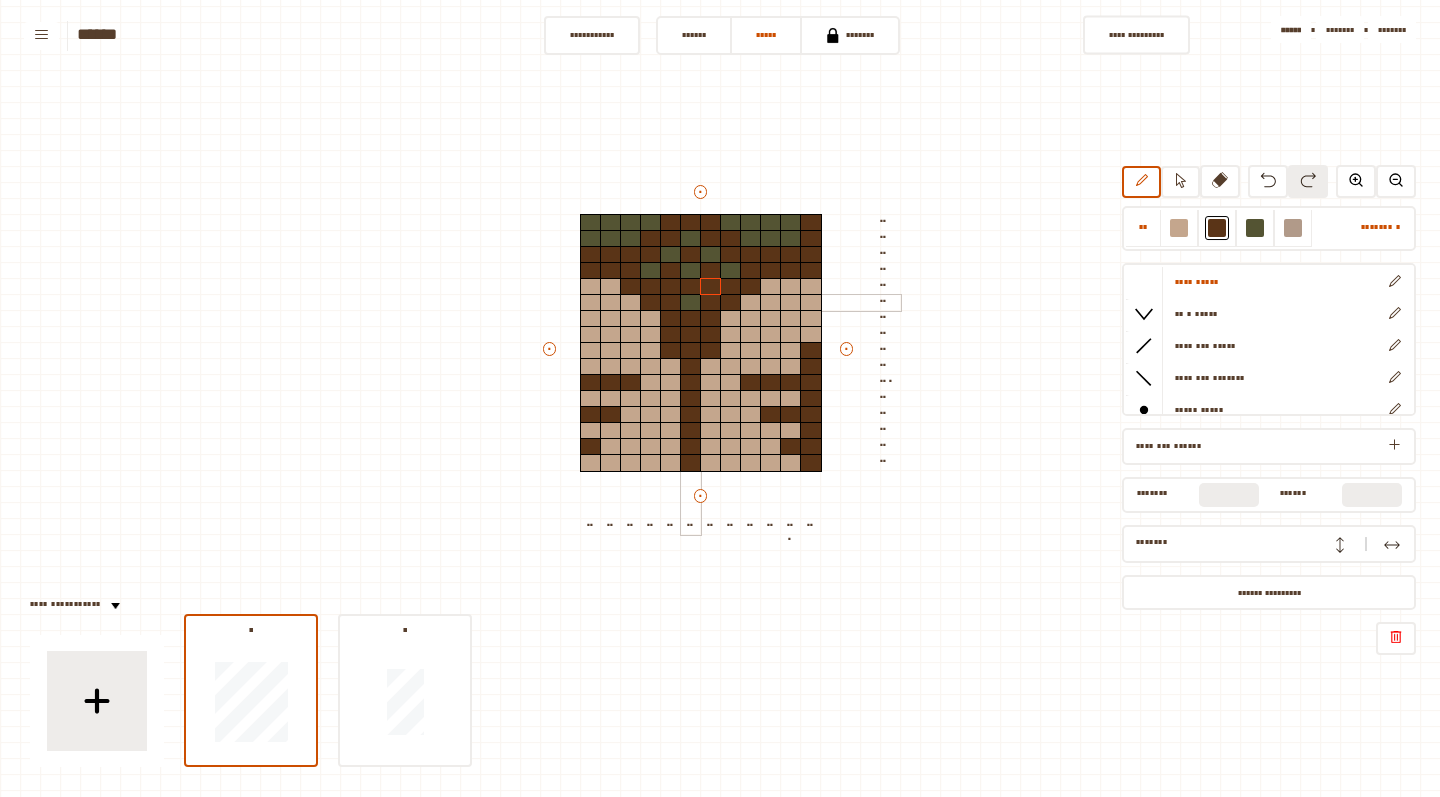 click at bounding box center (691, 303) 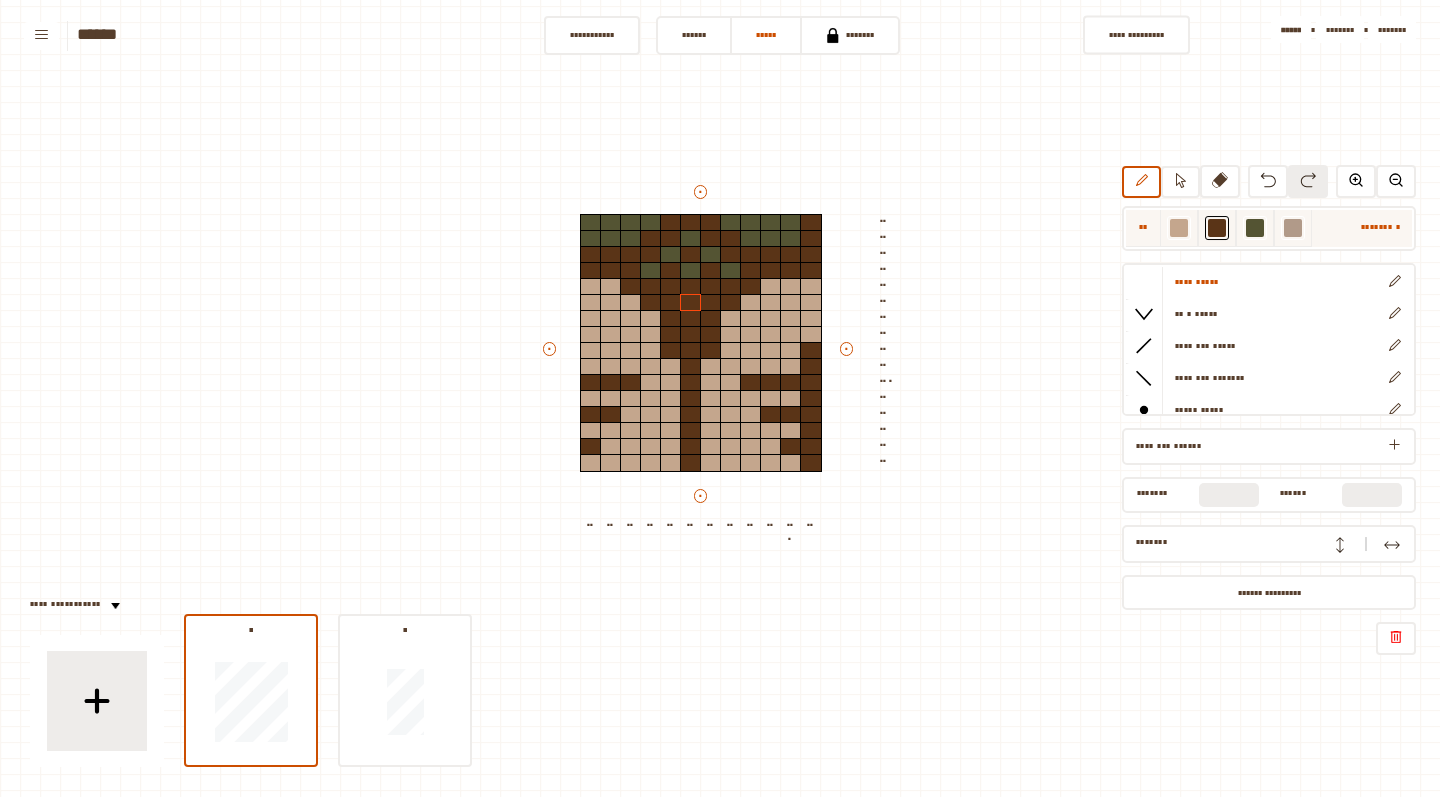 click at bounding box center (1179, 228) 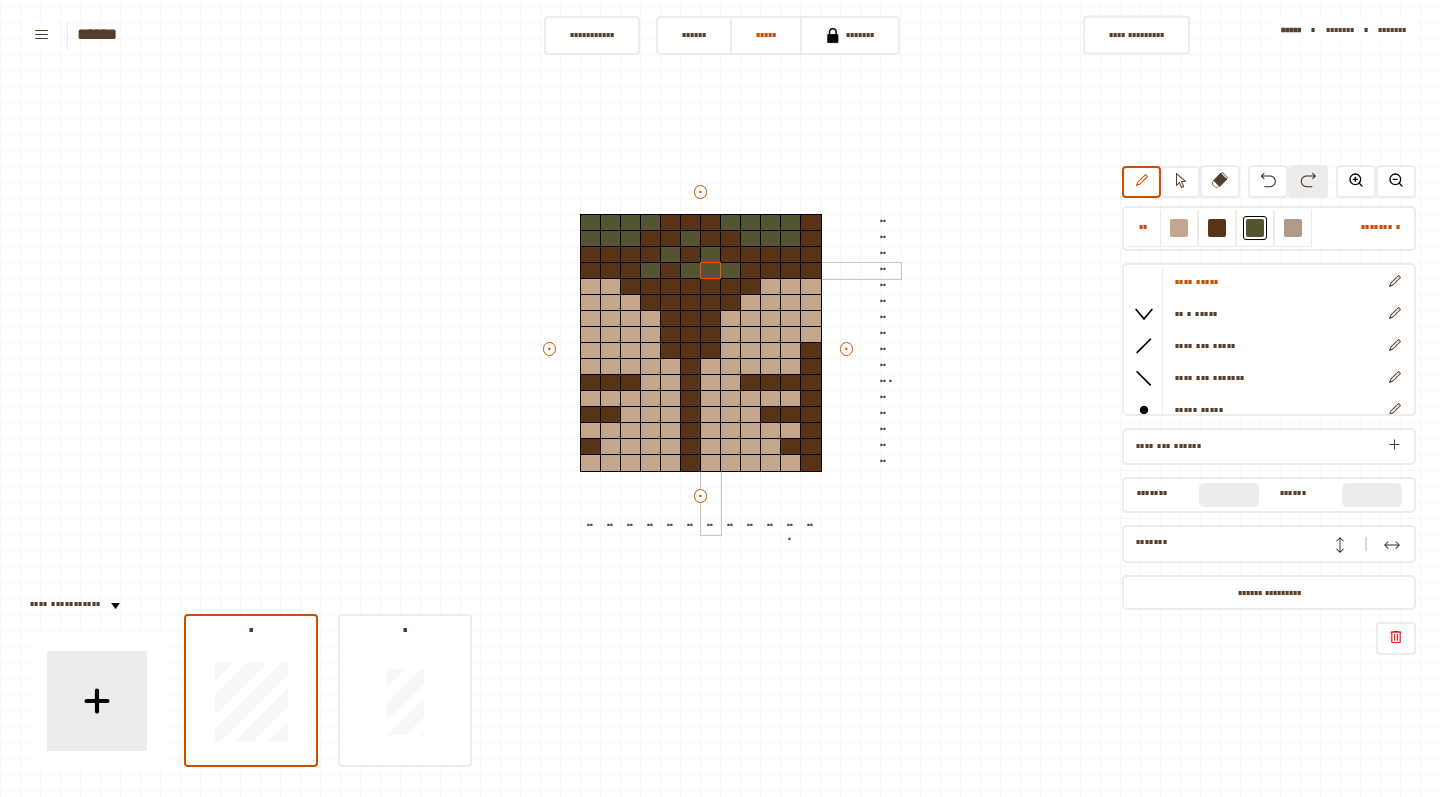click at bounding box center [711, 271] 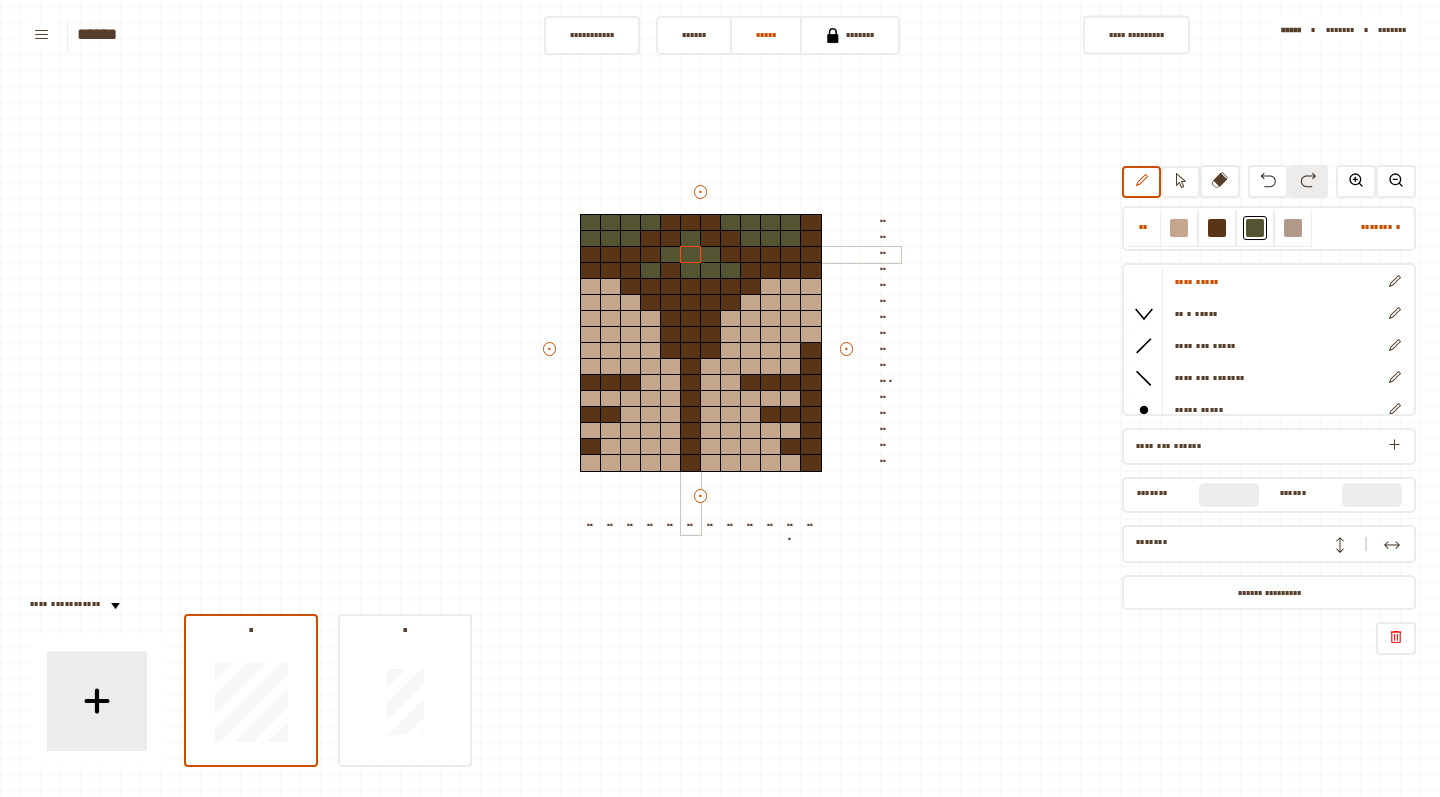 click at bounding box center (691, 255) 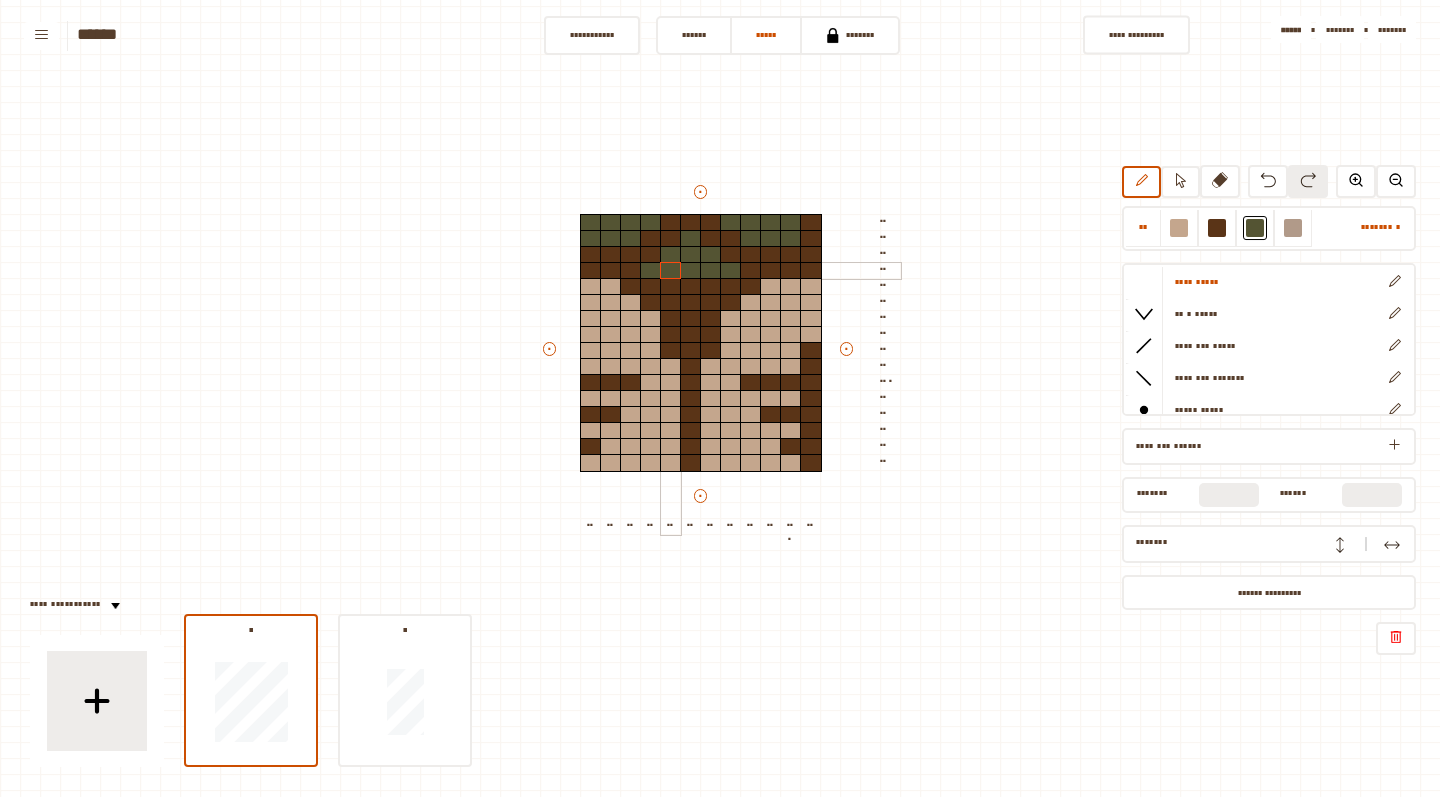 click at bounding box center (671, 271) 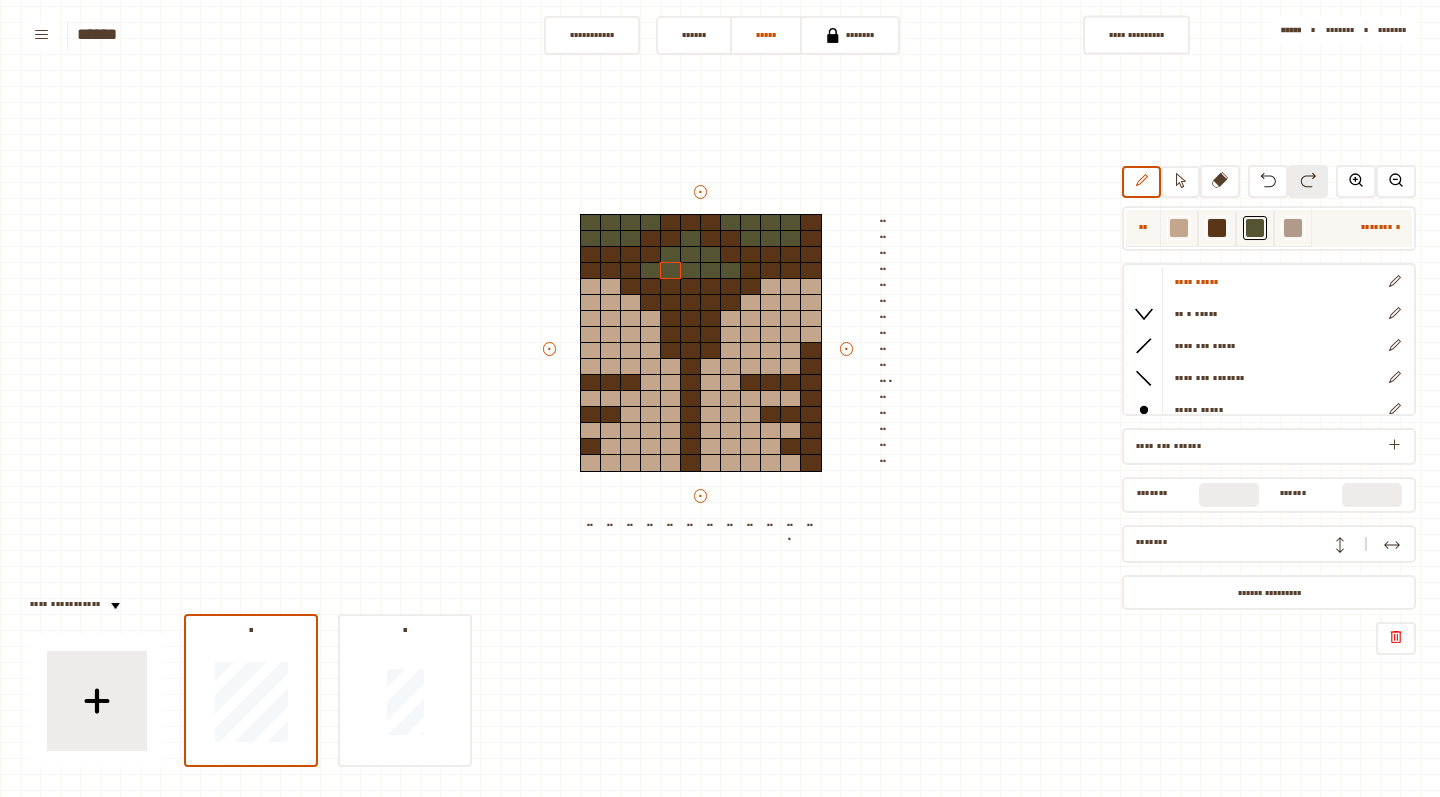 click at bounding box center (1179, 228) 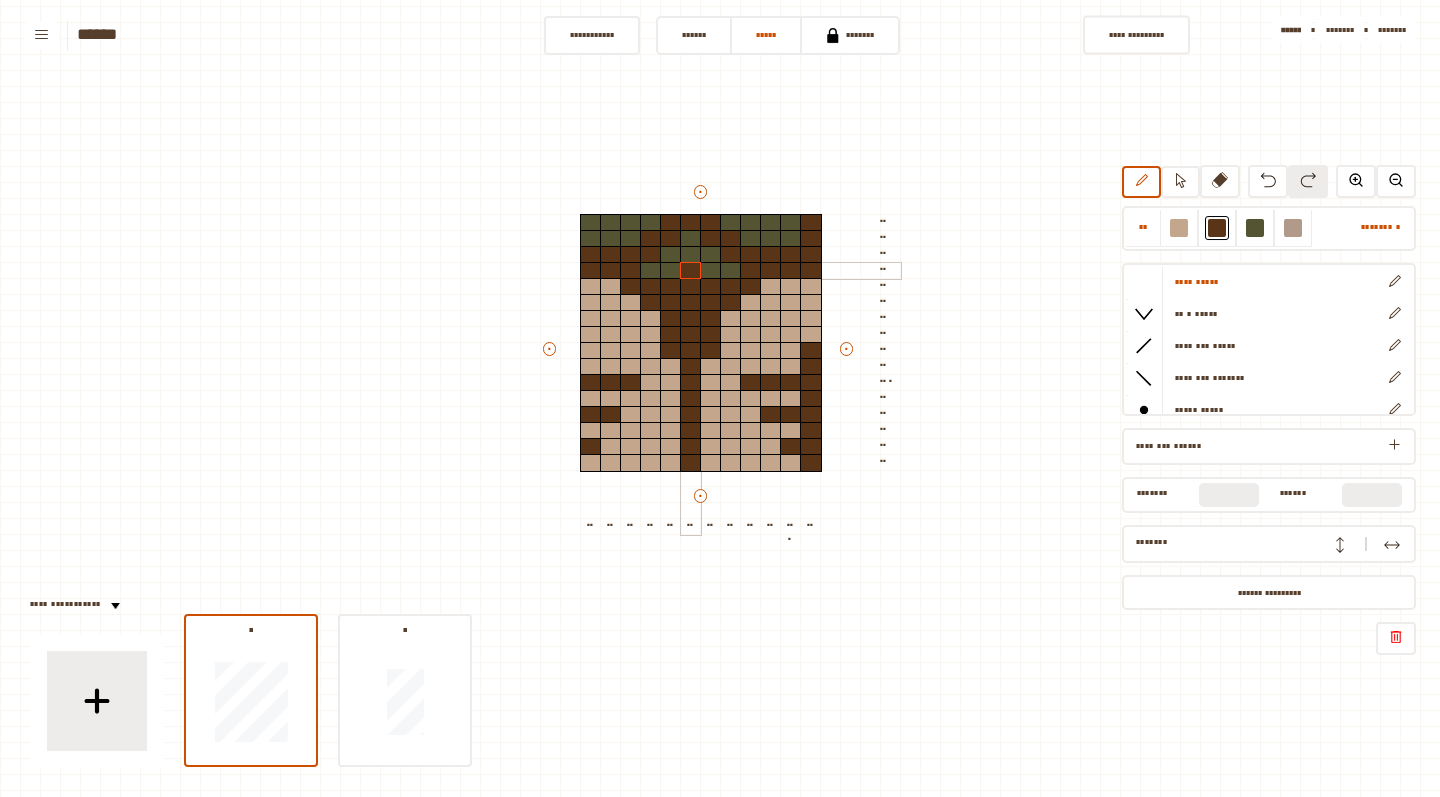 click at bounding box center (691, 271) 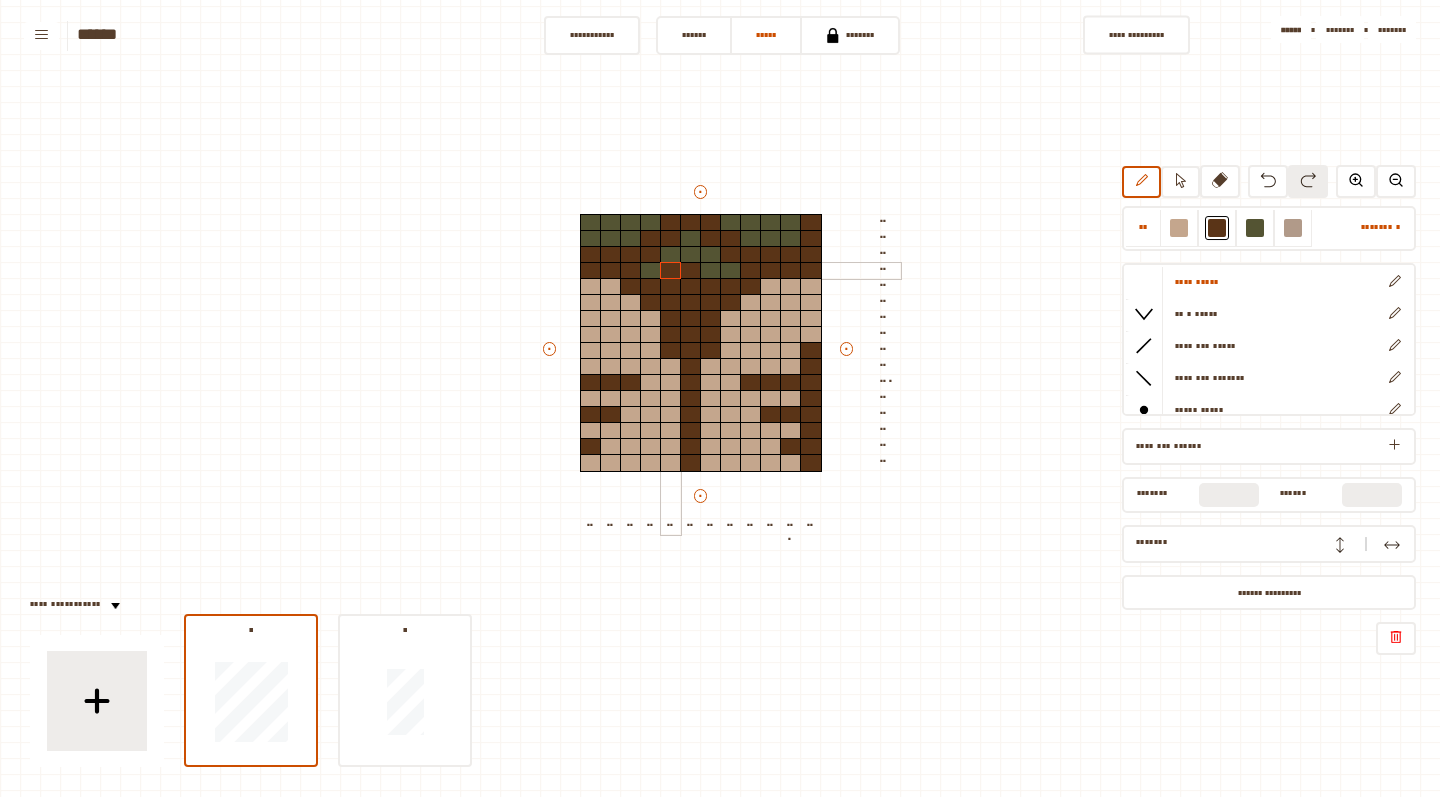 click at bounding box center (671, 271) 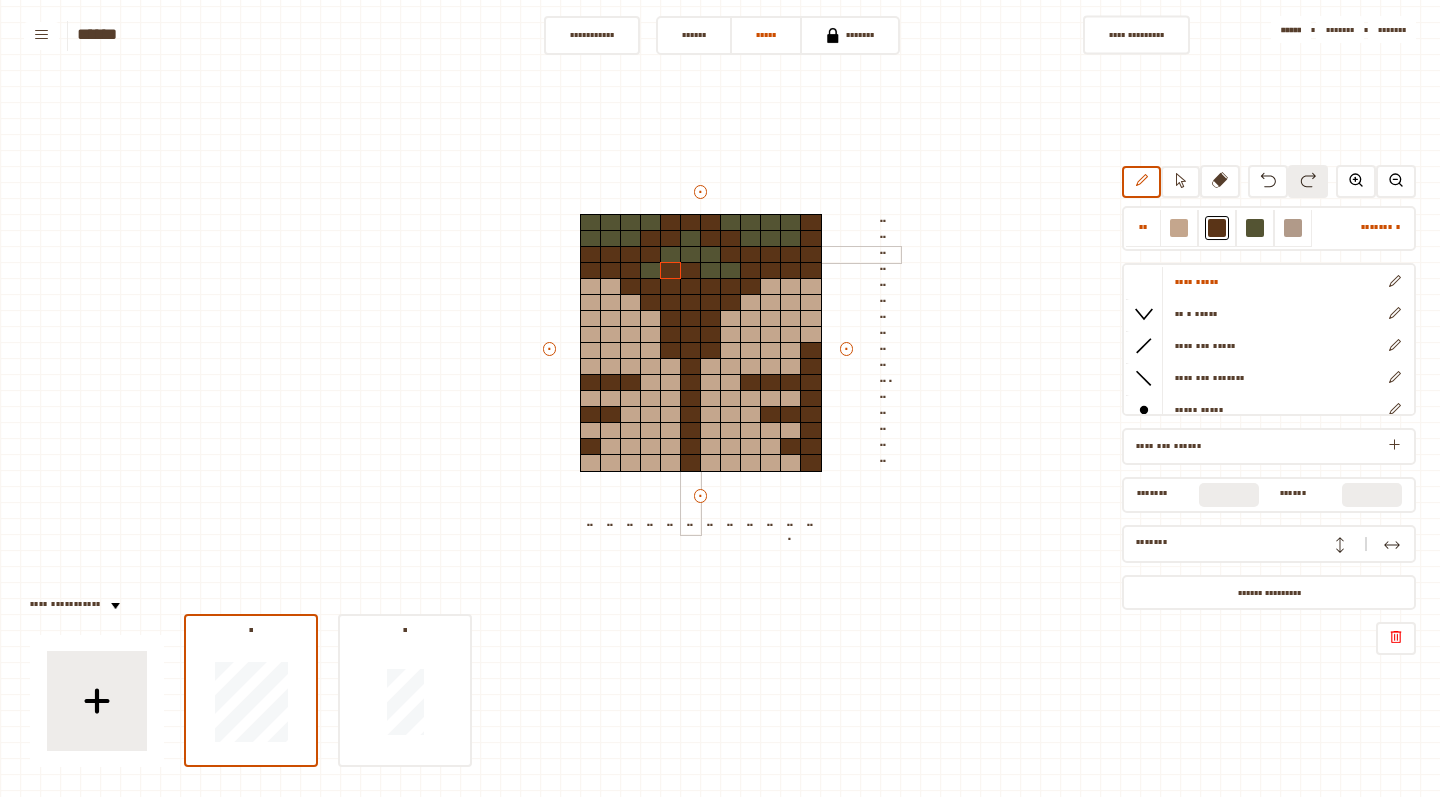 click at bounding box center [691, 255] 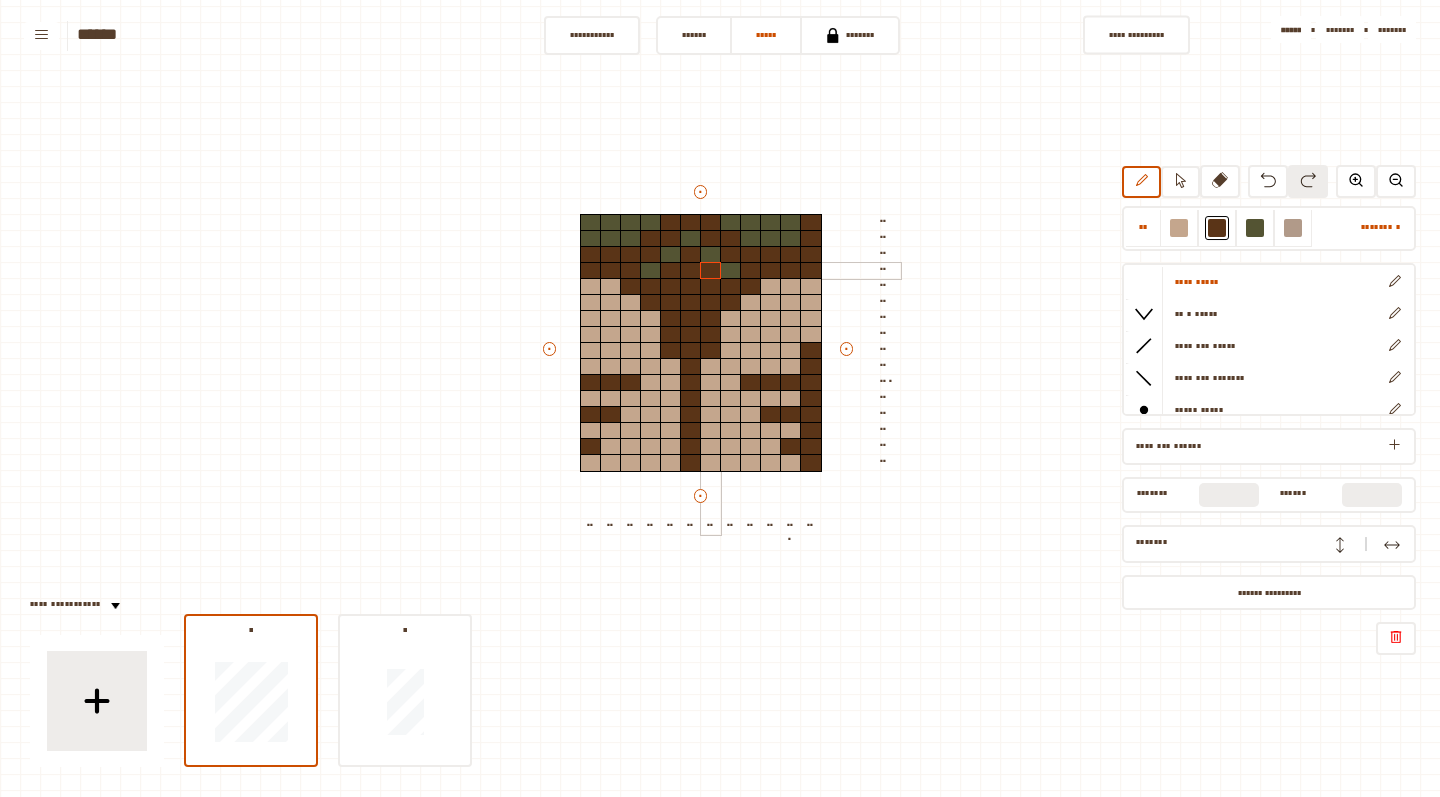 click at bounding box center [711, 271] 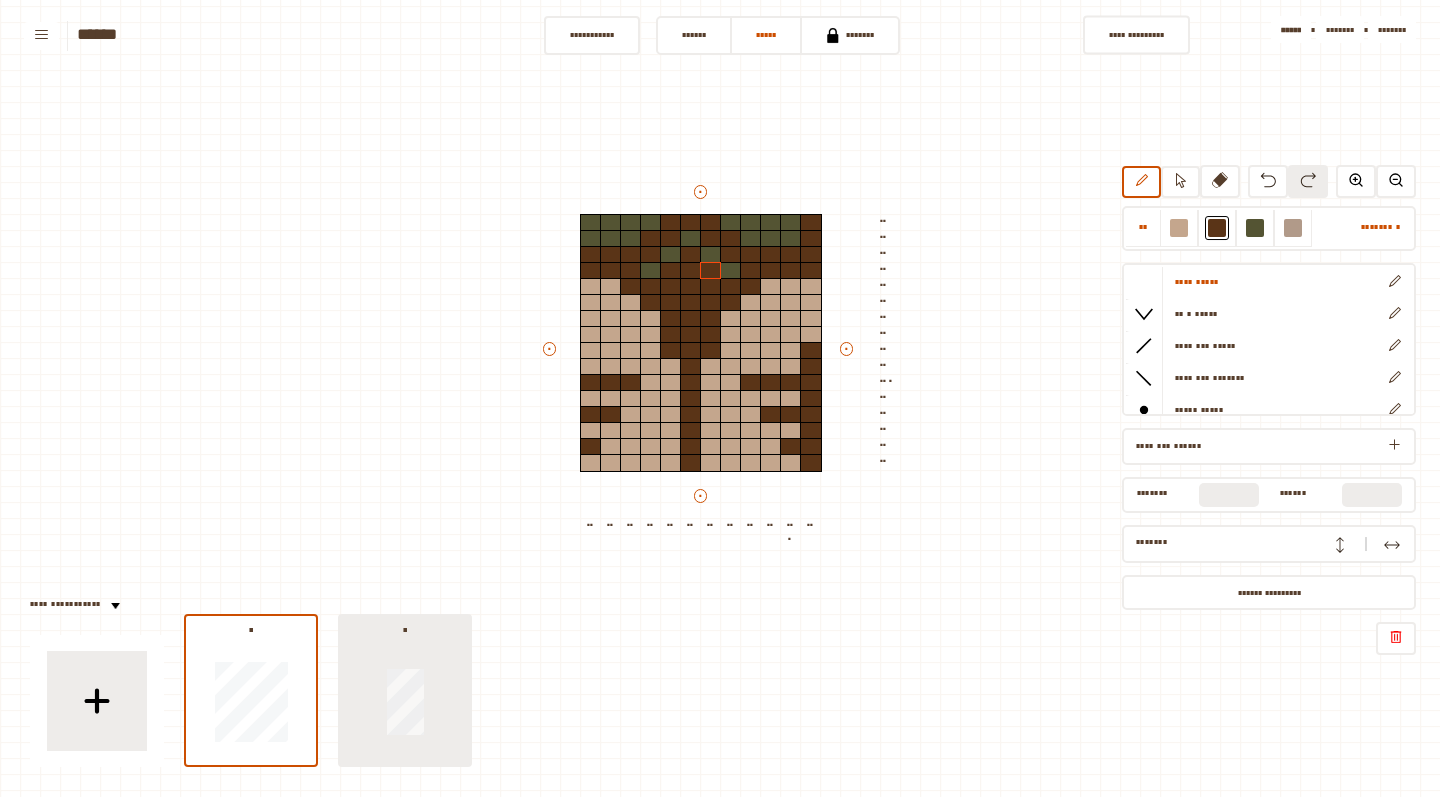 click at bounding box center [405, 701] 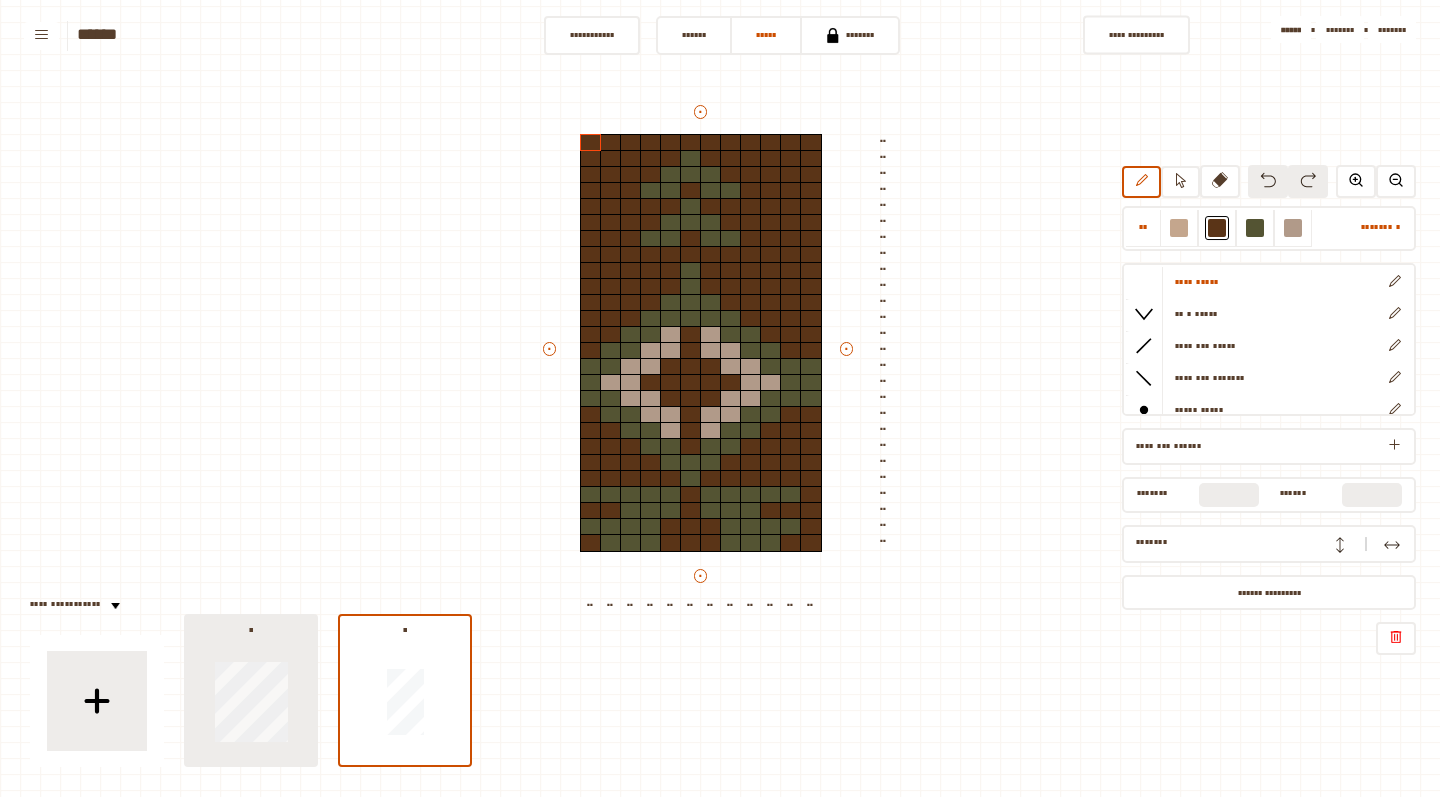 click at bounding box center (251, 701) 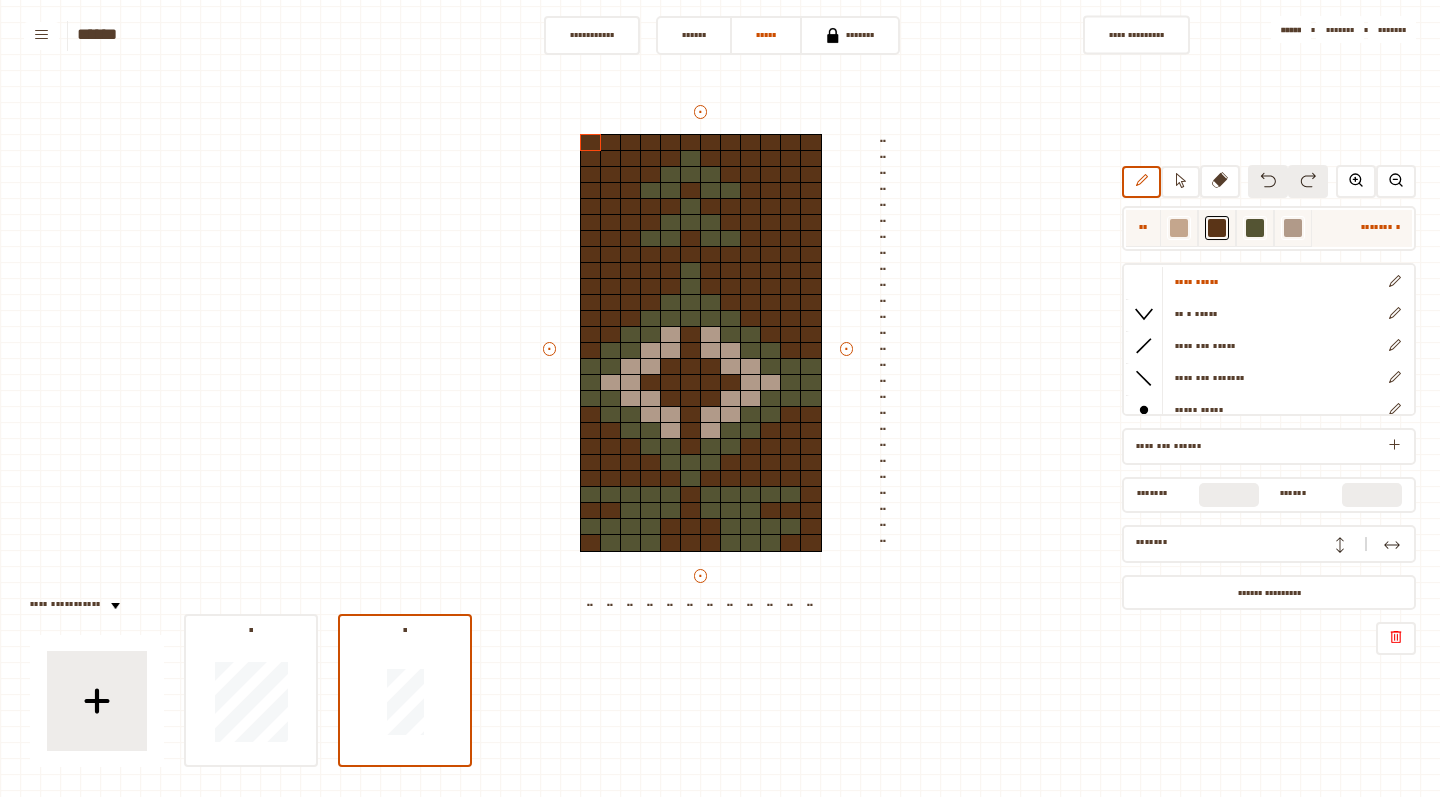 click at bounding box center (1179, 228) 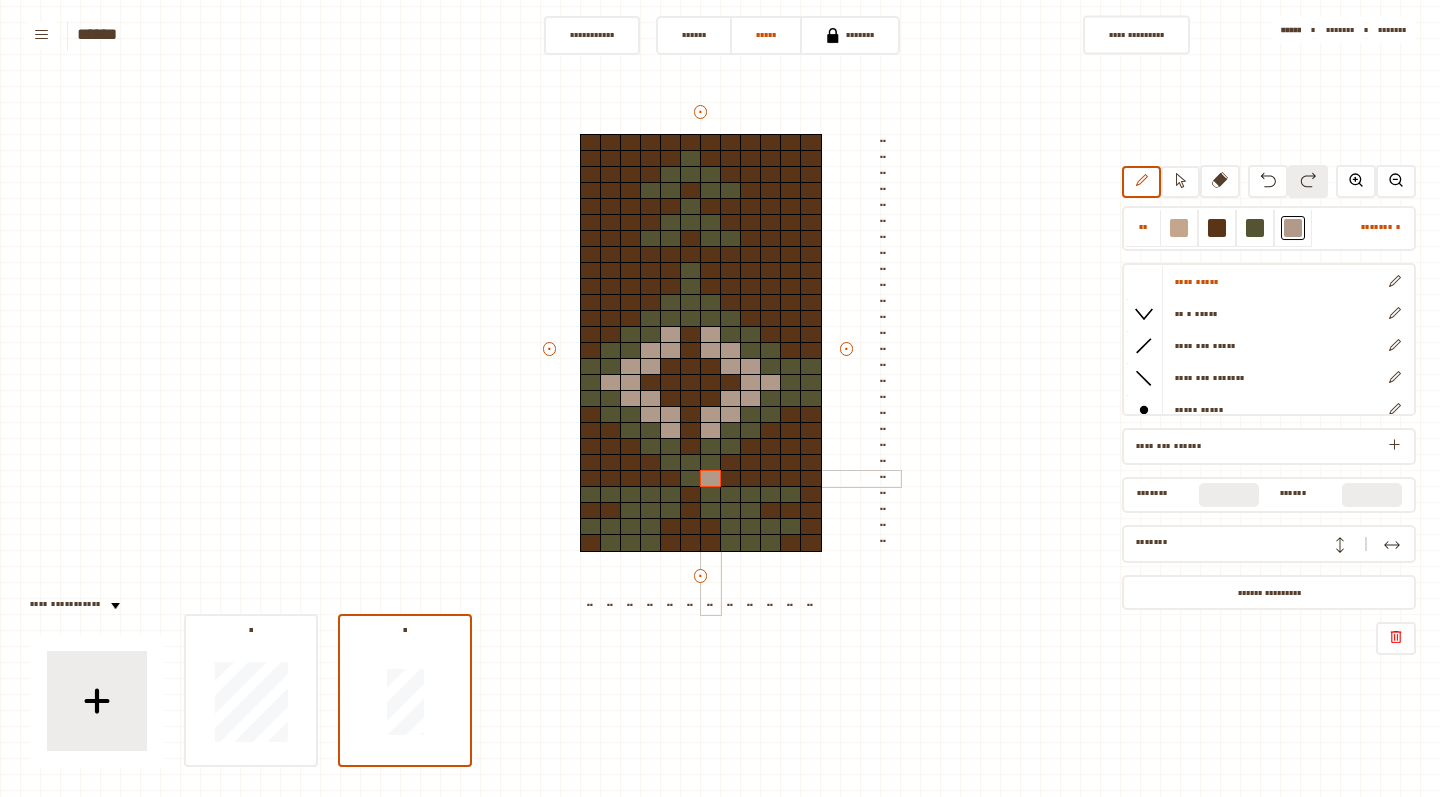 click at bounding box center [711, 479] 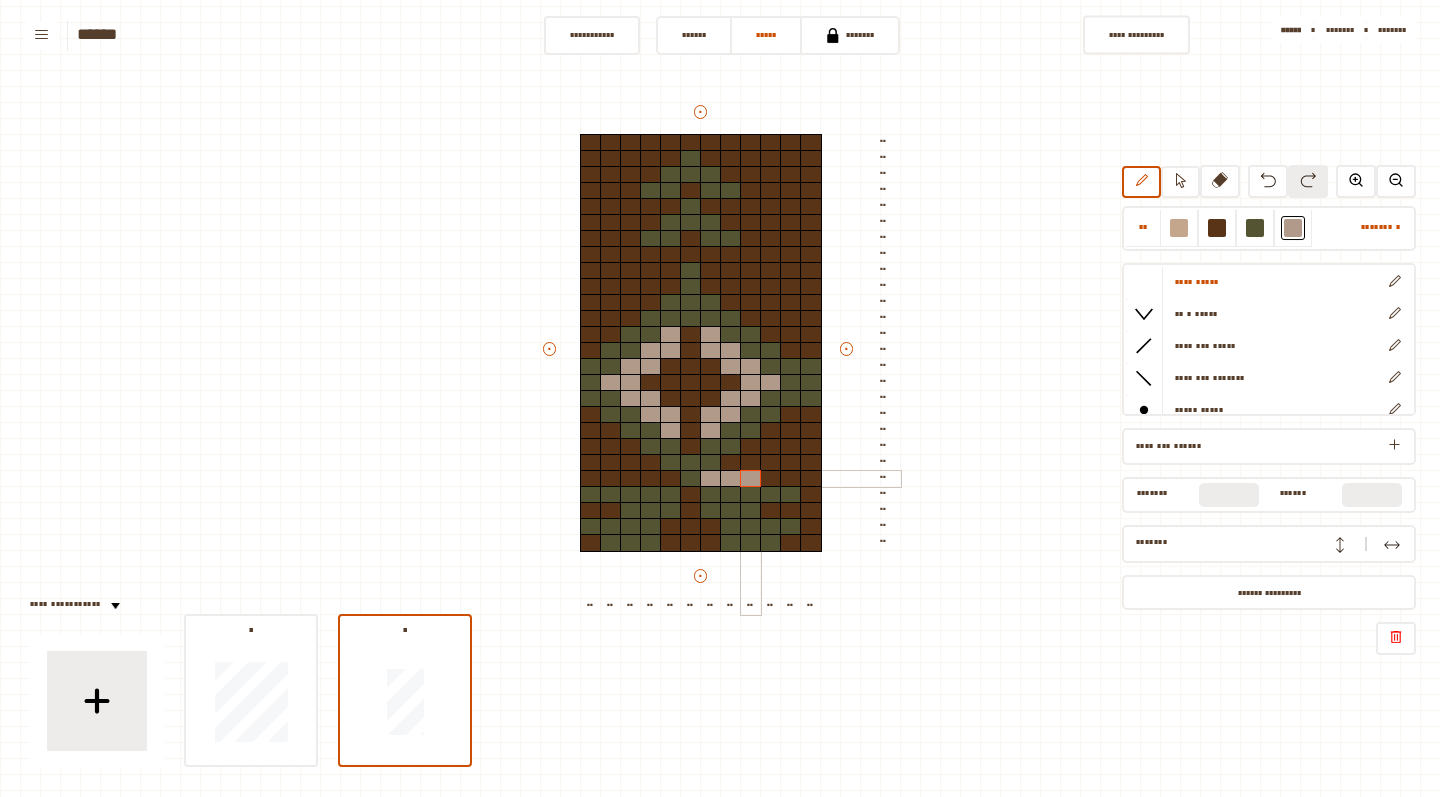 drag, startPoint x: 755, startPoint y: 480, endPoint x: 776, endPoint y: 480, distance: 21 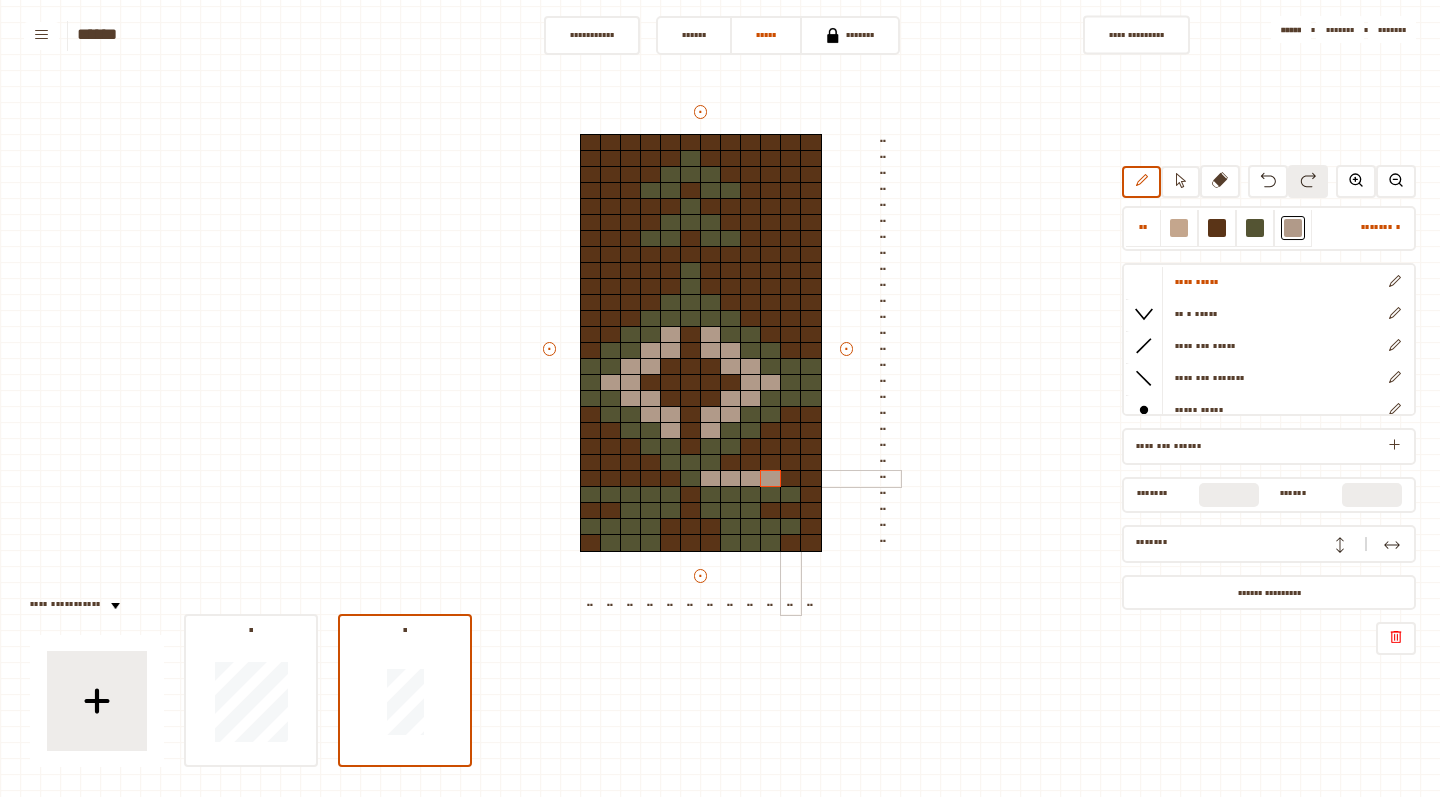 click at bounding box center [791, 479] 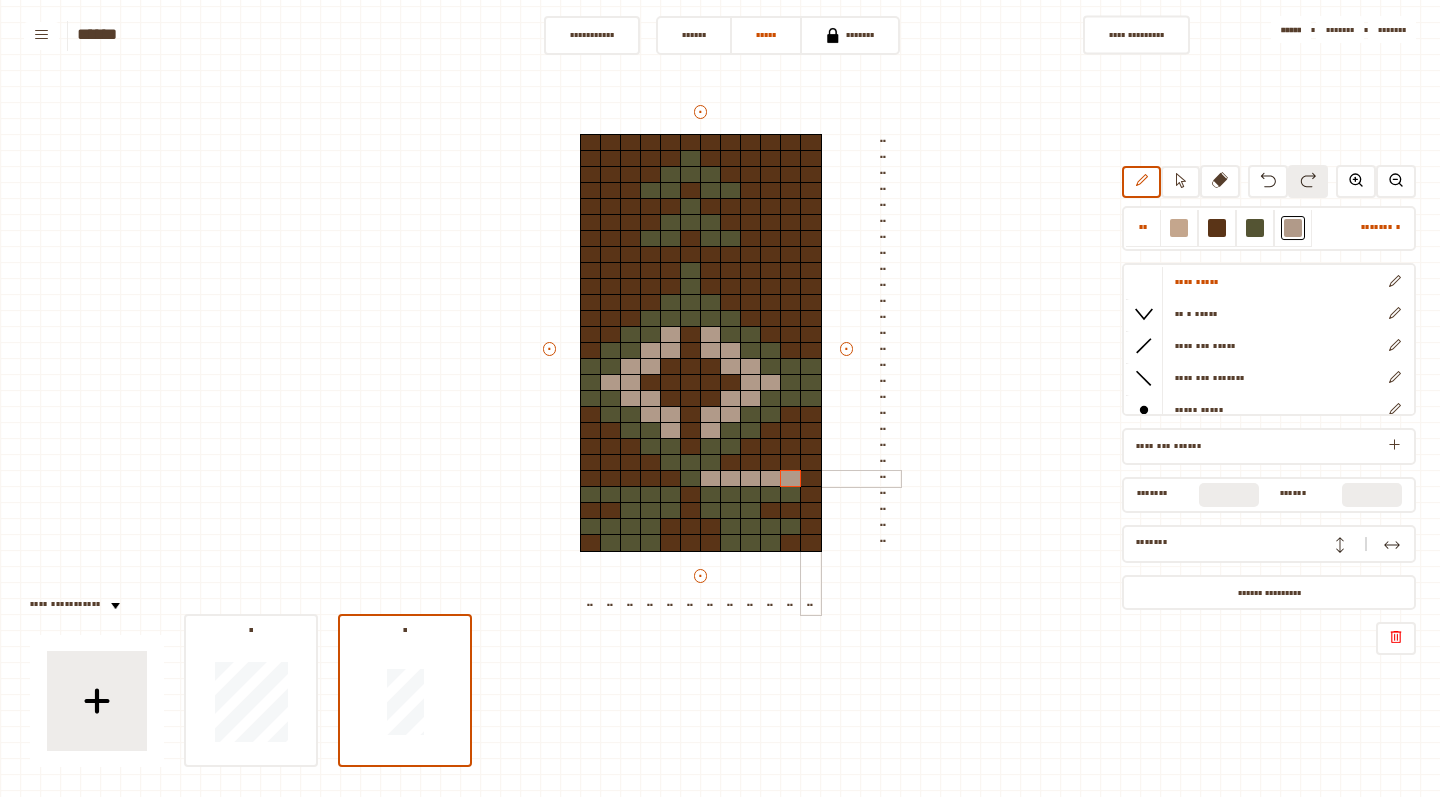click at bounding box center (811, 479) 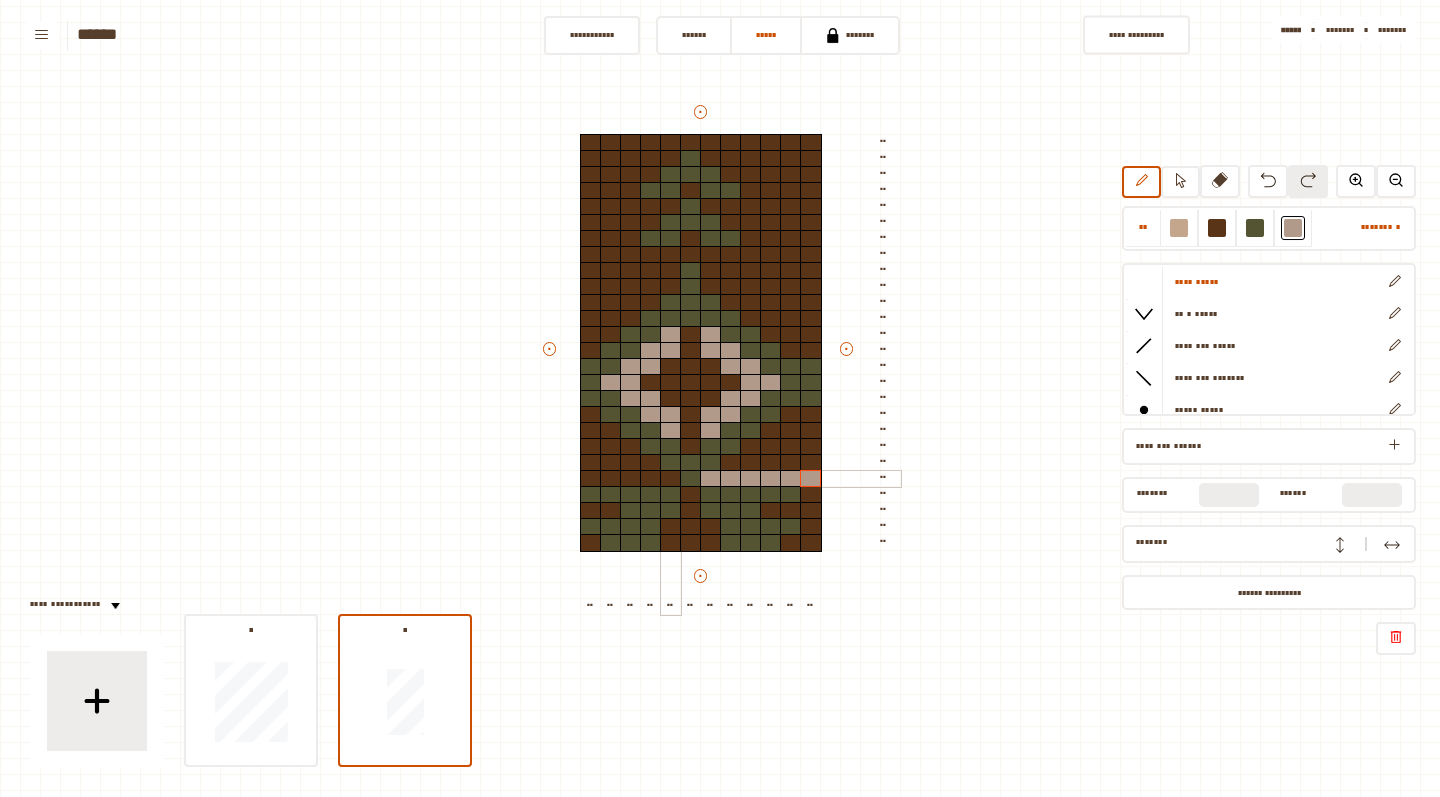 click at bounding box center [671, 479] 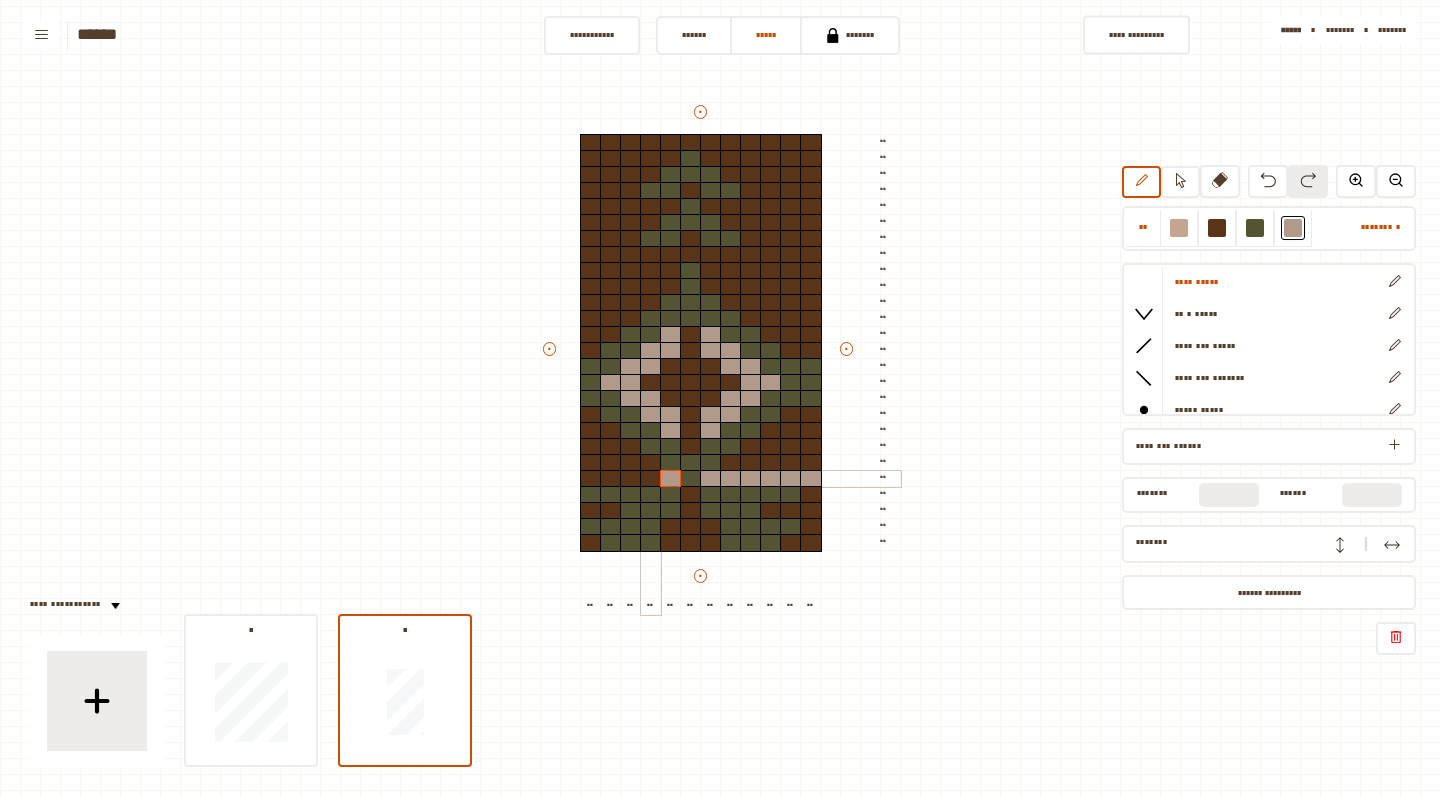 click at bounding box center [651, 479] 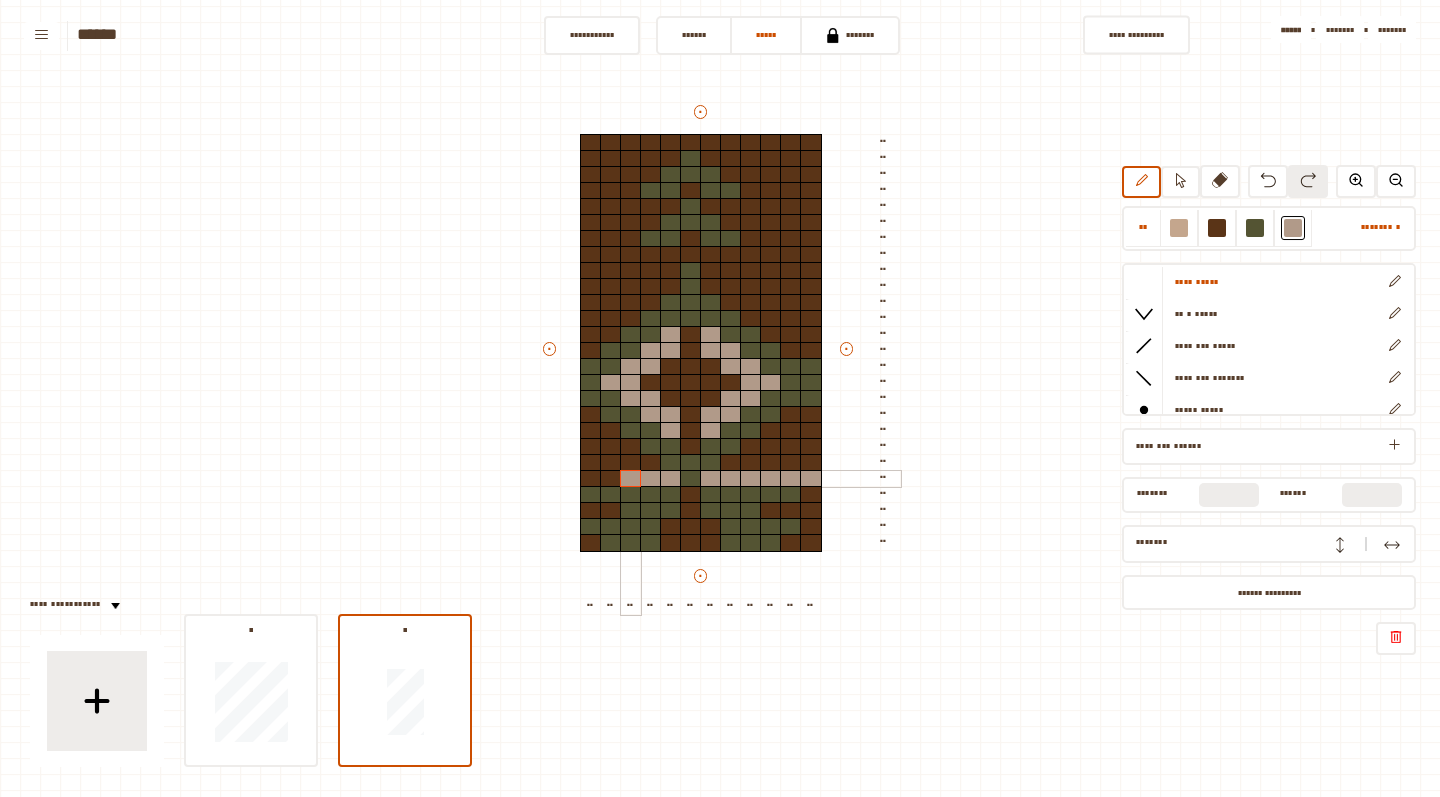 click at bounding box center (631, 479) 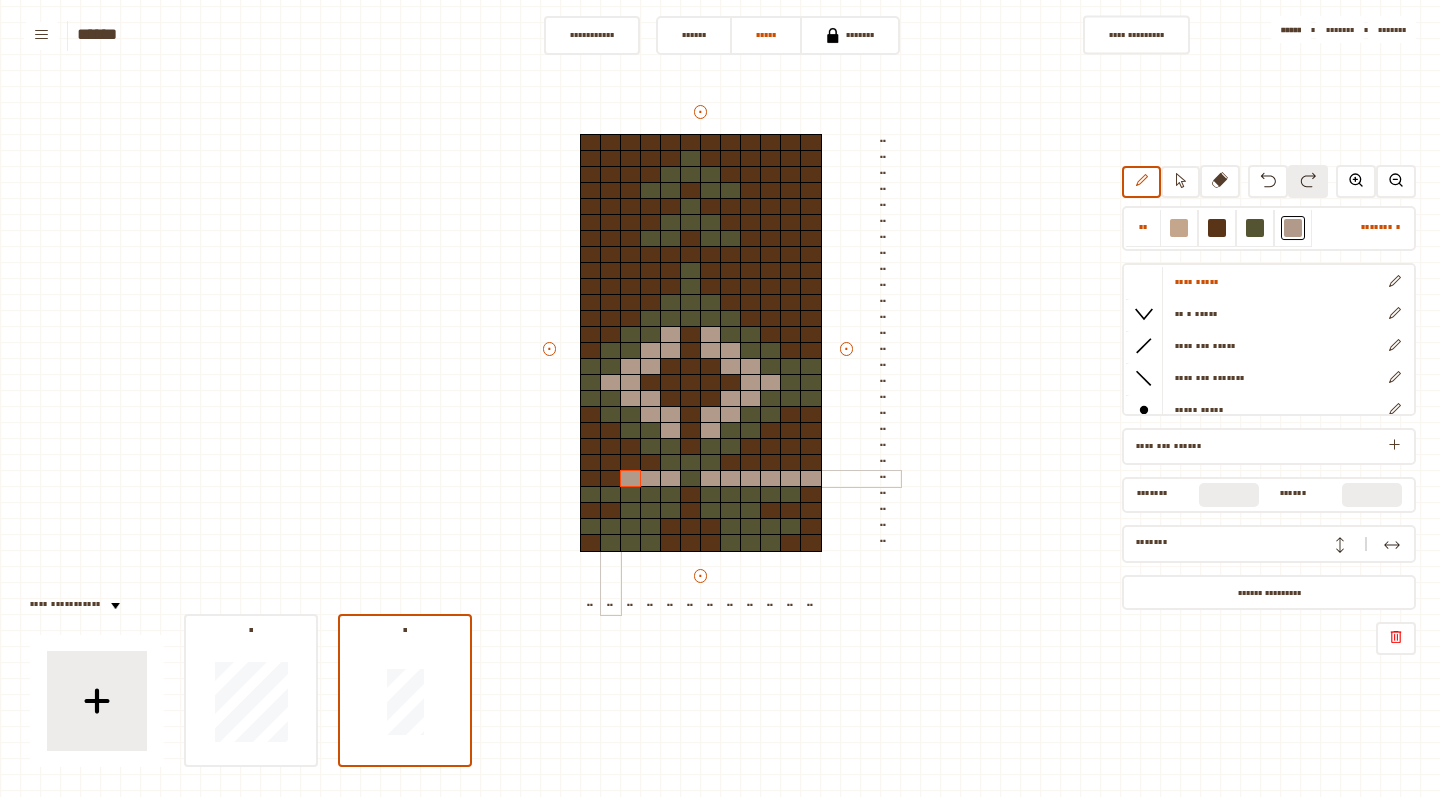 click at bounding box center (611, 479) 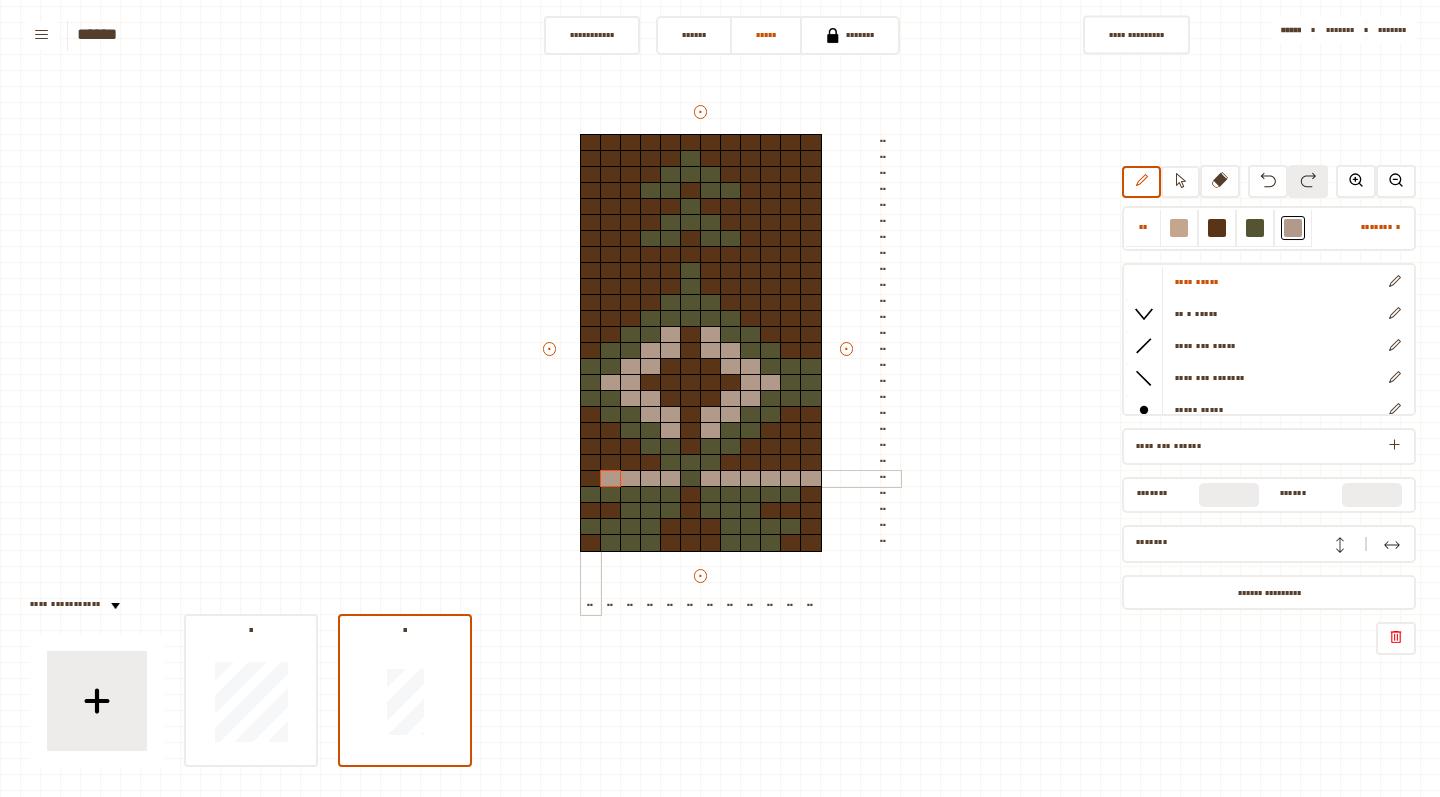 click at bounding box center [591, 479] 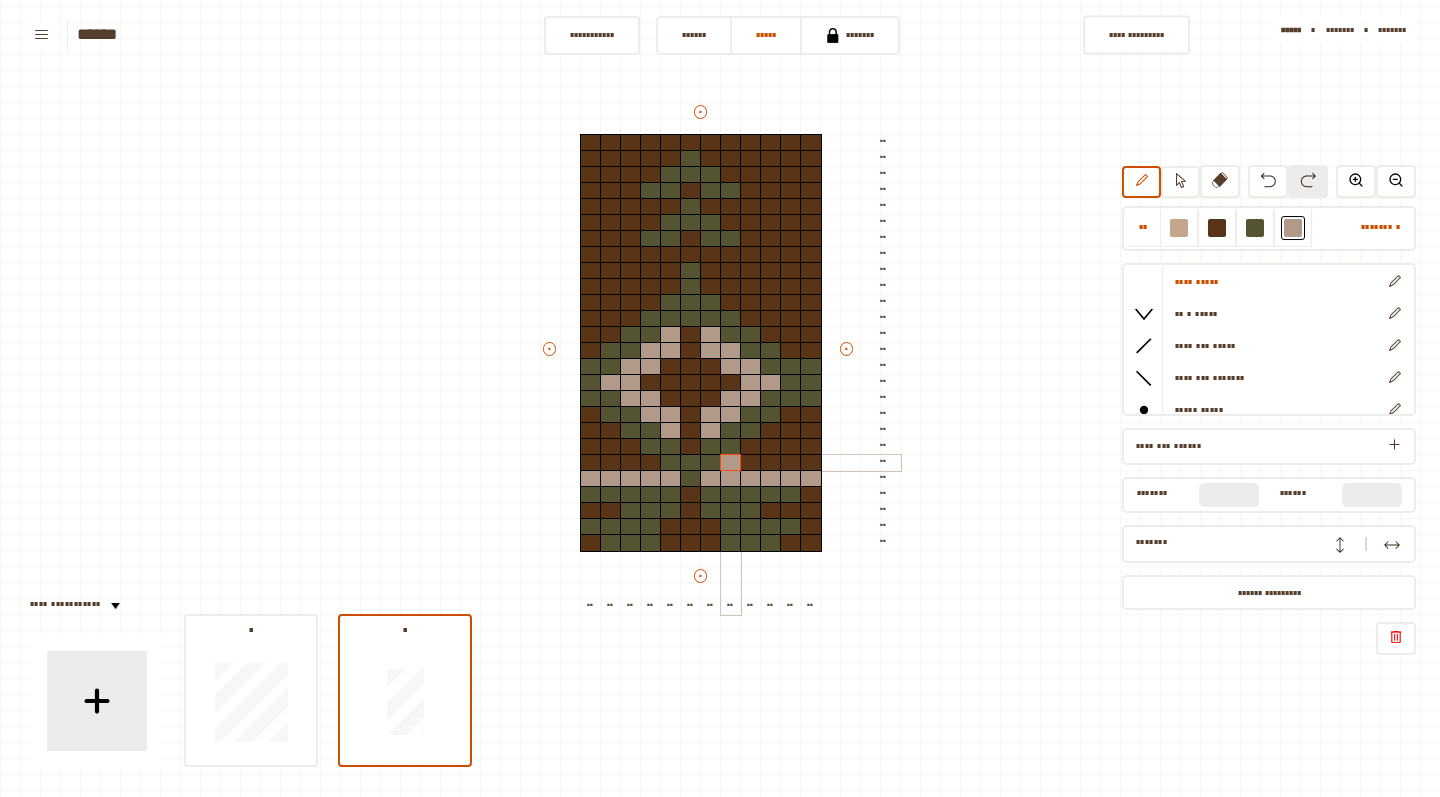 click at bounding box center [731, 463] 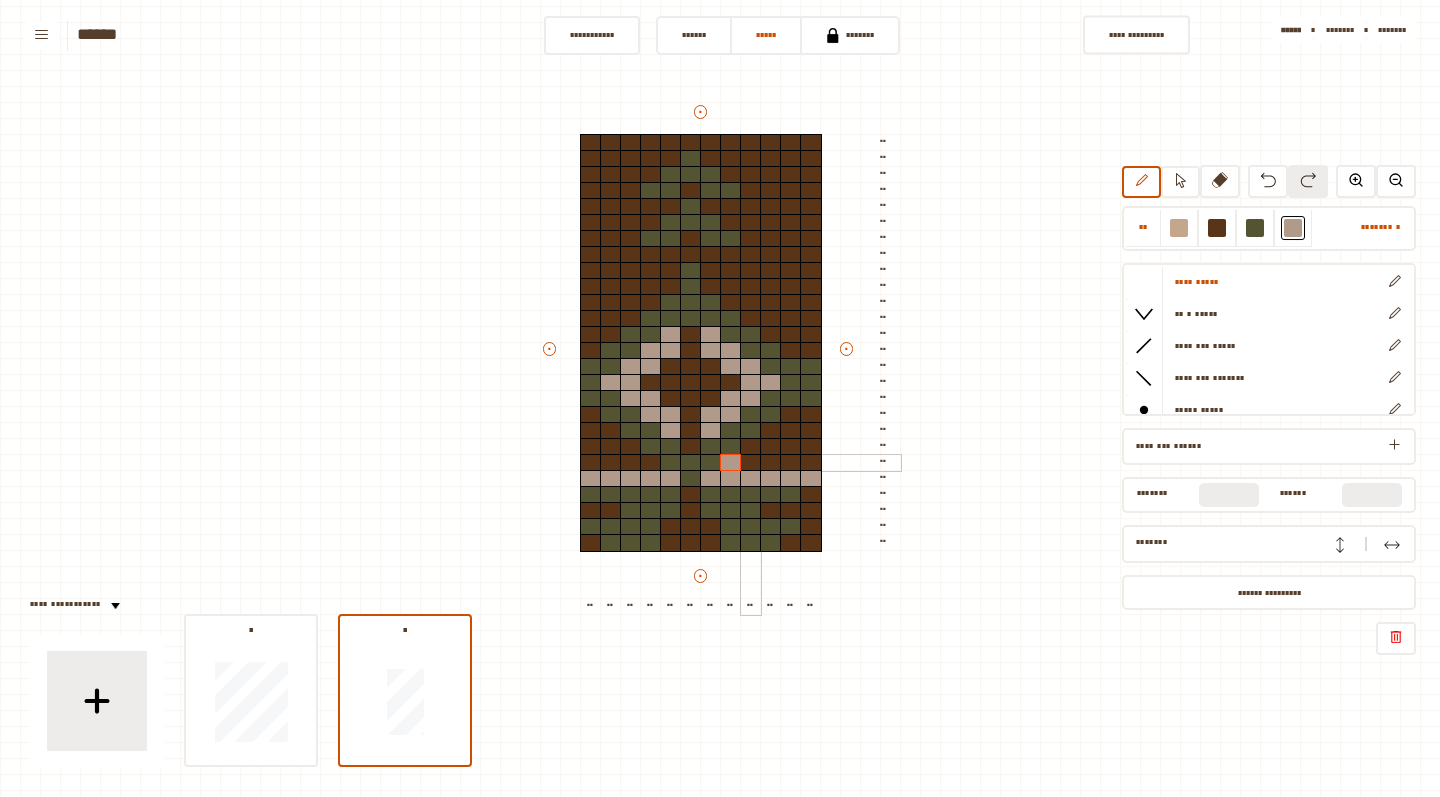 click at bounding box center (751, 463) 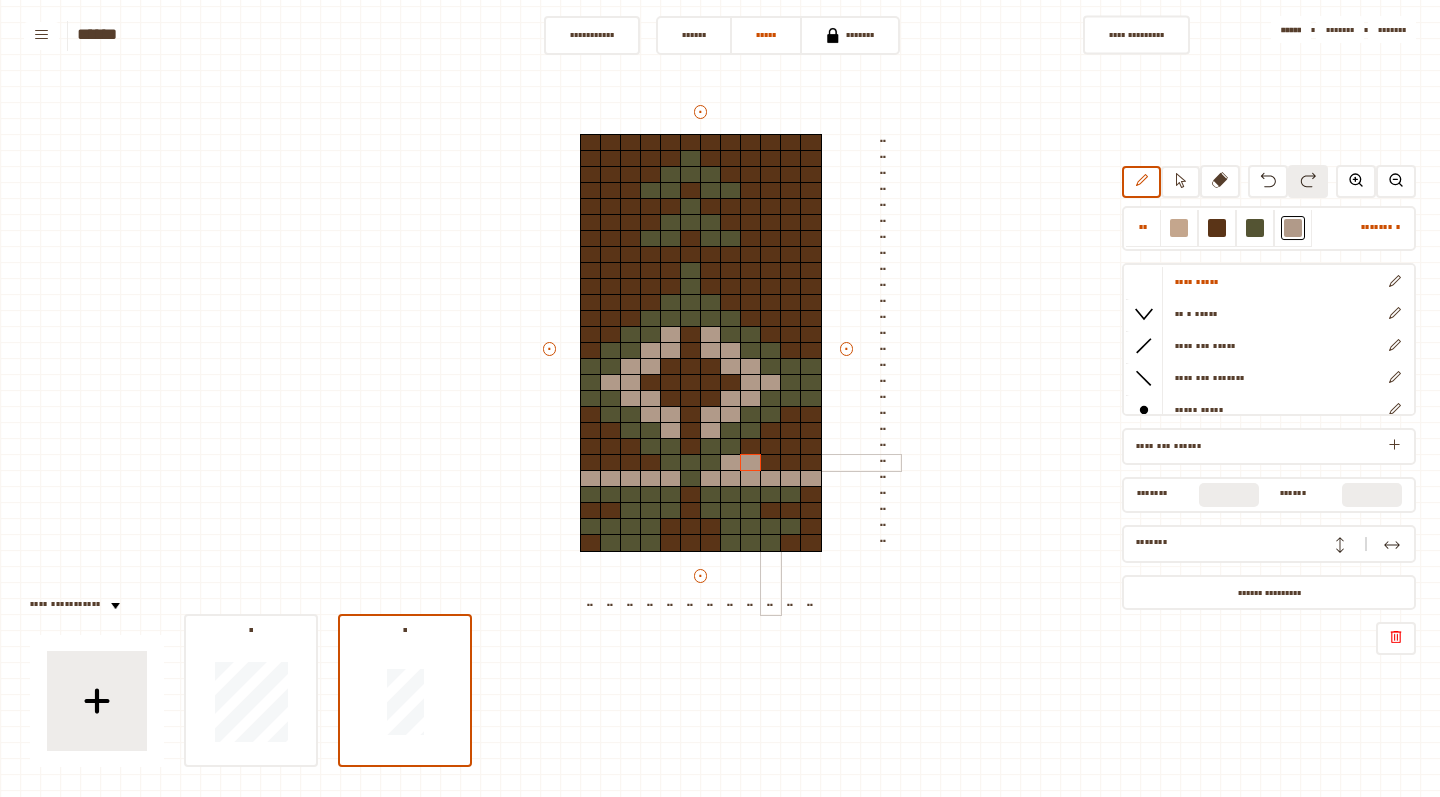 click at bounding box center [771, 463] 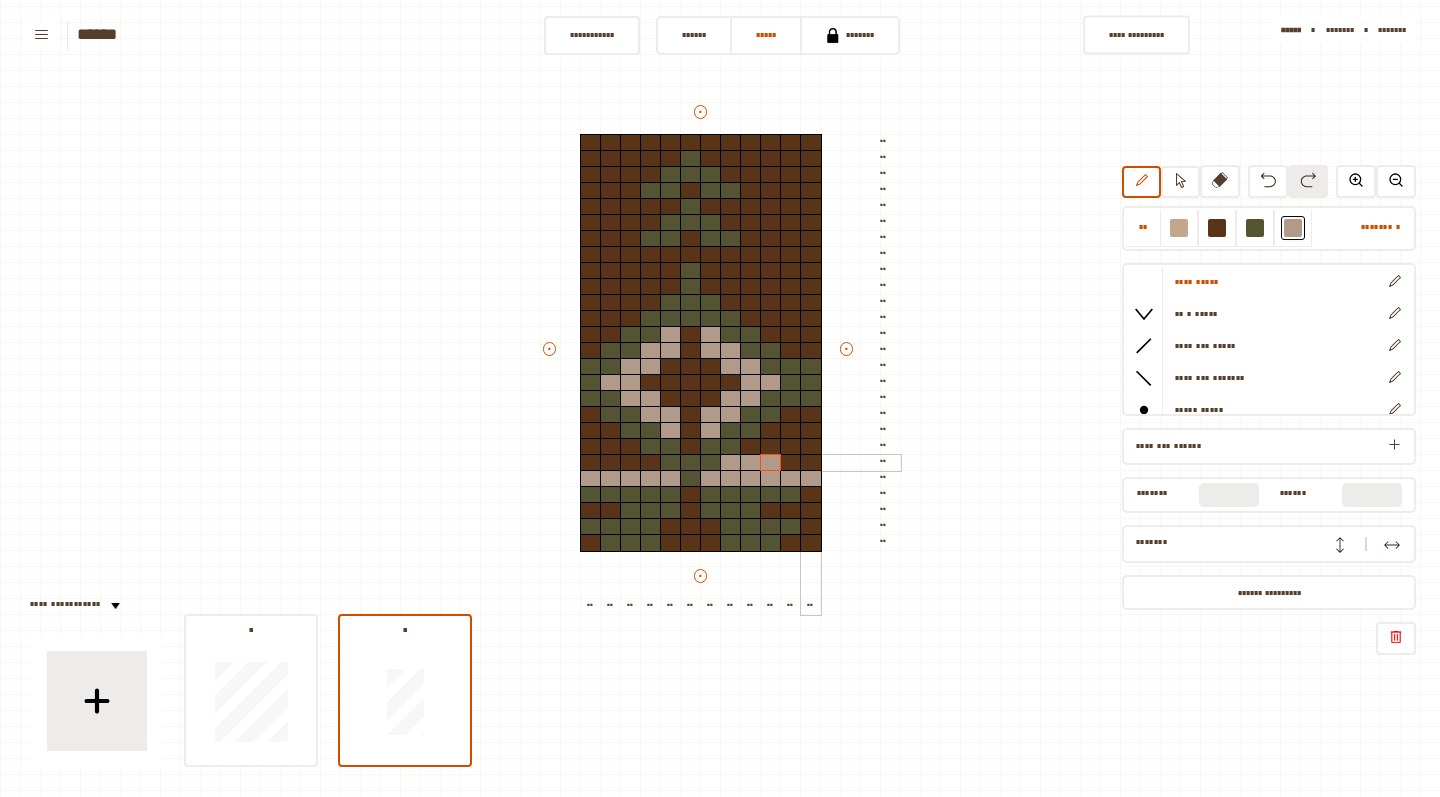 click at bounding box center (811, 463) 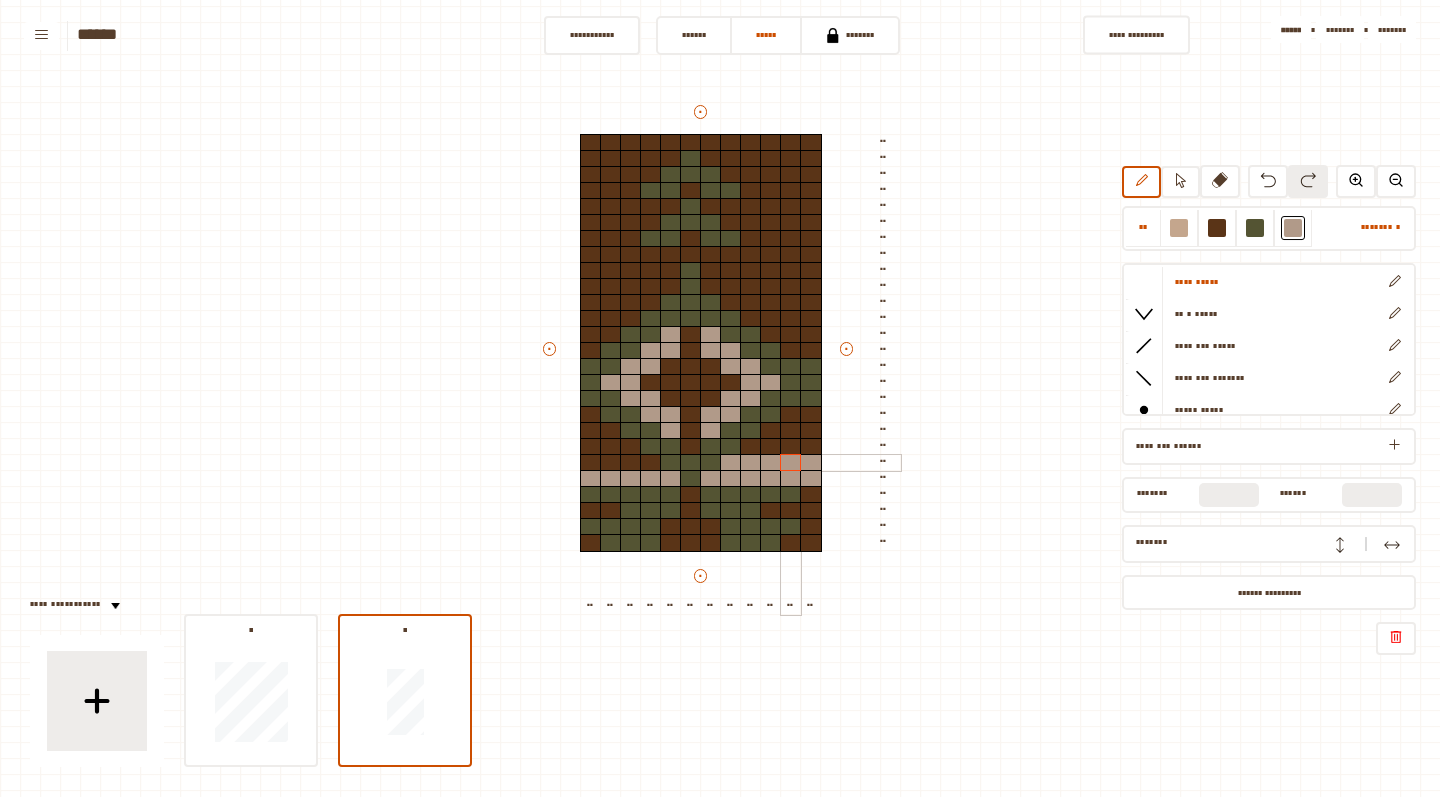 click at bounding box center (791, 463) 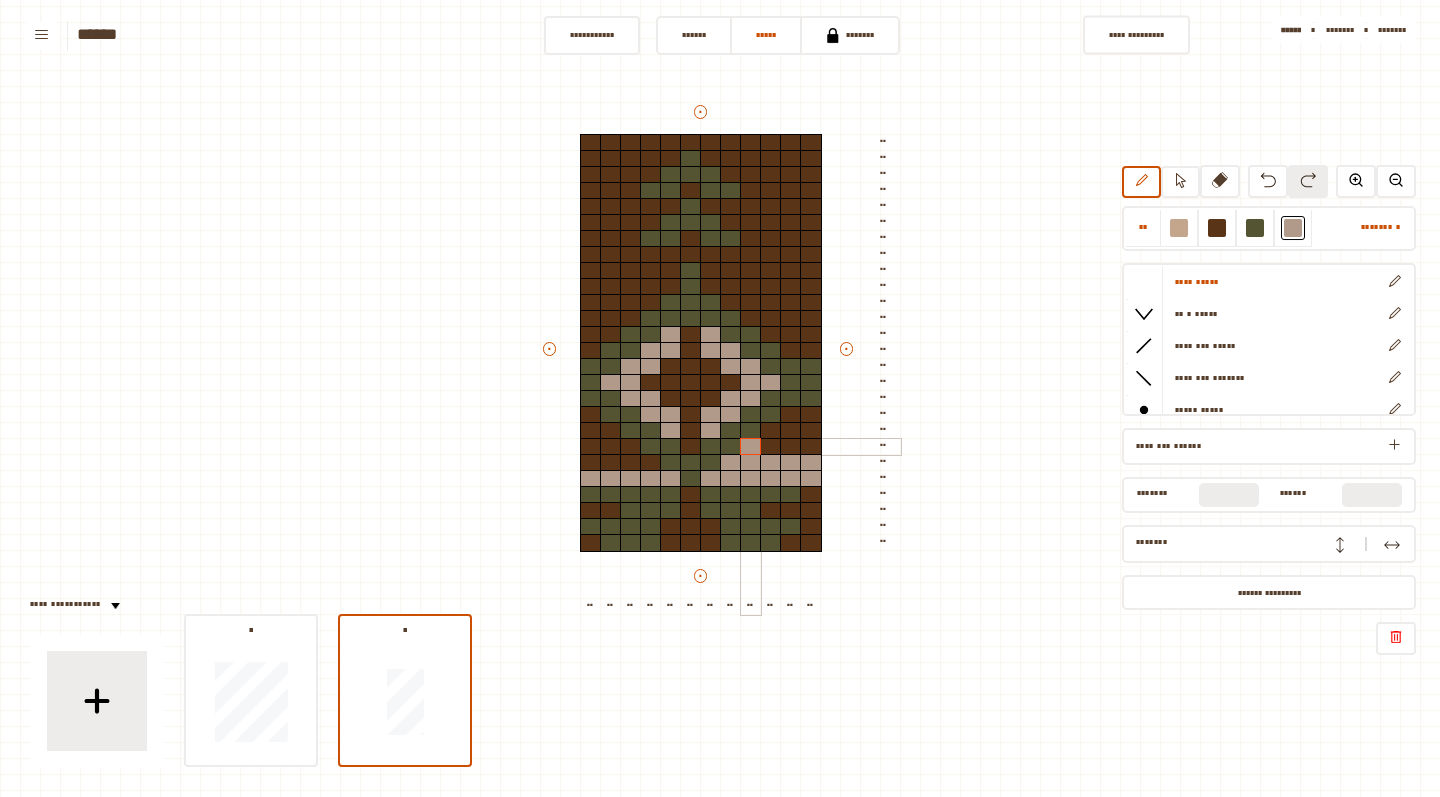 click at bounding box center [751, 447] 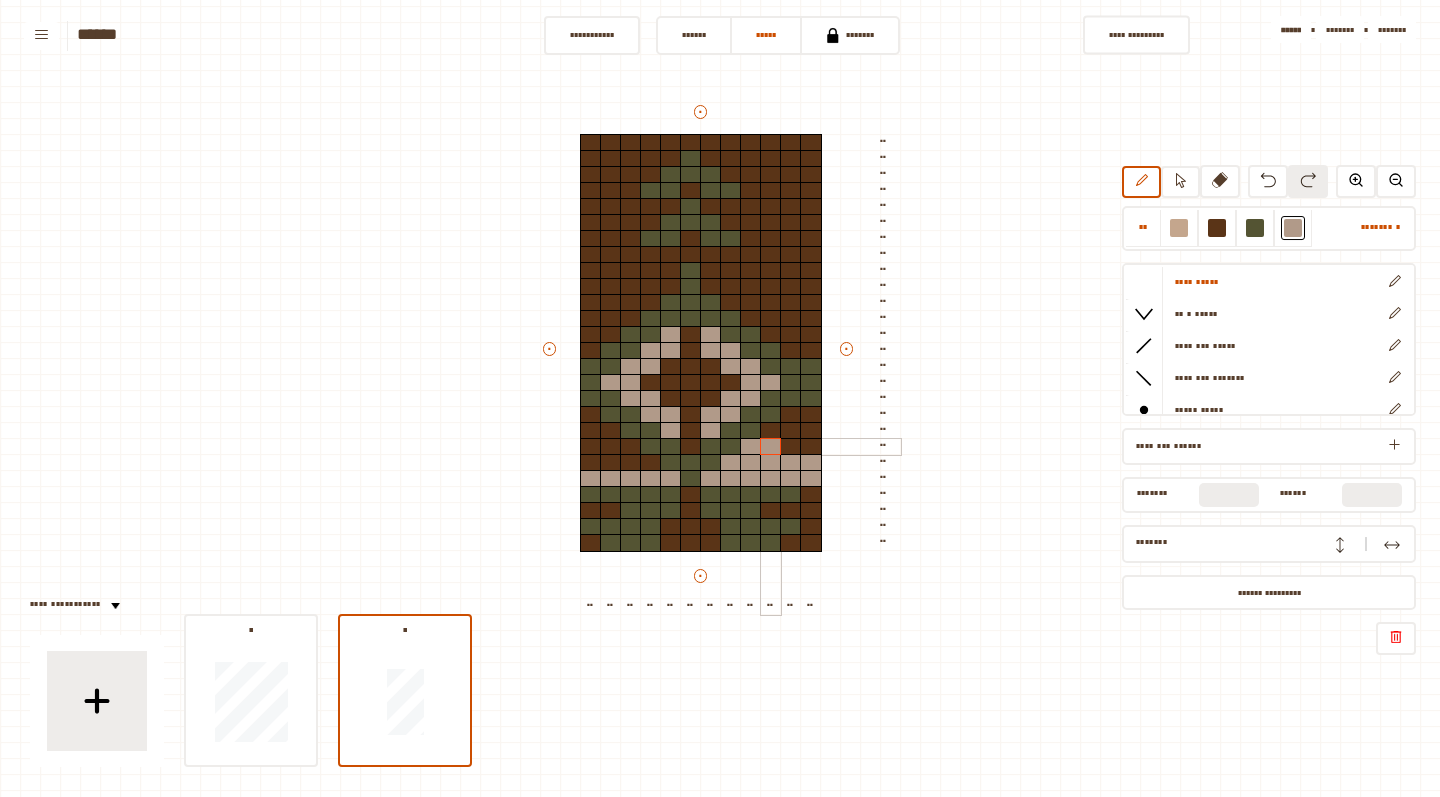 click at bounding box center [771, 447] 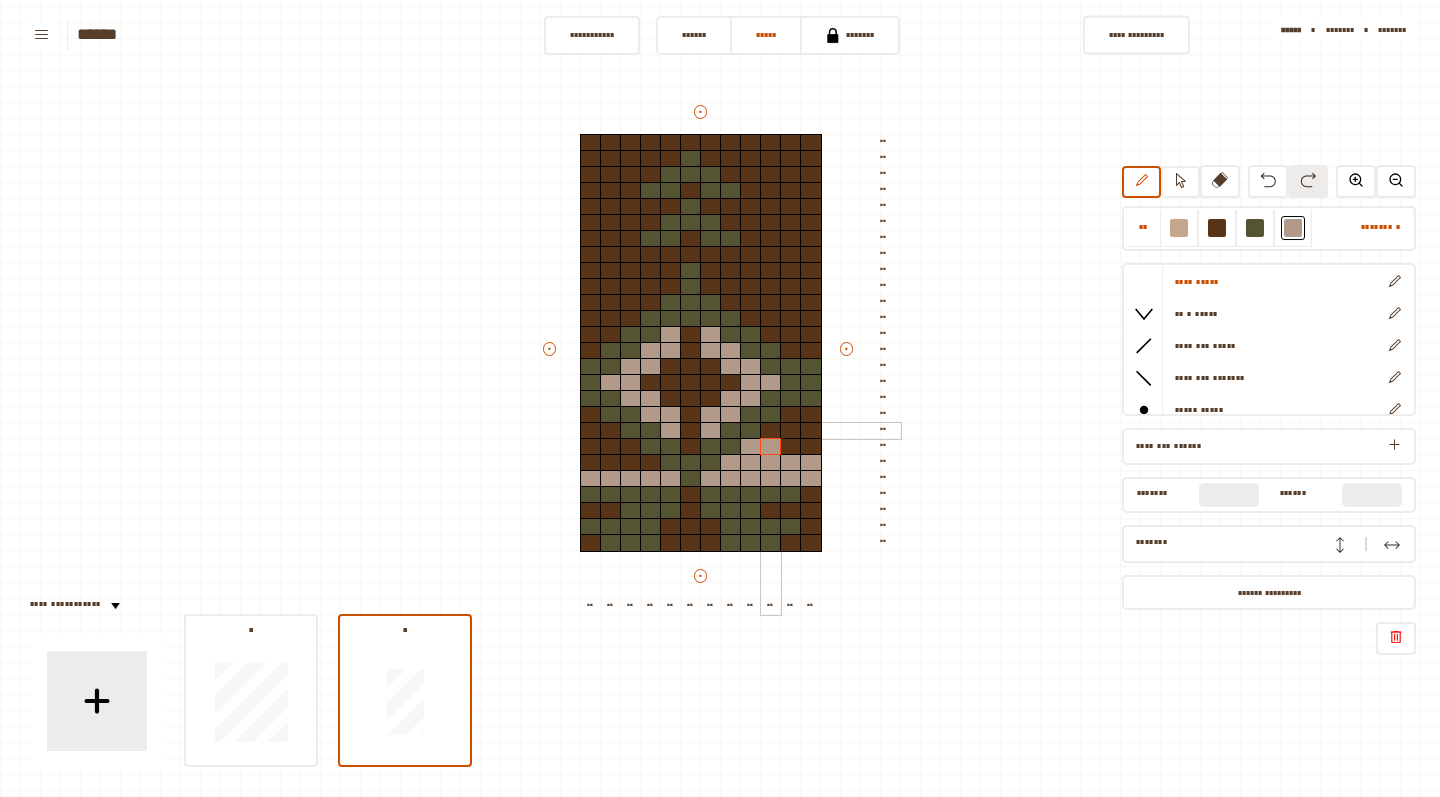 click at bounding box center [771, 431] 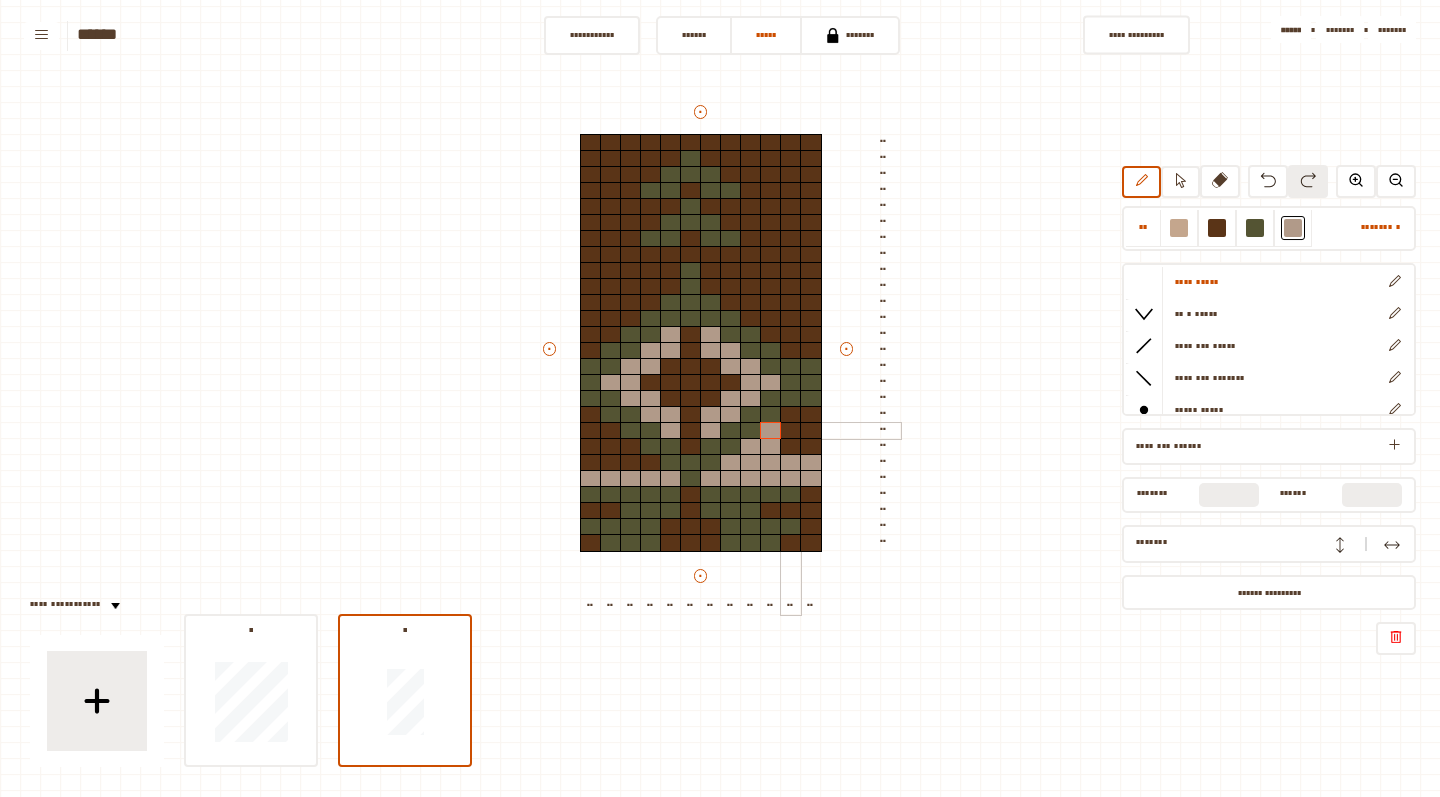 click at bounding box center [791, 431] 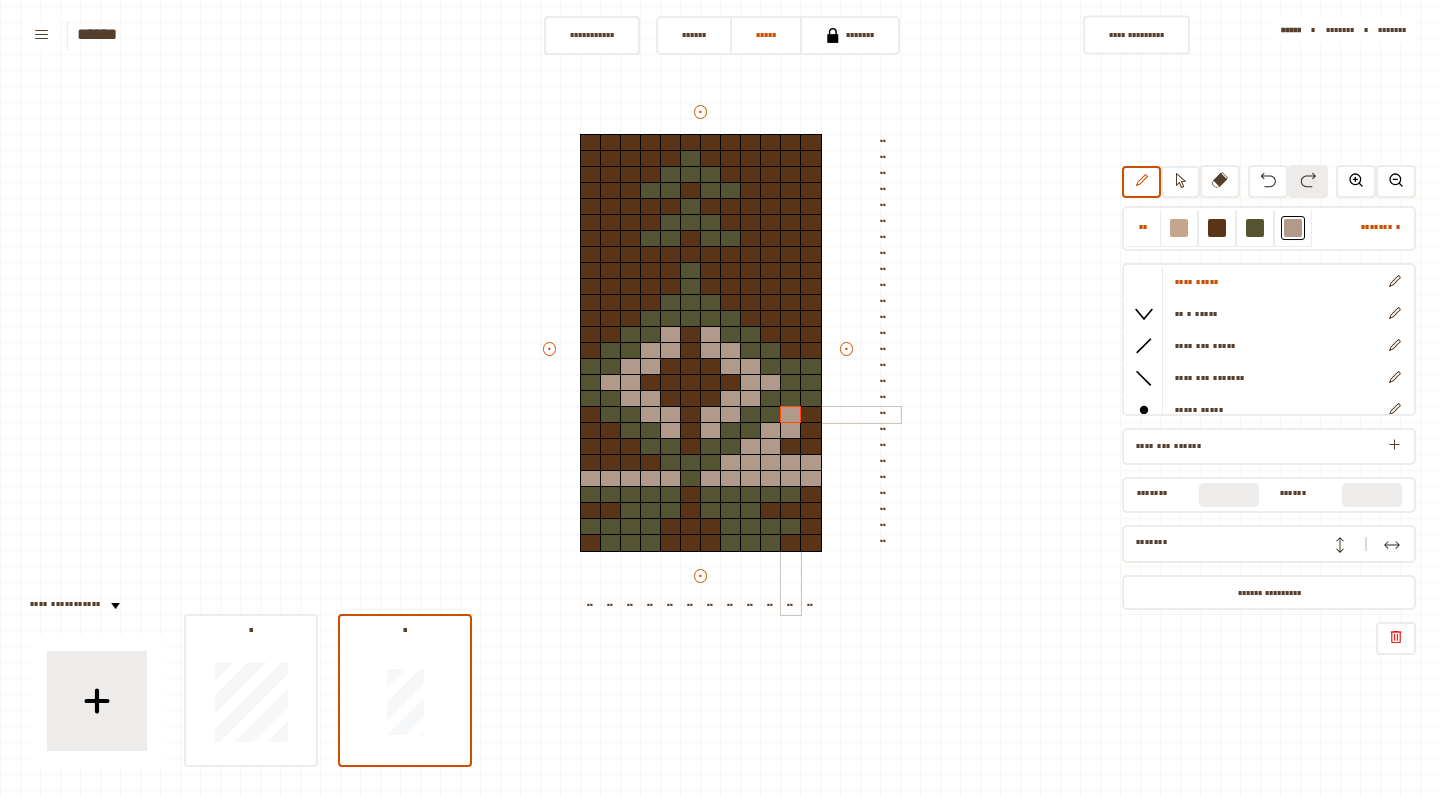 click at bounding box center (791, 415) 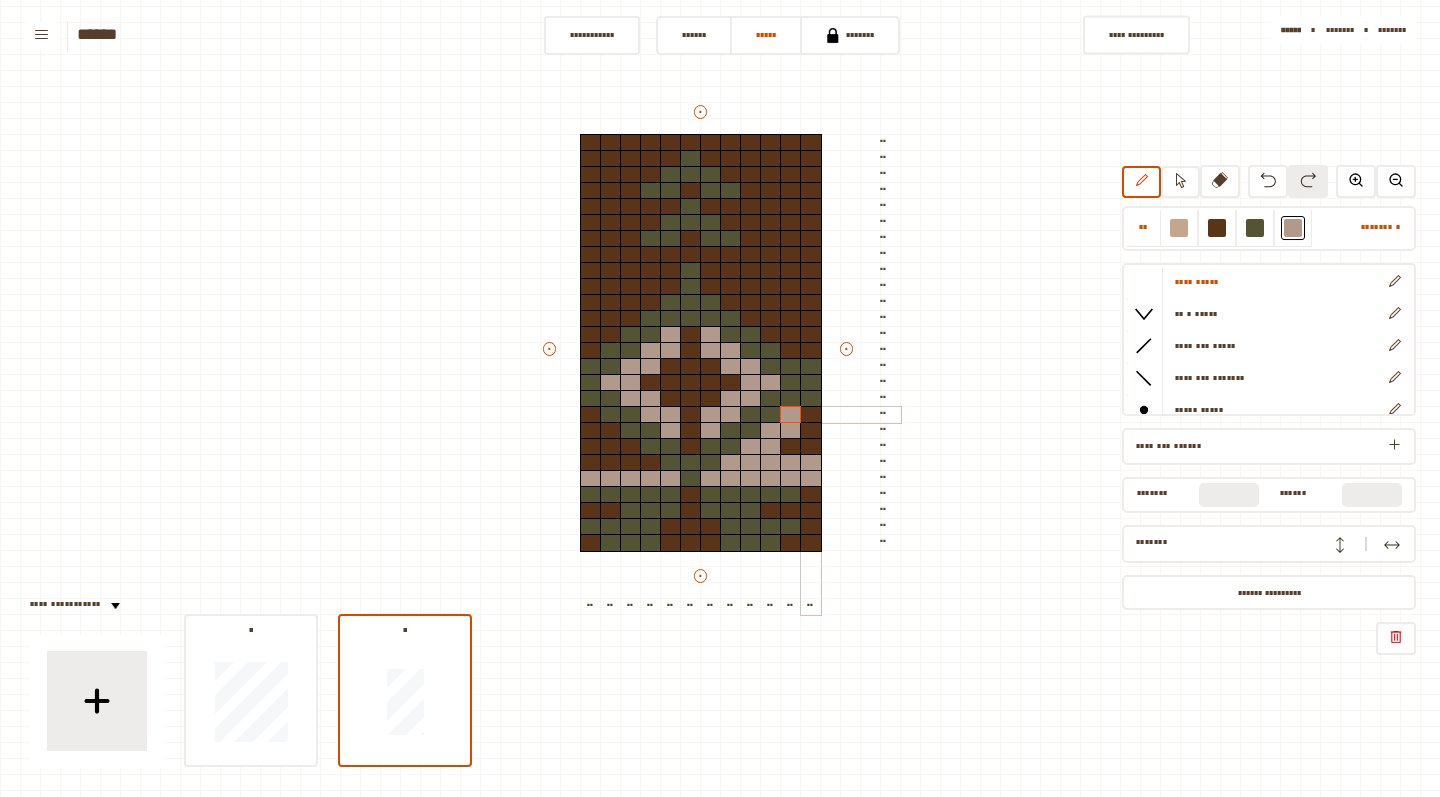click at bounding box center [811, 415] 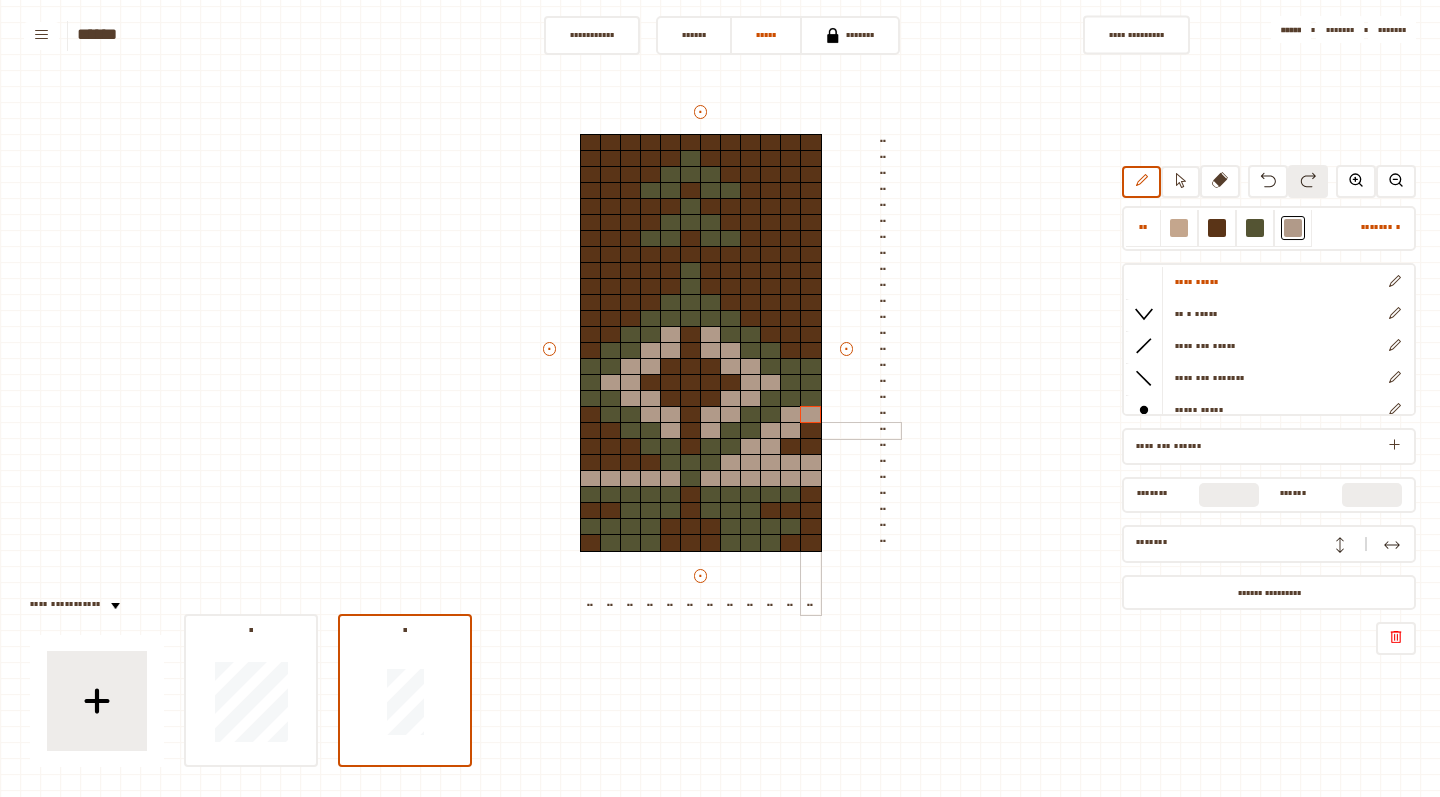 click at bounding box center [811, 431] 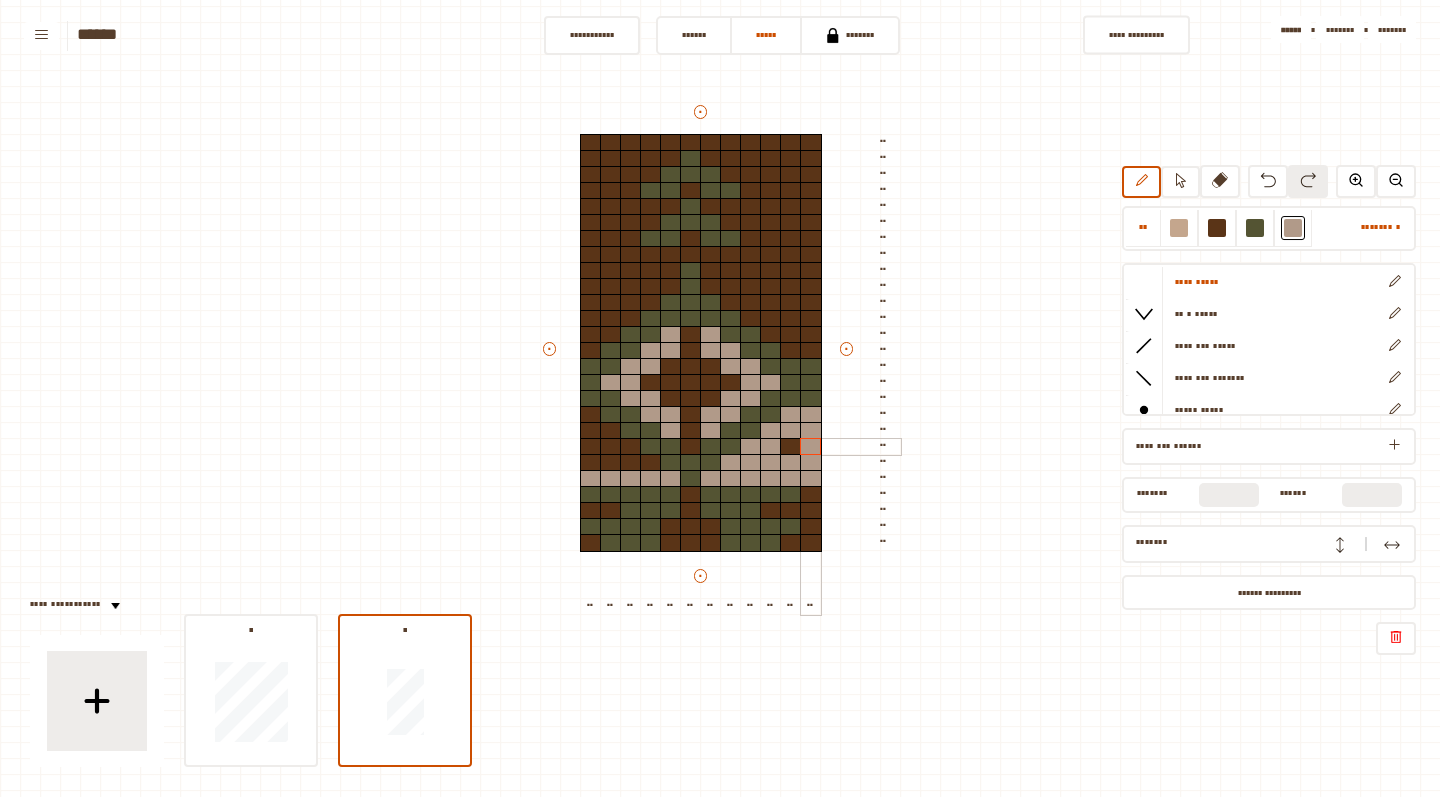 click at bounding box center (811, 447) 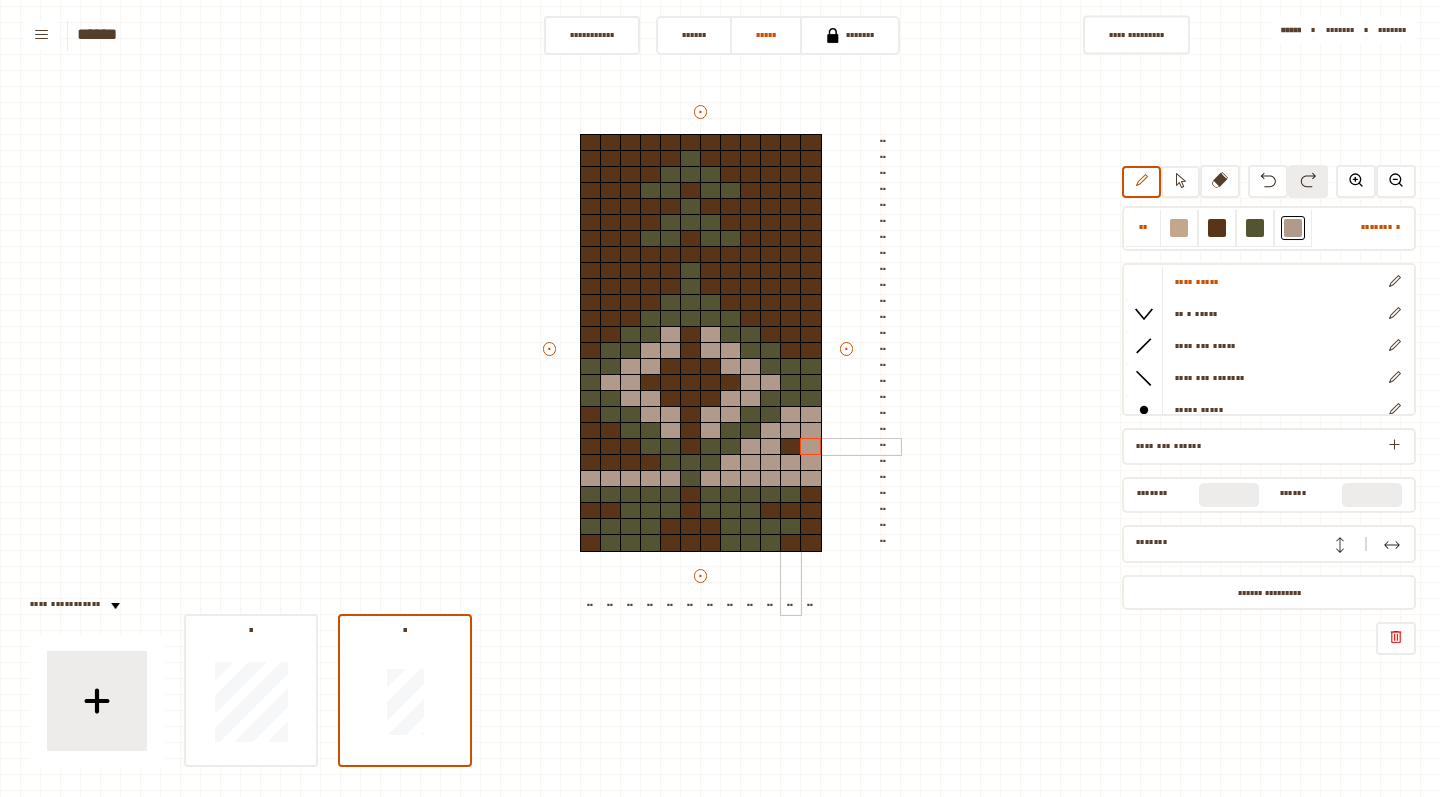 click at bounding box center (791, 447) 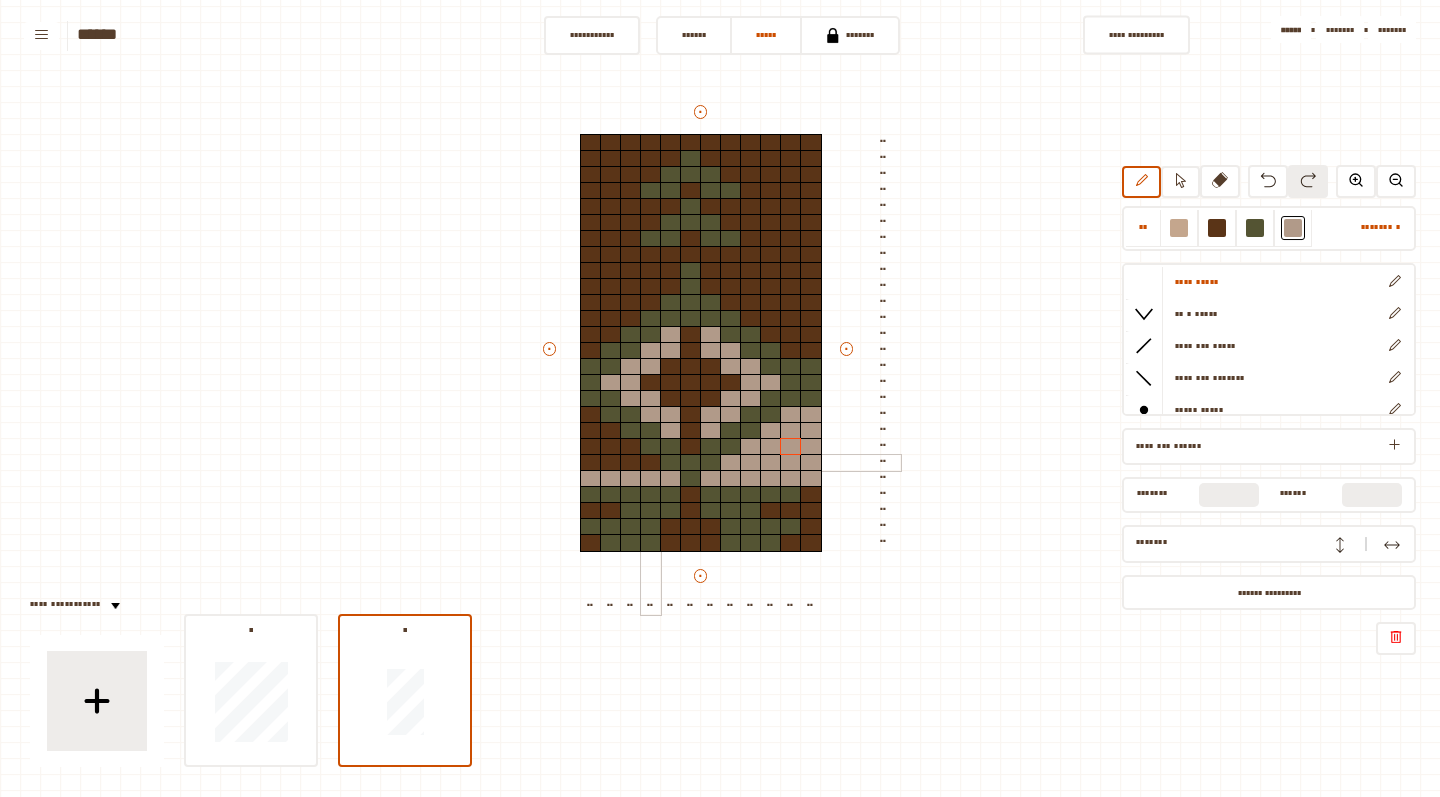 click at bounding box center [651, 463] 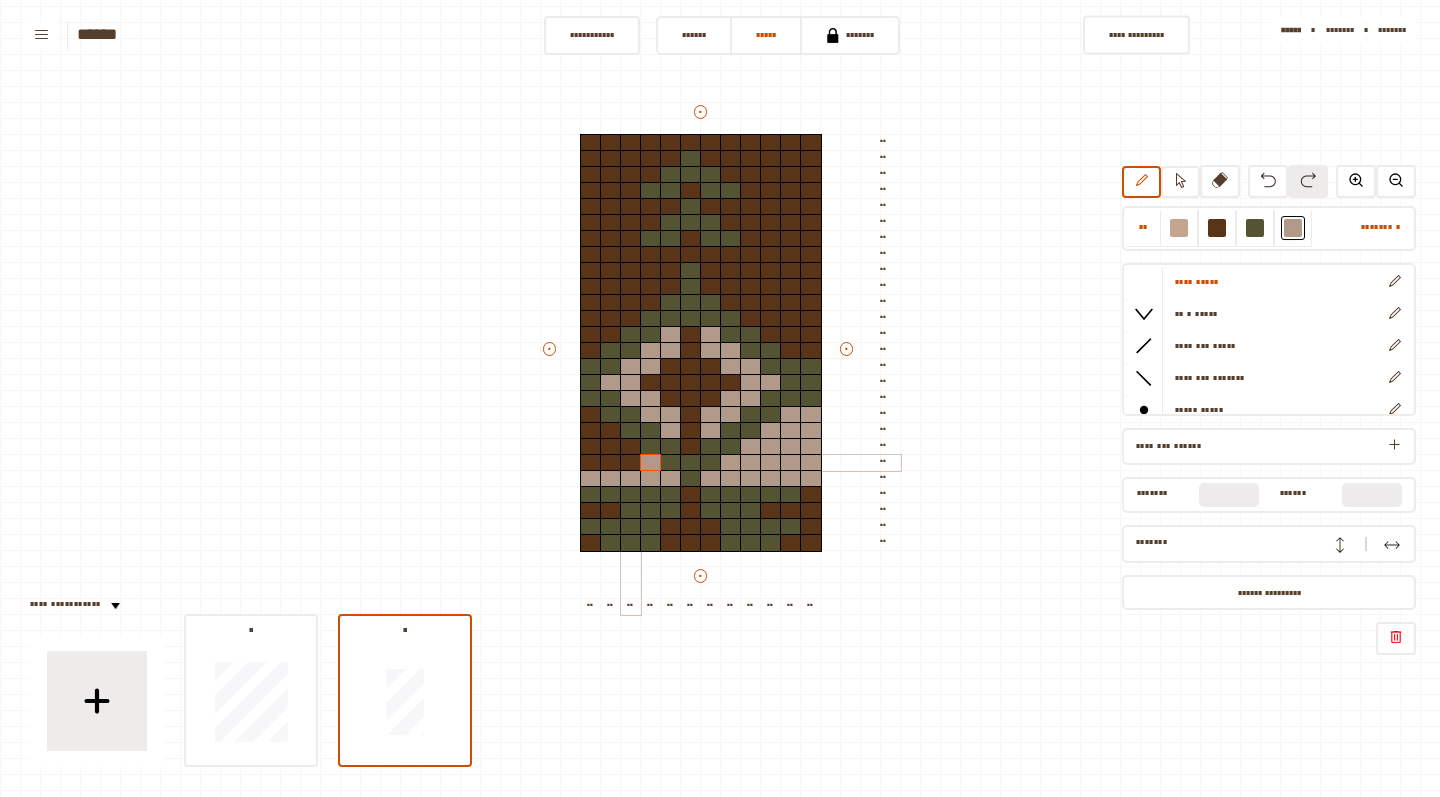 click at bounding box center (631, 463) 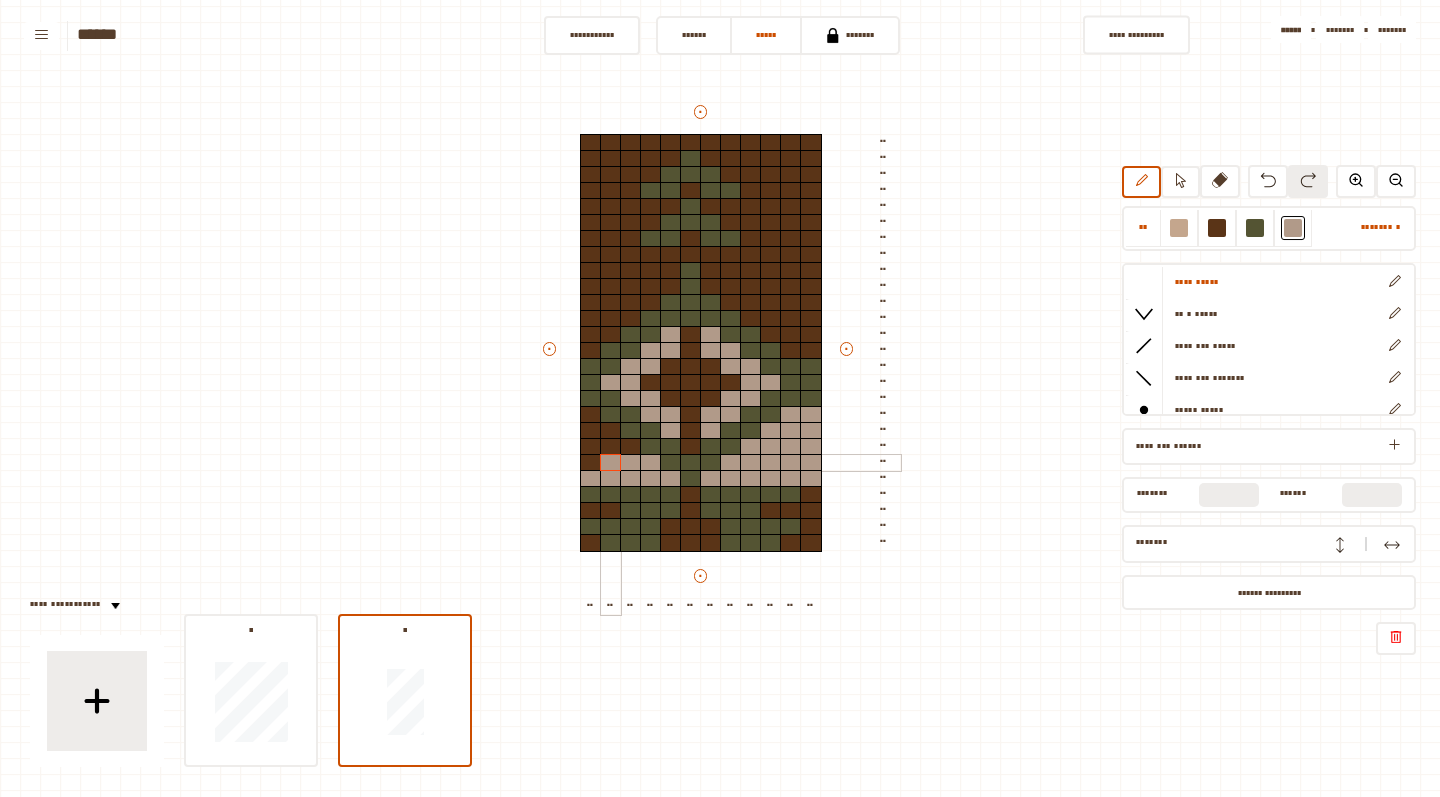 click at bounding box center [611, 463] 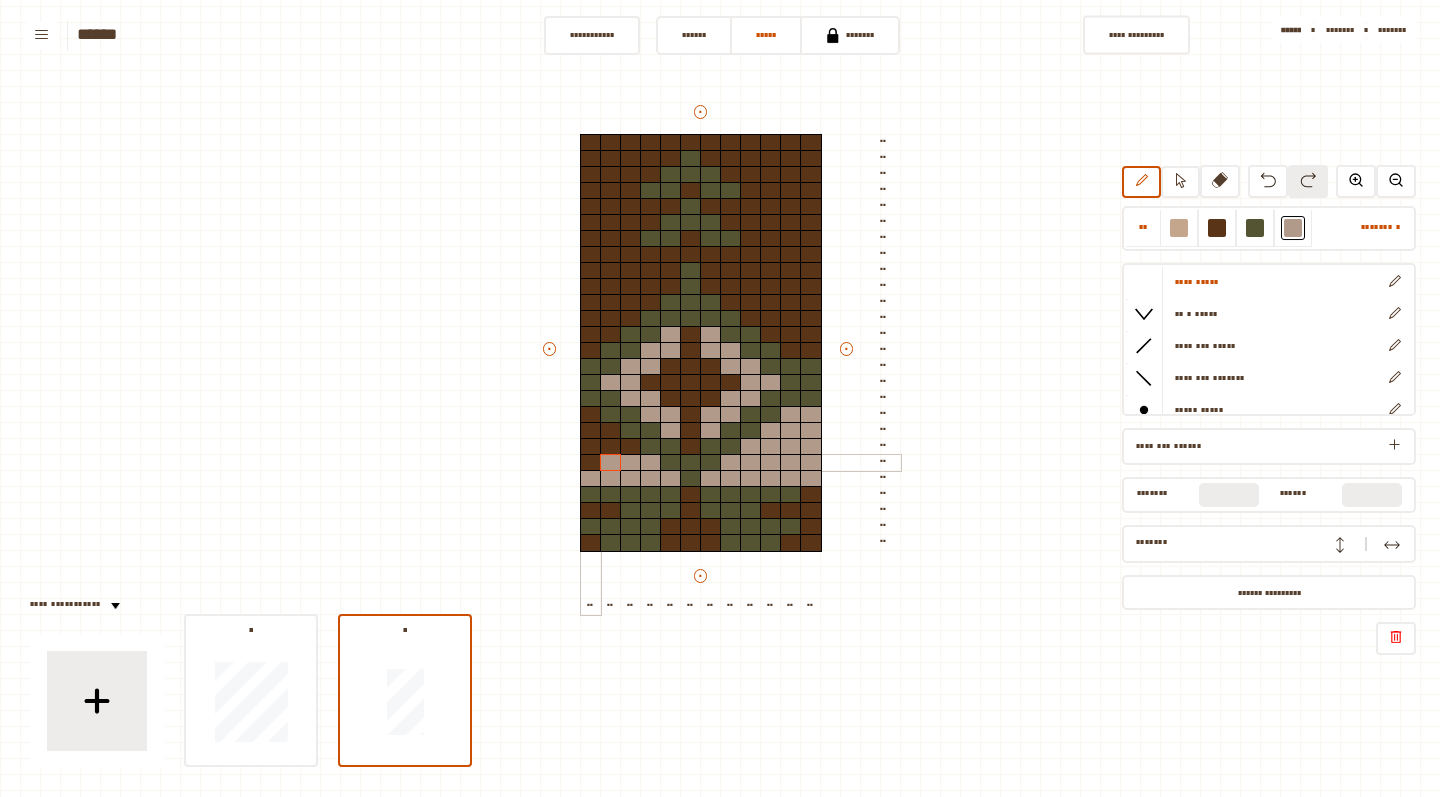 click at bounding box center (591, 463) 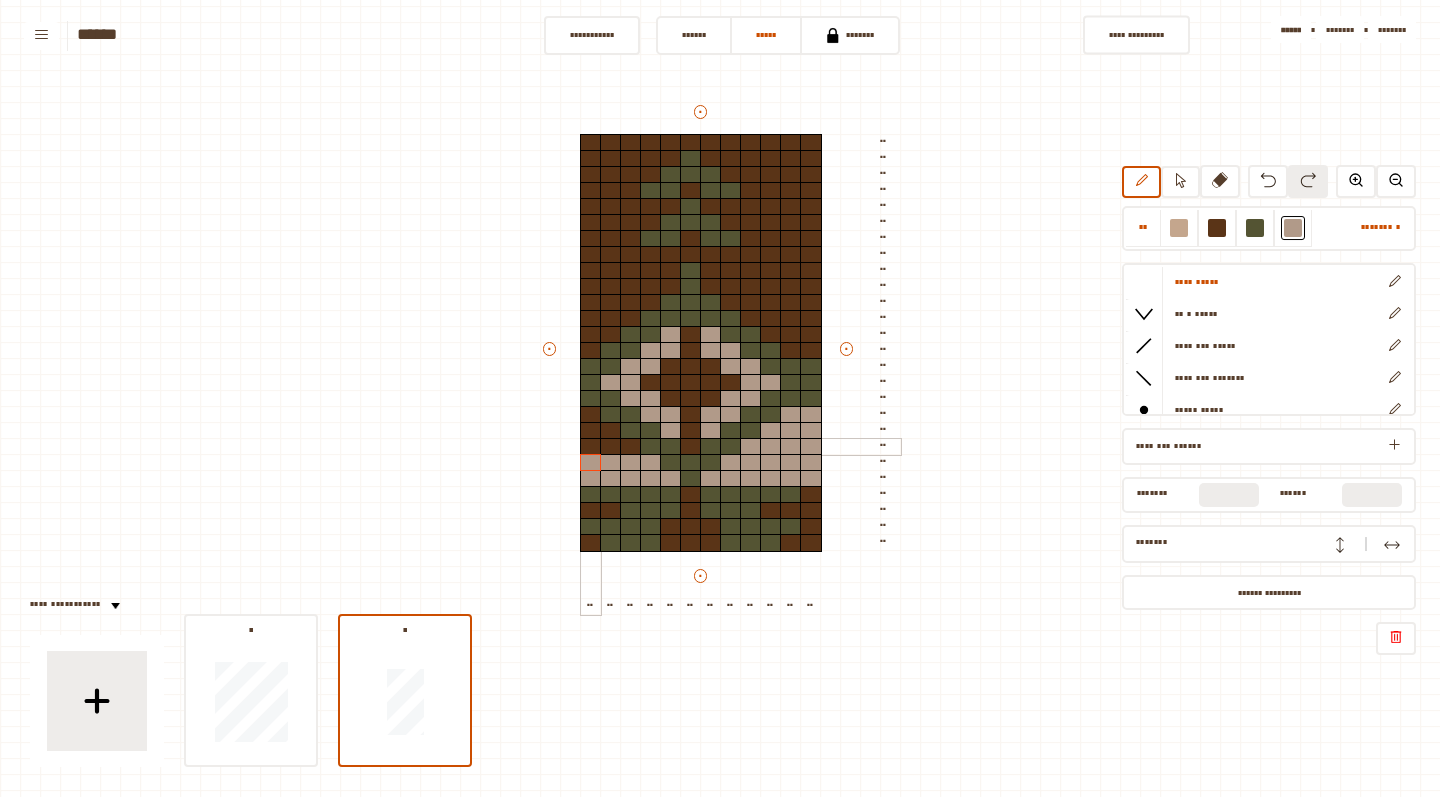 click at bounding box center [591, 447] 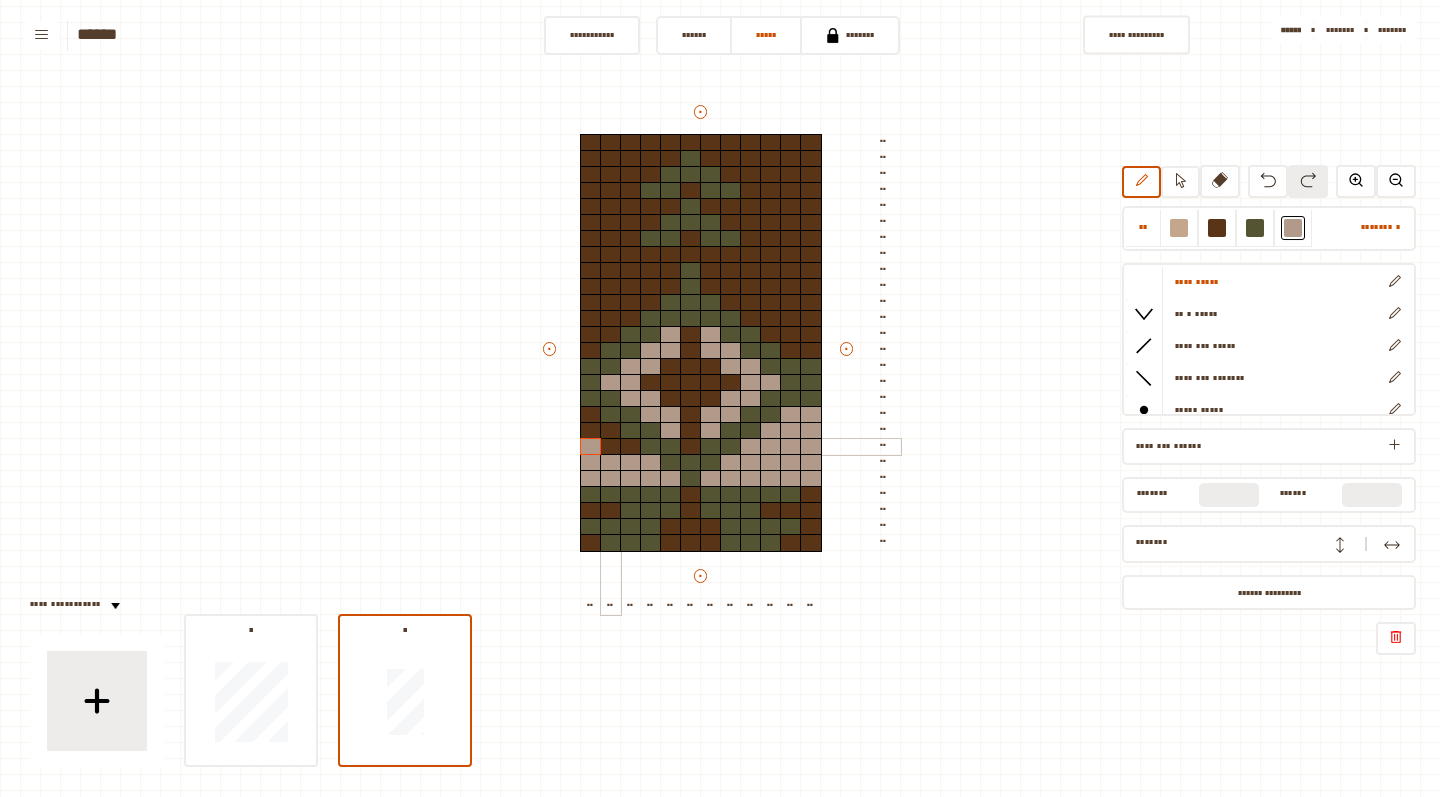 click at bounding box center [611, 447] 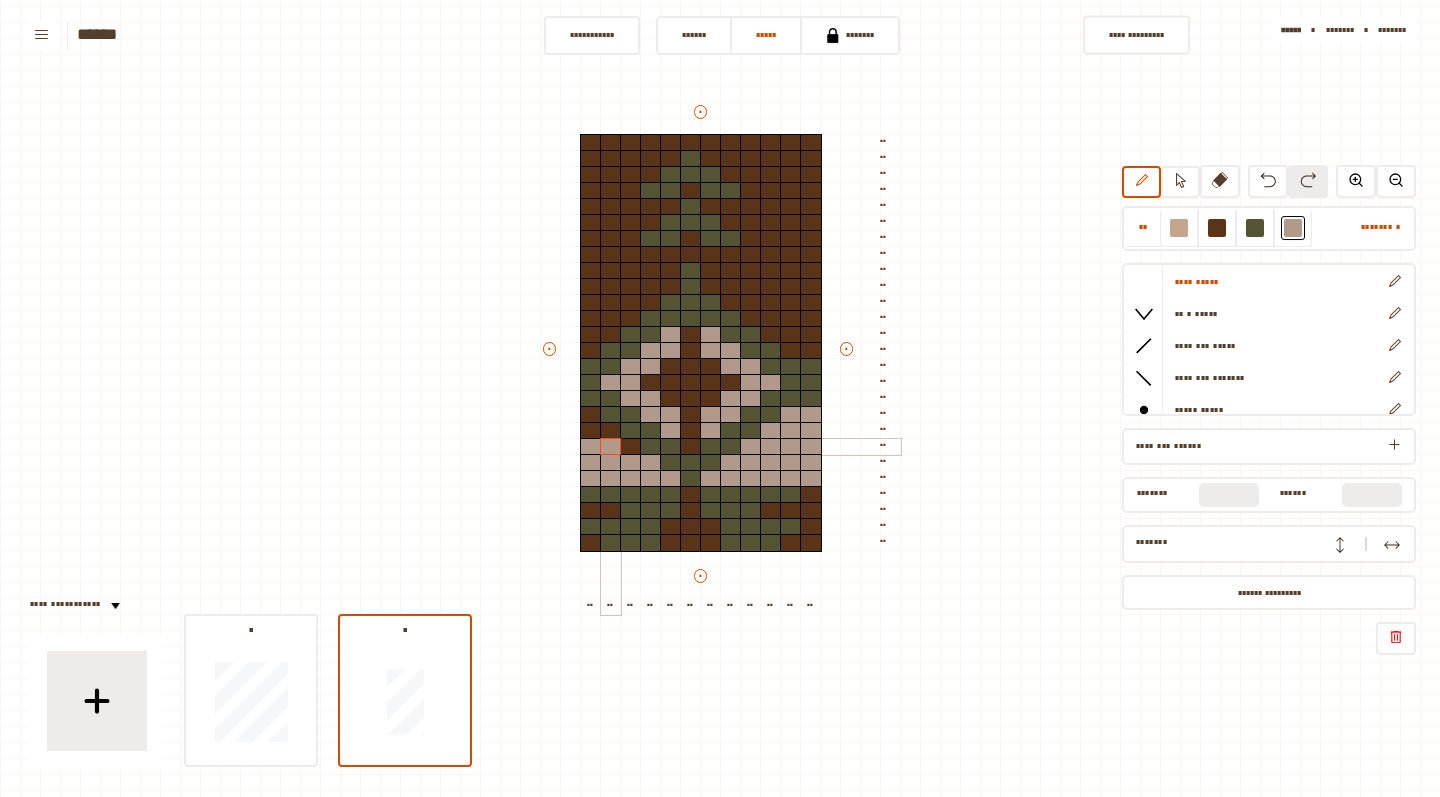 click at bounding box center [631, 447] 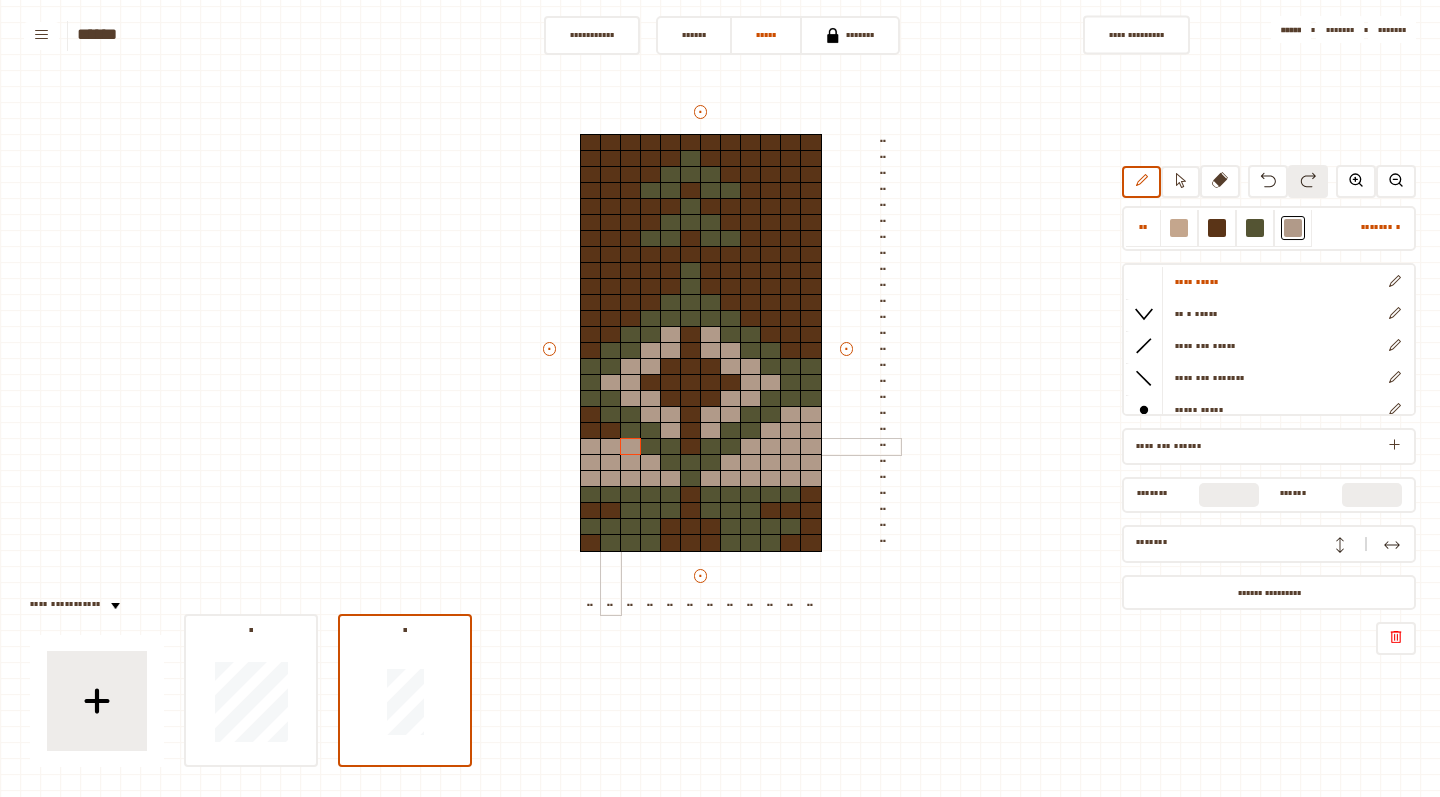 click at bounding box center [611, 431] 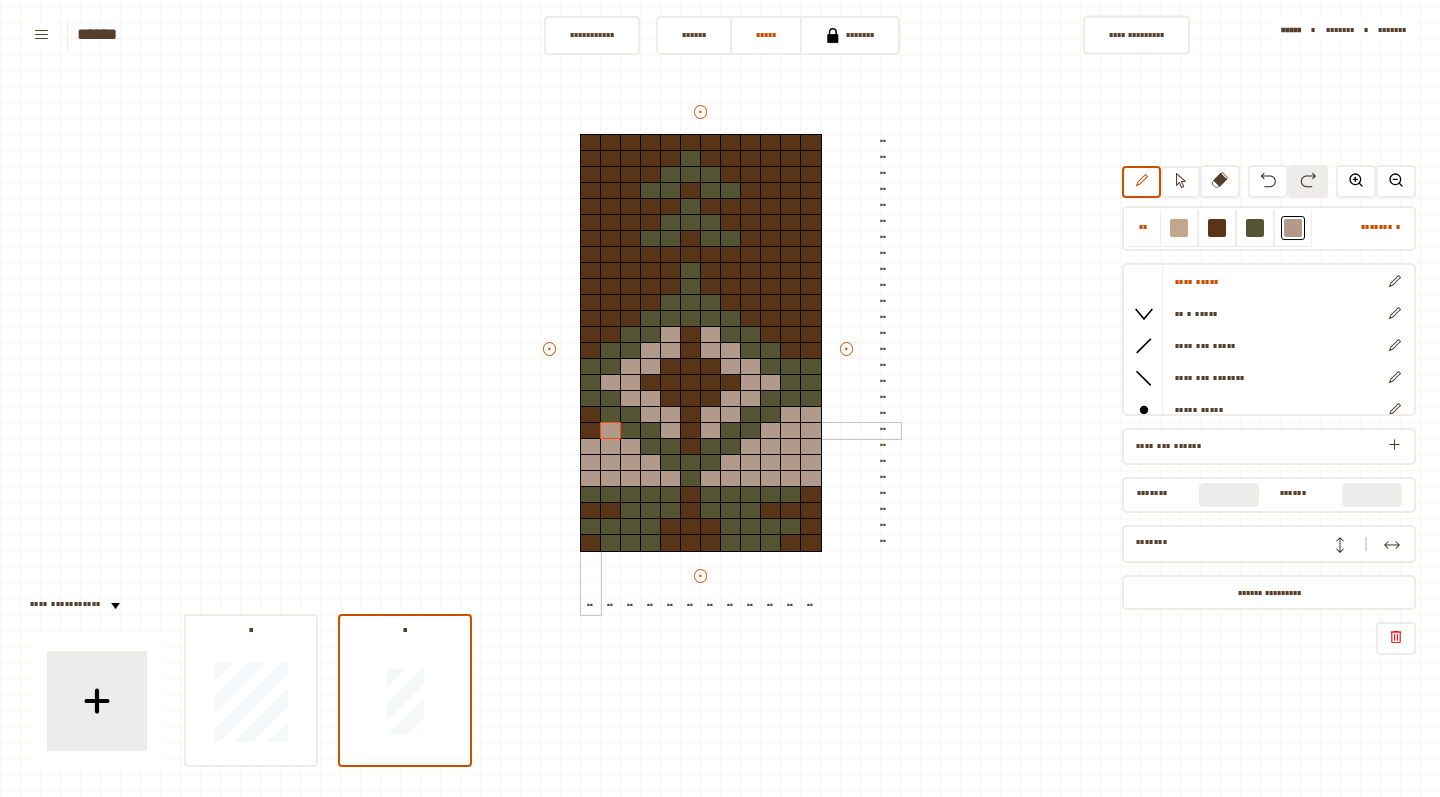 click at bounding box center [591, 431] 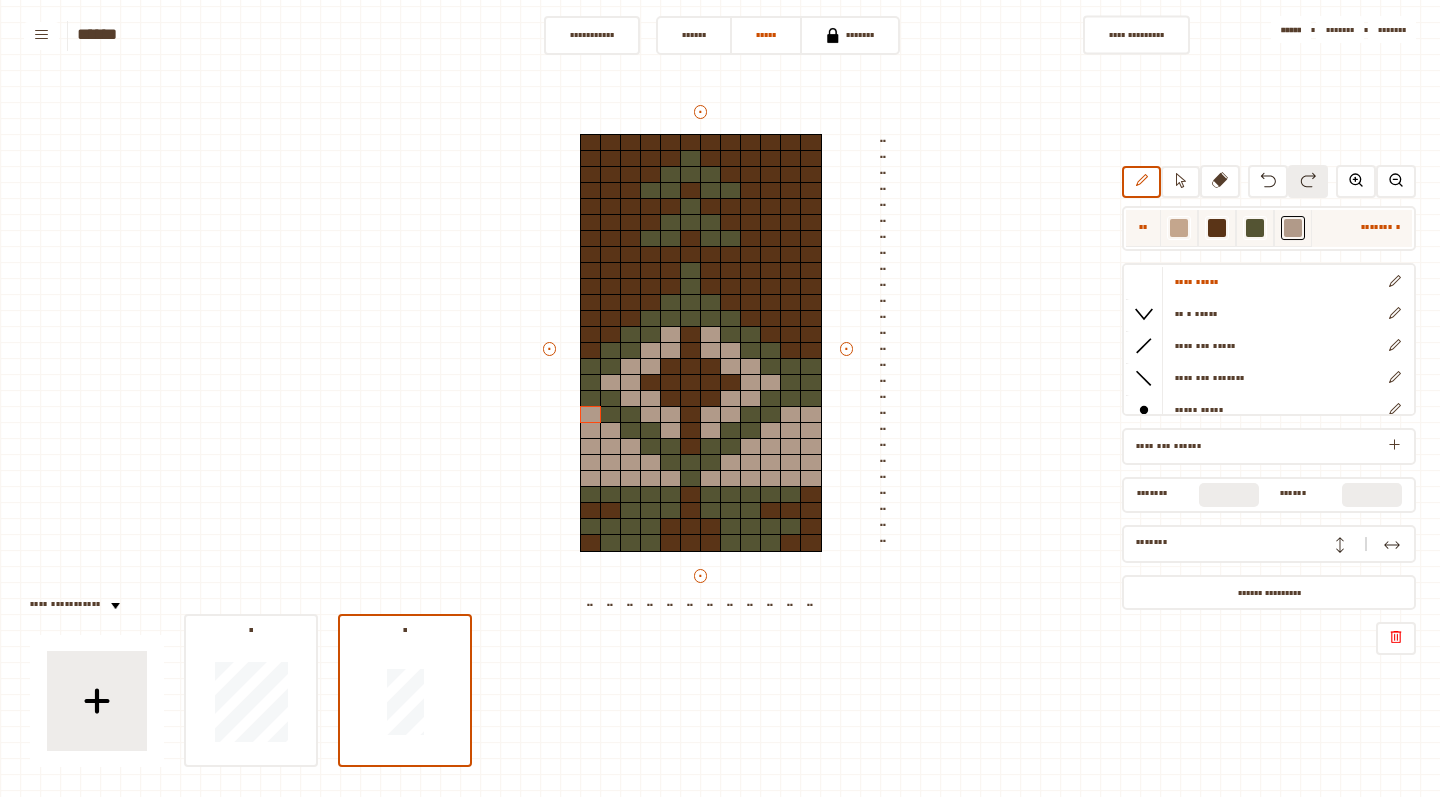 click at bounding box center [1179, 228] 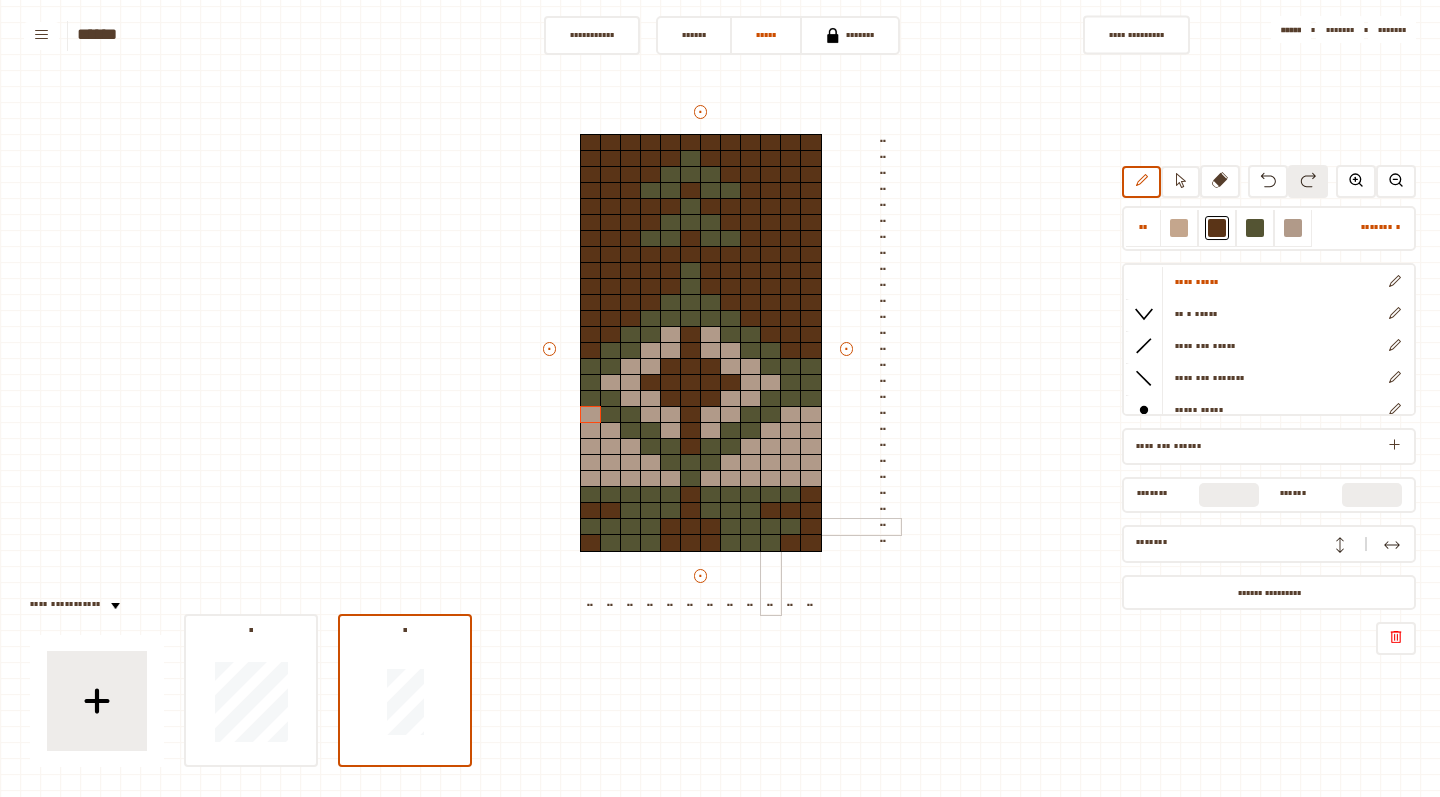 click at bounding box center (771, 527) 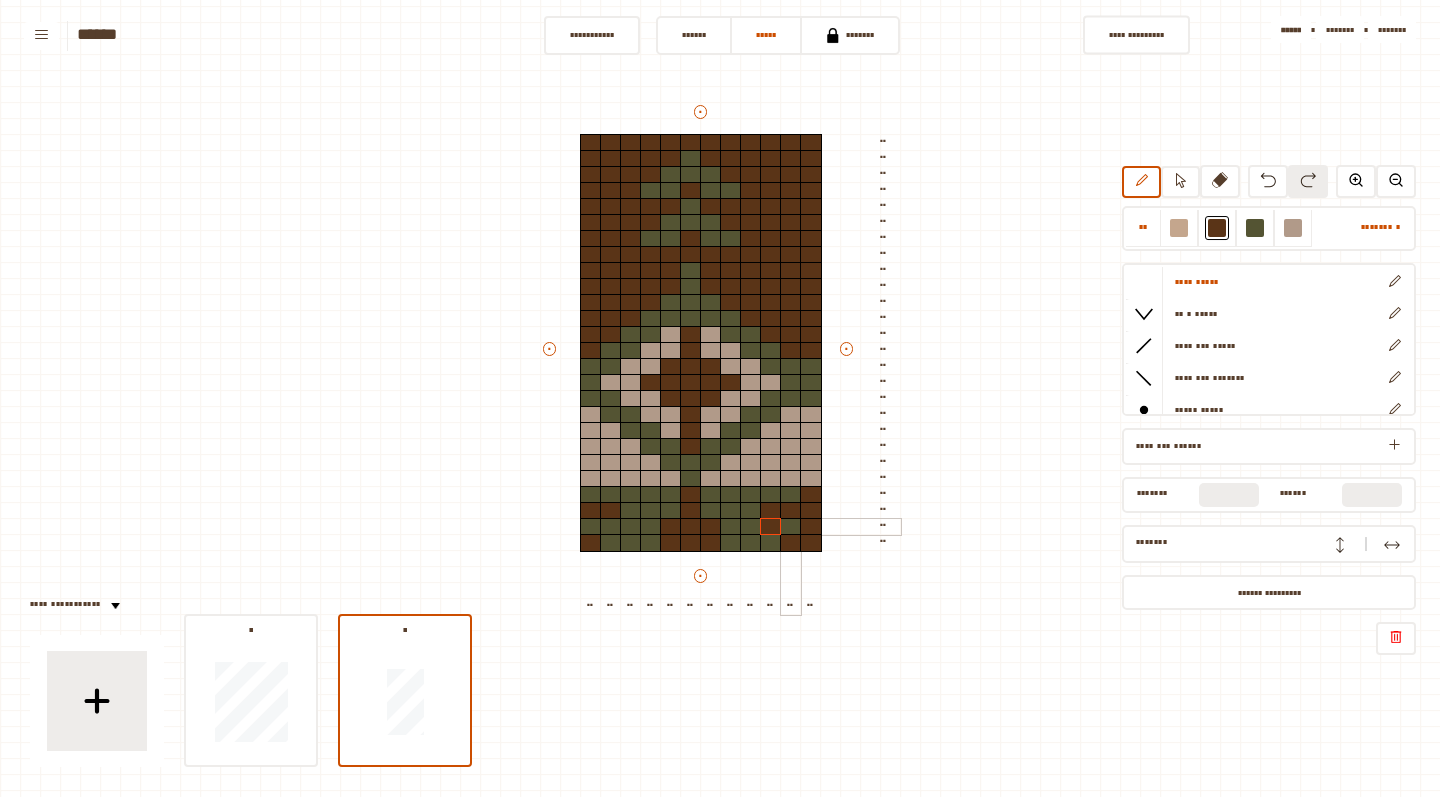 click at bounding box center (791, 527) 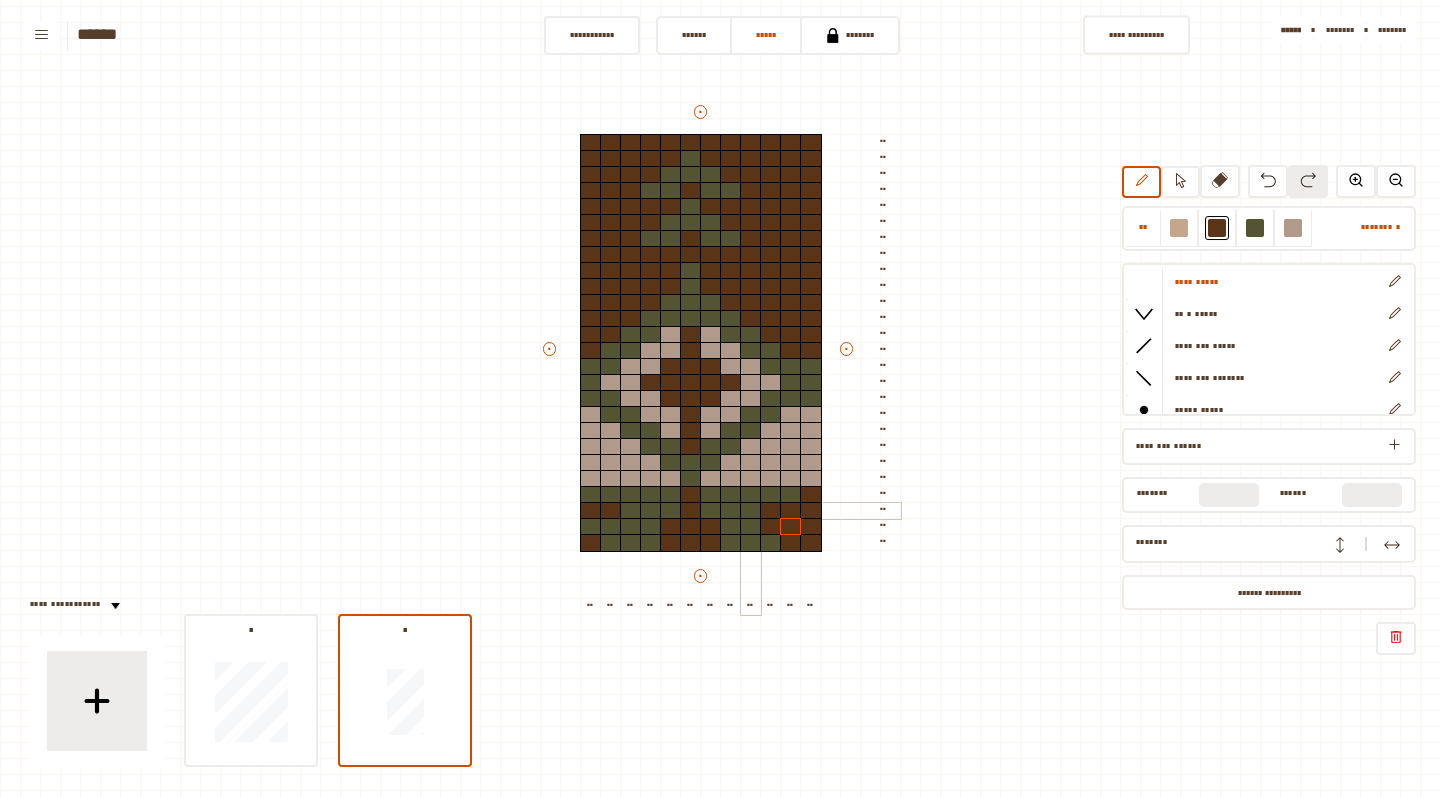 click at bounding box center [751, 511] 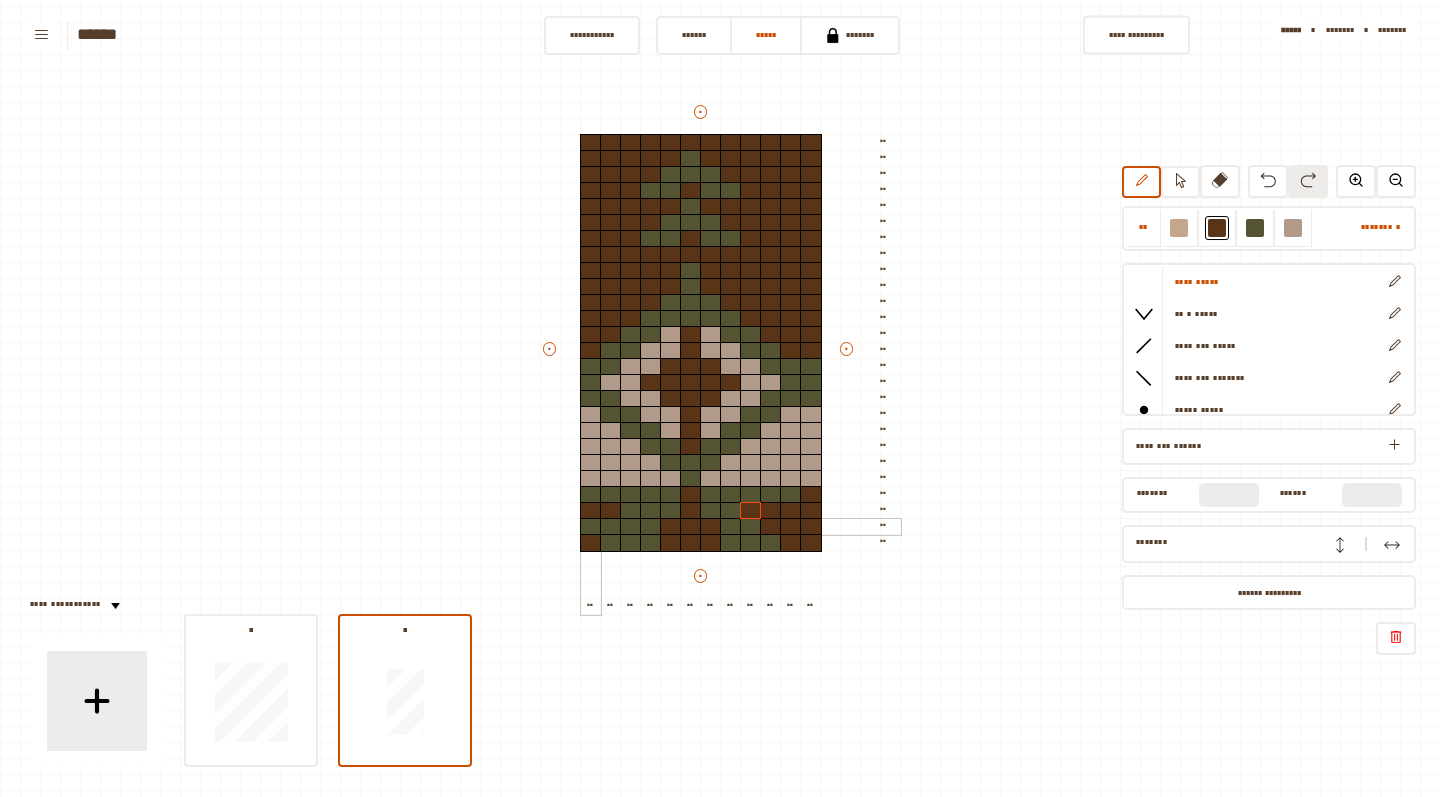 click at bounding box center [591, 527] 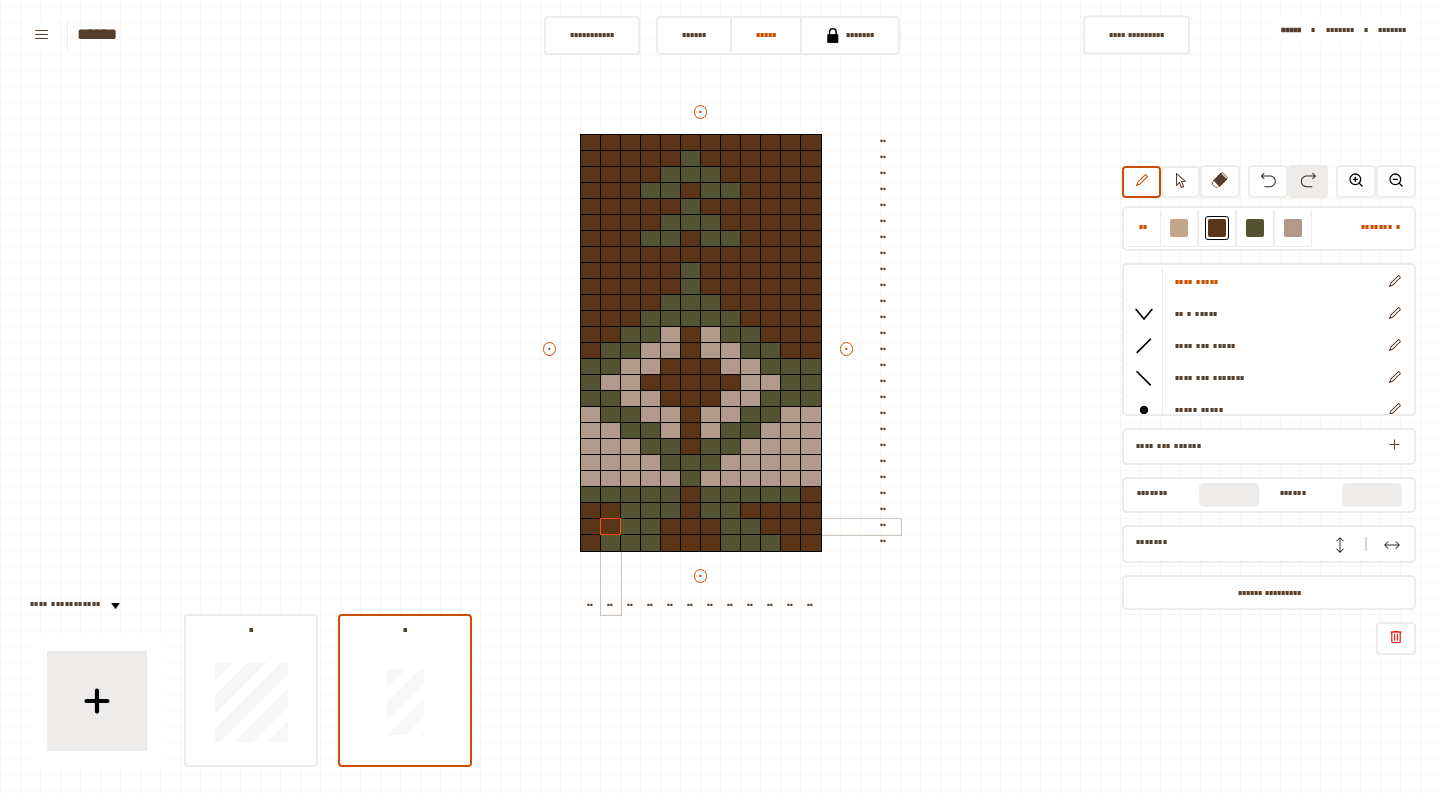 click at bounding box center [611, 527] 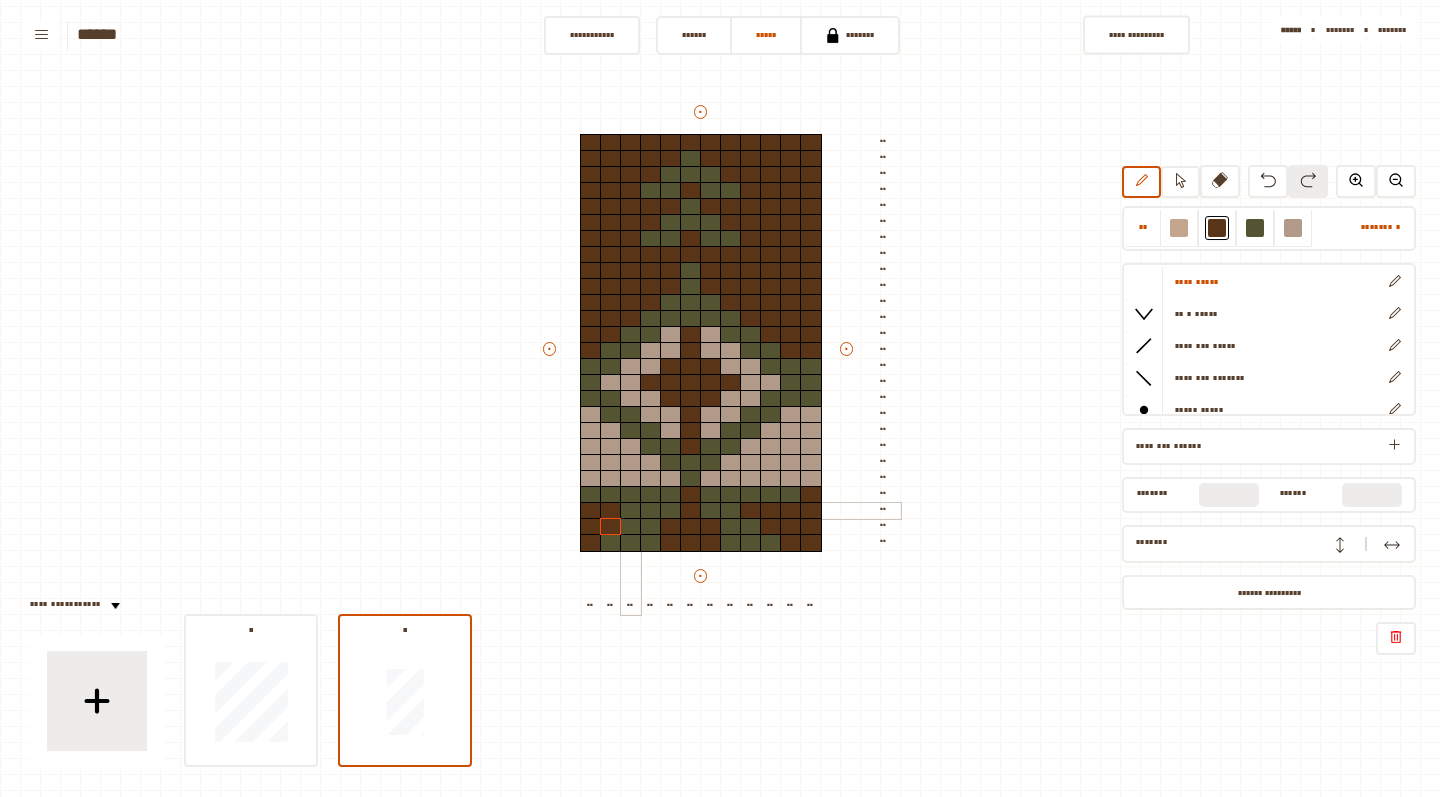 click at bounding box center (631, 511) 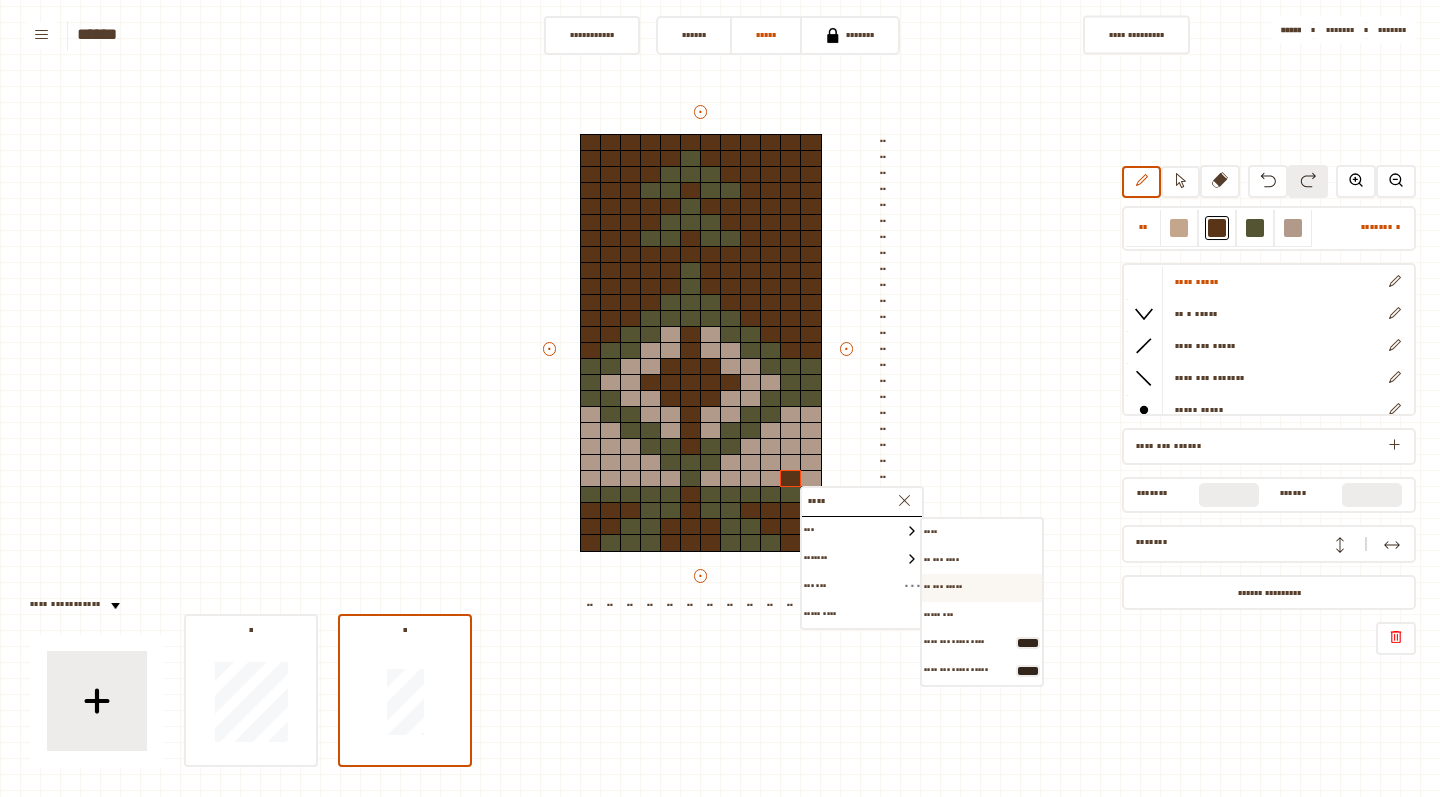 click on "•• ••• •••••" at bounding box center [930, 533] 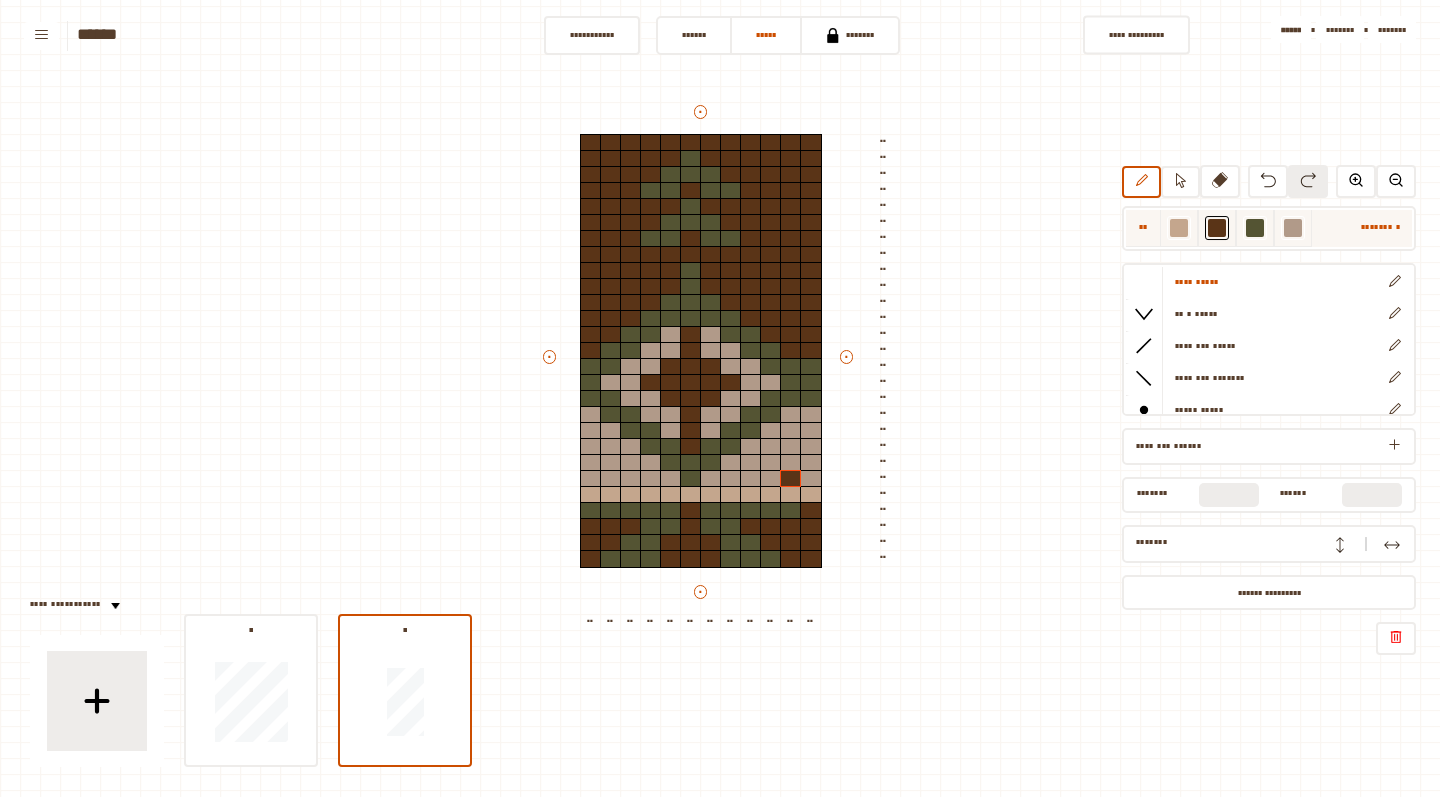 click at bounding box center [1179, 228] 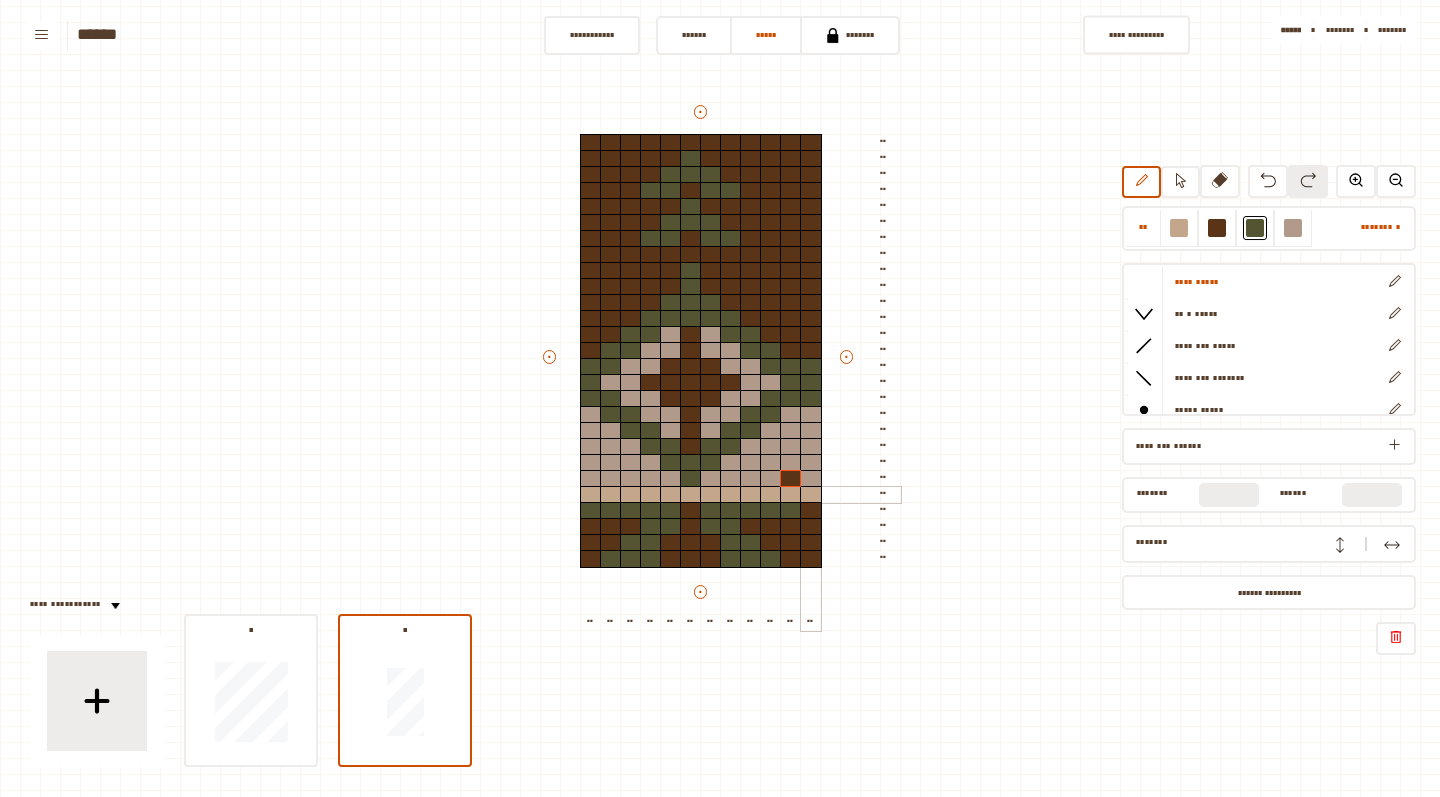 click at bounding box center (811, 495) 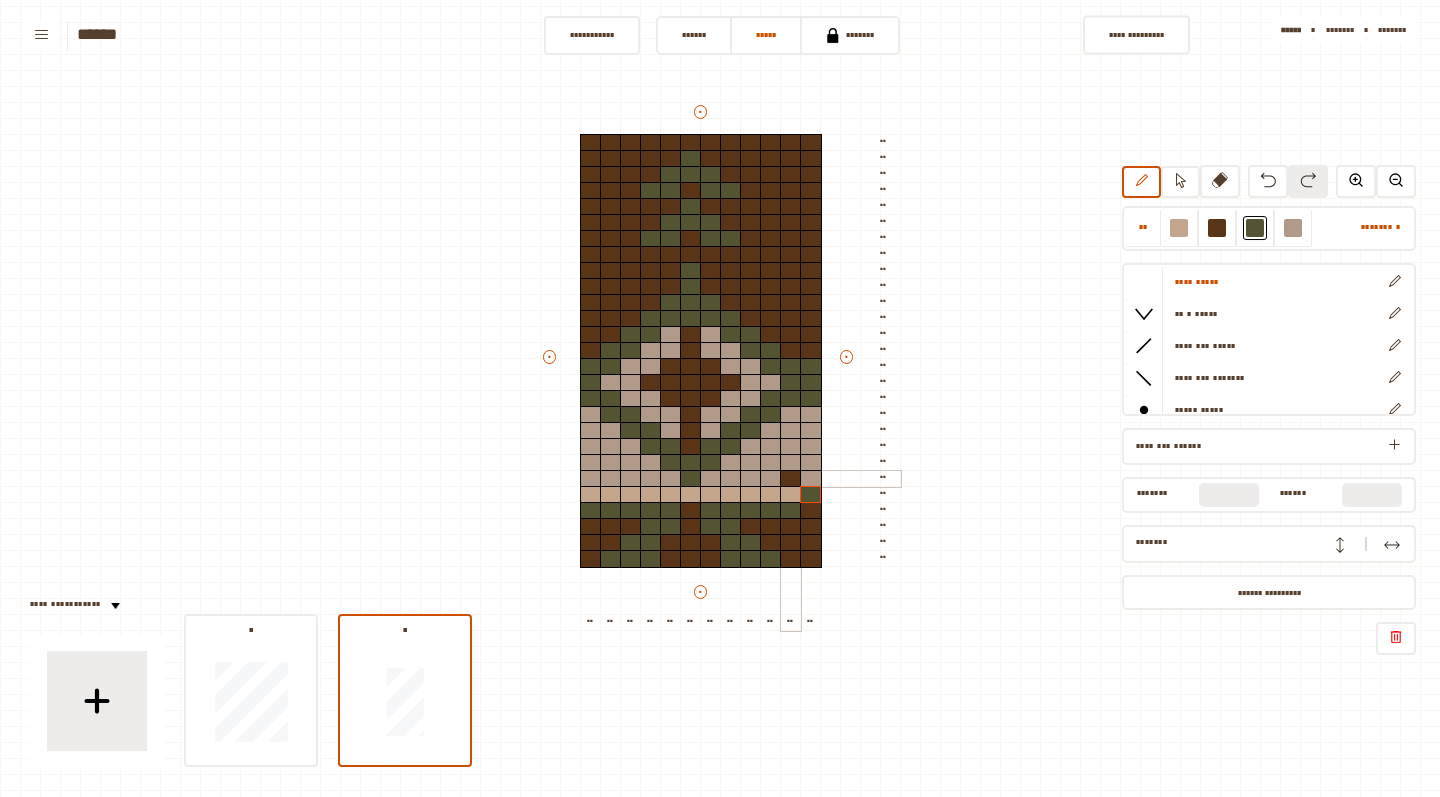click at bounding box center [791, 479] 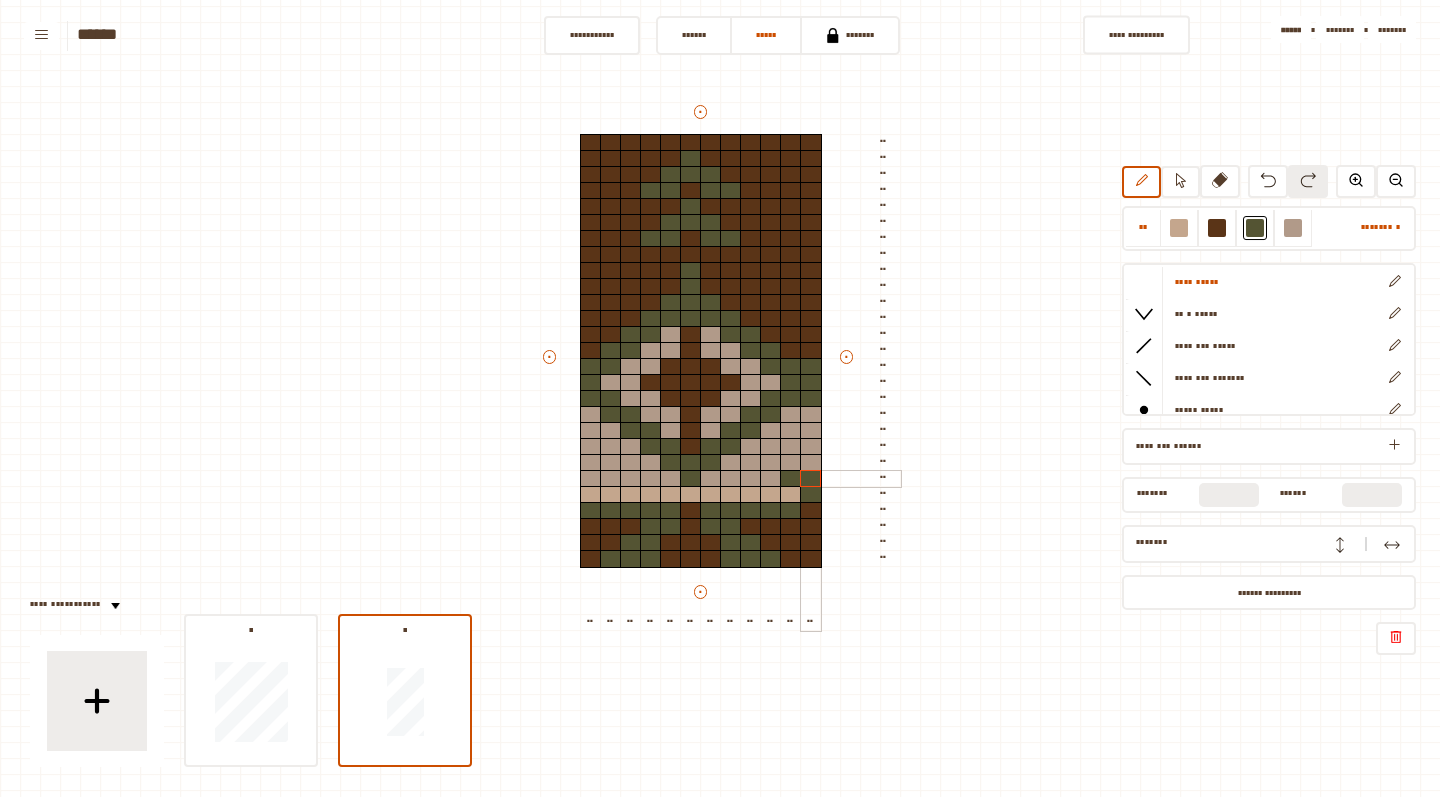 click at bounding box center (811, 479) 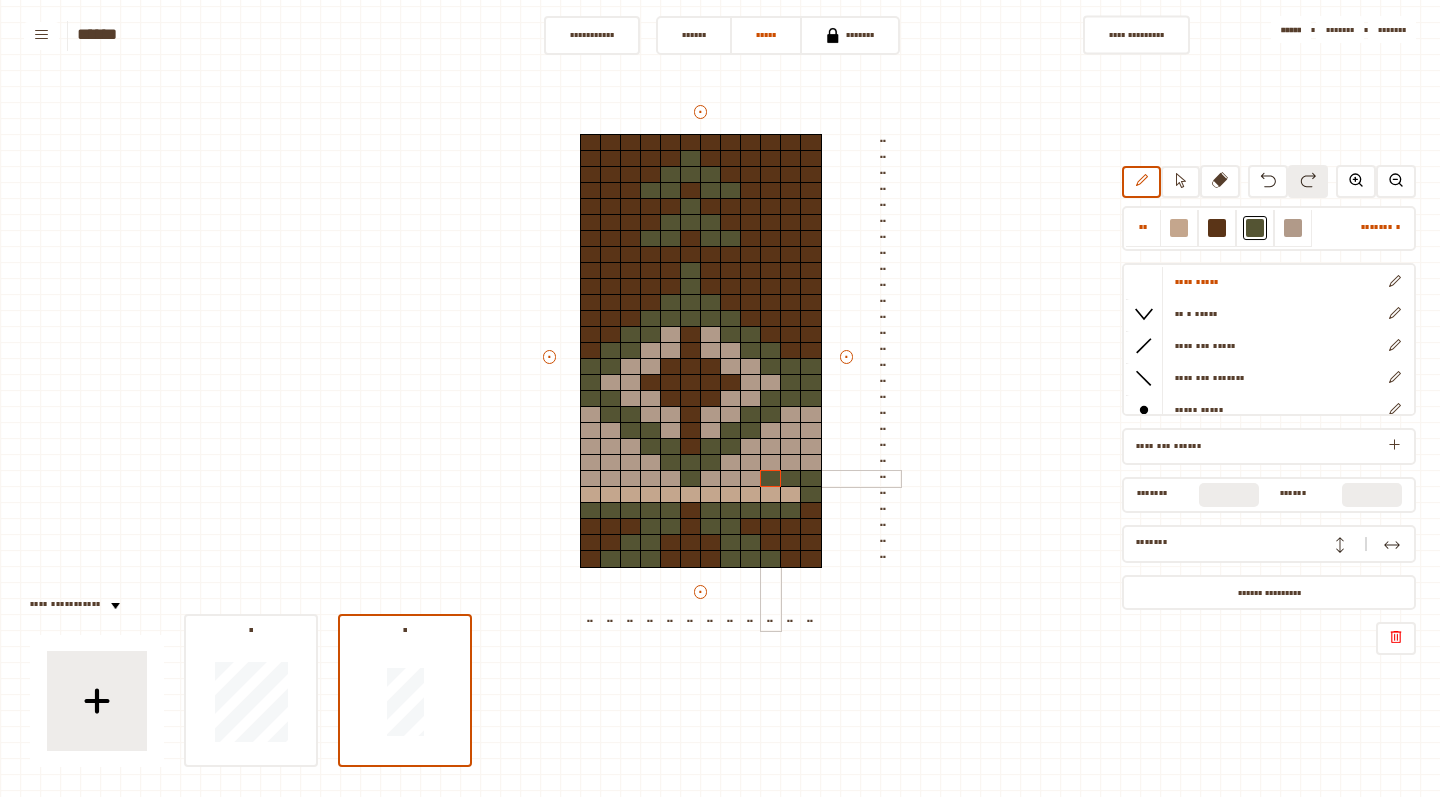 click at bounding box center [771, 479] 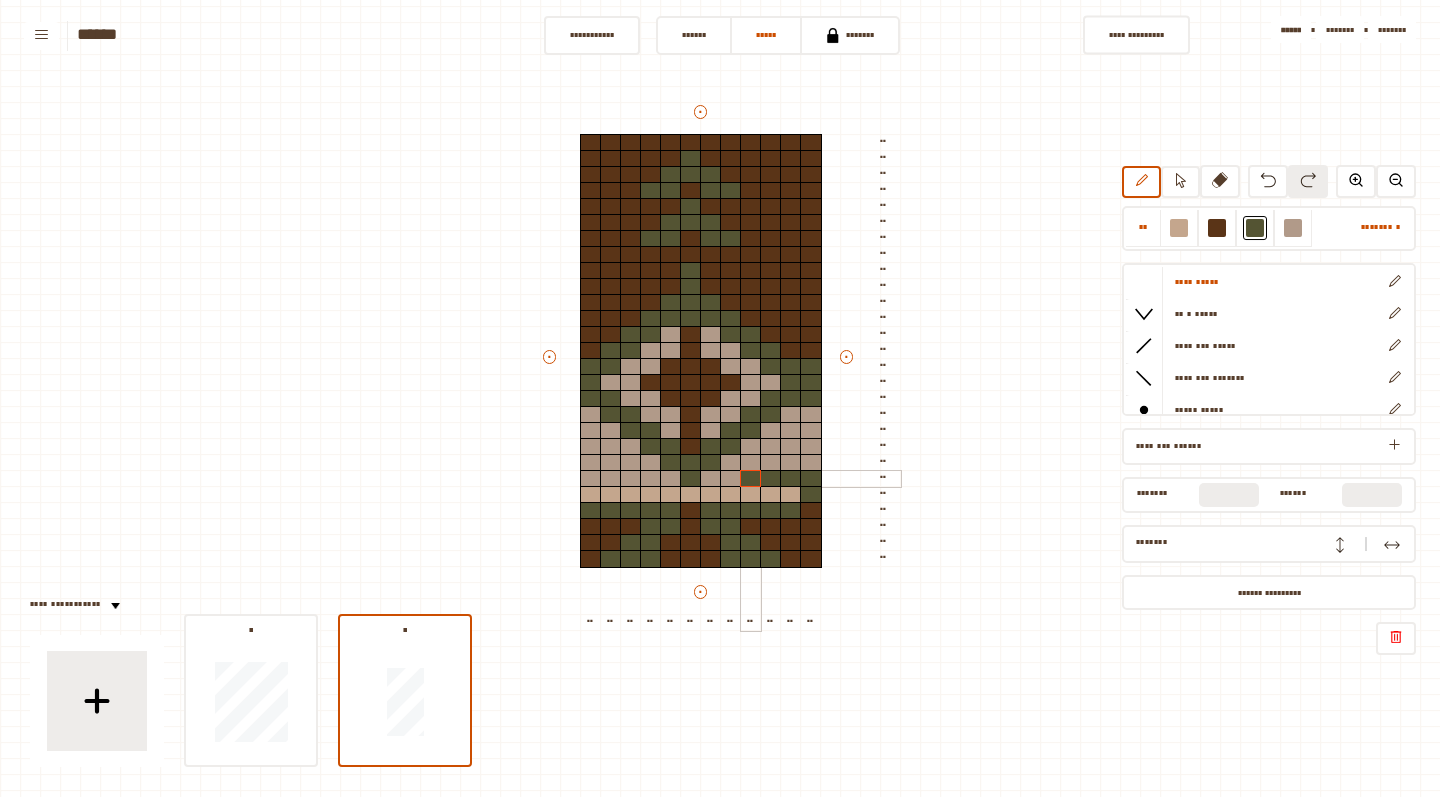 click at bounding box center (751, 479) 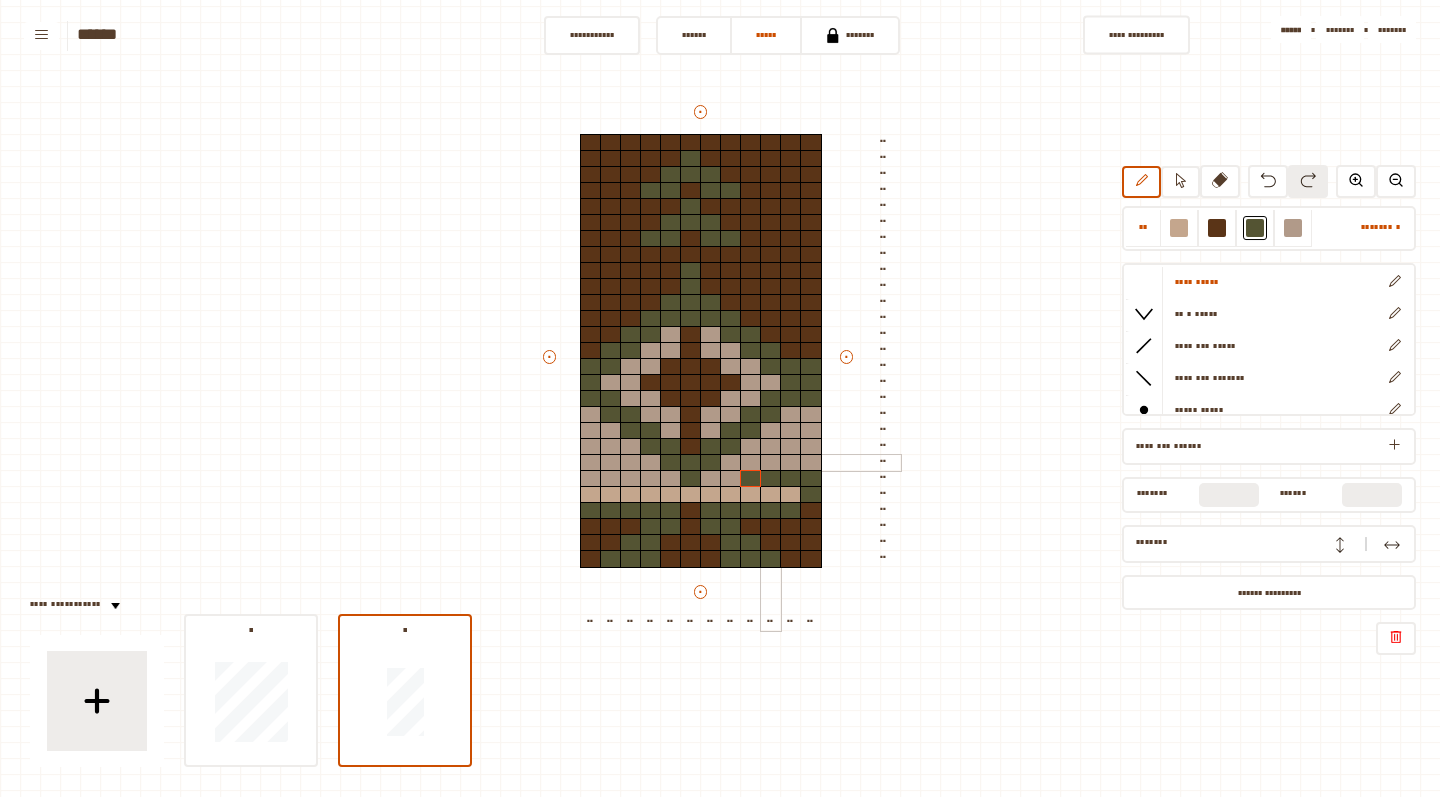 click at bounding box center [771, 463] 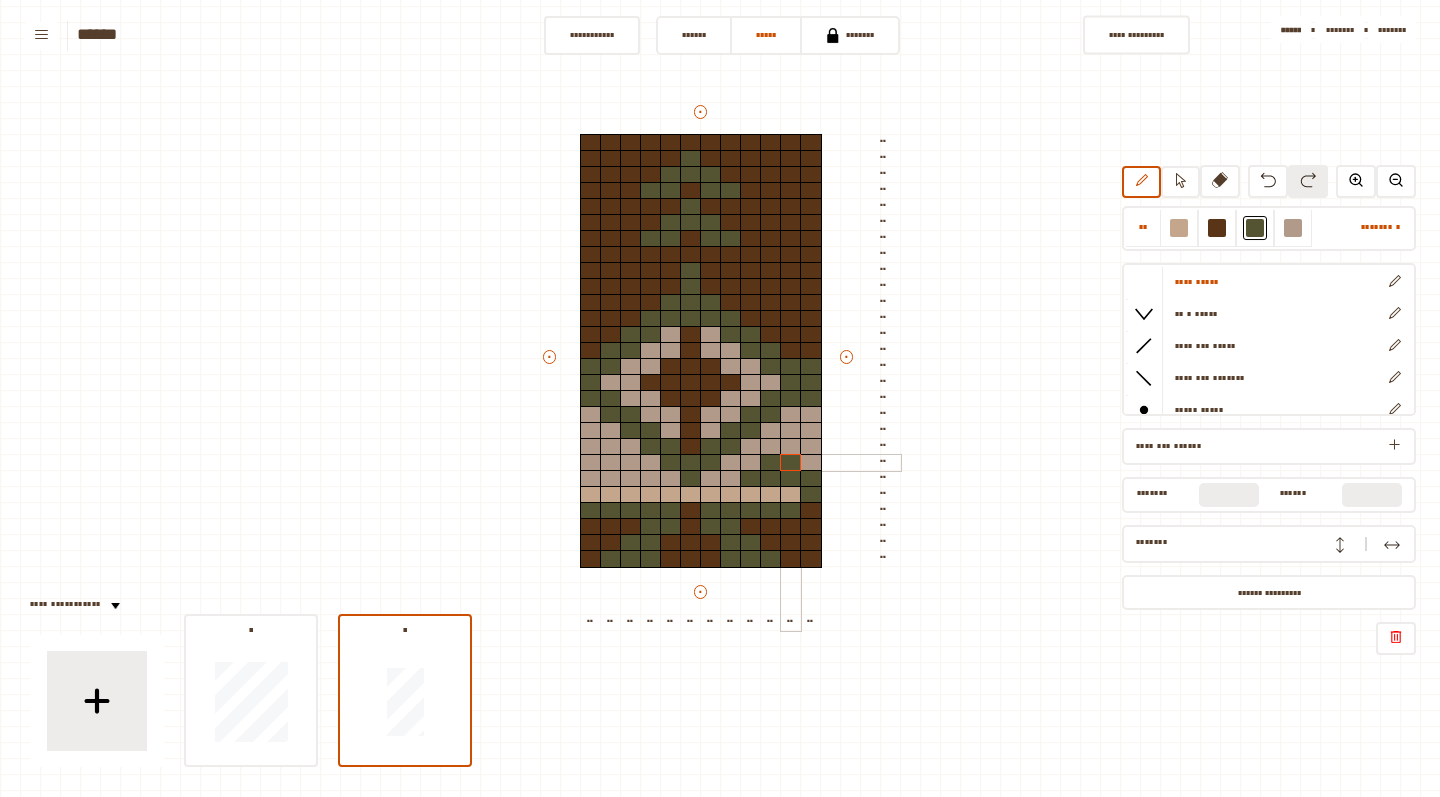 click at bounding box center [791, 463] 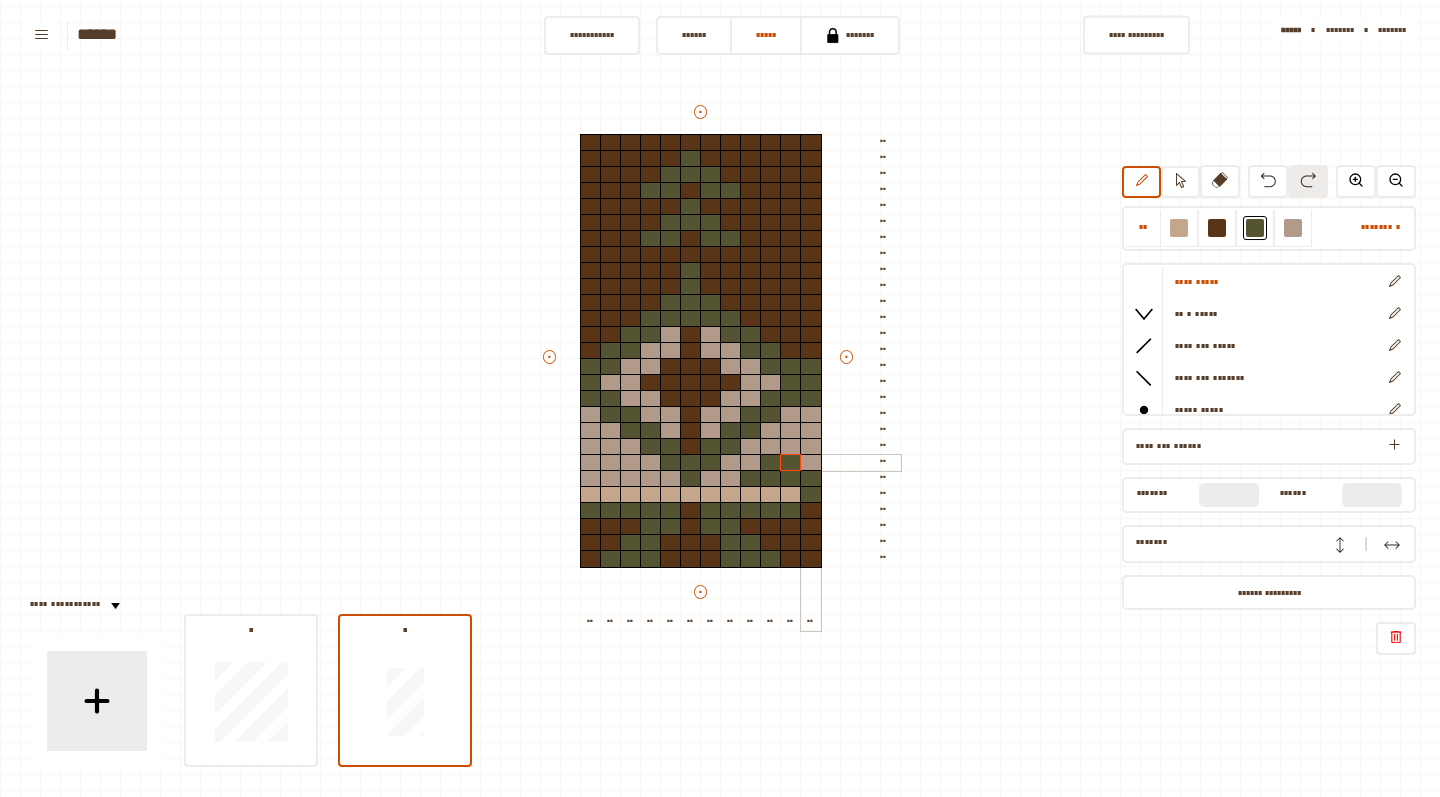 click at bounding box center [811, 463] 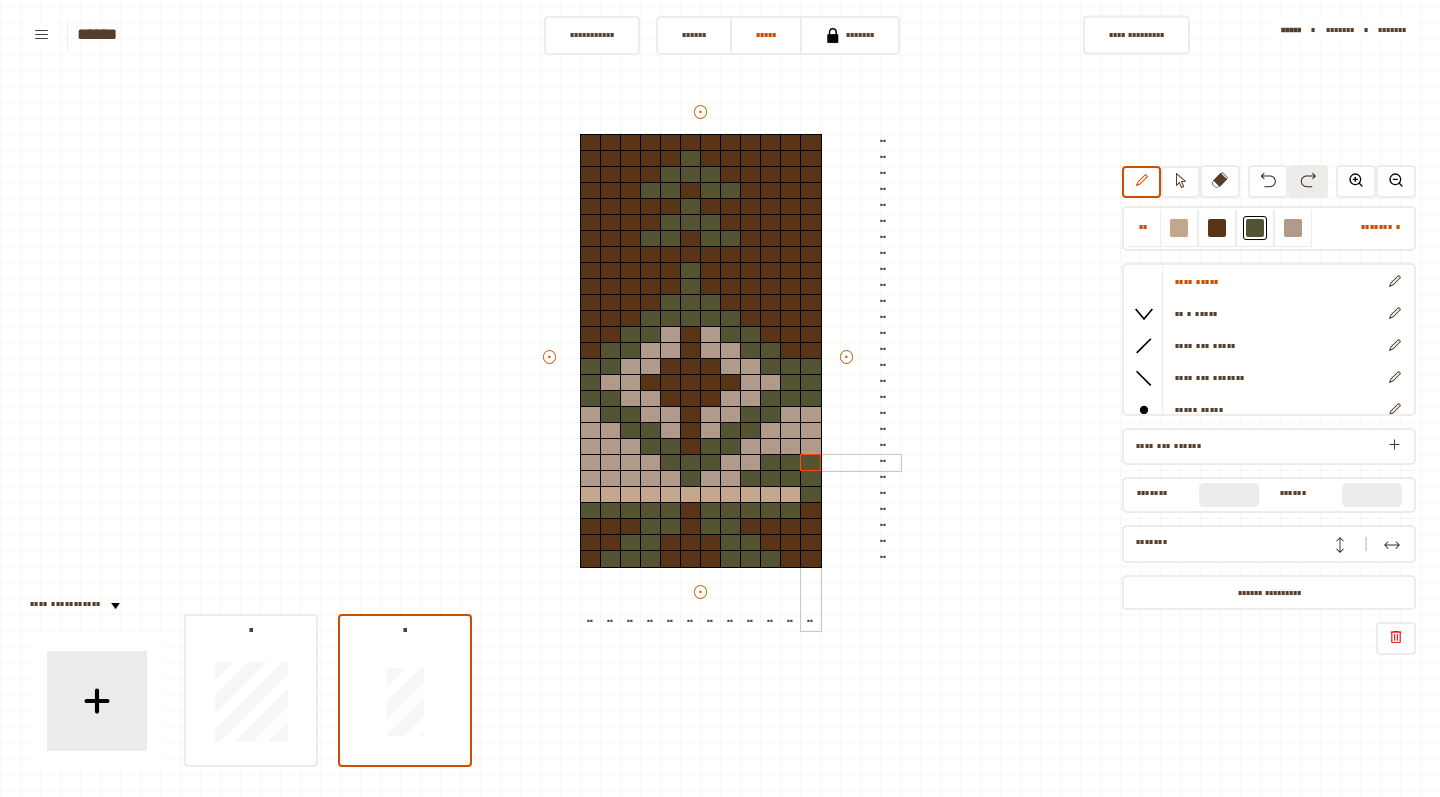 click at bounding box center (811, 447) 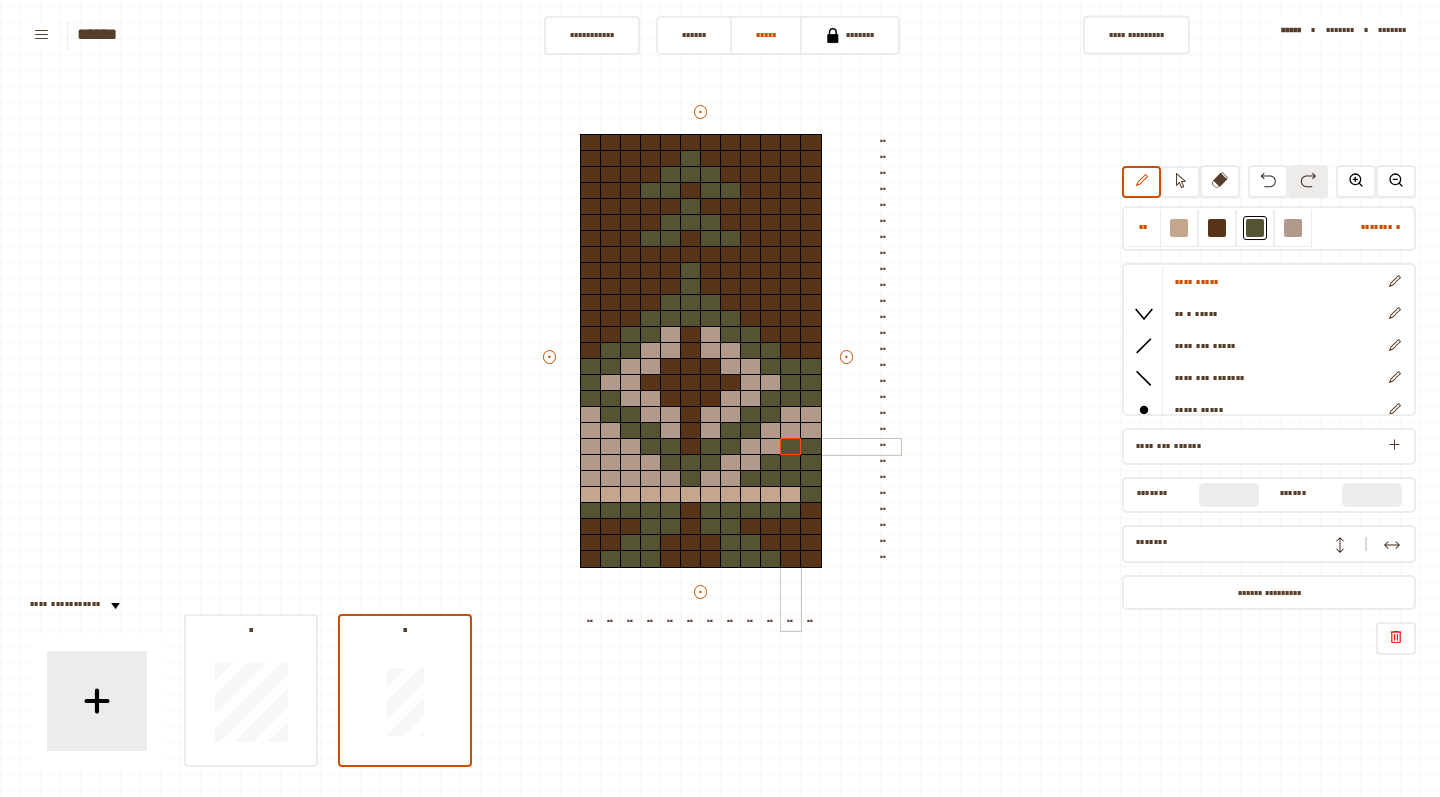 click at bounding box center (791, 447) 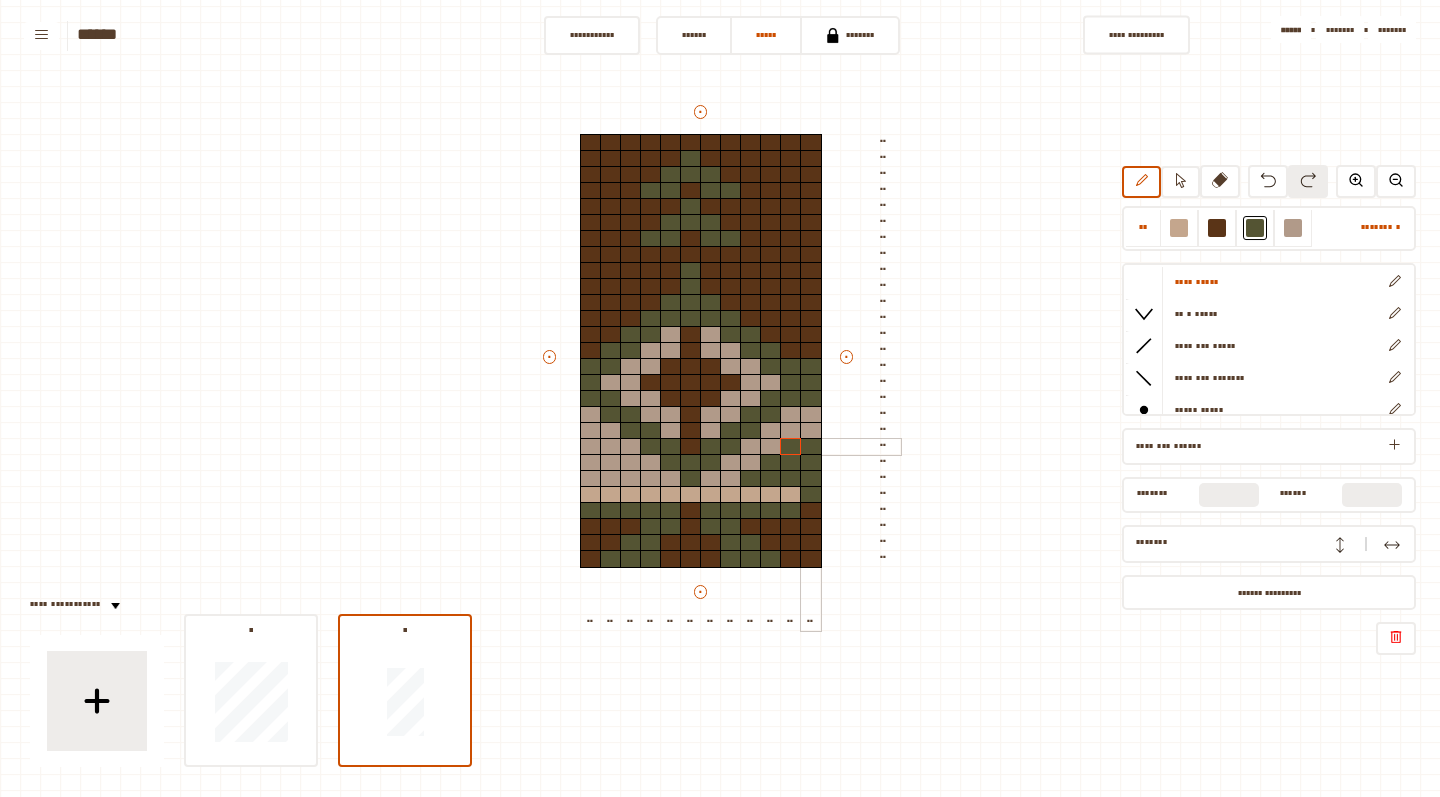 click at bounding box center (811, 447) 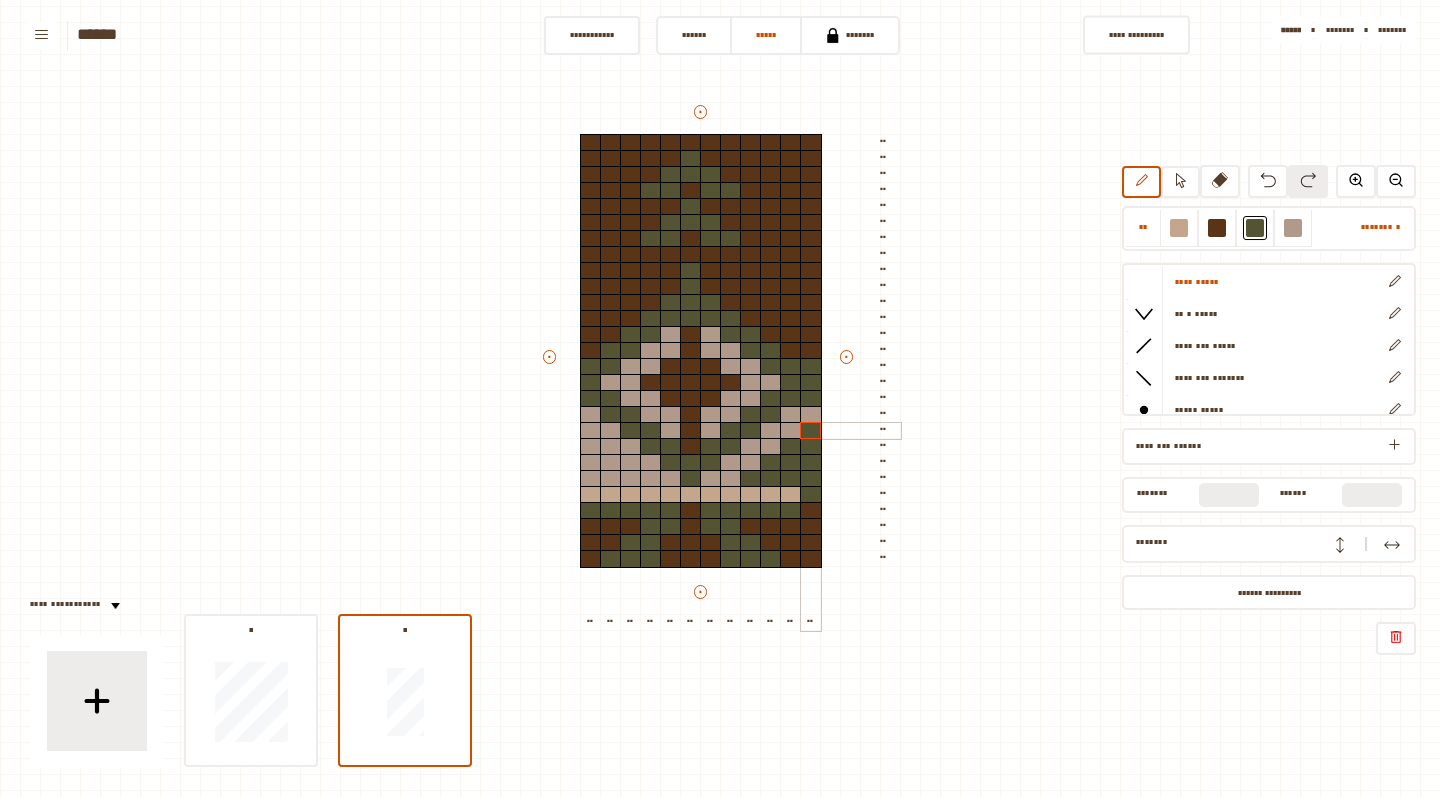 click at bounding box center (811, 431) 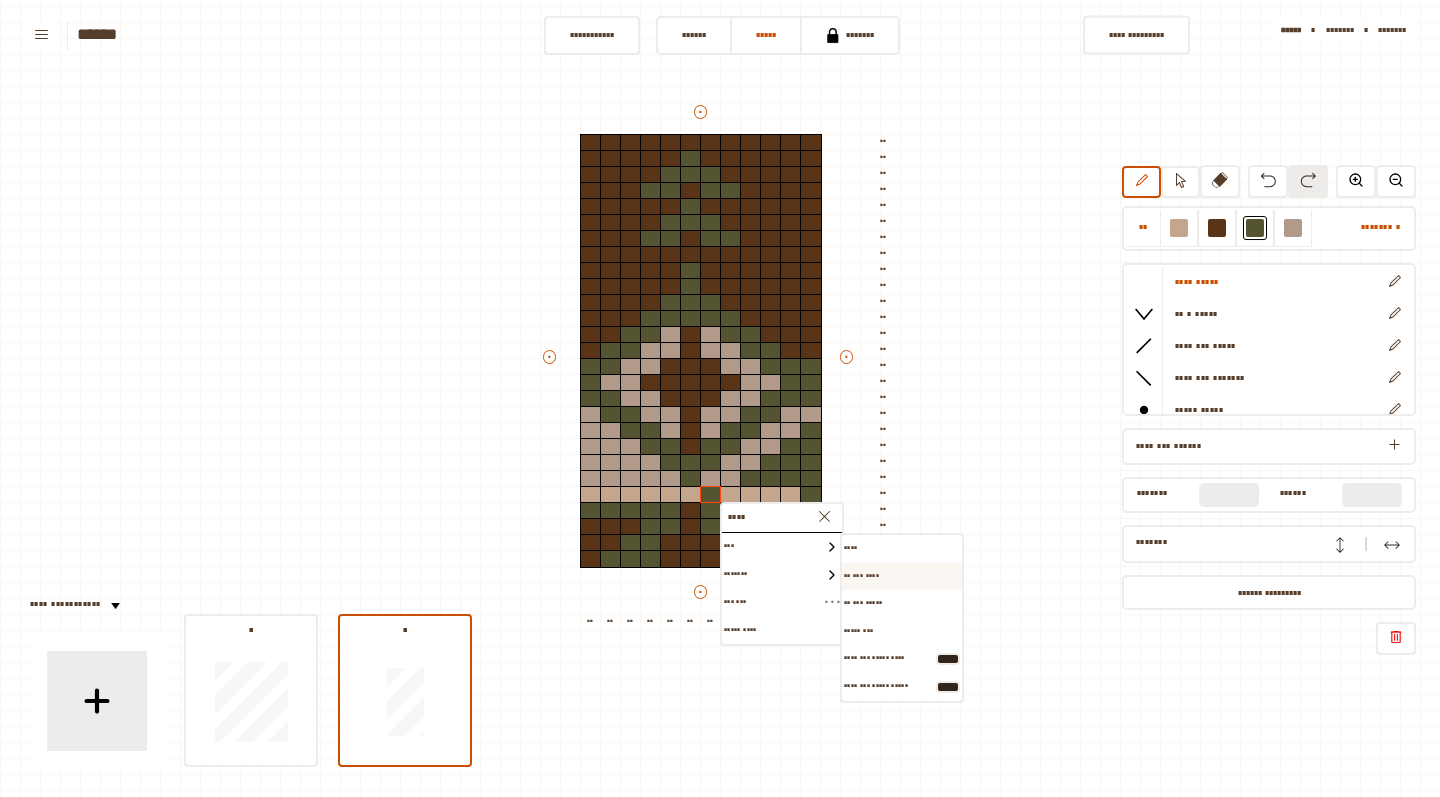 click on "•• ••• ••••" at bounding box center [850, 549] 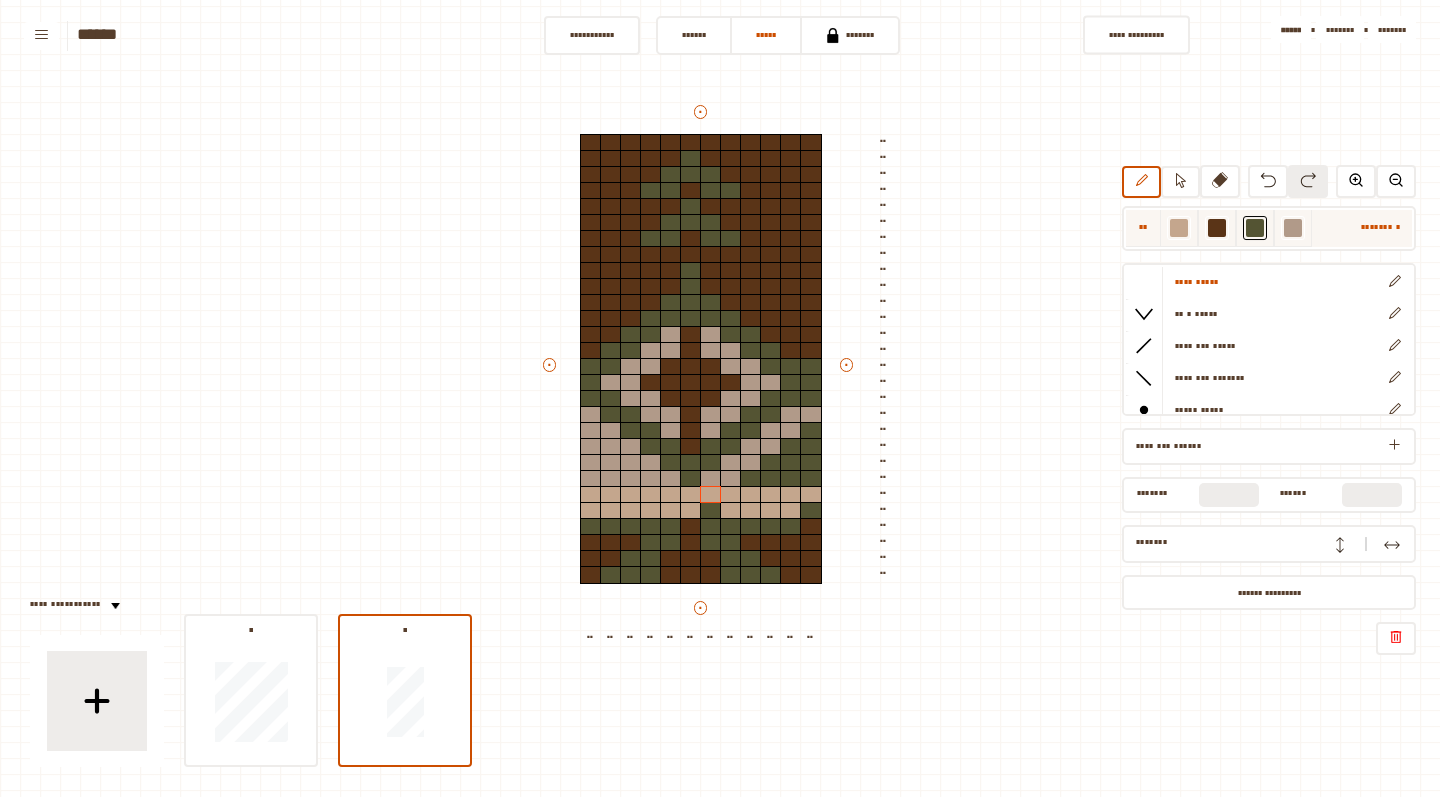 click at bounding box center (1179, 228) 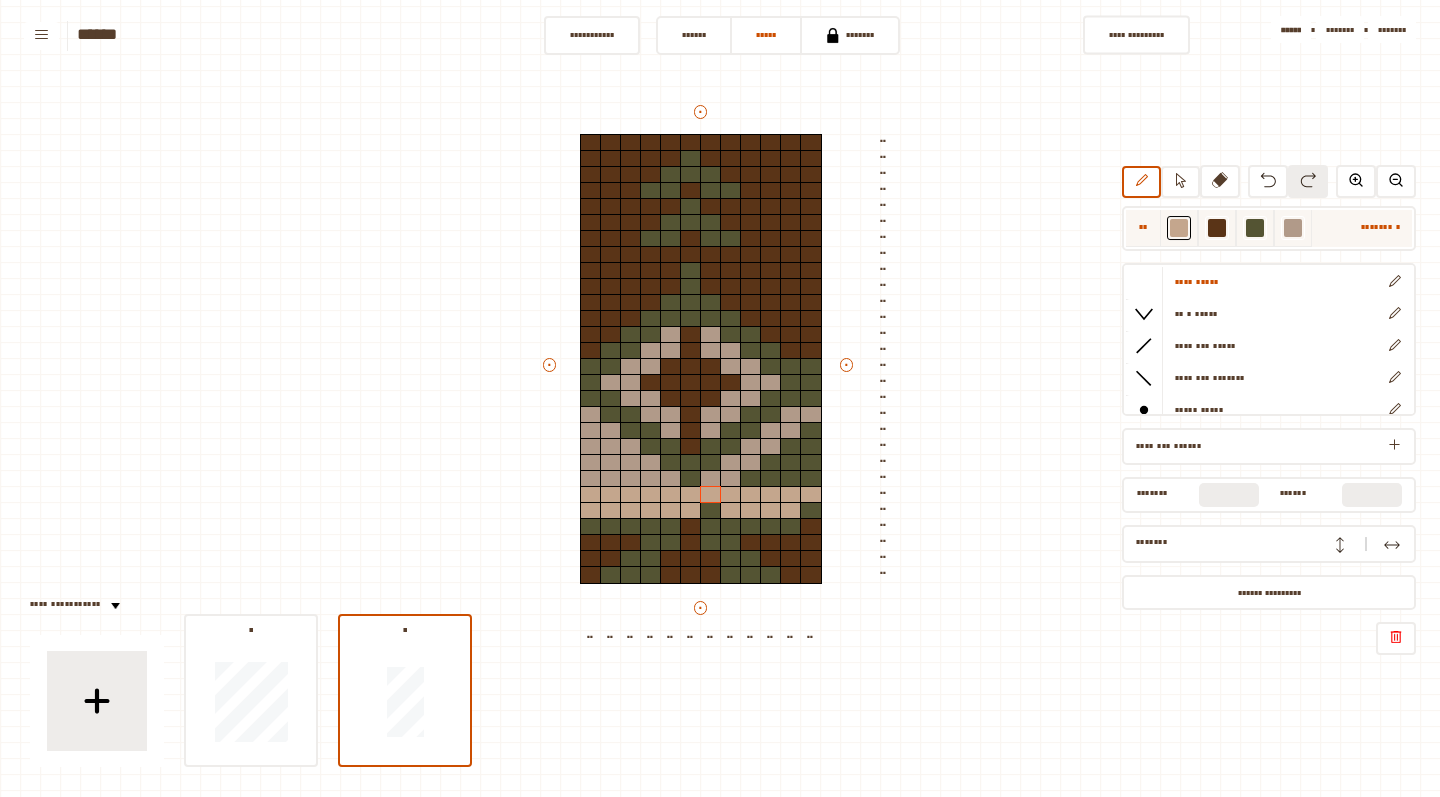 click at bounding box center (1179, 228) 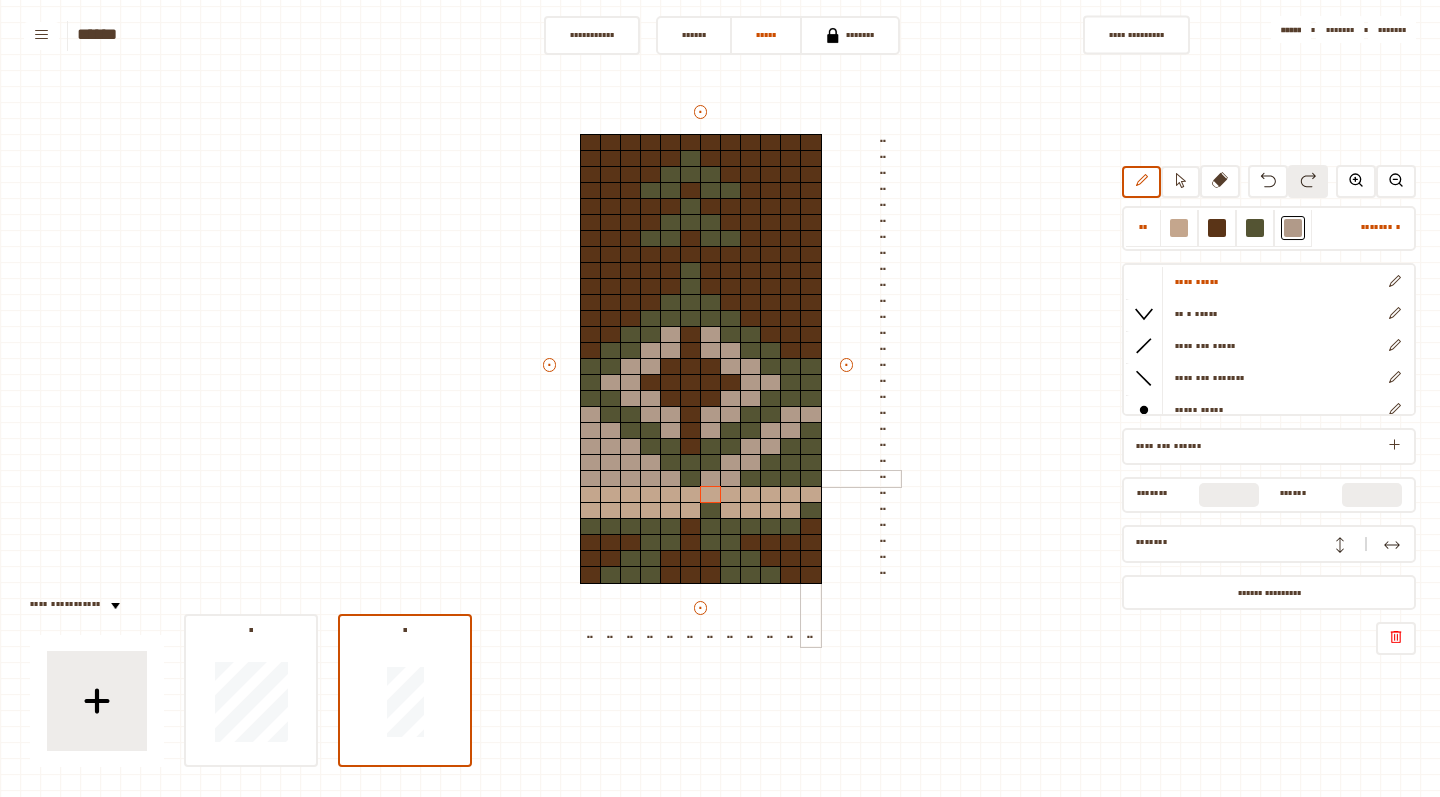 click at bounding box center (811, 479) 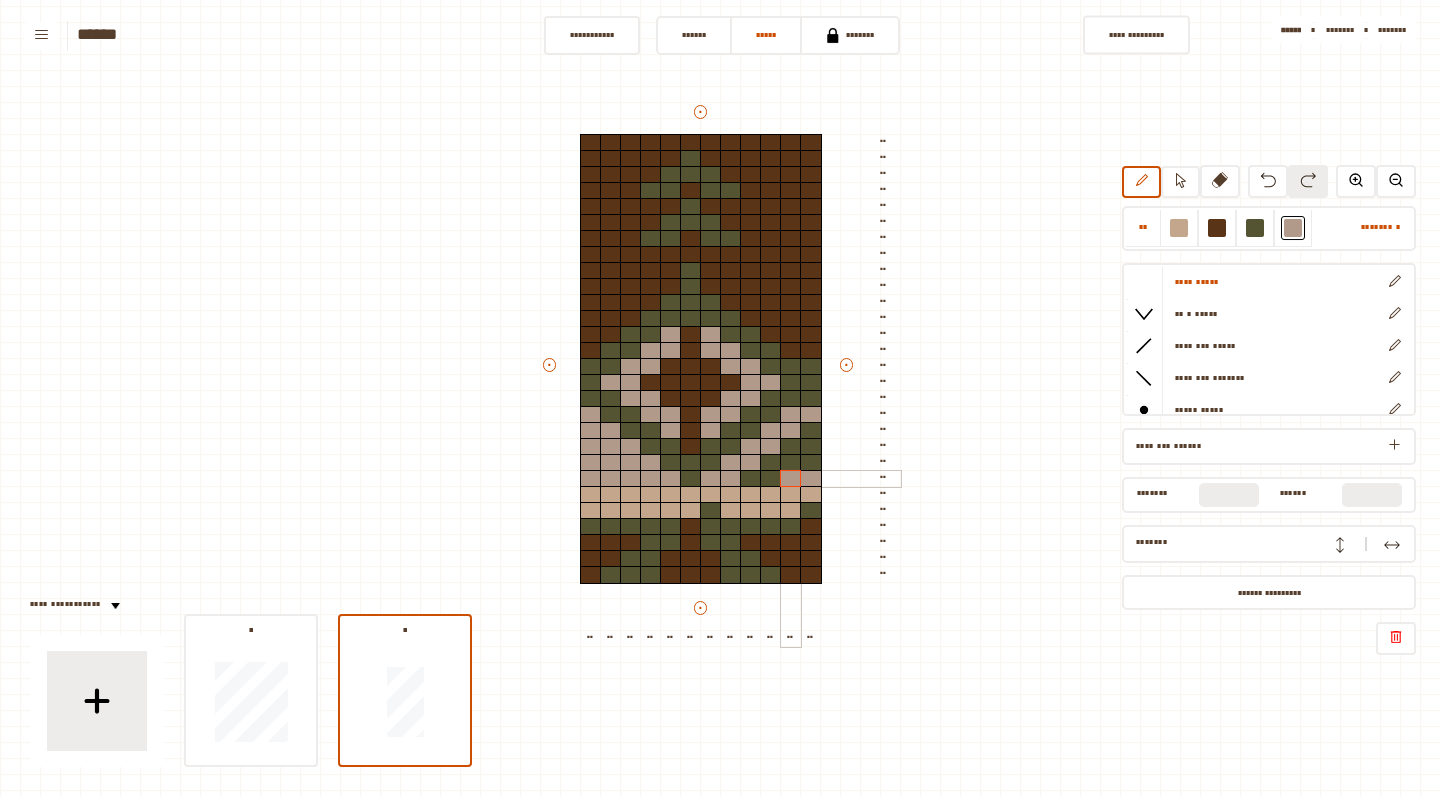 click at bounding box center [791, 479] 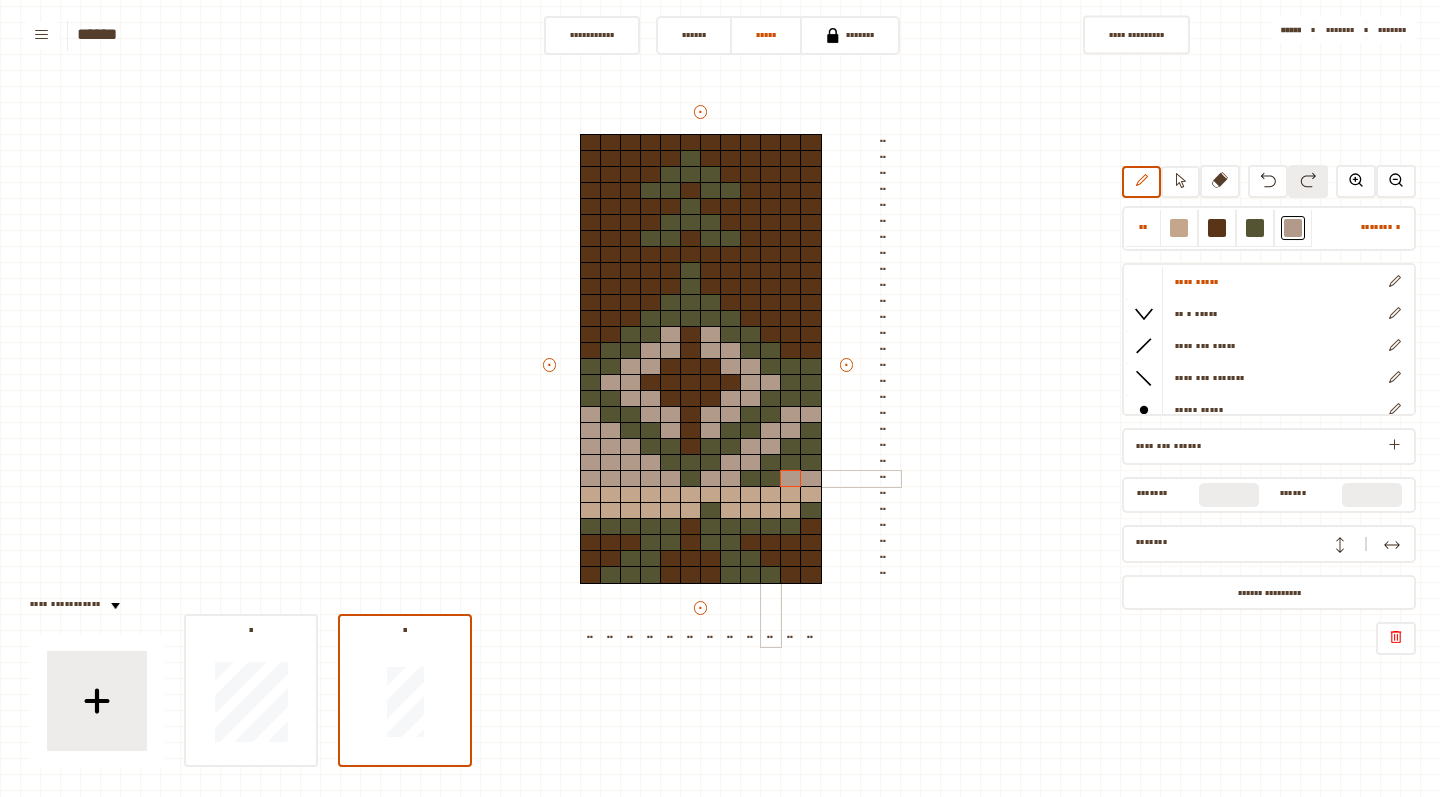 click at bounding box center (771, 479) 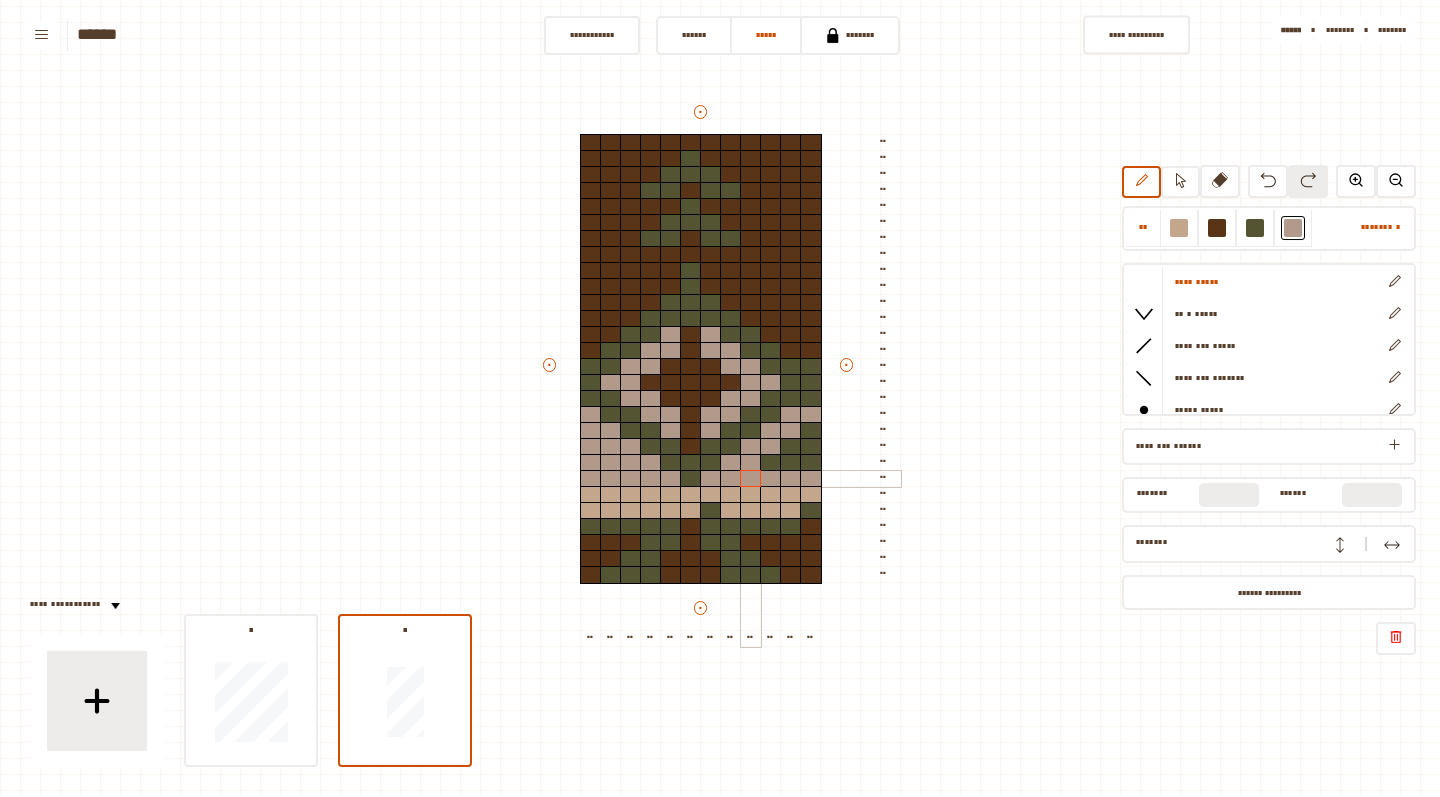 click at bounding box center [751, 479] 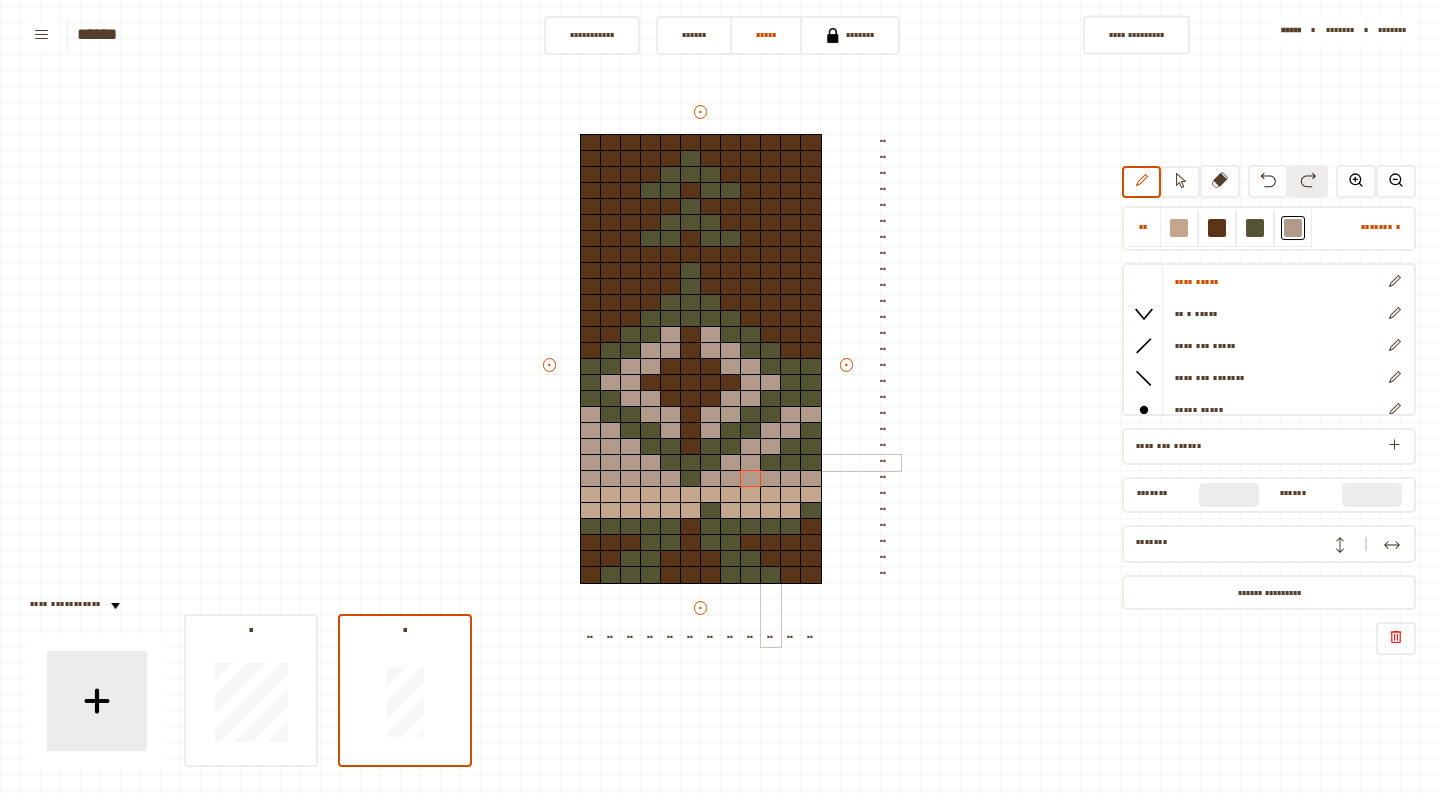 click at bounding box center [771, 463] 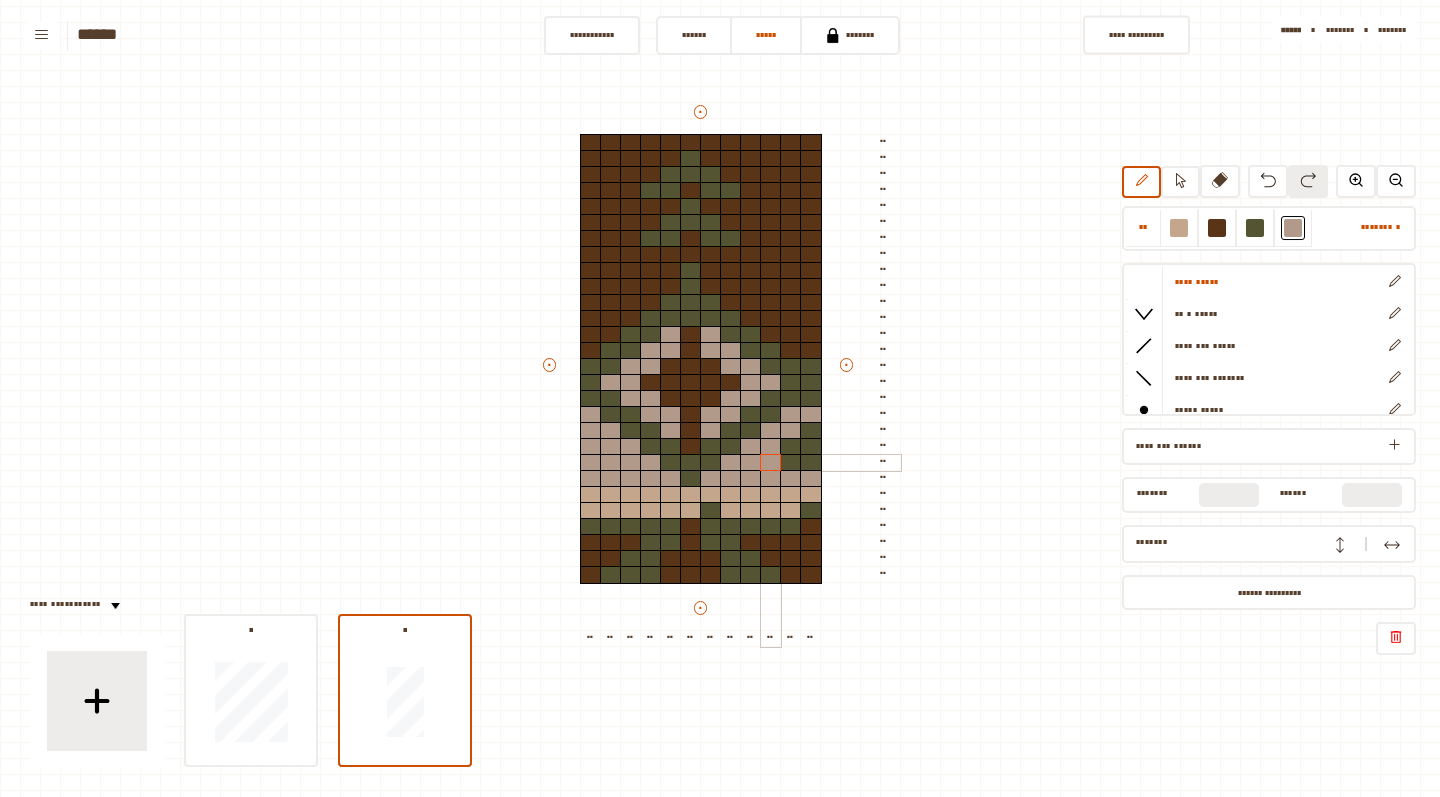 click at bounding box center (791, 463) 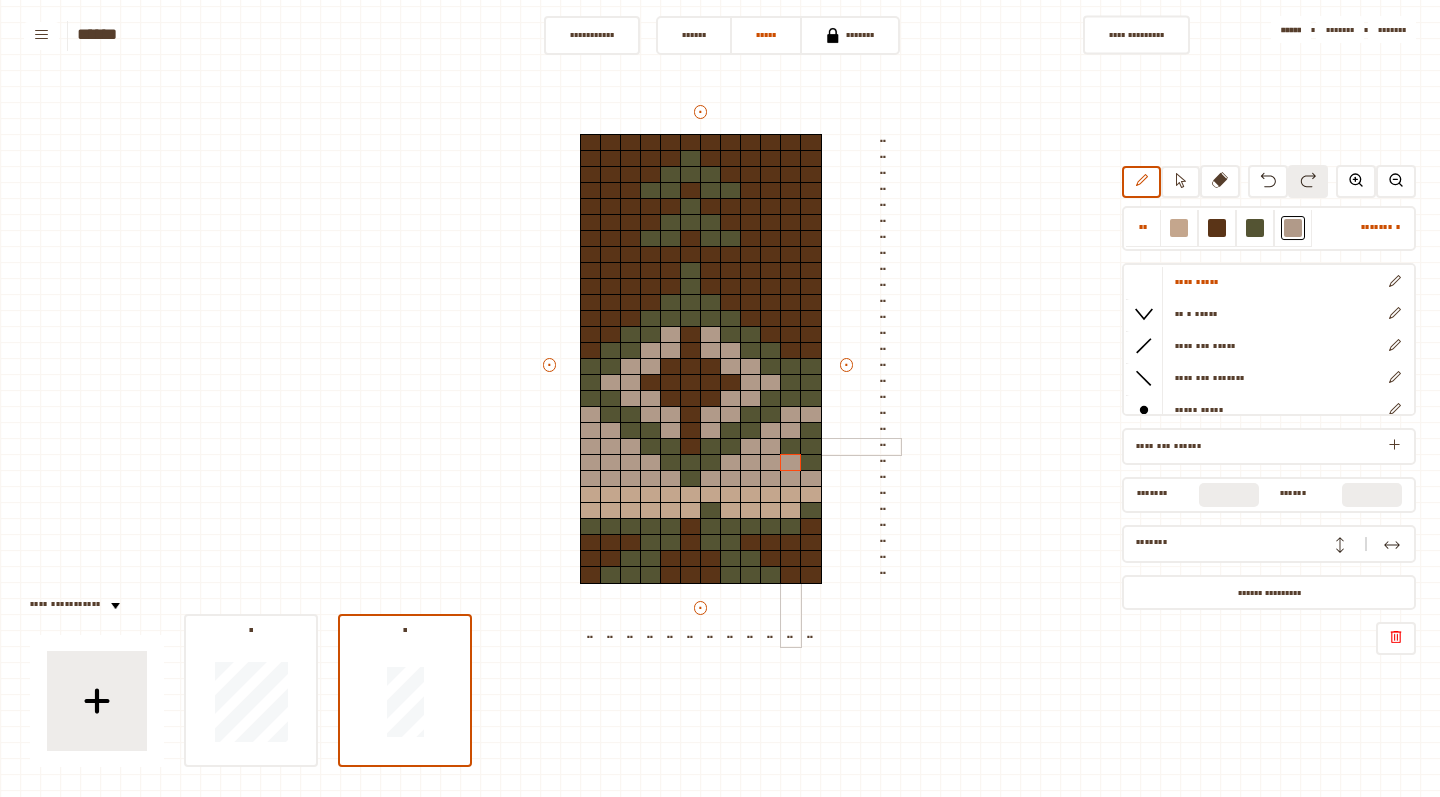click at bounding box center [791, 447] 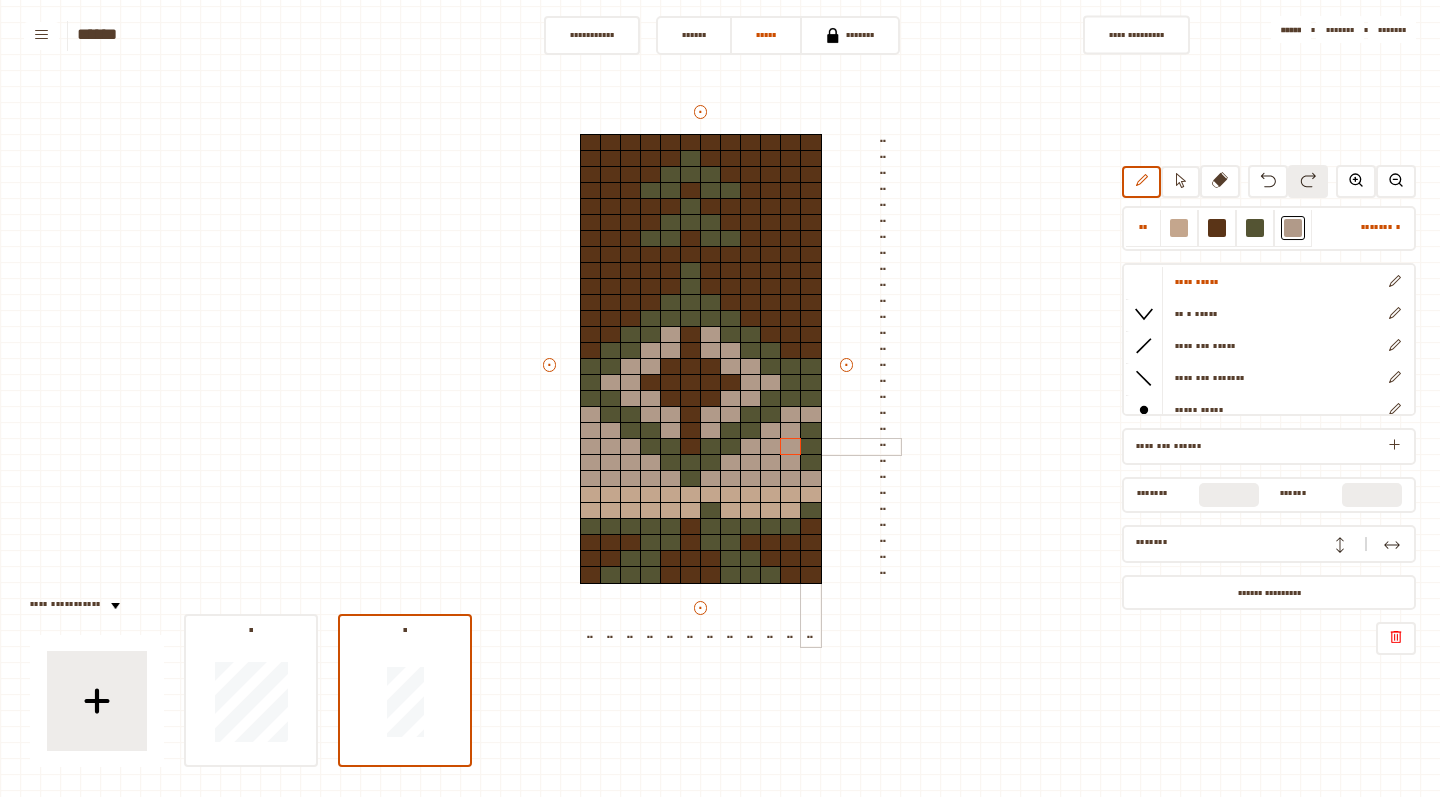 click at bounding box center (811, 447) 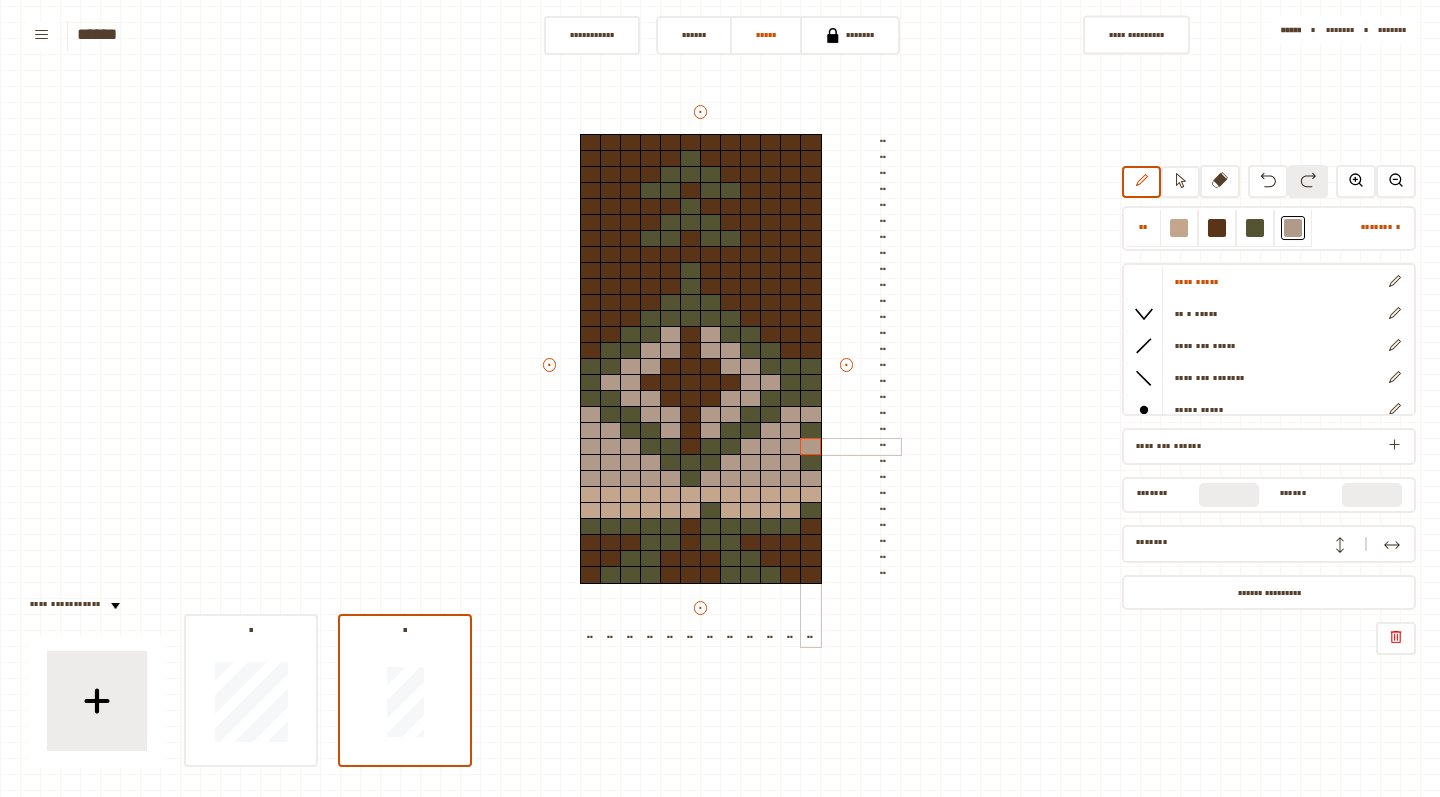 click at bounding box center (811, 431) 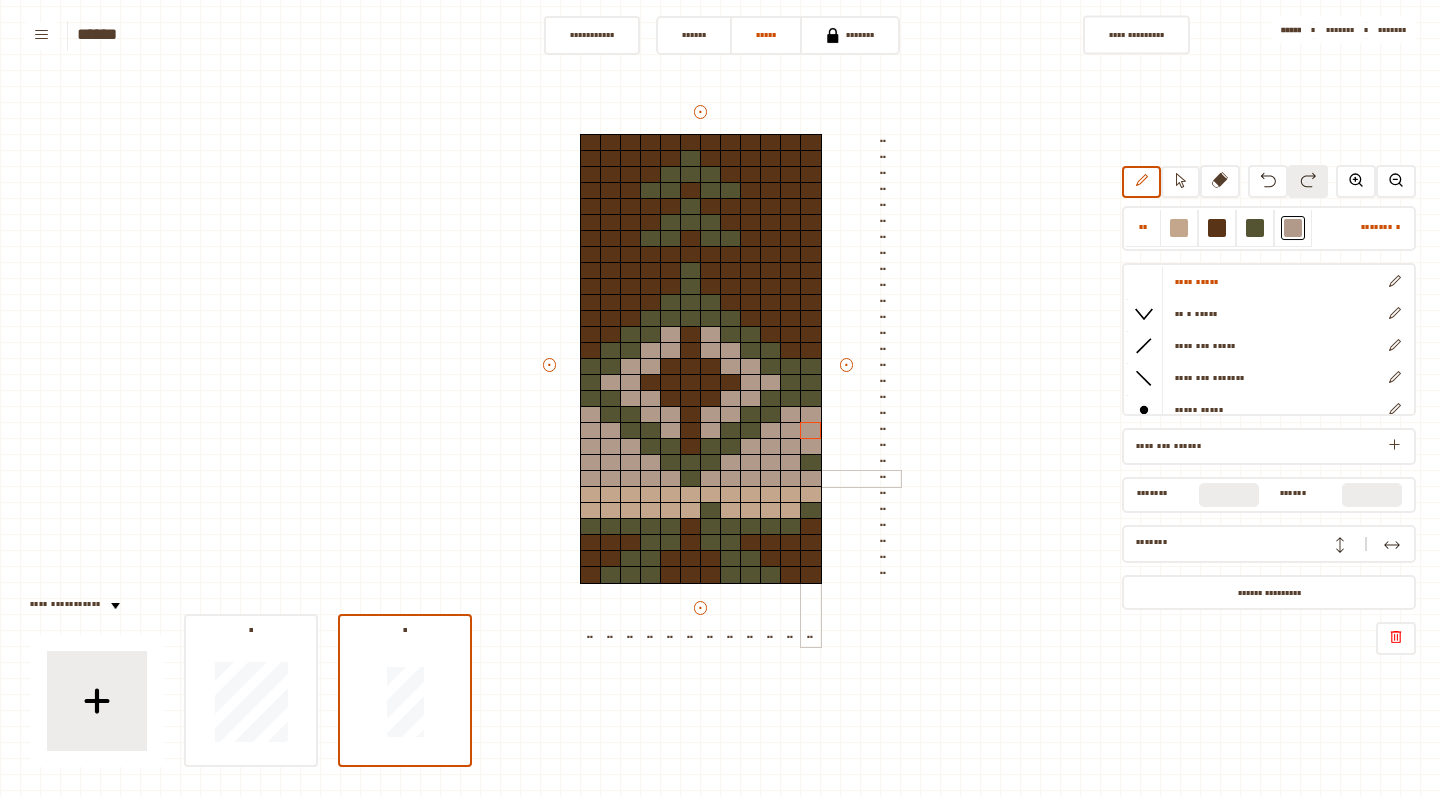 click at bounding box center (811, 479) 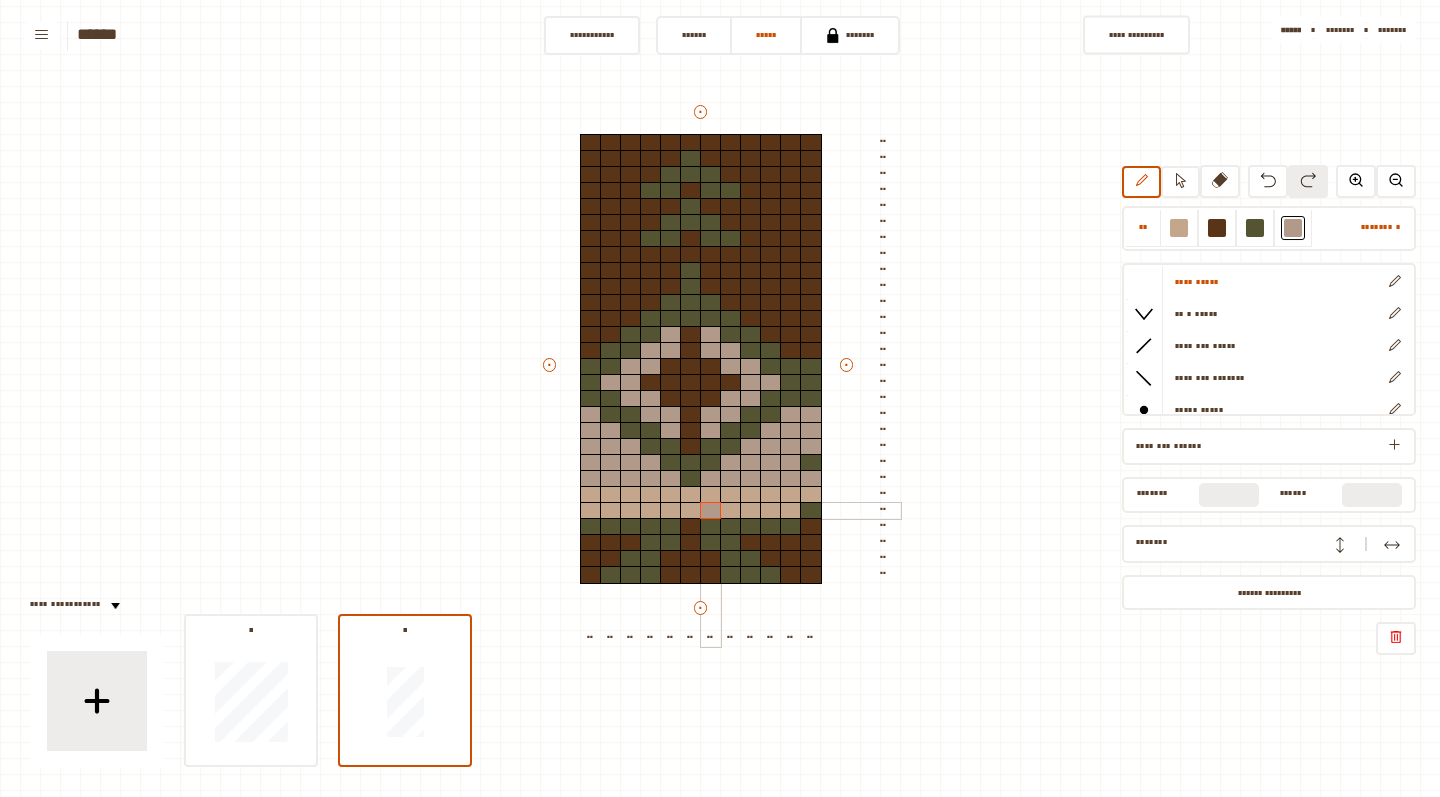click at bounding box center [711, 511] 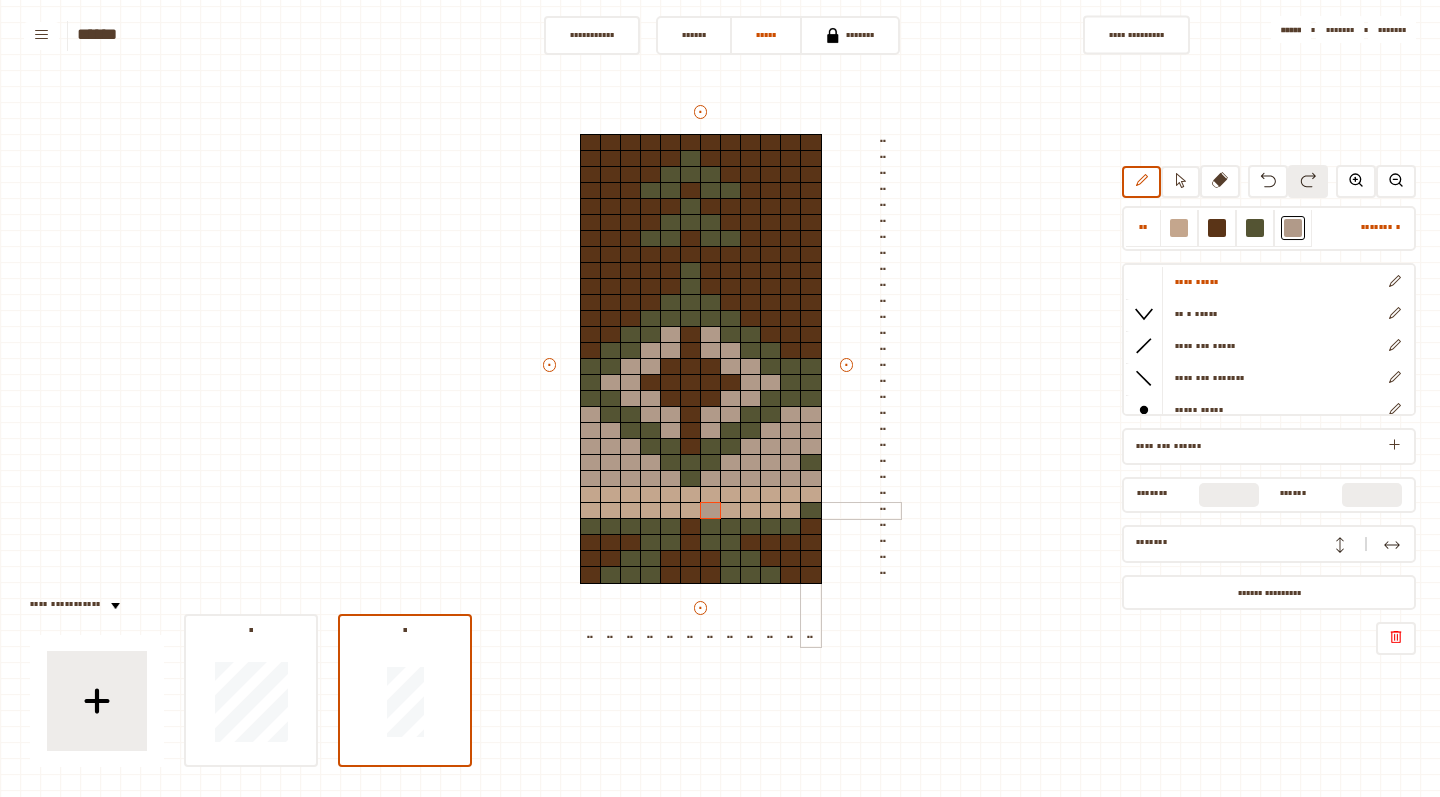 click at bounding box center (811, 511) 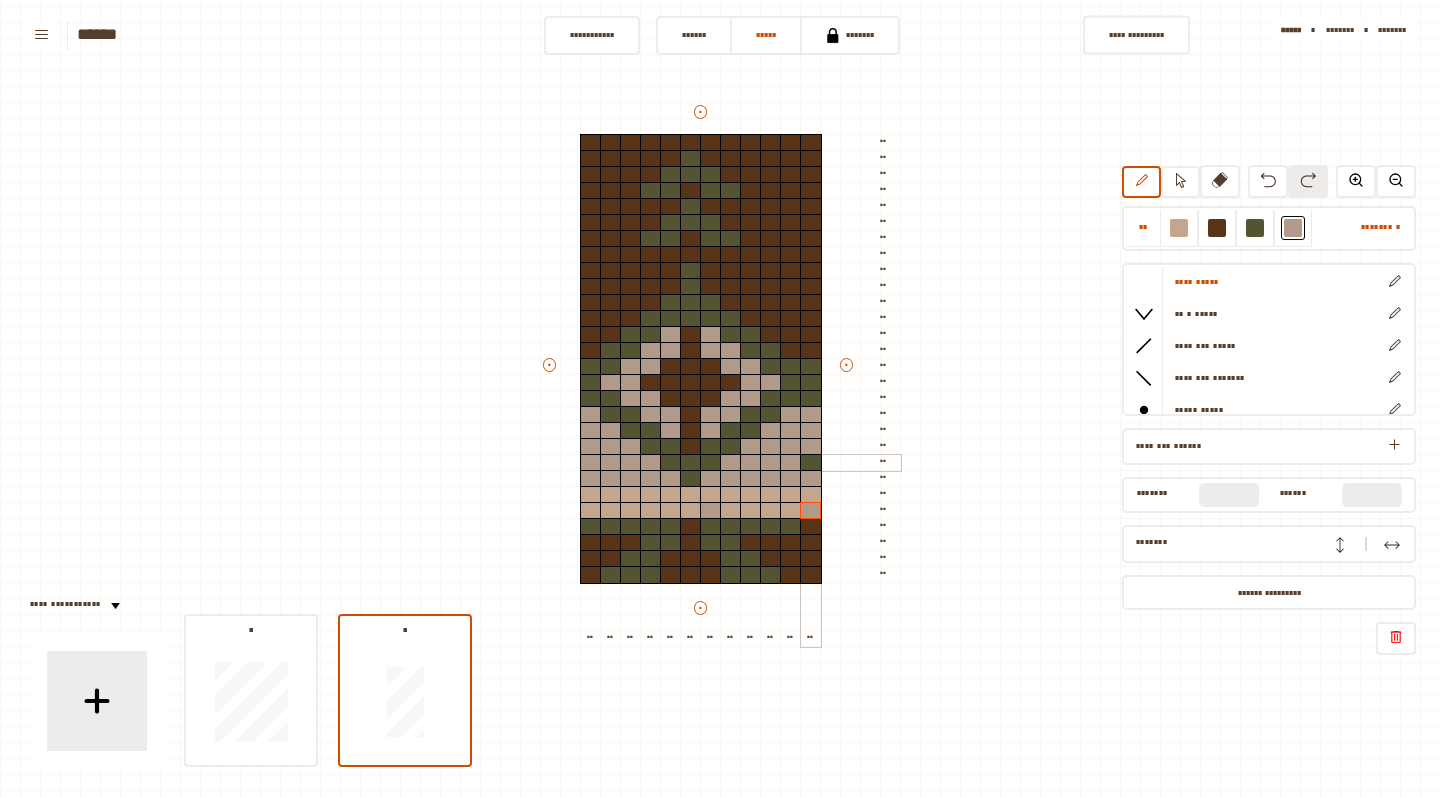 click at bounding box center [811, 463] 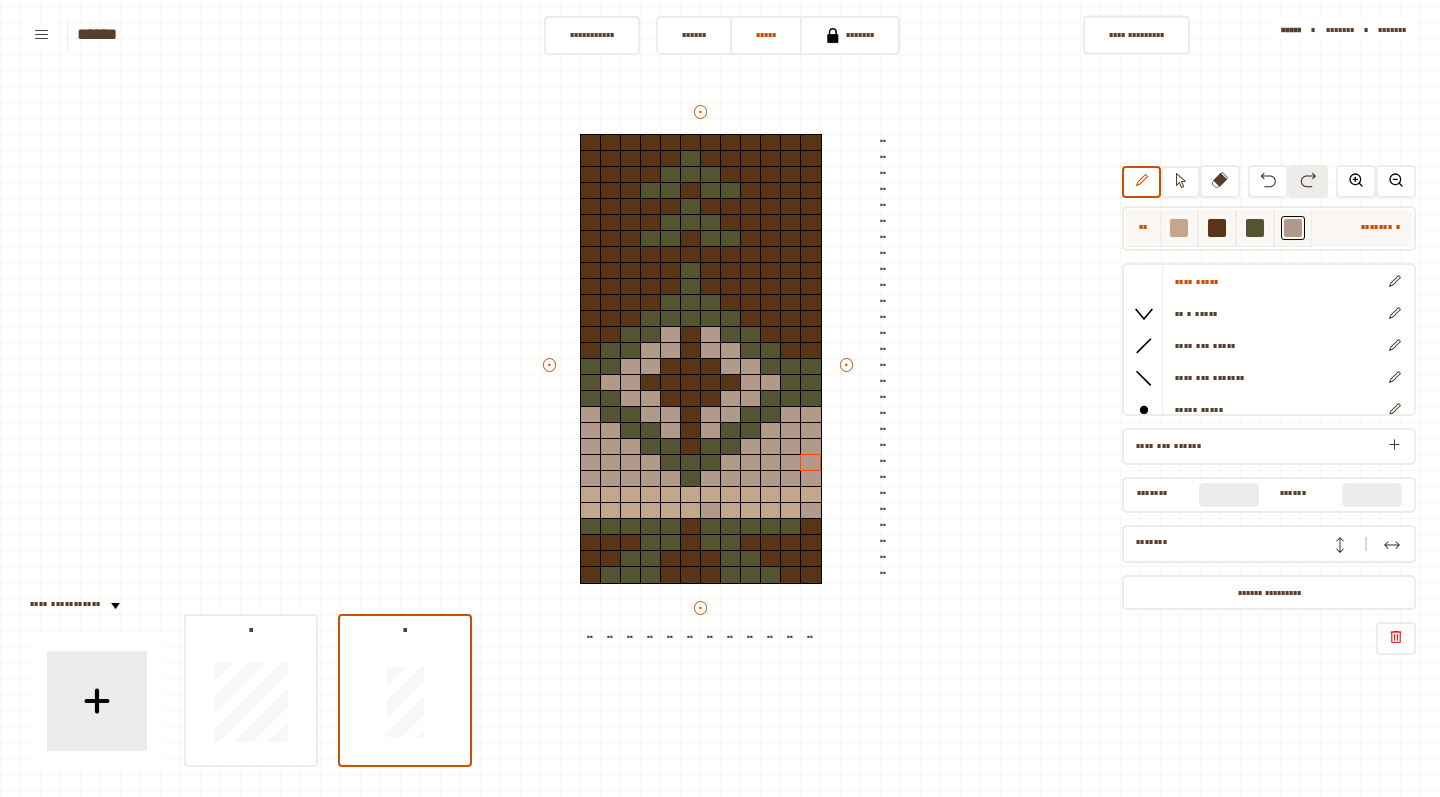 click at bounding box center (1179, 228) 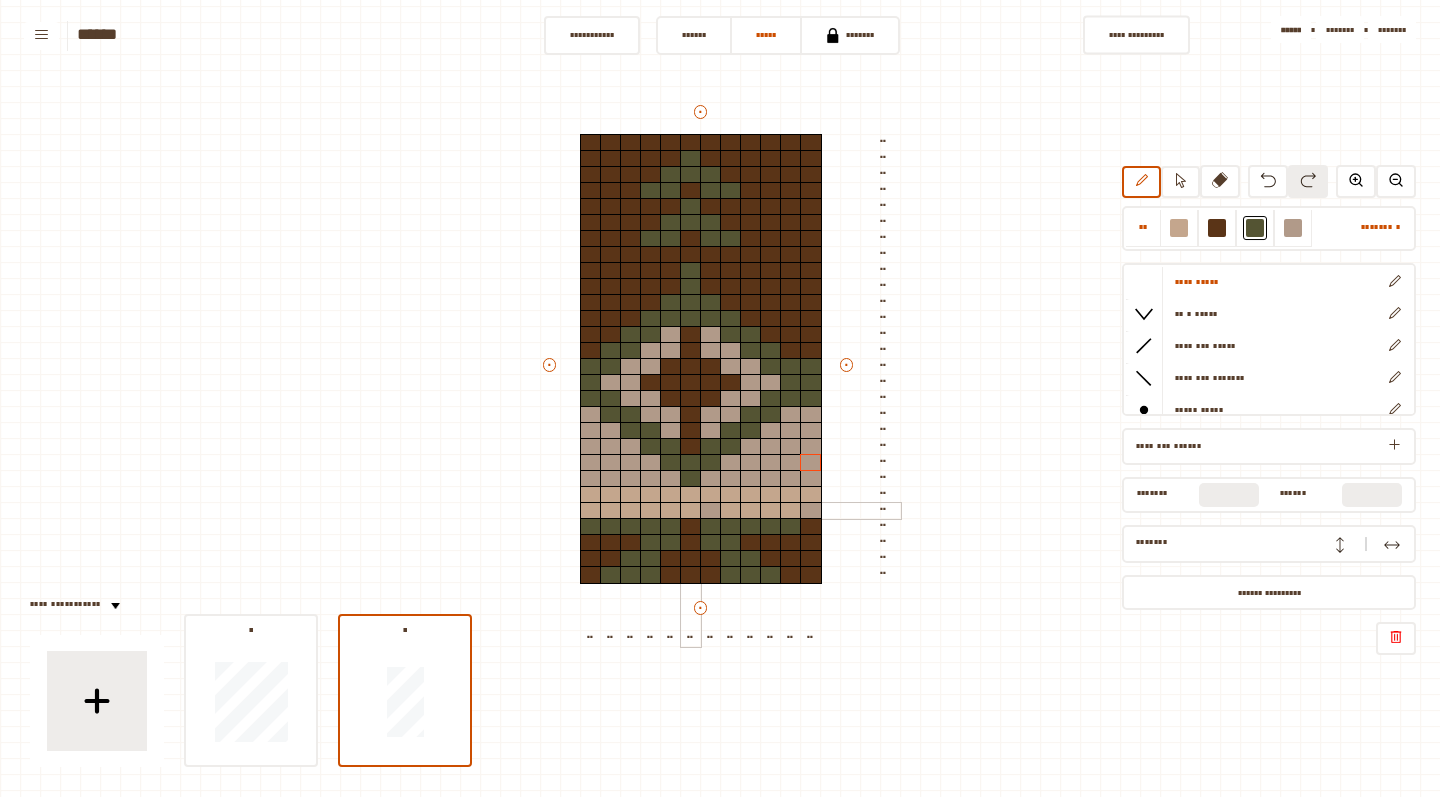 click at bounding box center (691, 511) 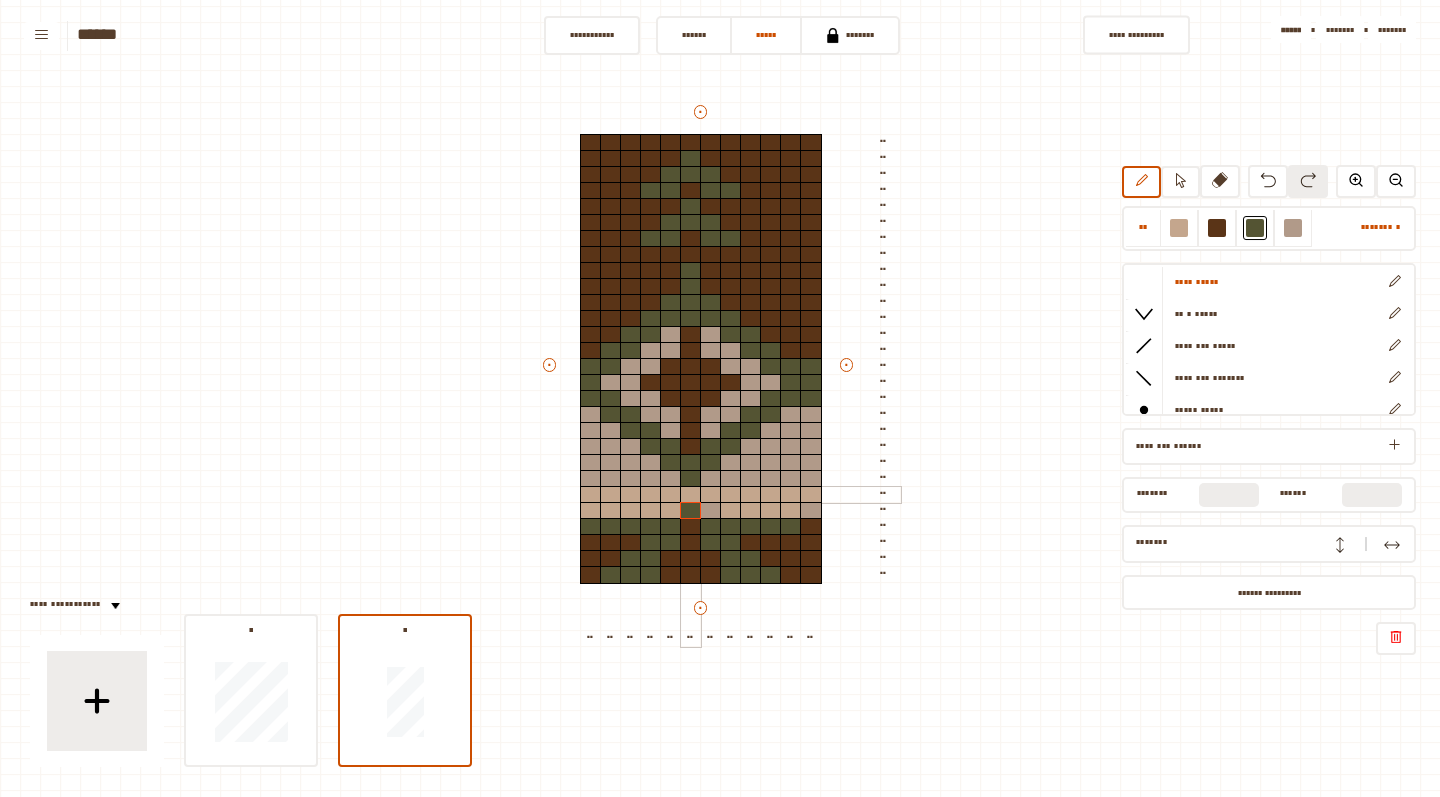 click at bounding box center [691, 495] 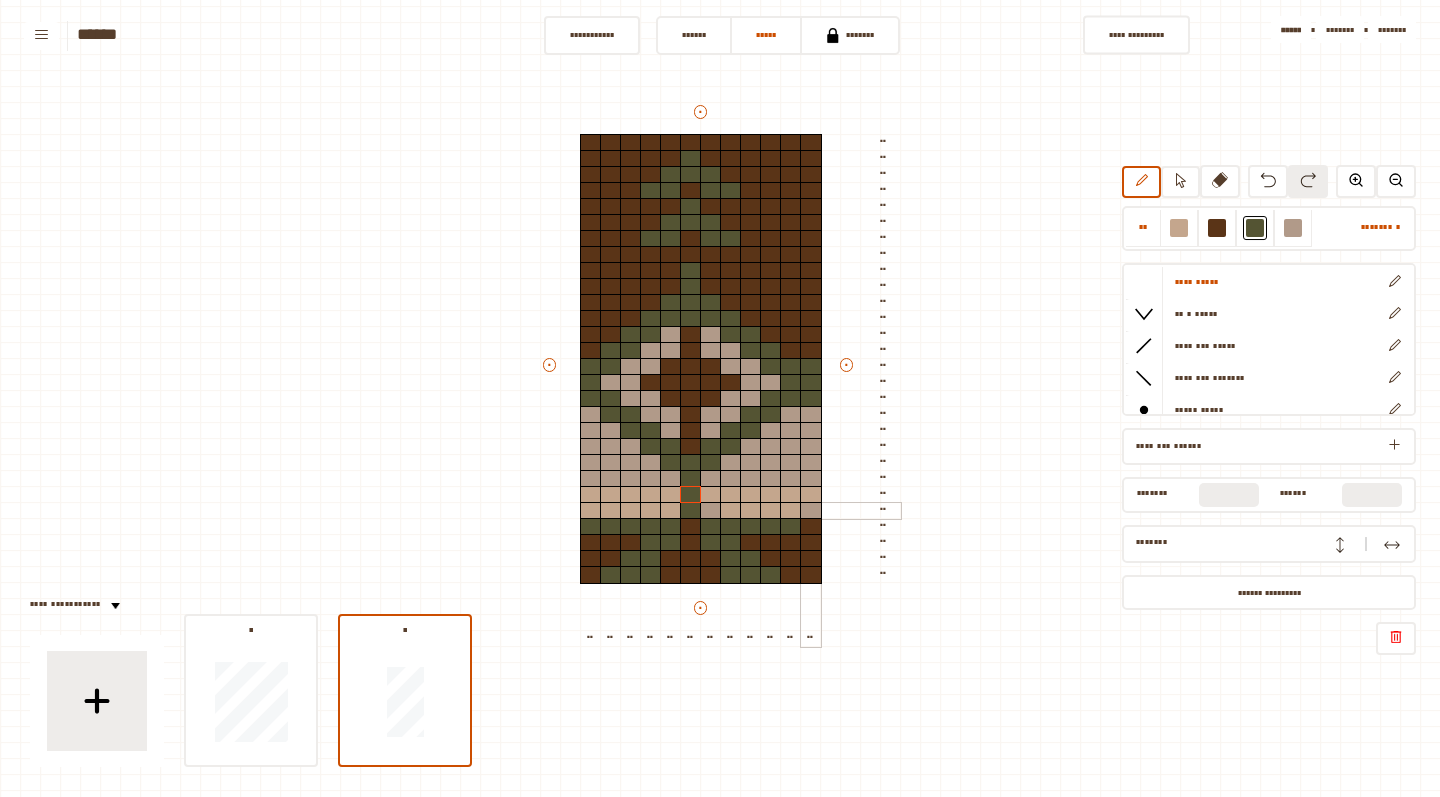 click at bounding box center (811, 511) 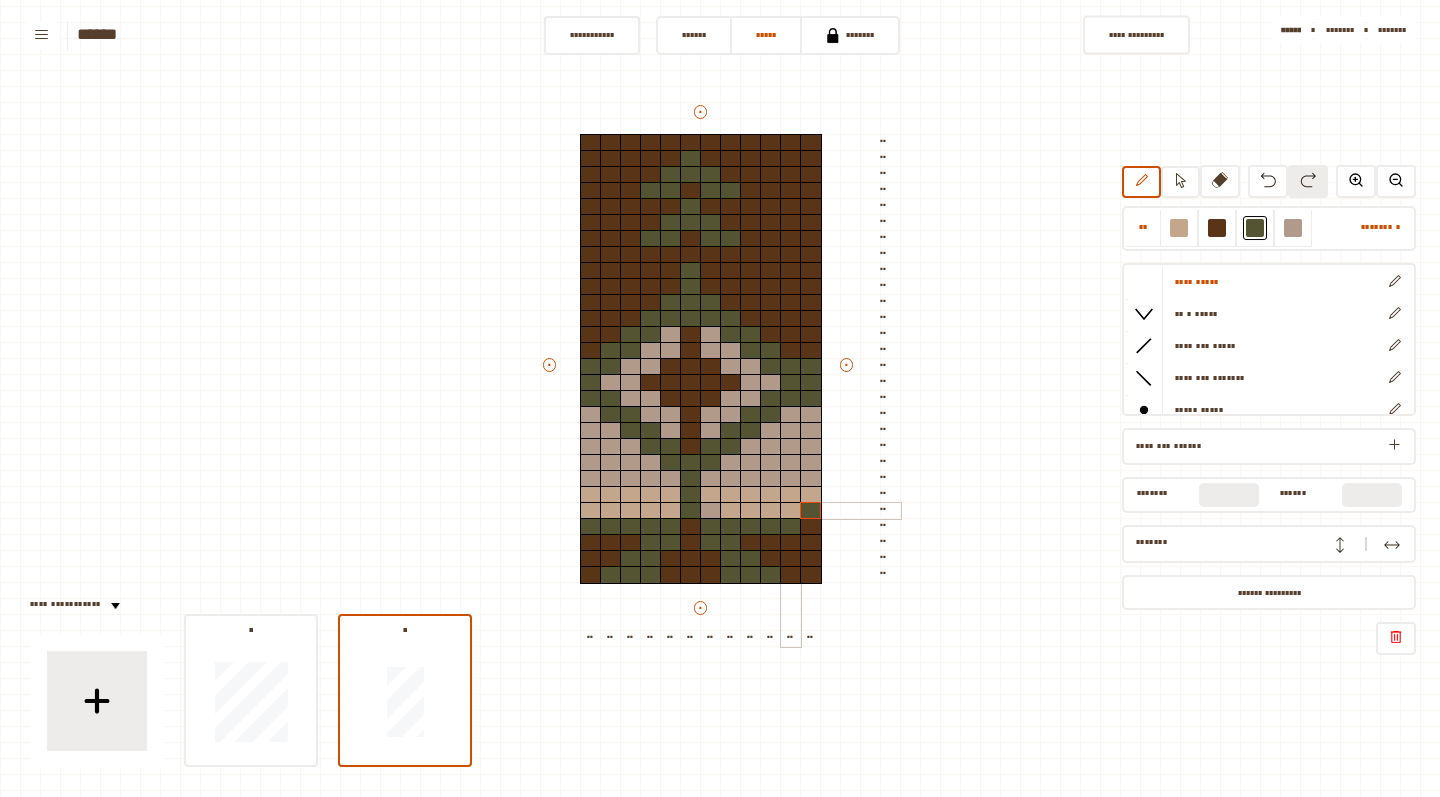 click at bounding box center [791, 511] 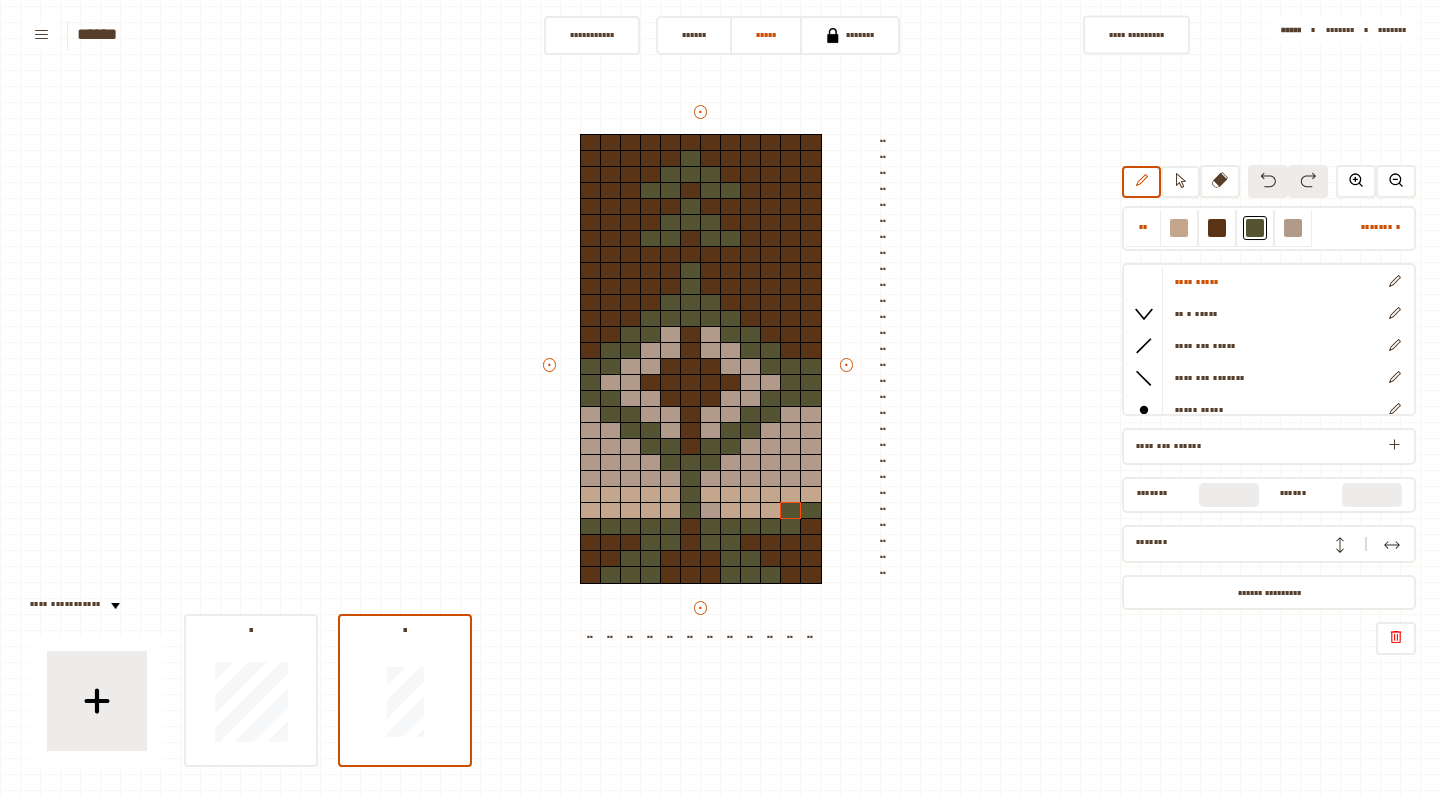 click at bounding box center (1268, 180) 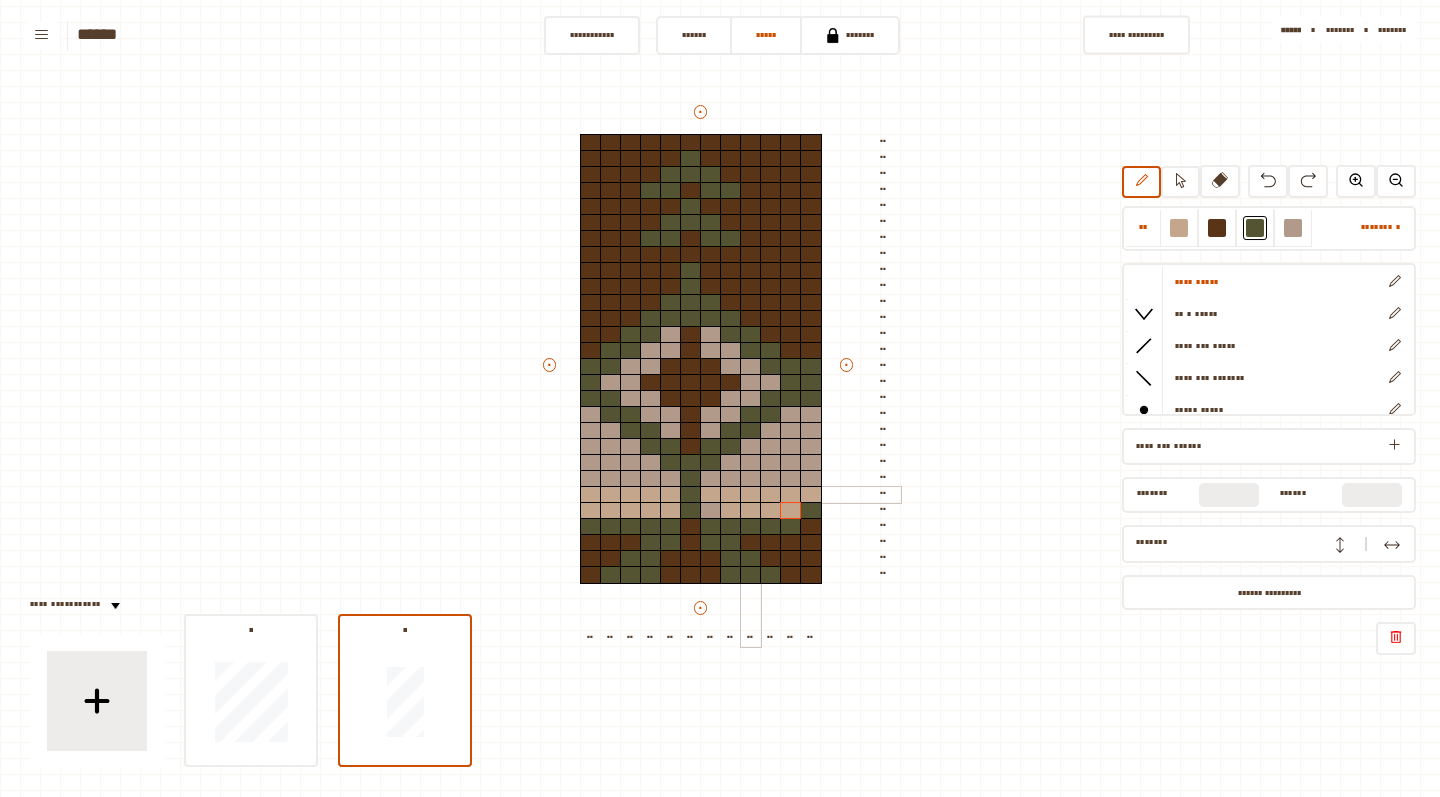 click at bounding box center (751, 495) 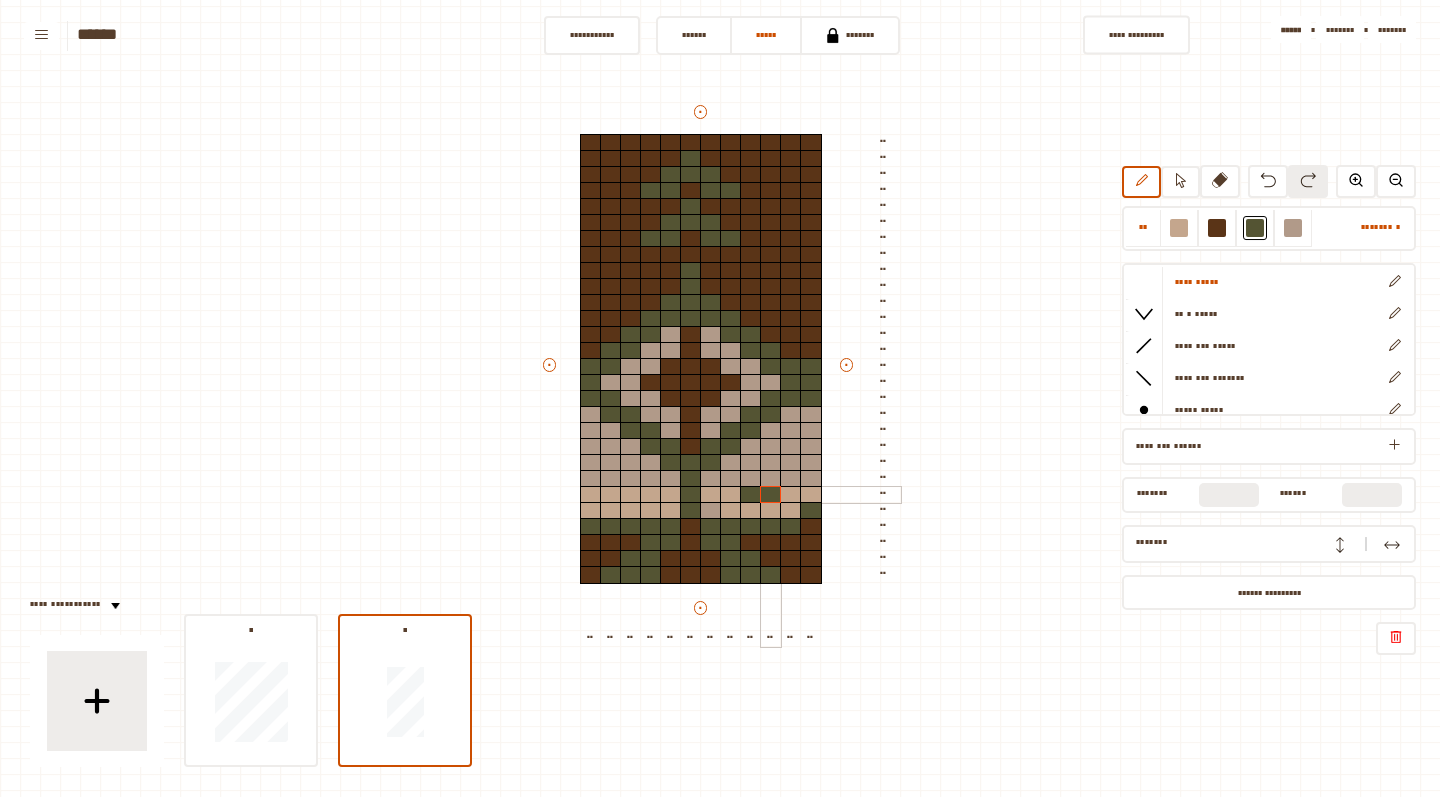 click at bounding box center [771, 495] 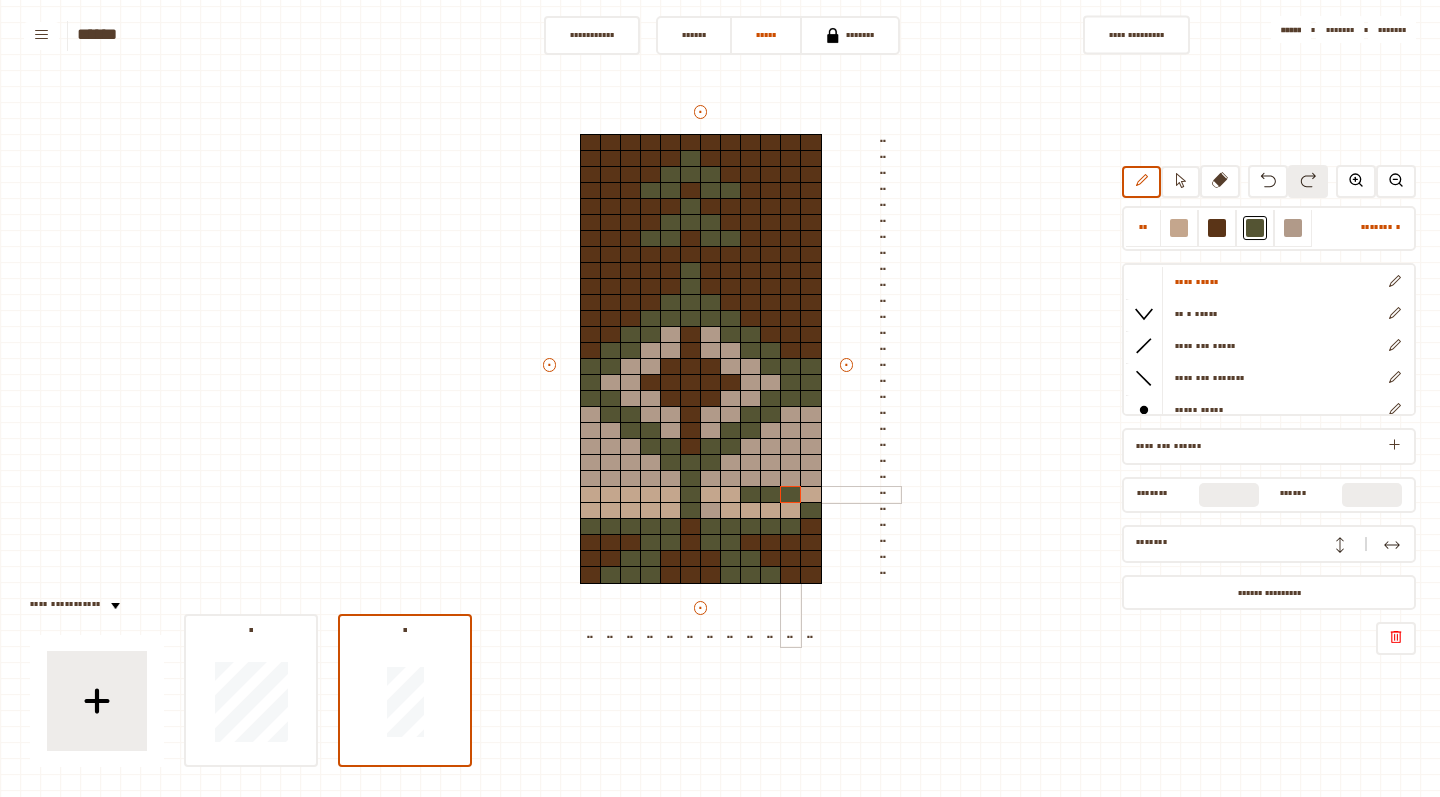 click at bounding box center [791, 495] 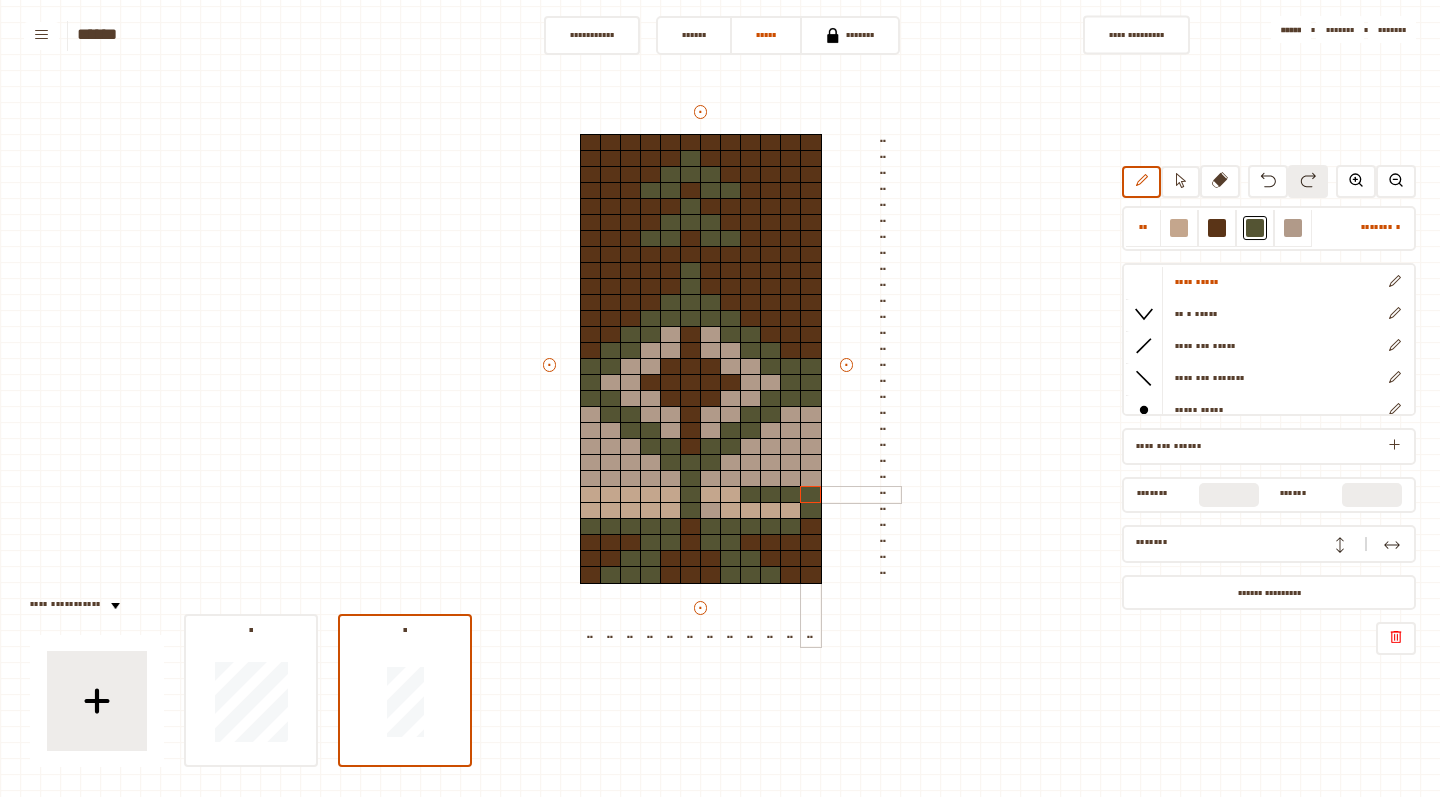 click at bounding box center (811, 495) 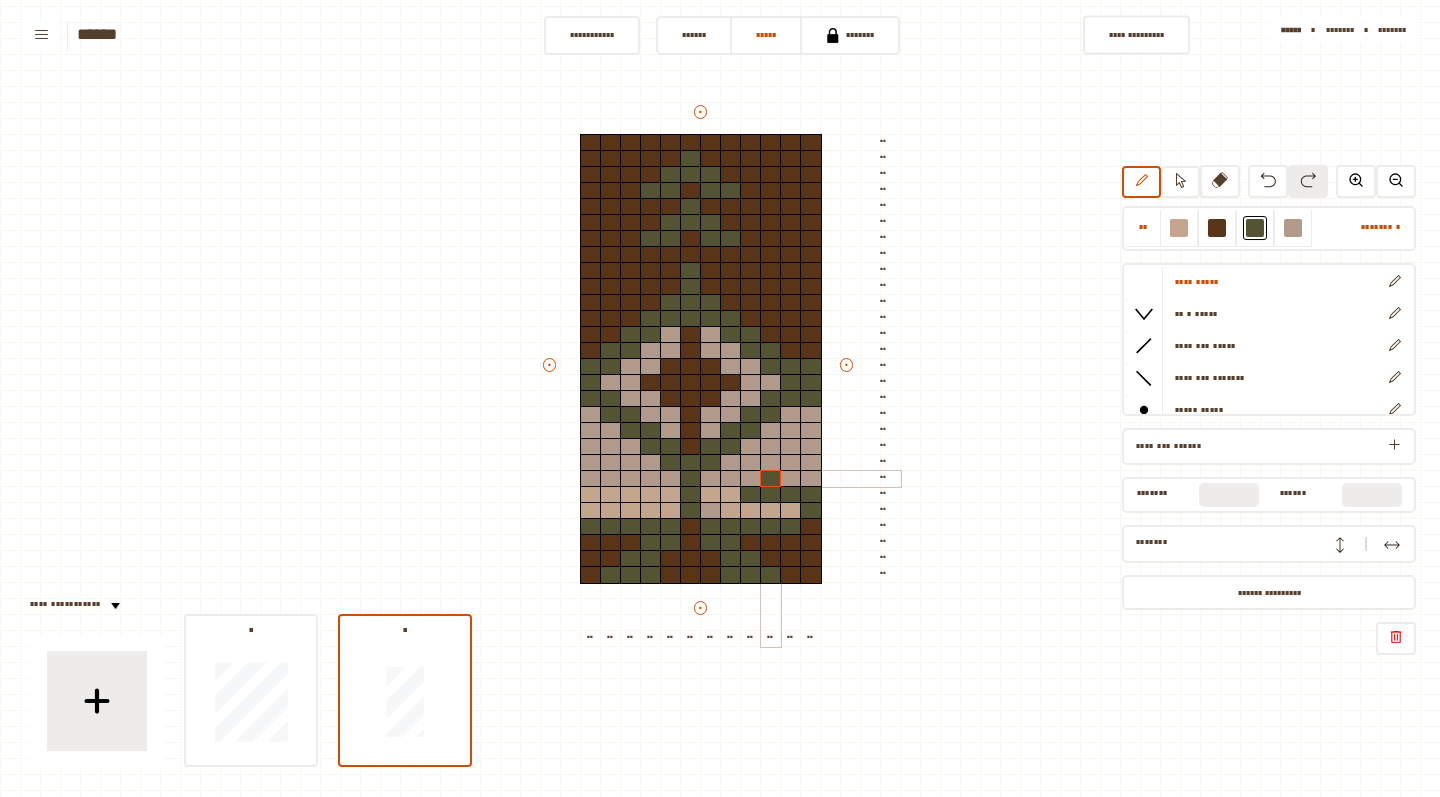 click at bounding box center (771, 479) 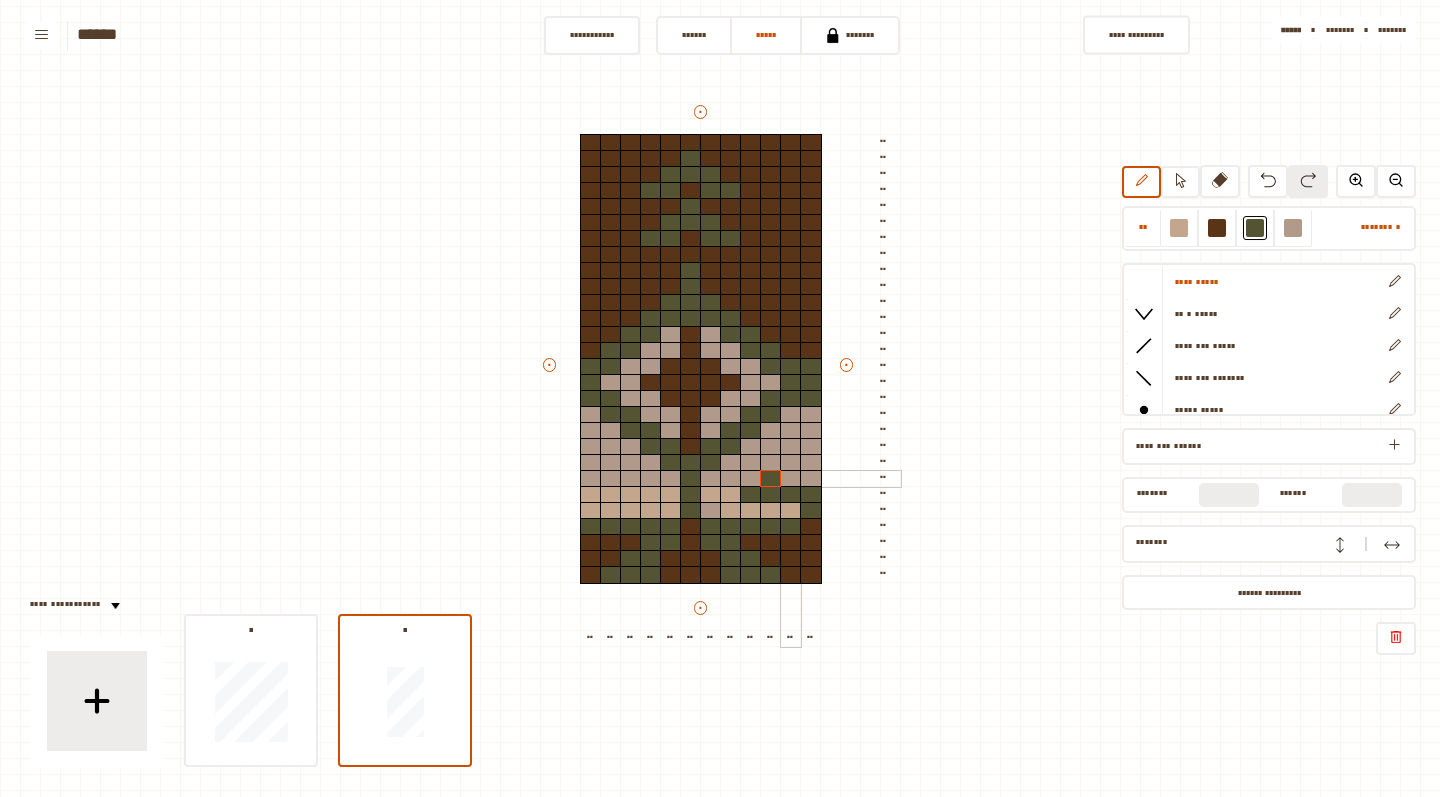 click at bounding box center [791, 479] 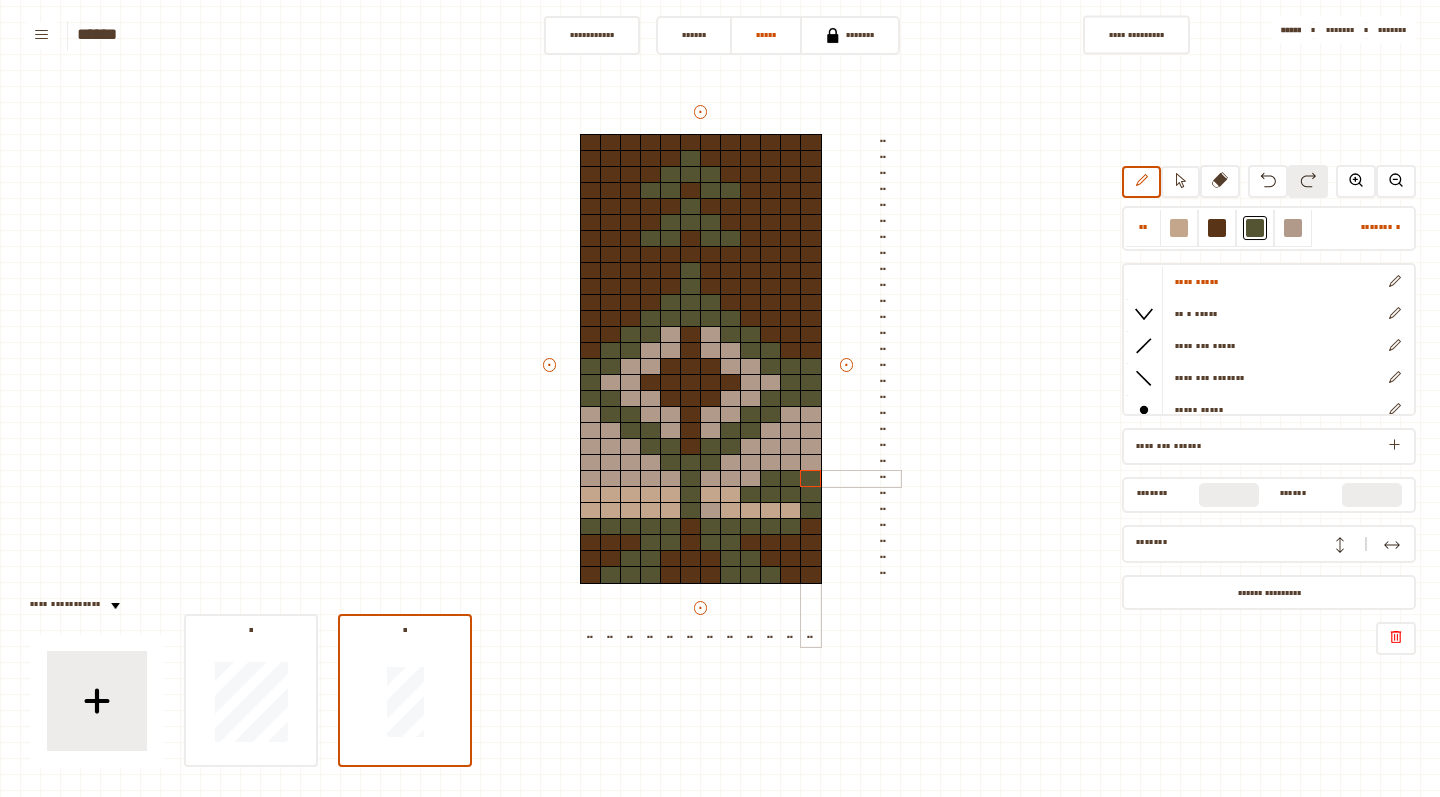 click at bounding box center (811, 479) 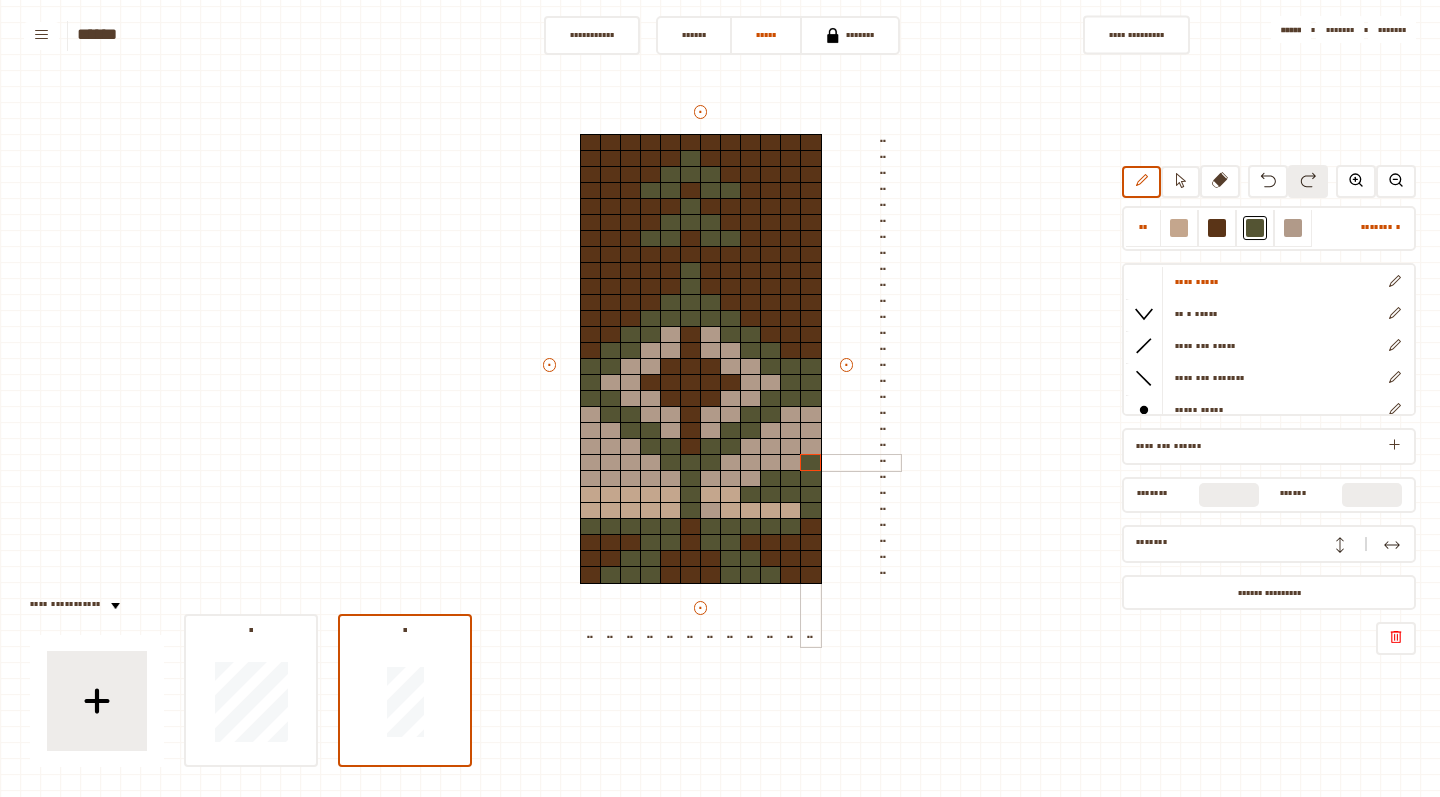 click at bounding box center [811, 463] 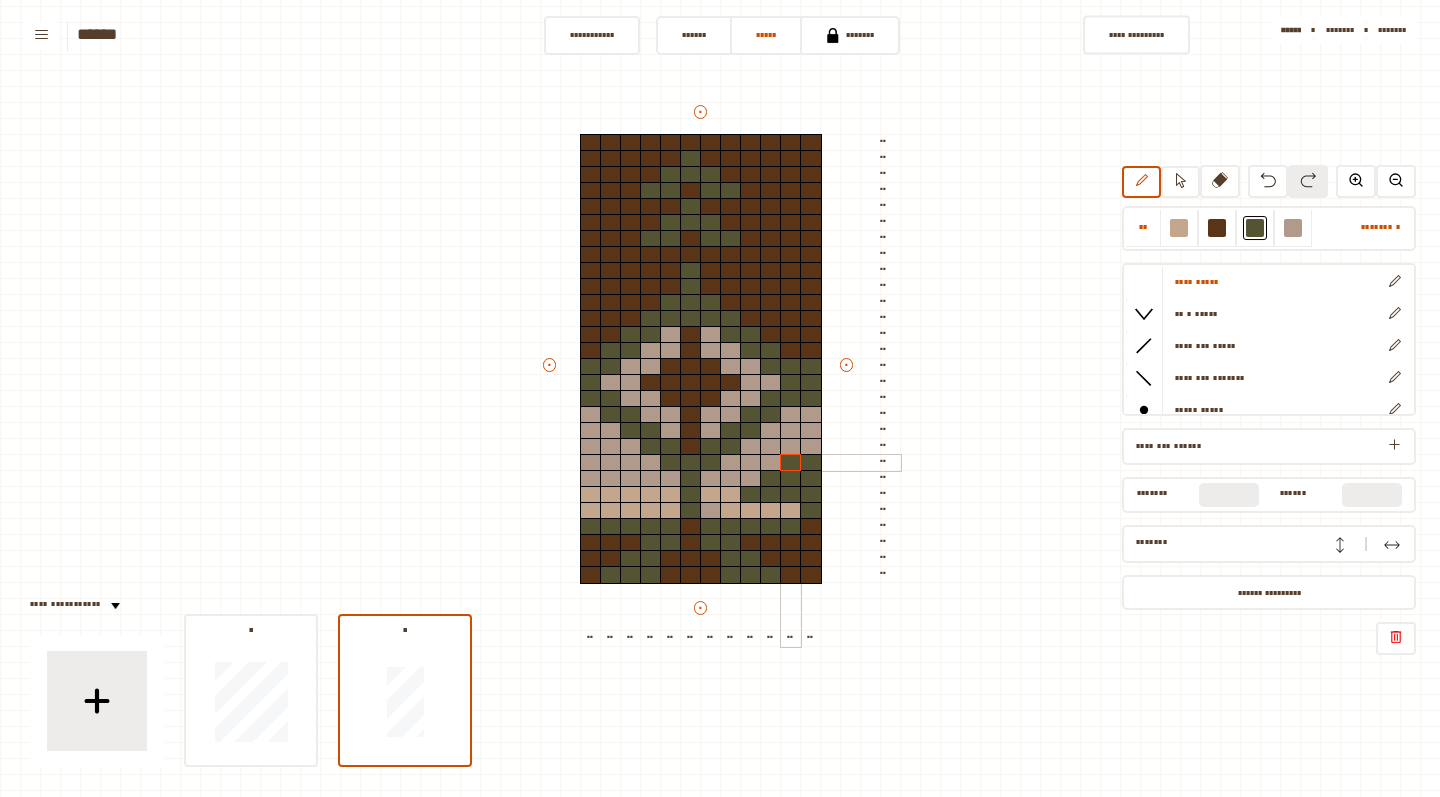 click at bounding box center (791, 463) 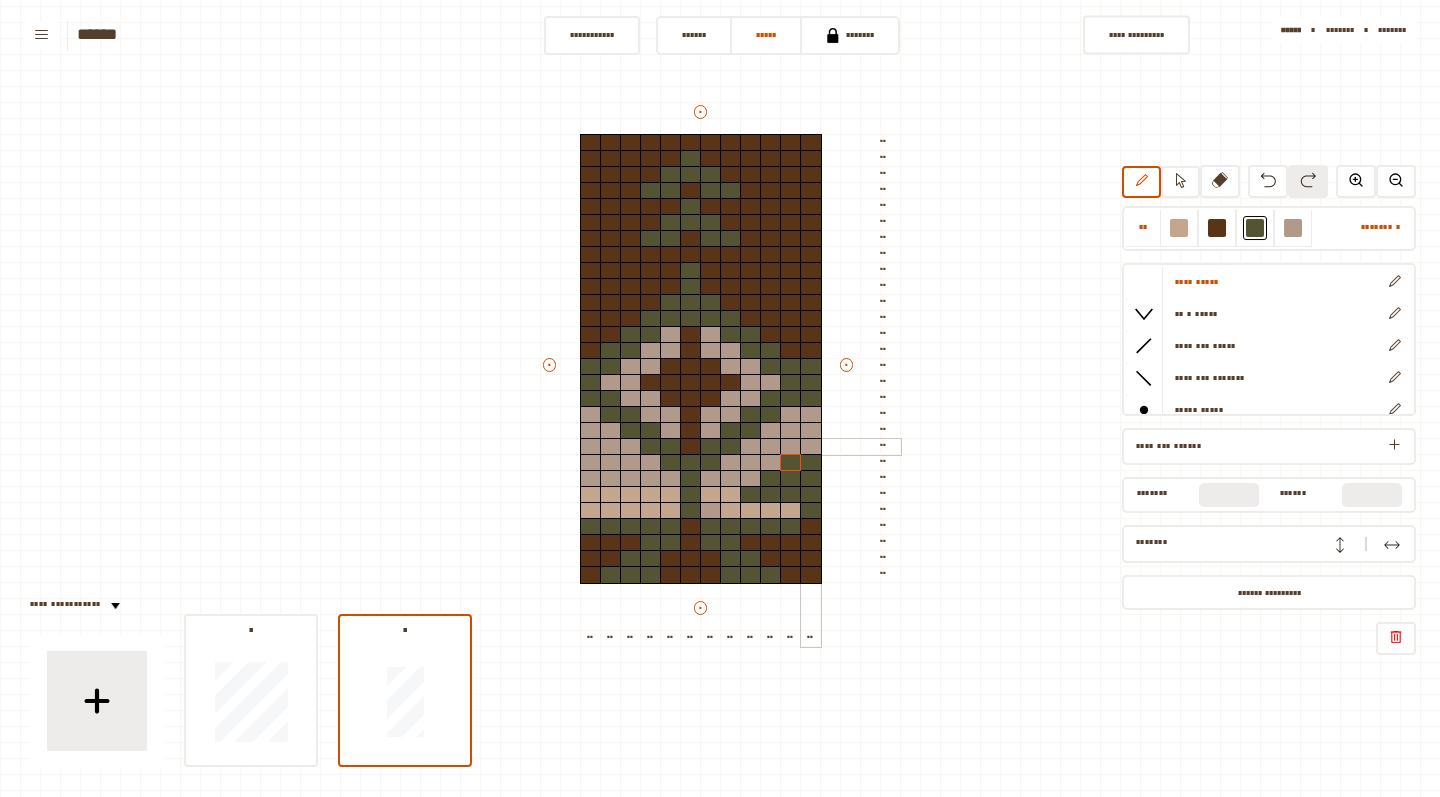 click at bounding box center (811, 447) 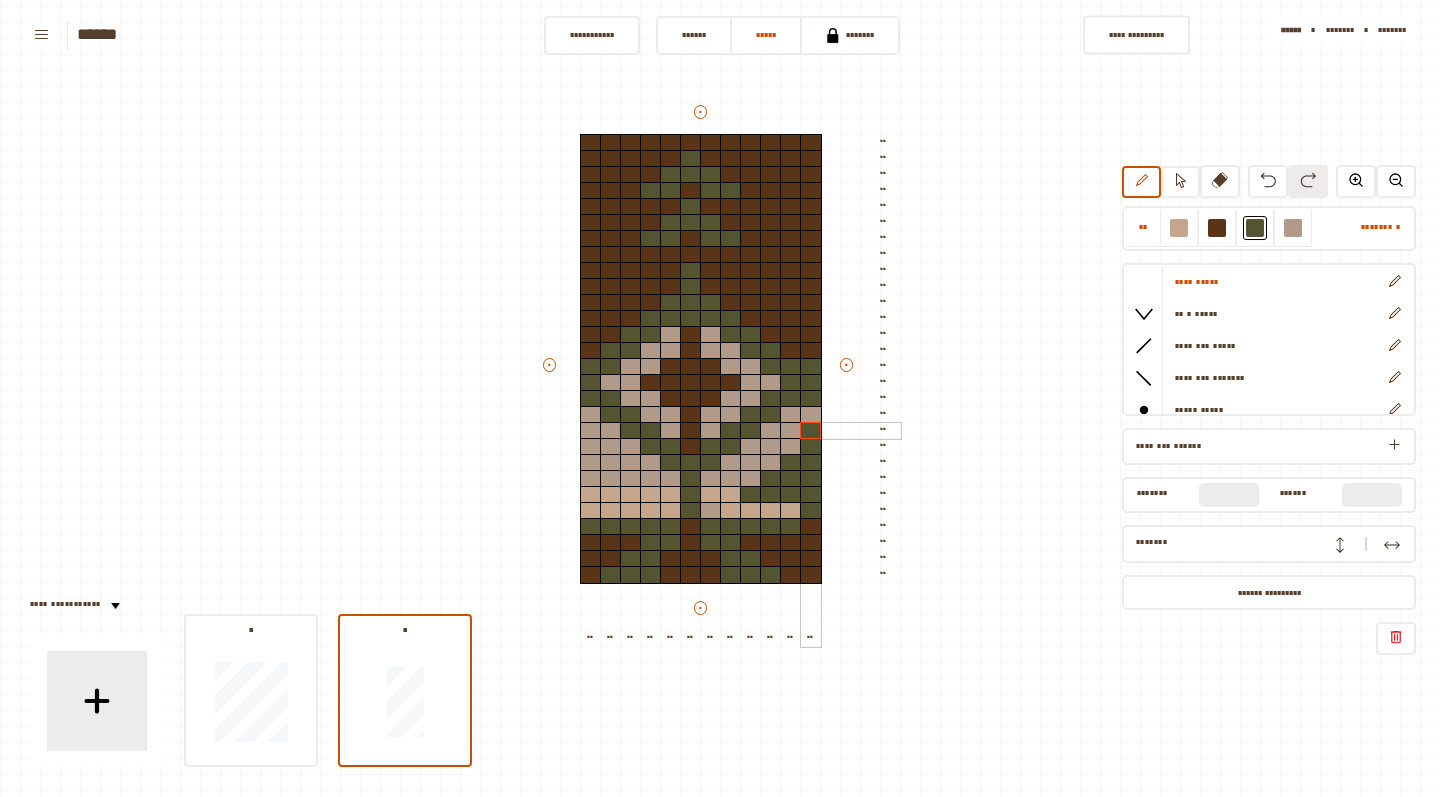 click at bounding box center [811, 431] 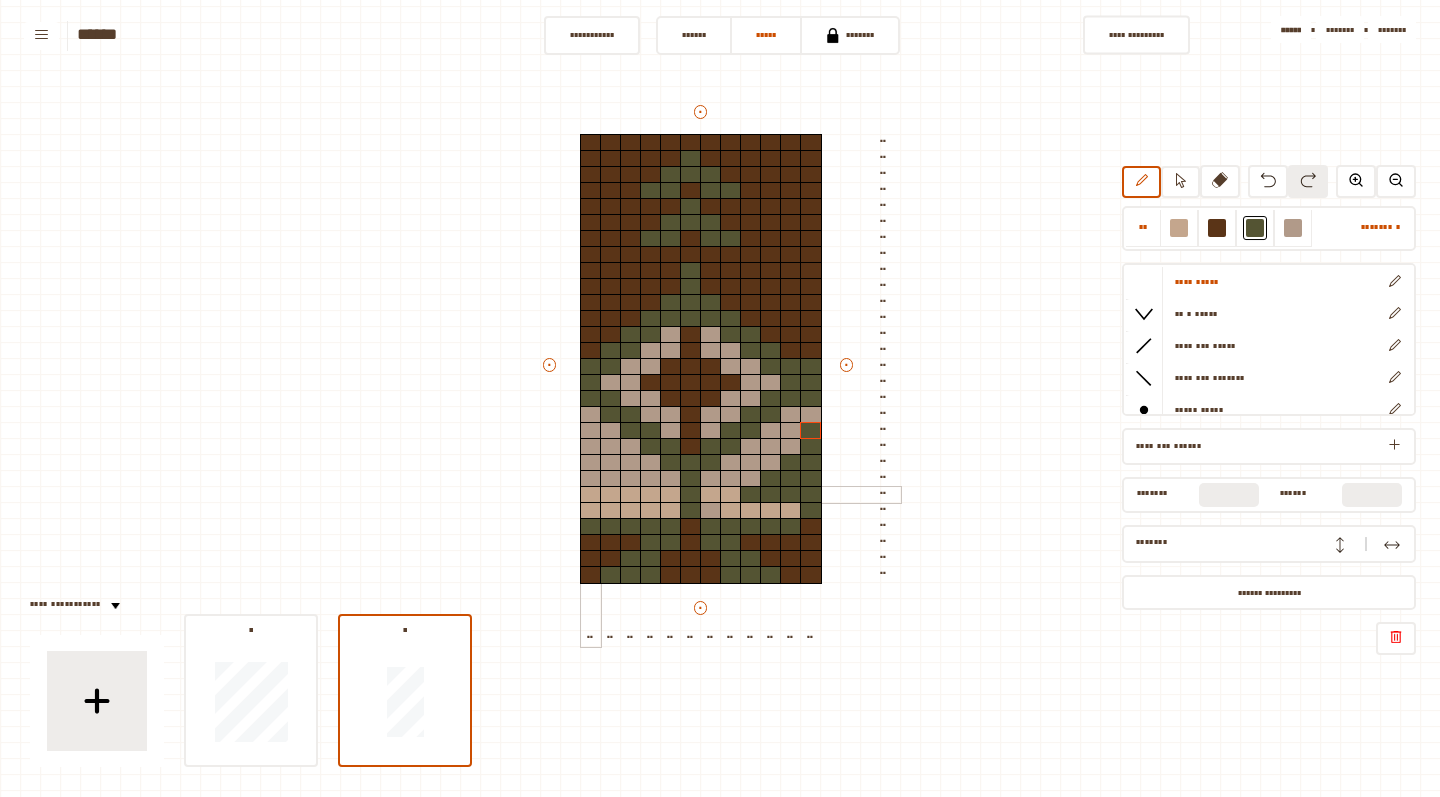click at bounding box center [591, 495] 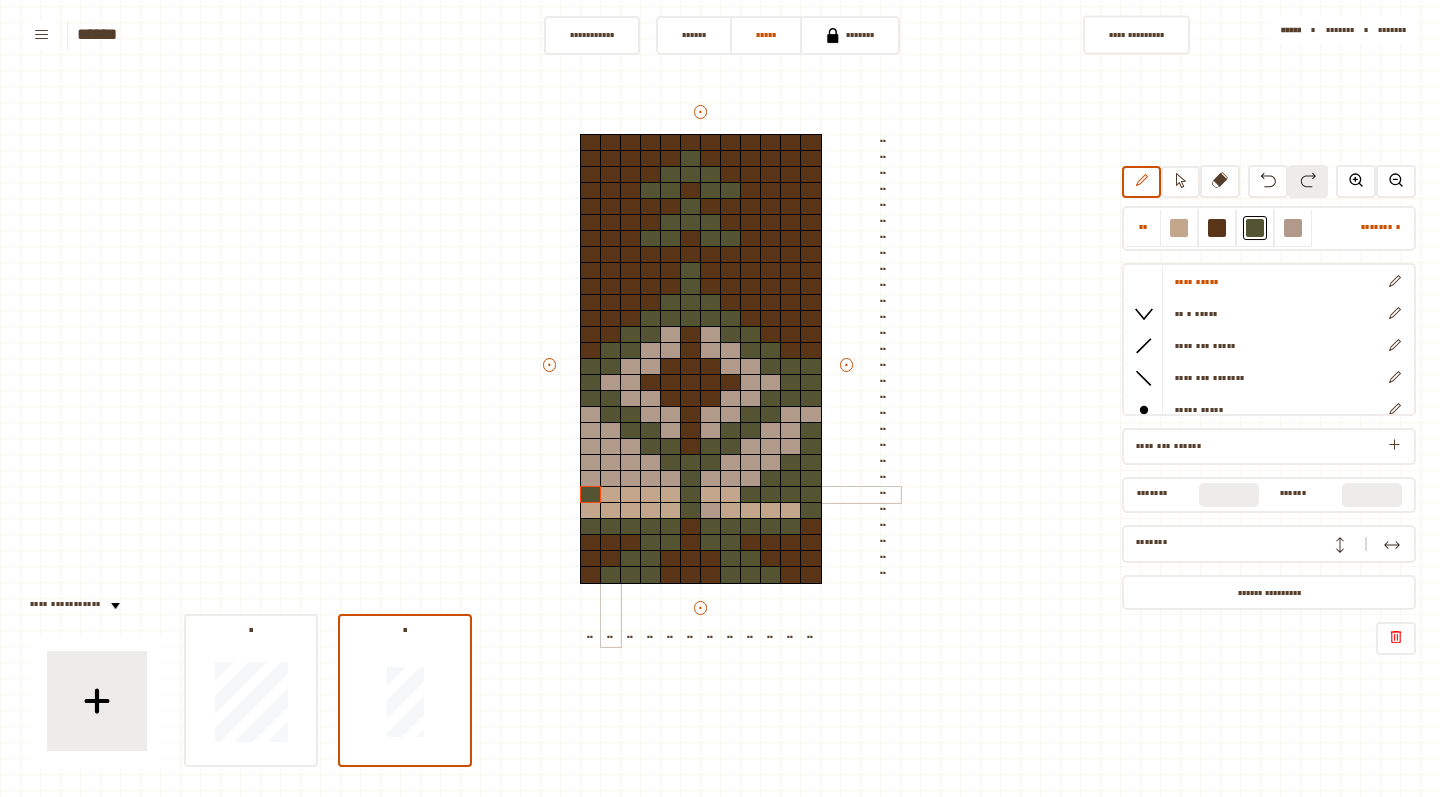 click at bounding box center [611, 495] 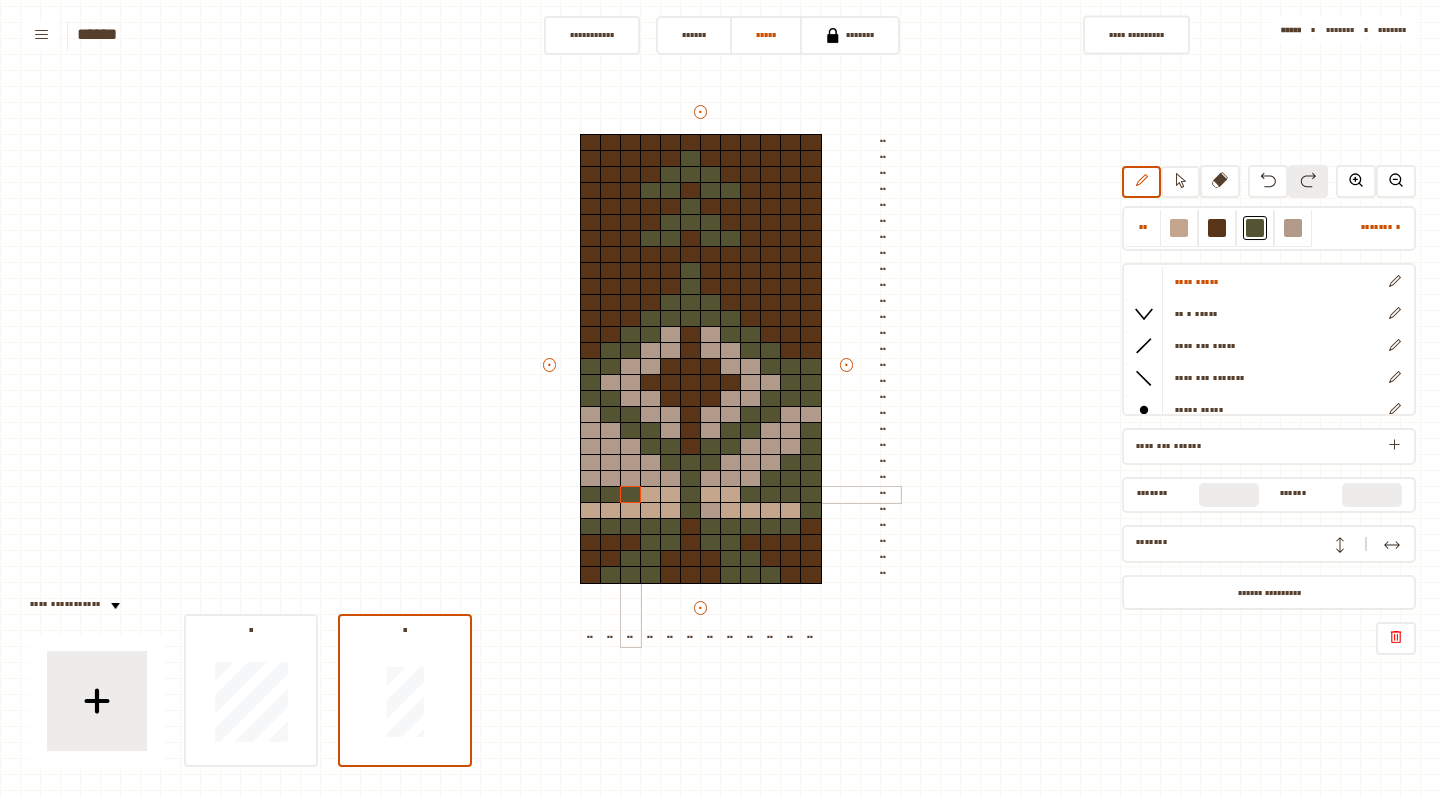 click at bounding box center (631, 495) 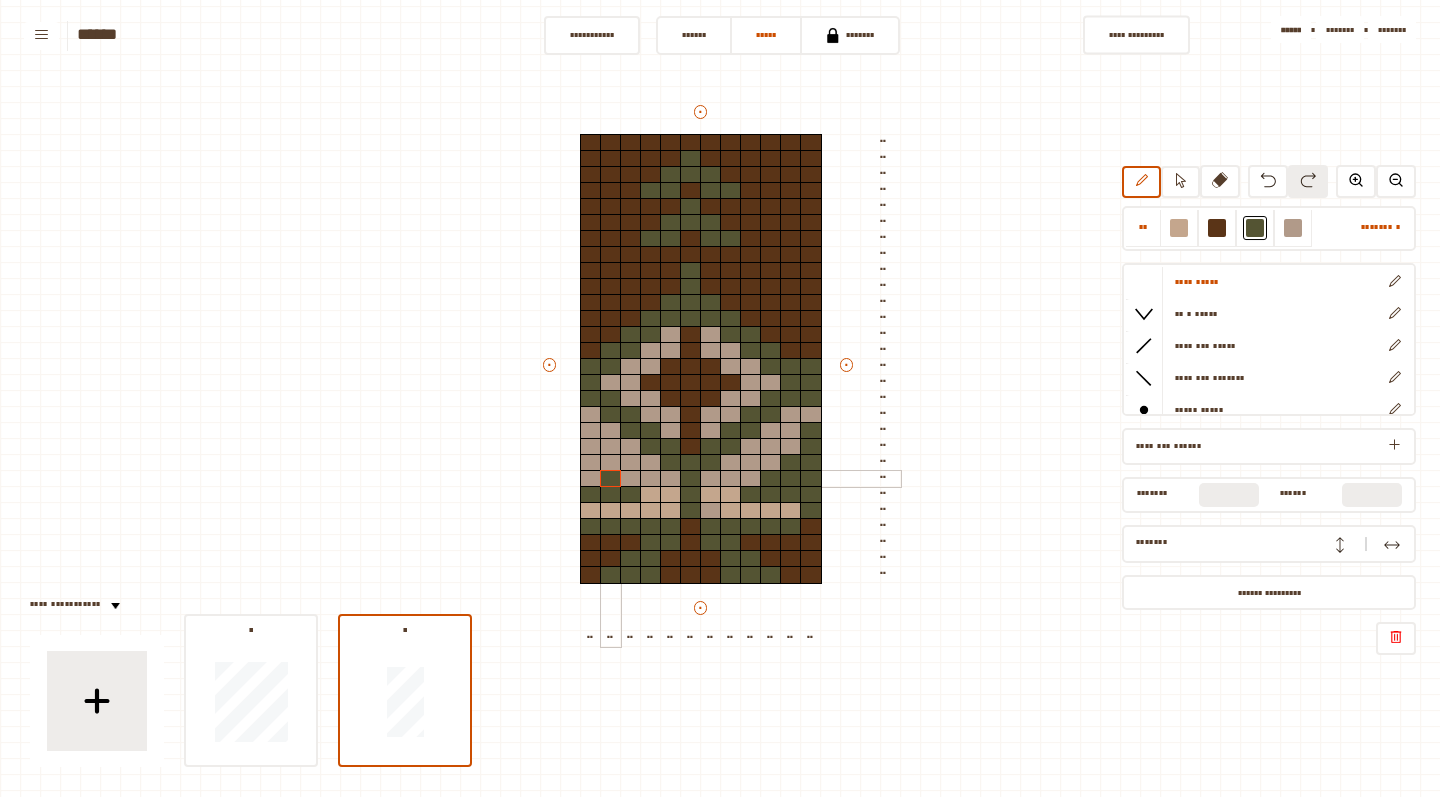 click at bounding box center (611, 479) 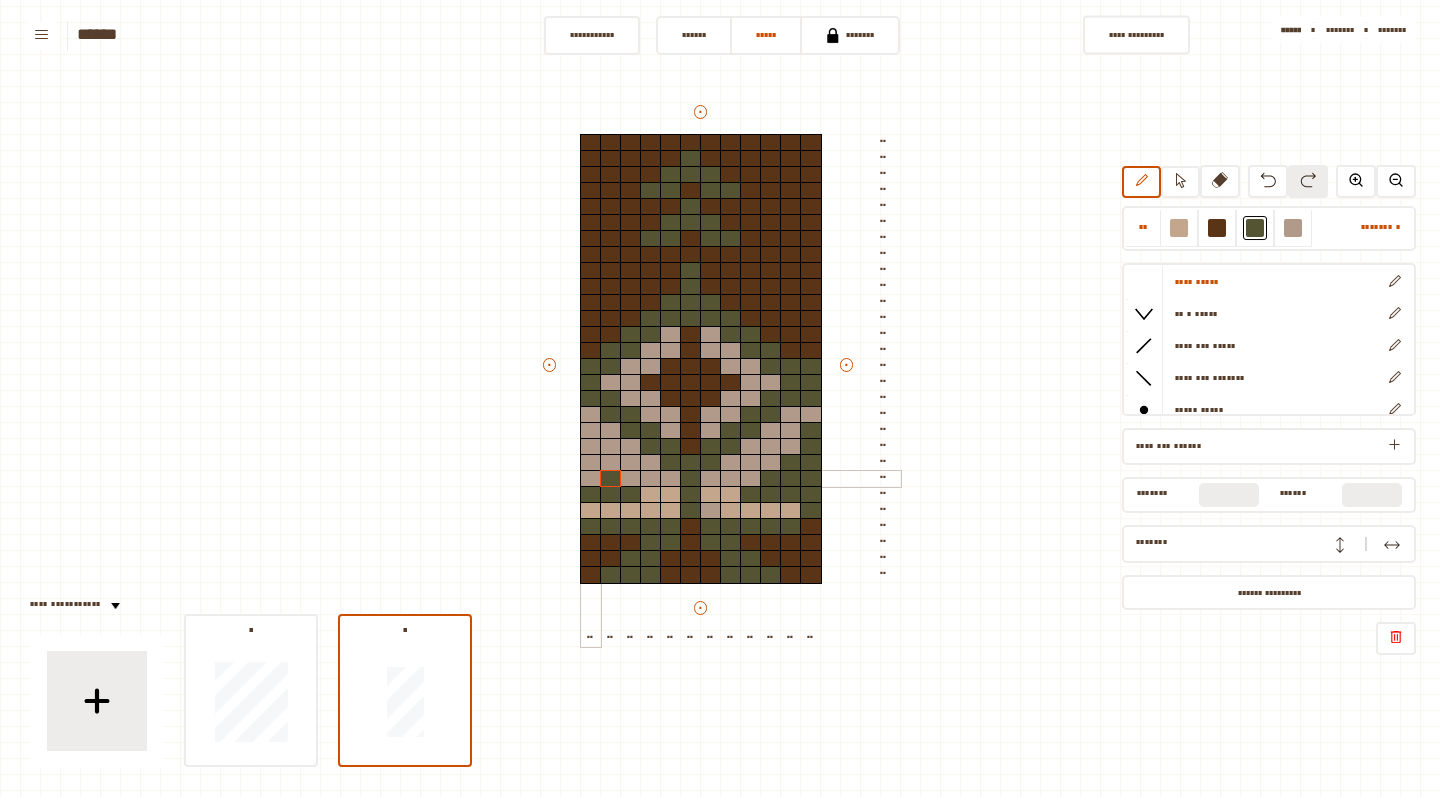 click at bounding box center (591, 479) 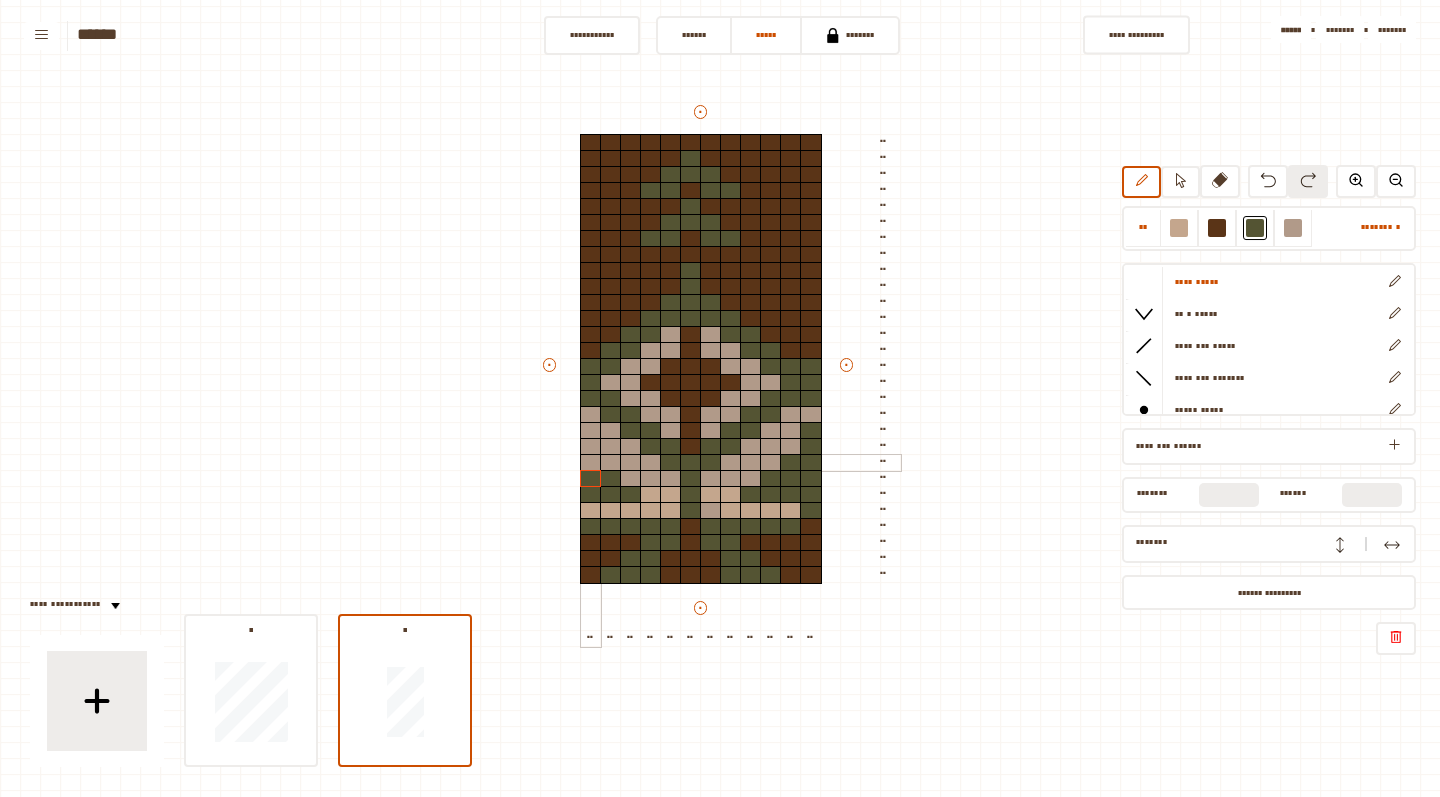 click at bounding box center [591, 463] 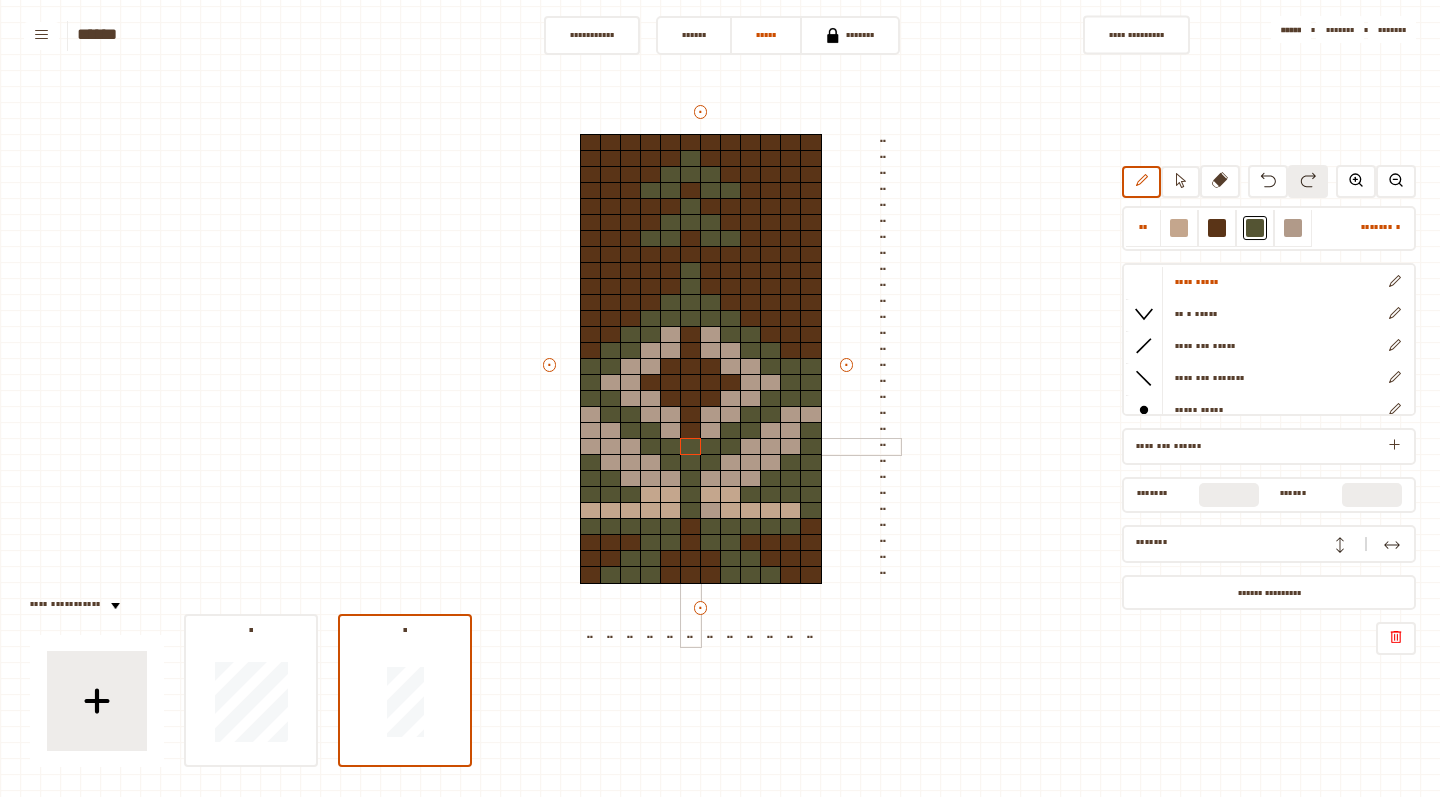 click at bounding box center [691, 447] 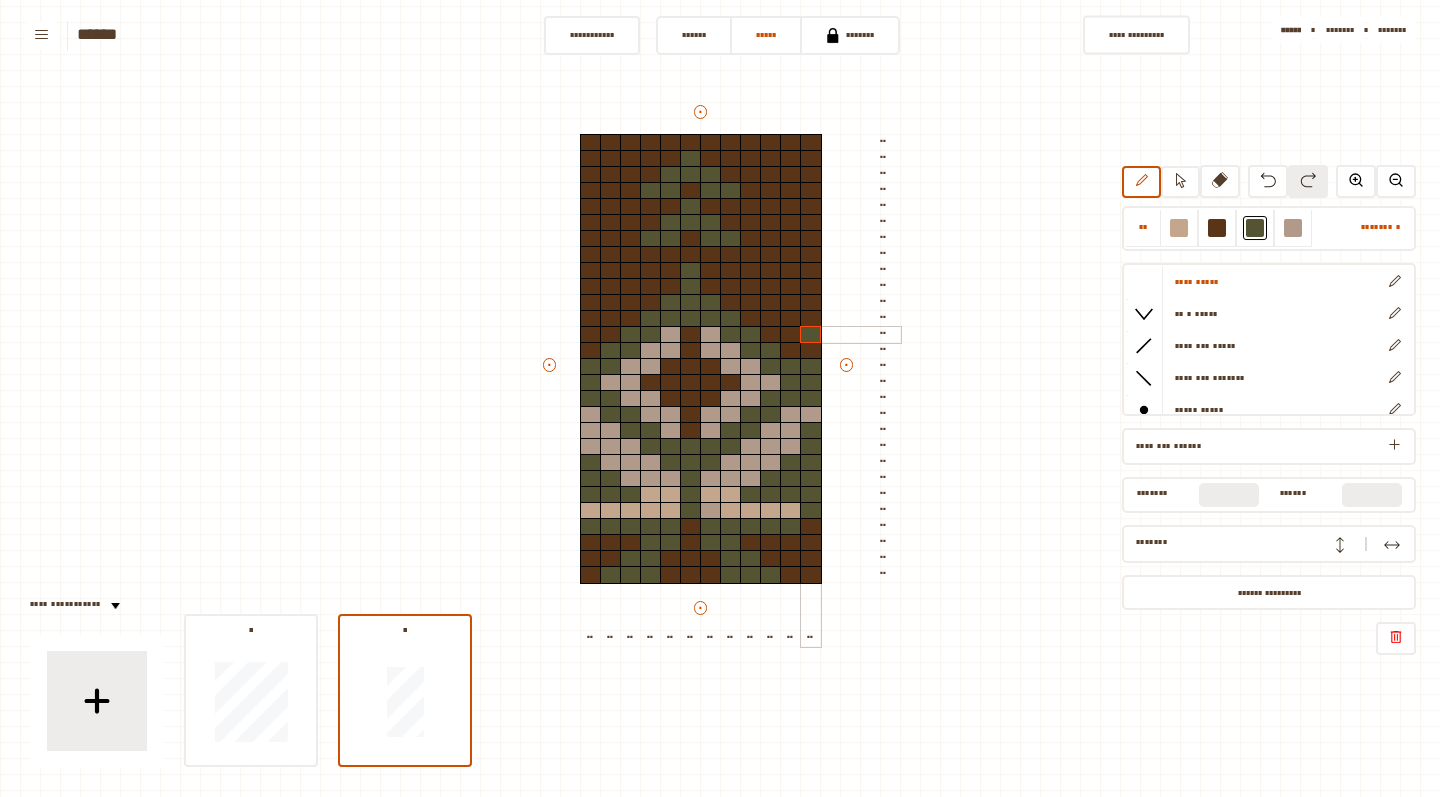 click at bounding box center (811, 335) 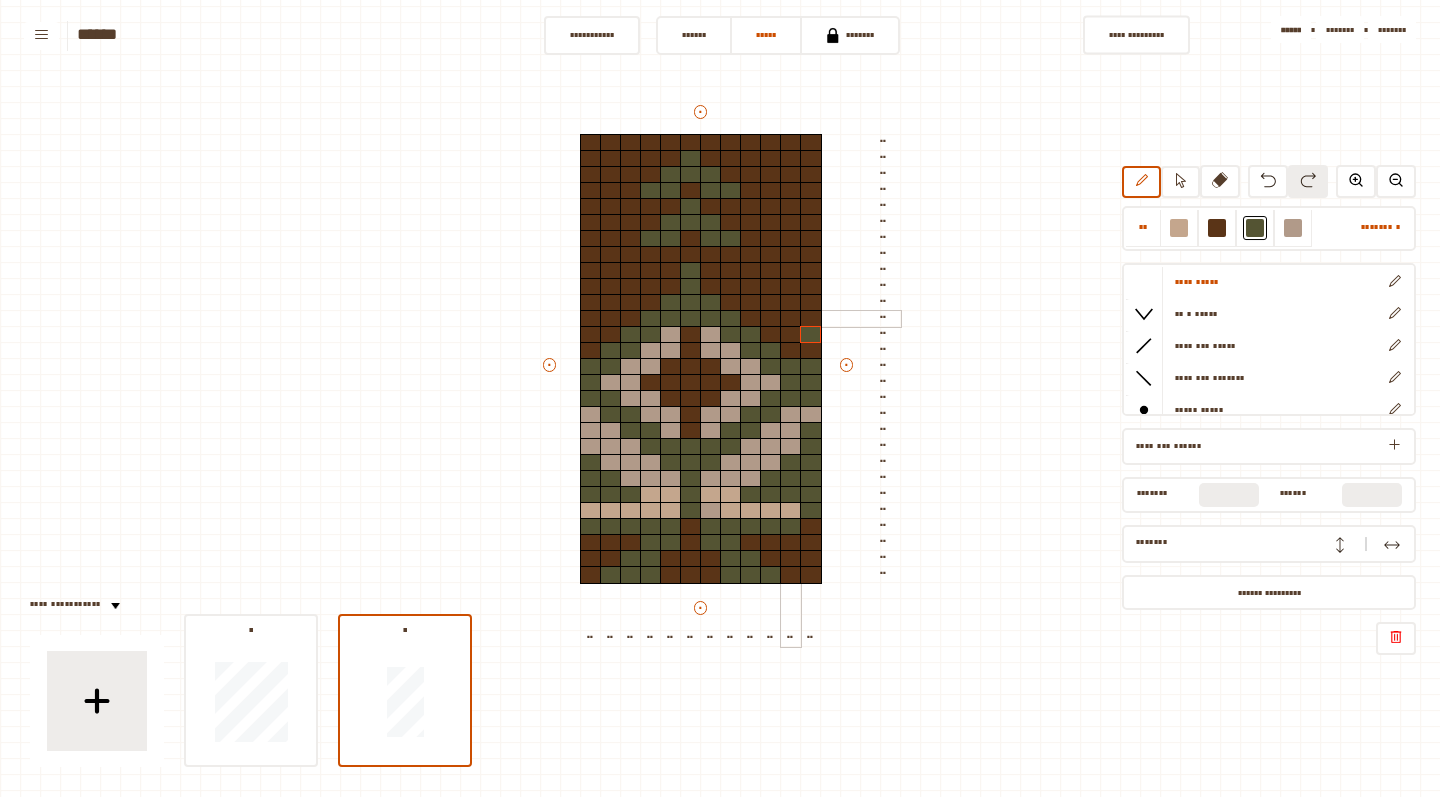 click at bounding box center (791, 319) 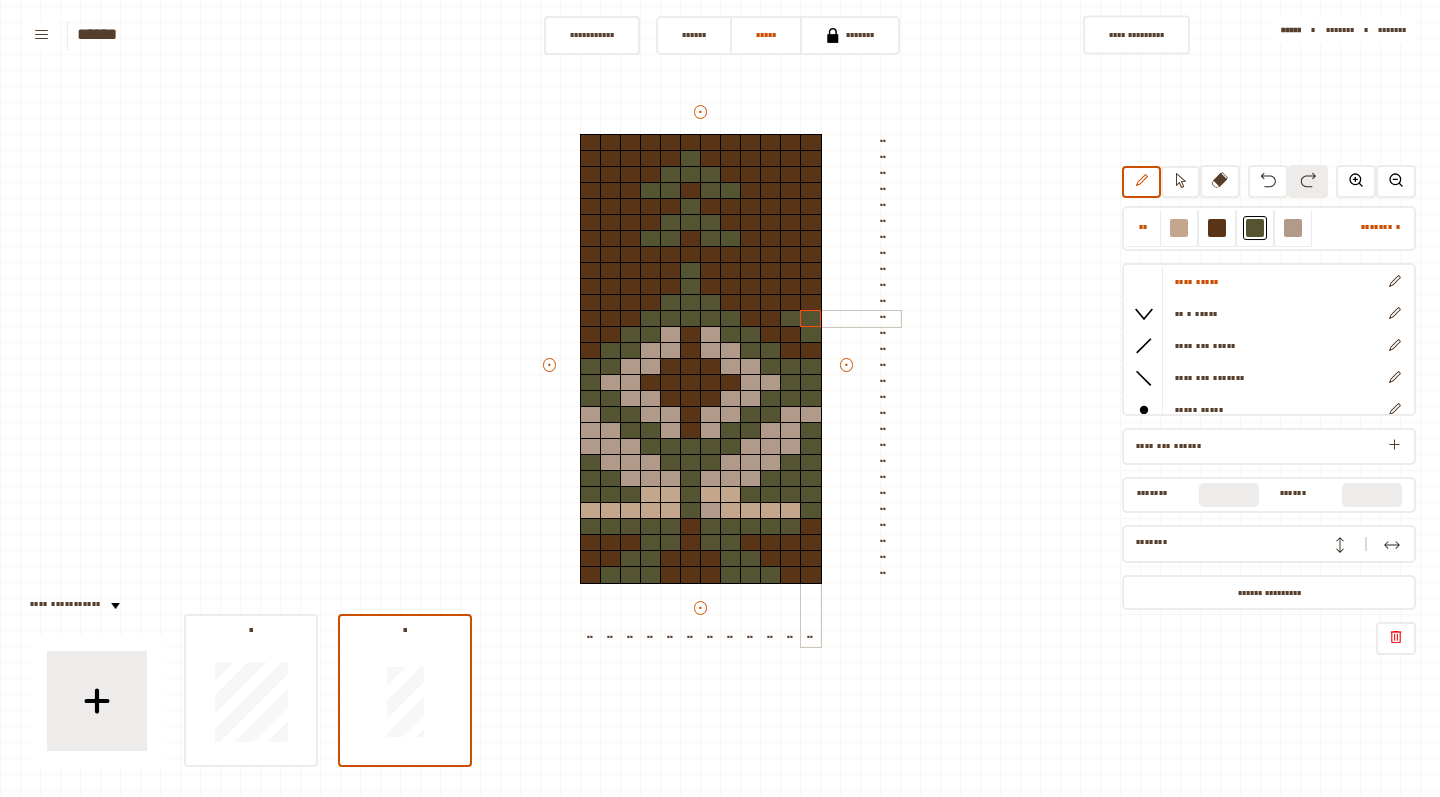 click at bounding box center [811, 319] 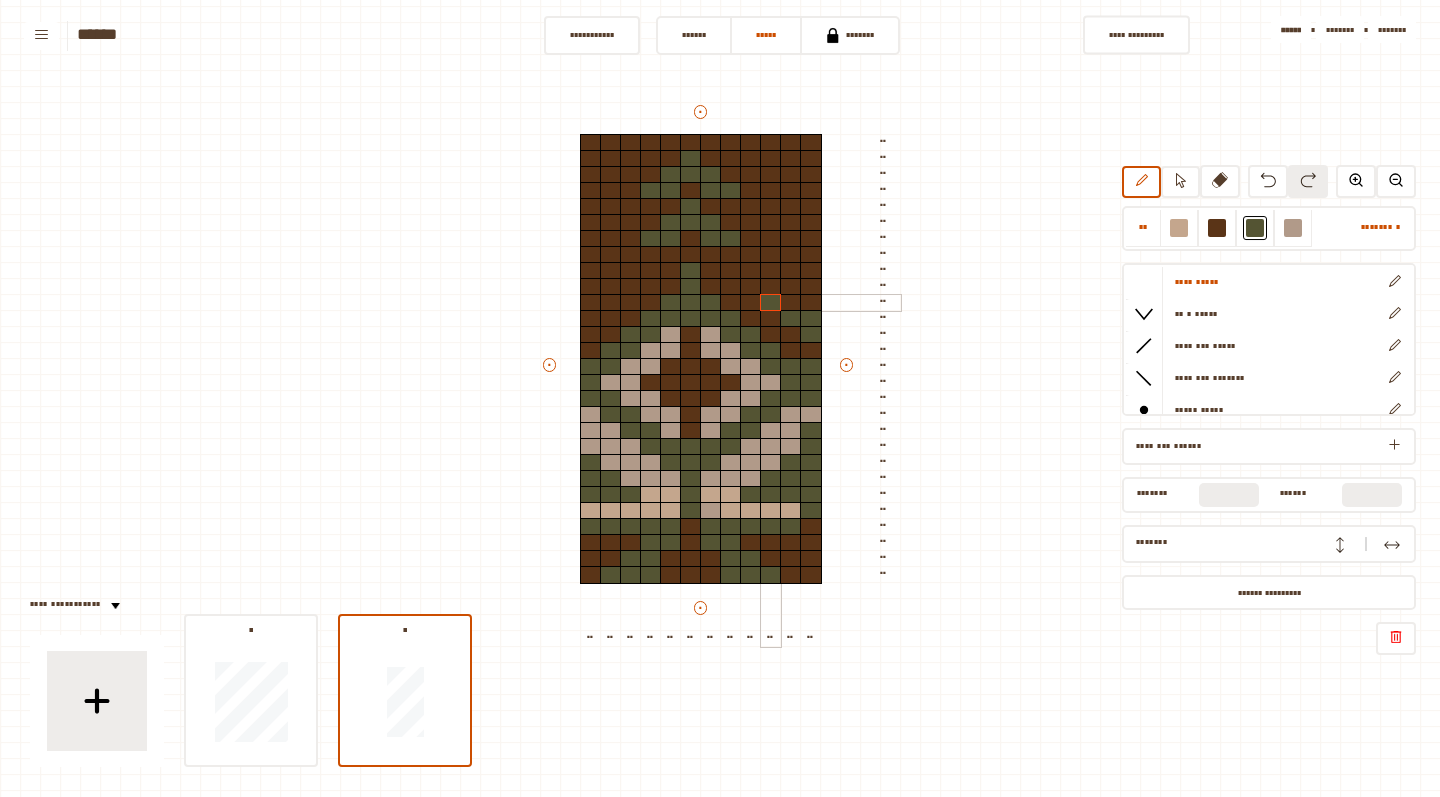 click at bounding box center (771, 303) 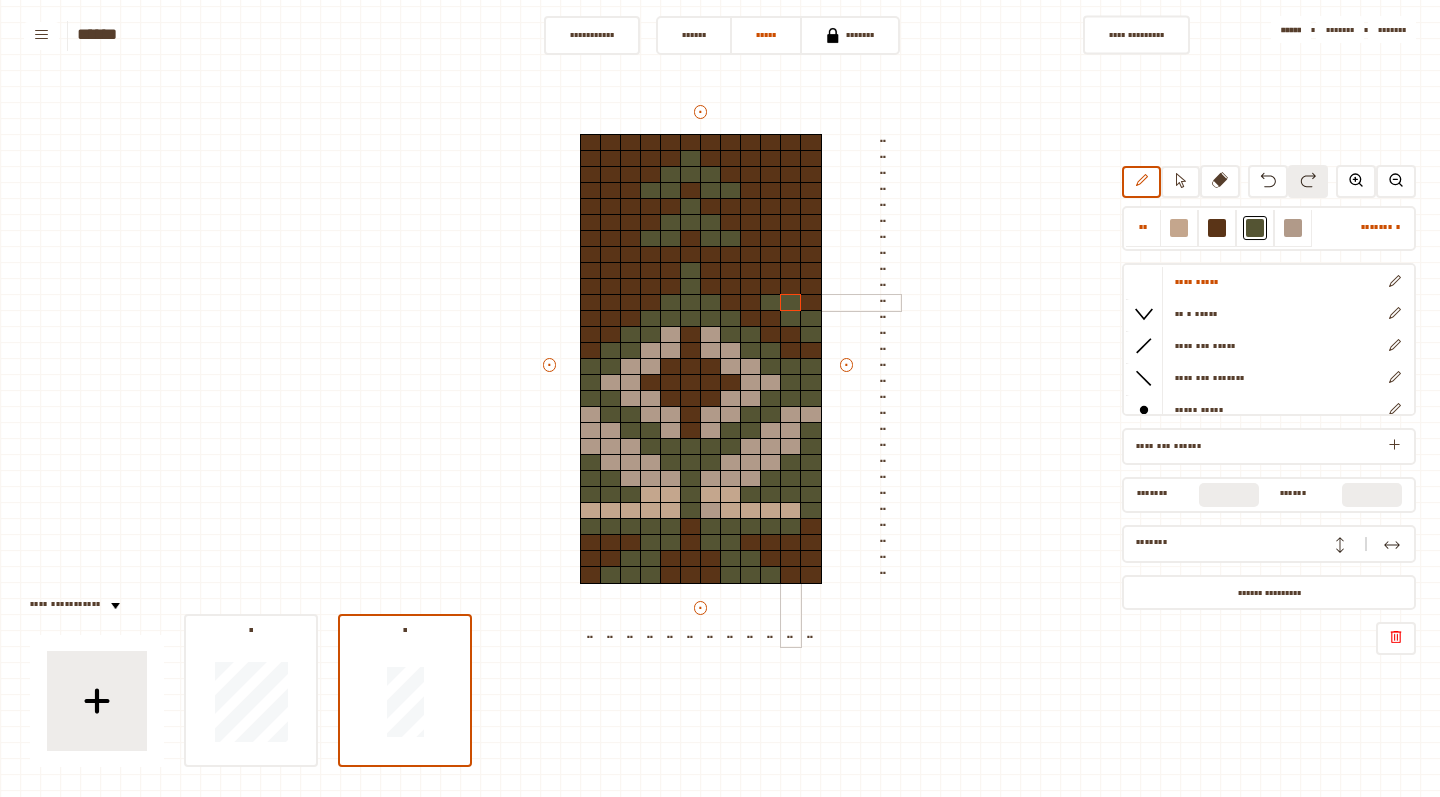 click at bounding box center (791, 303) 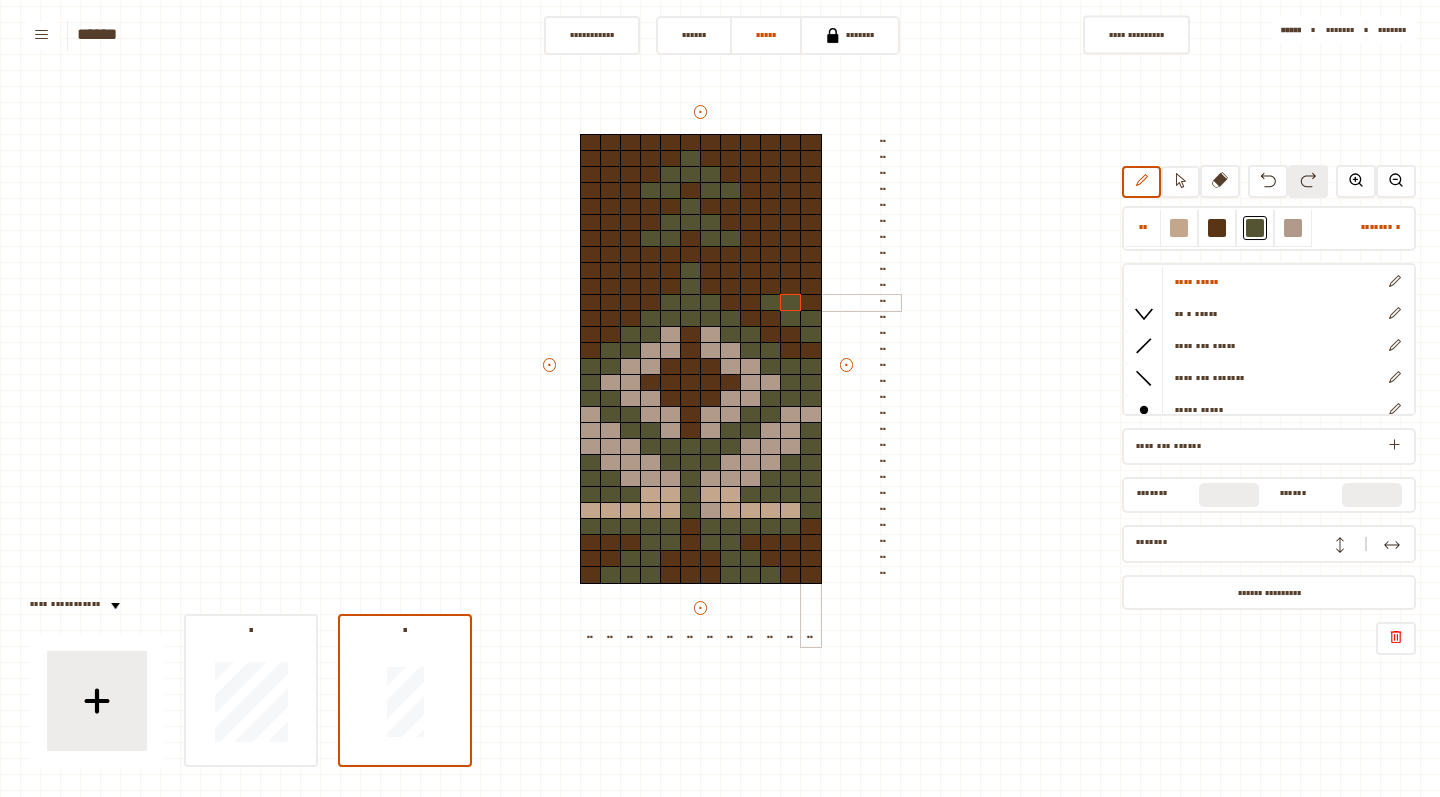 click at bounding box center (811, 303) 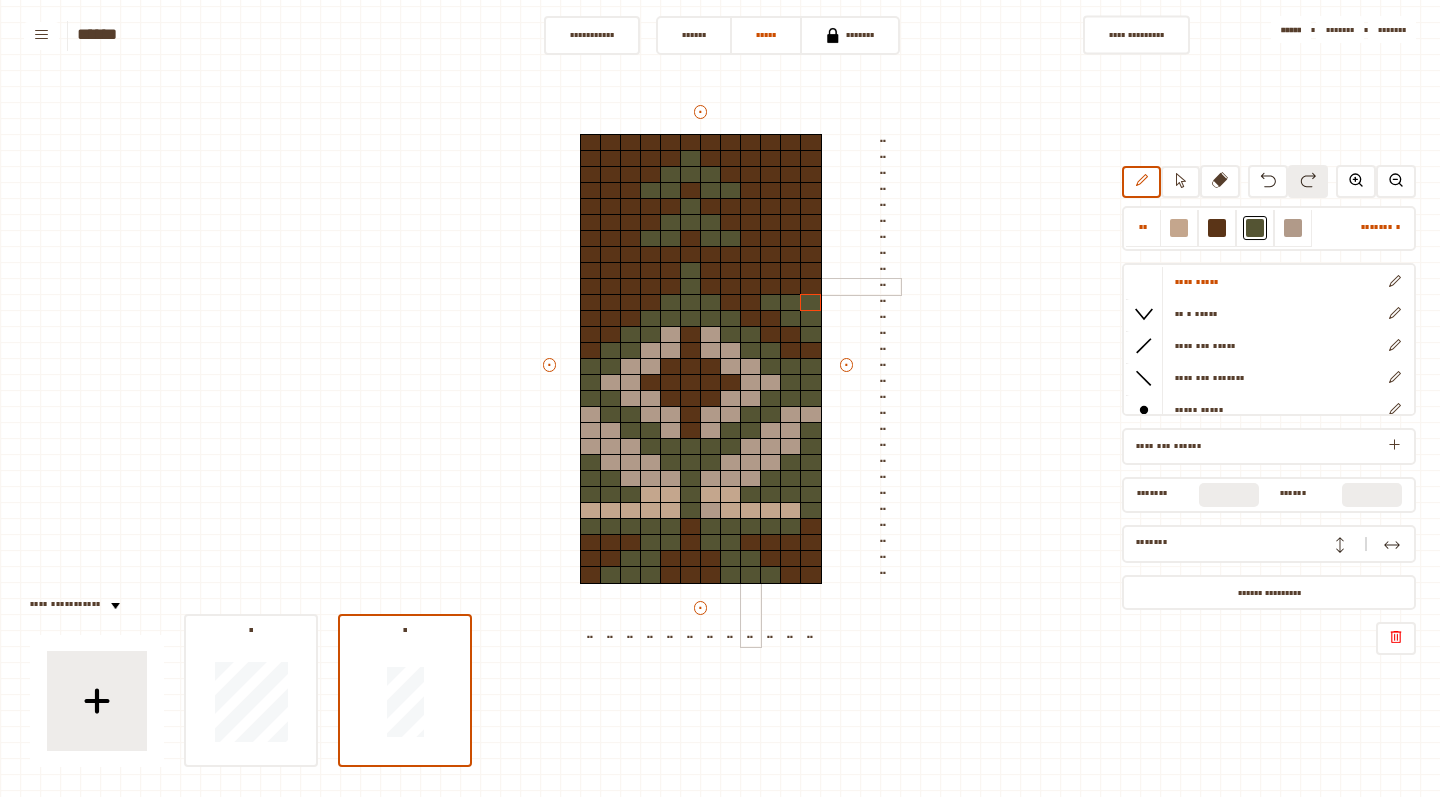 click at bounding box center [751, 287] 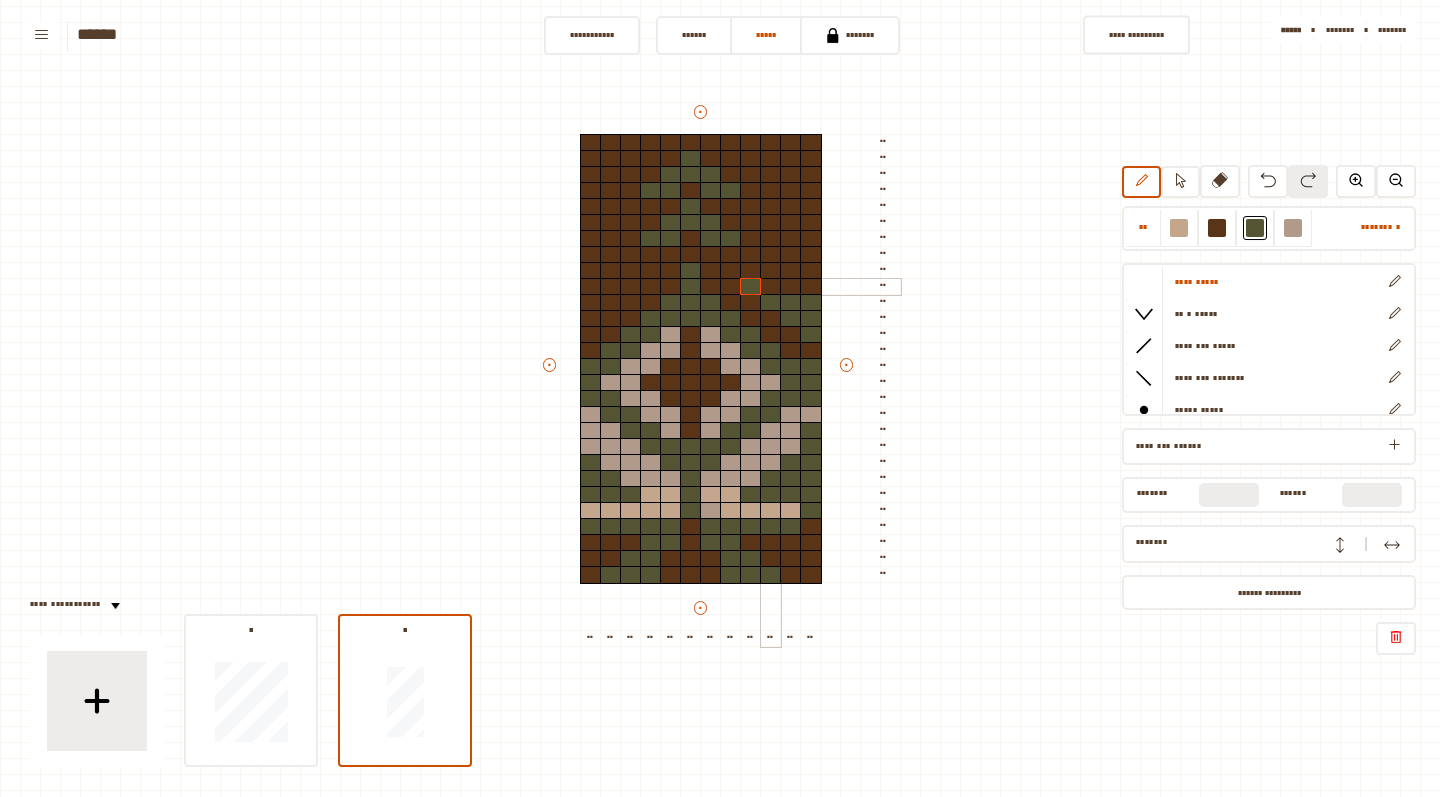 click at bounding box center [771, 287] 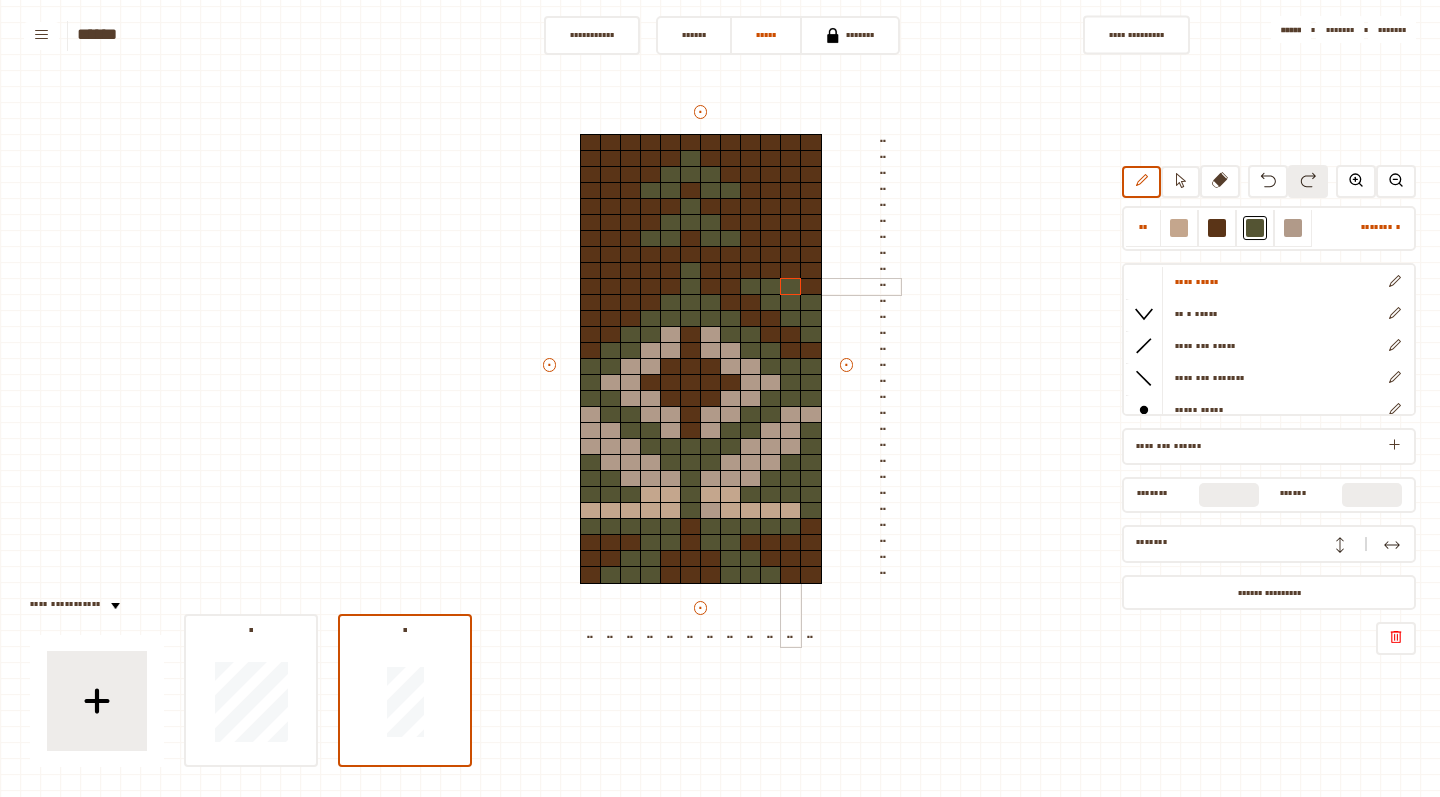 click at bounding box center [791, 287] 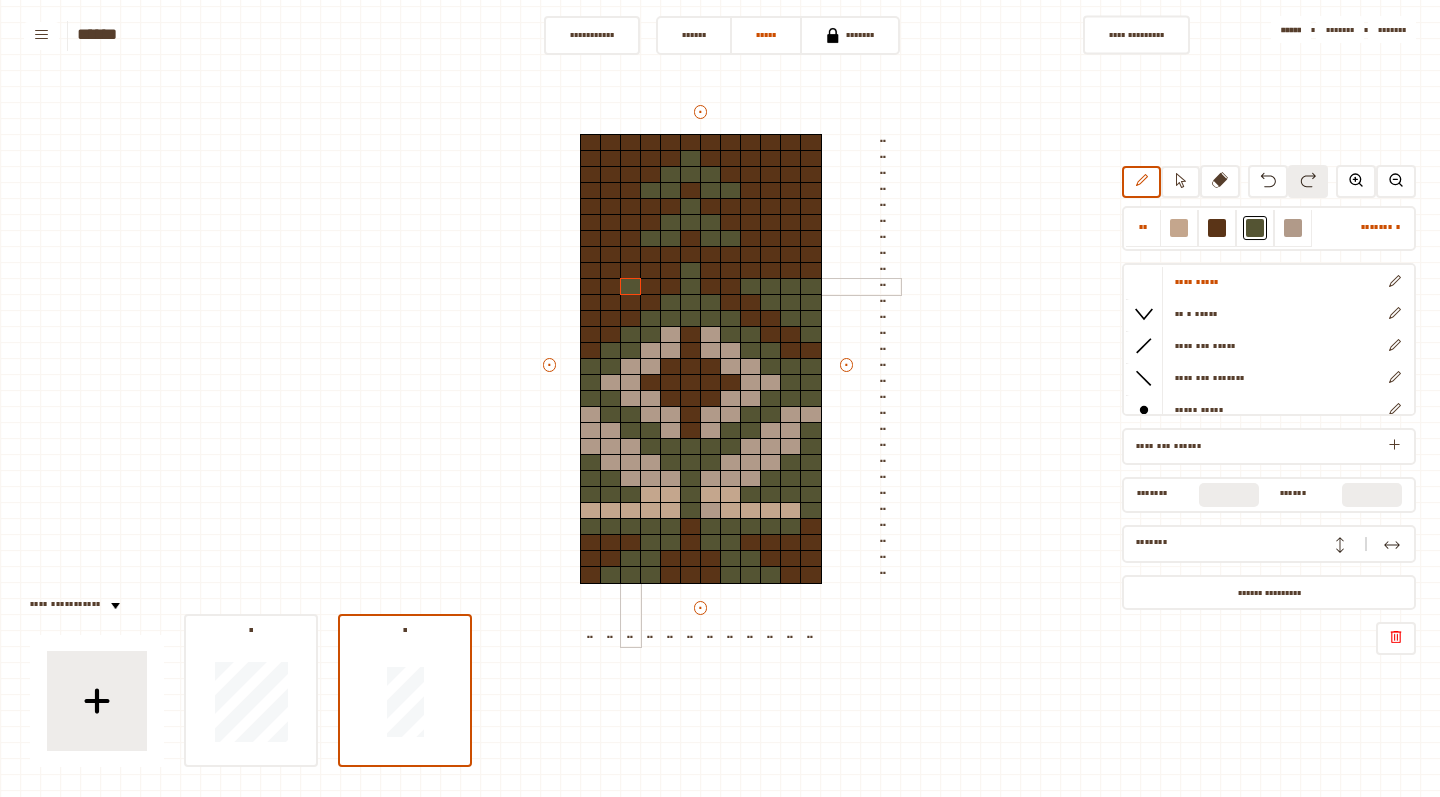 click at bounding box center [631, 287] 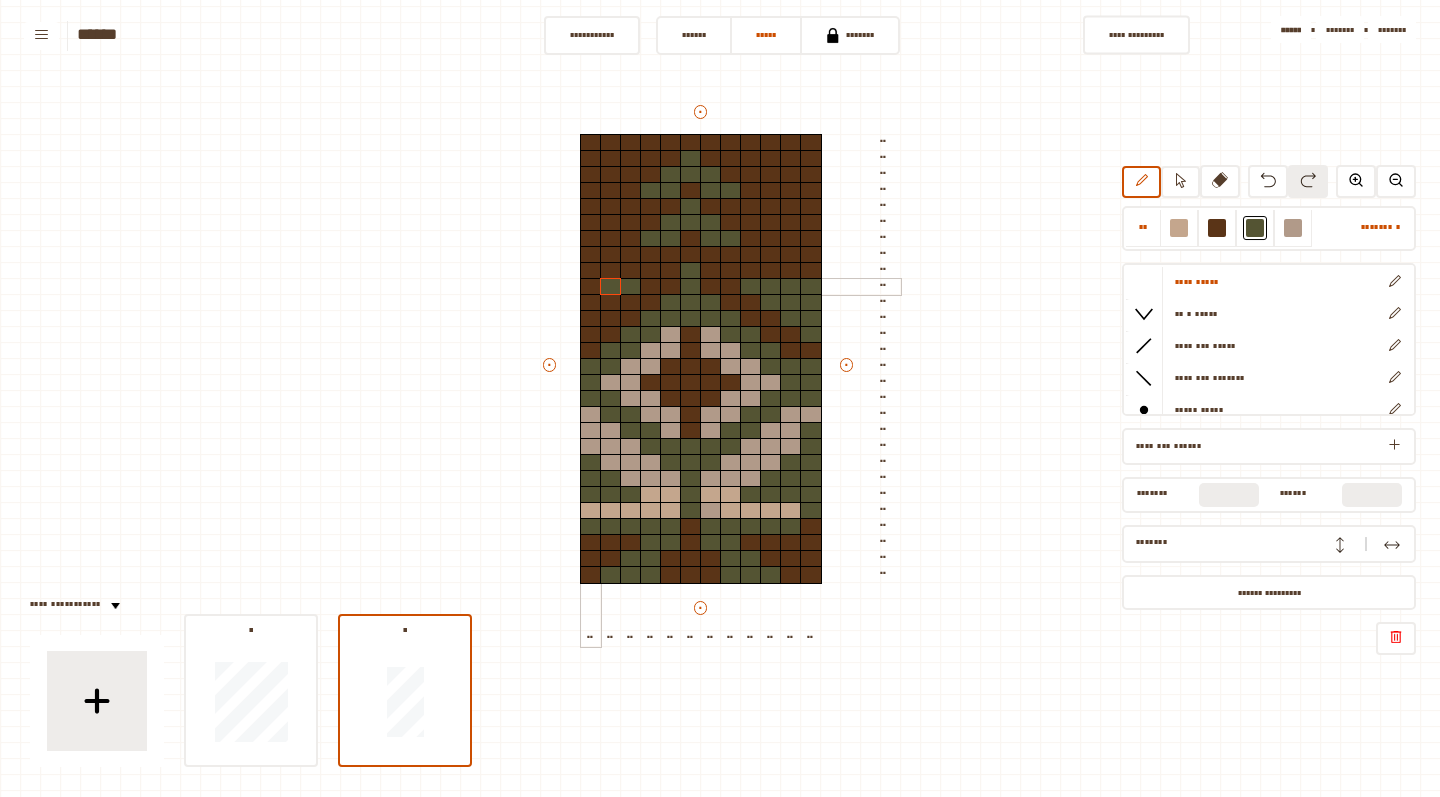 click at bounding box center [591, 287] 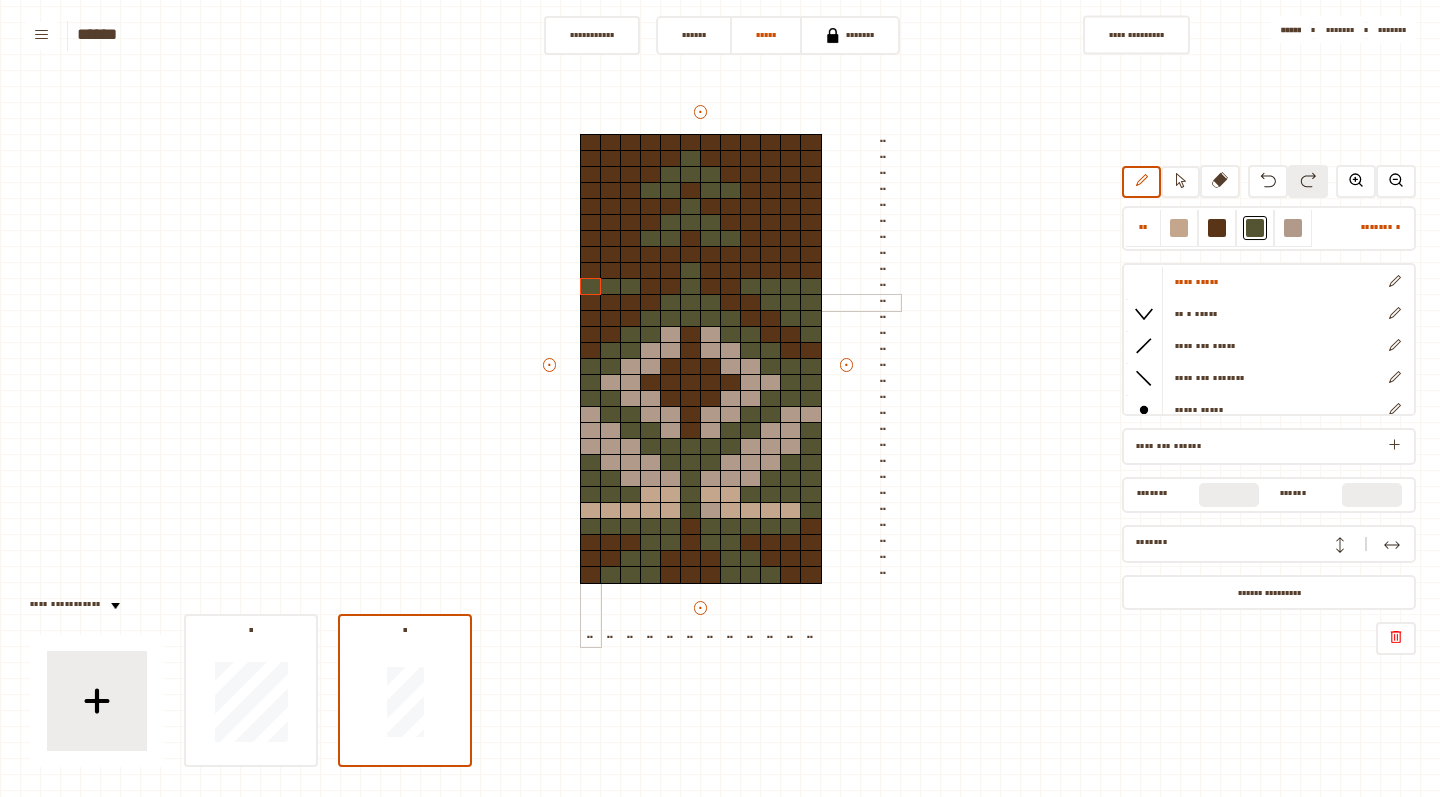 click at bounding box center (591, 303) 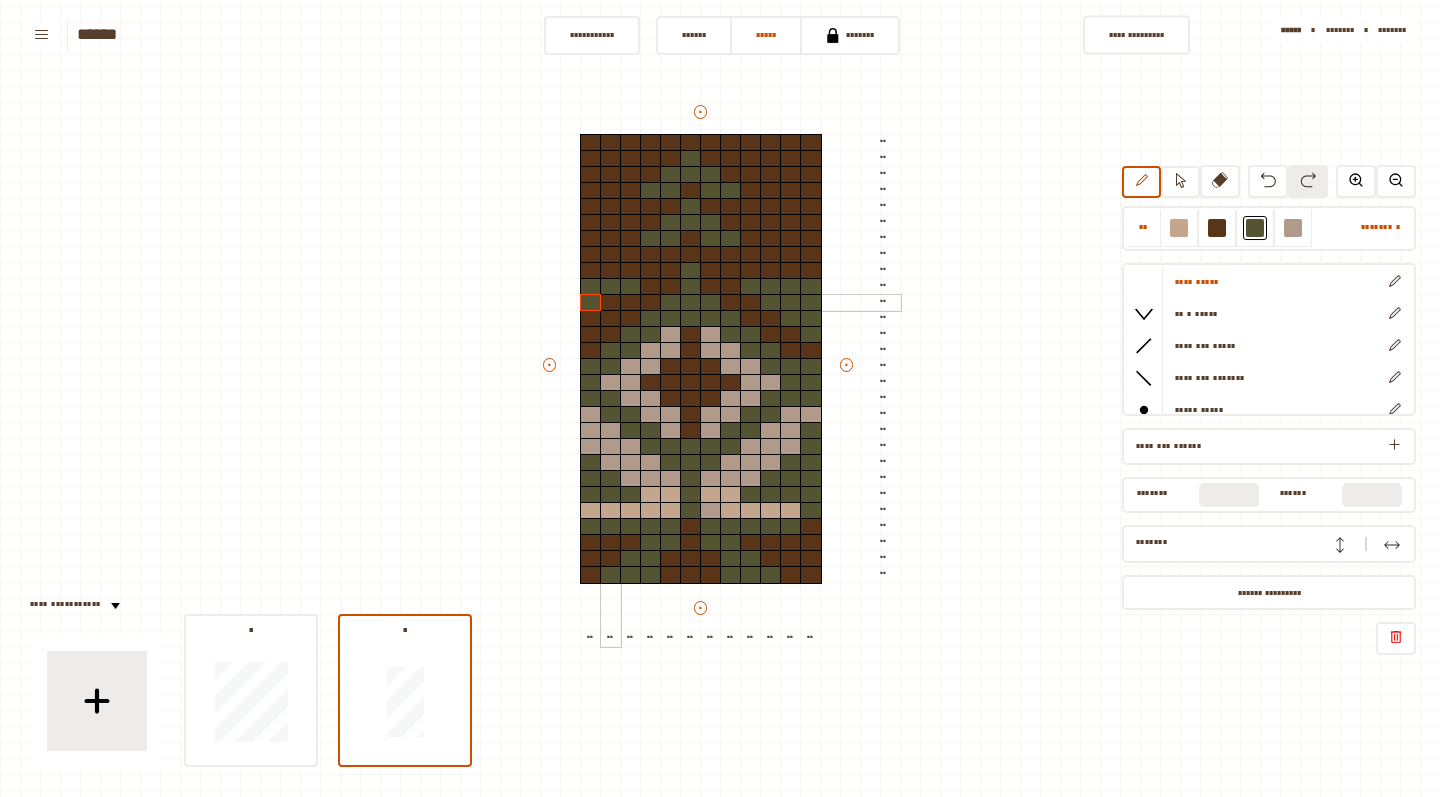 click at bounding box center [611, 303] 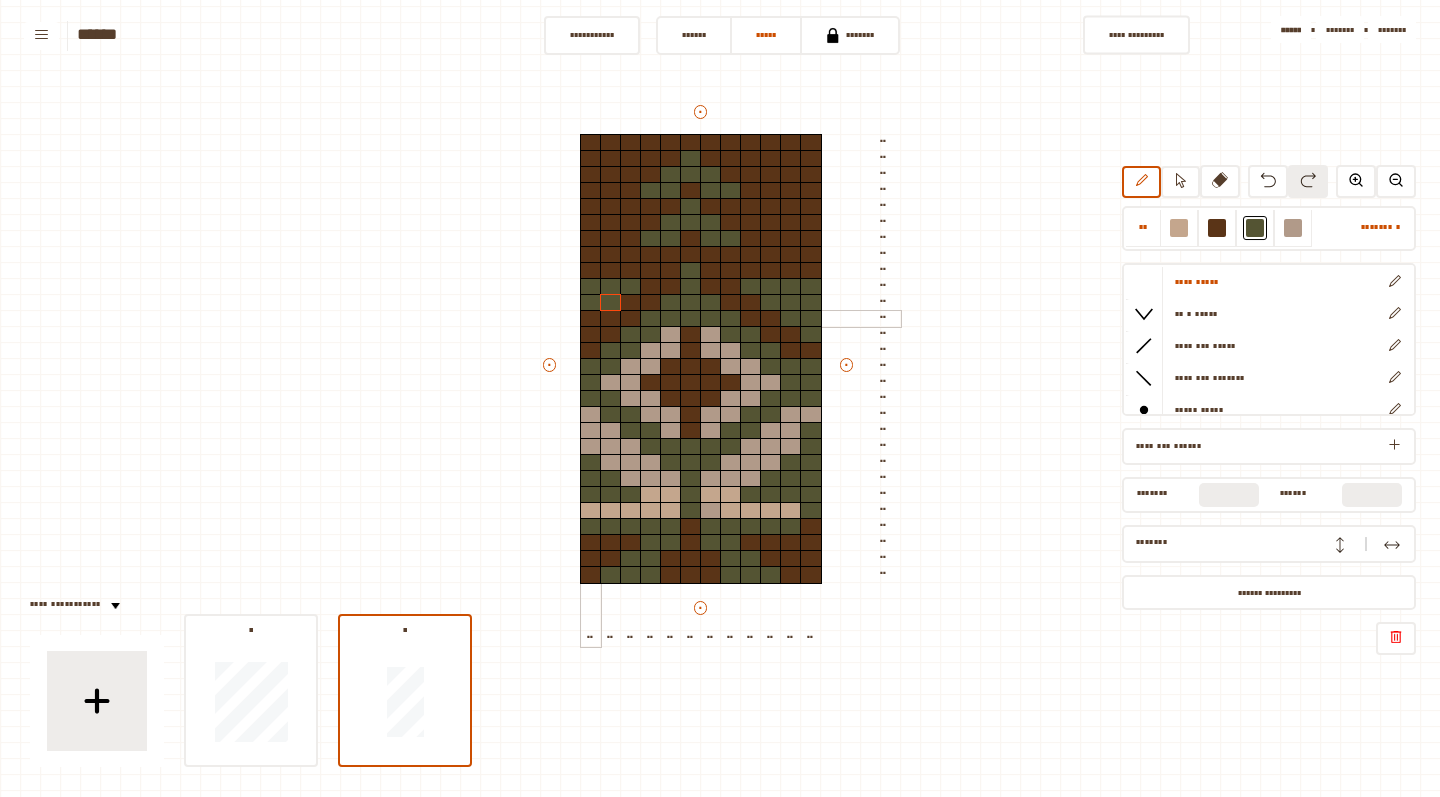 click at bounding box center [591, 319] 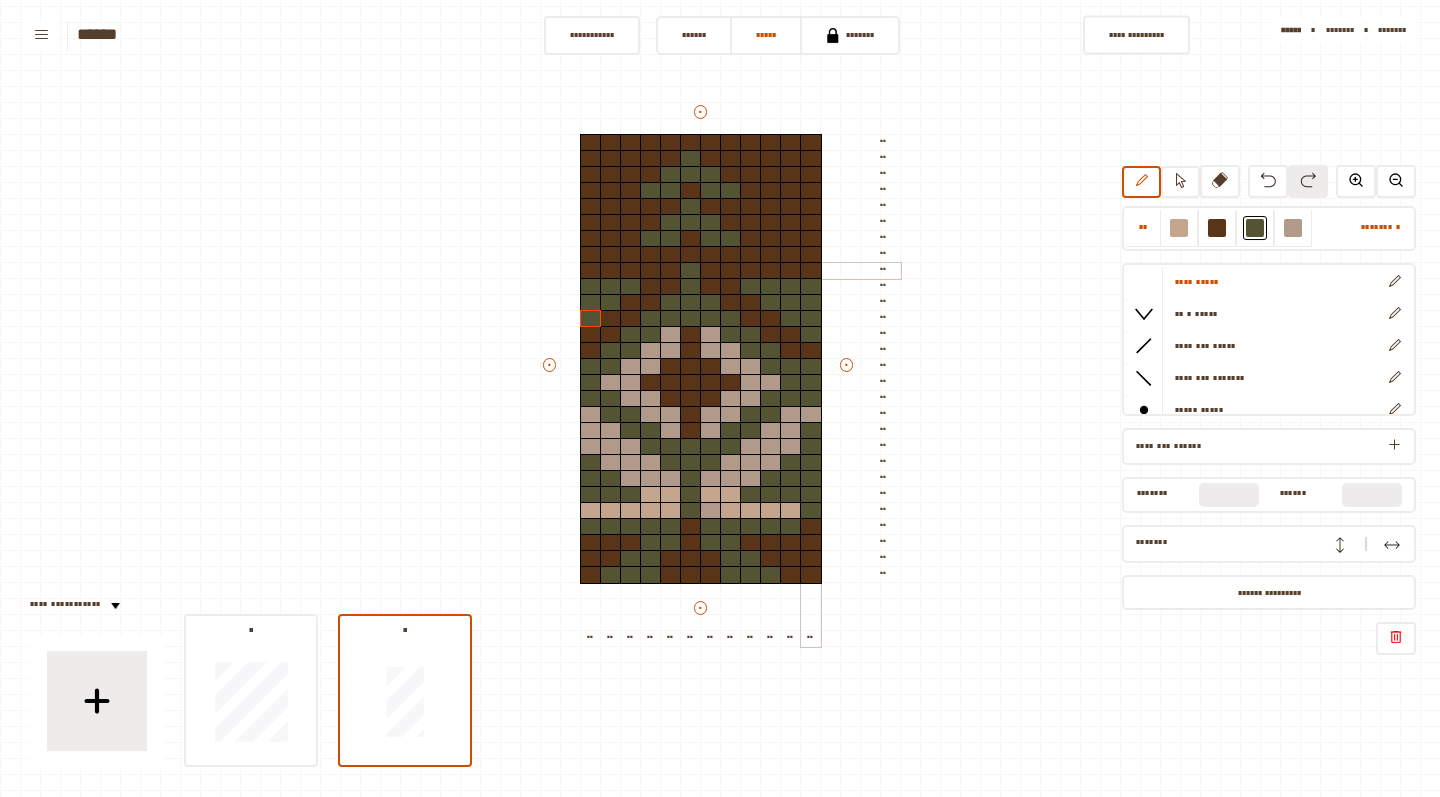 click at bounding box center (811, 271) 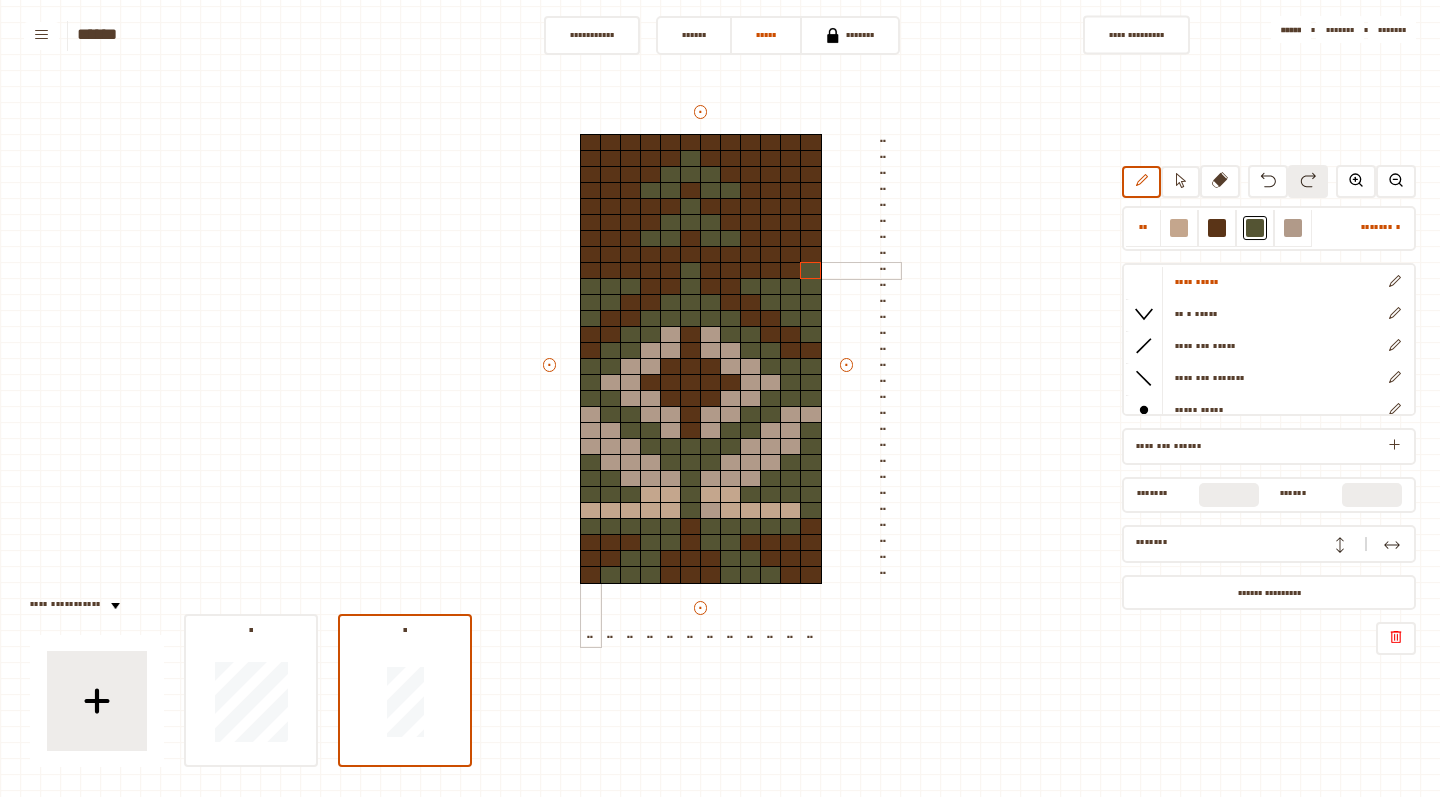 click at bounding box center (591, 271) 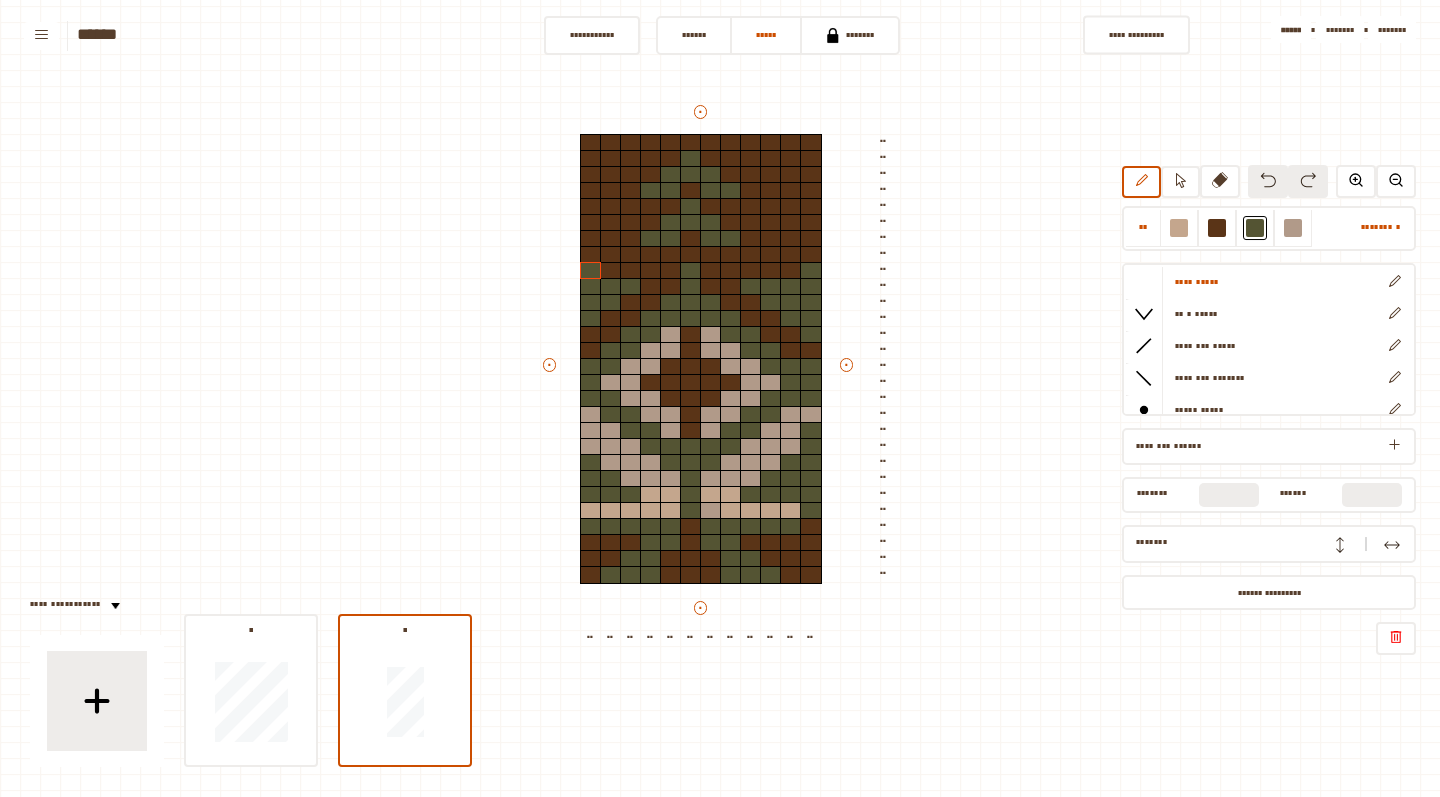 click at bounding box center (1268, 180) 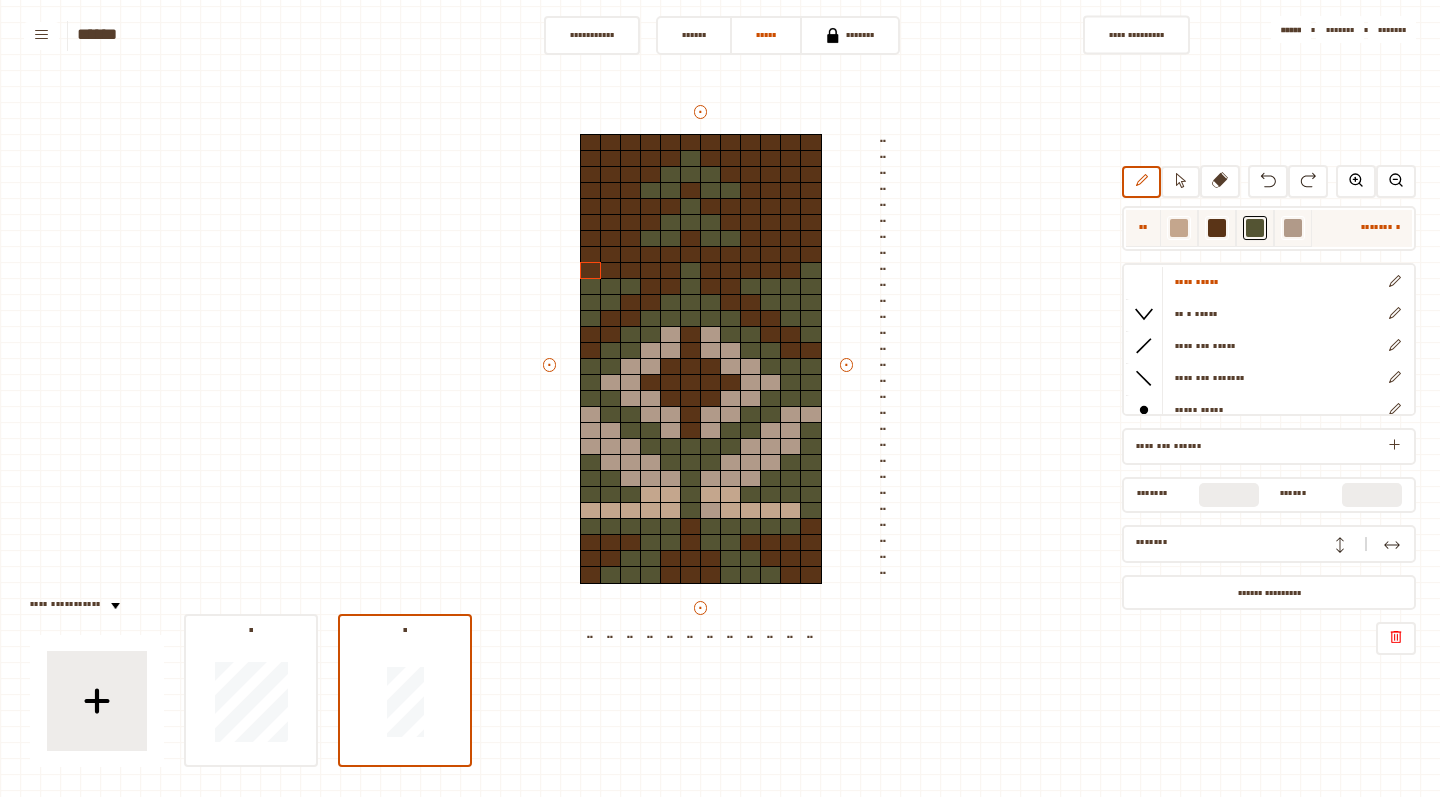 click at bounding box center [1179, 228] 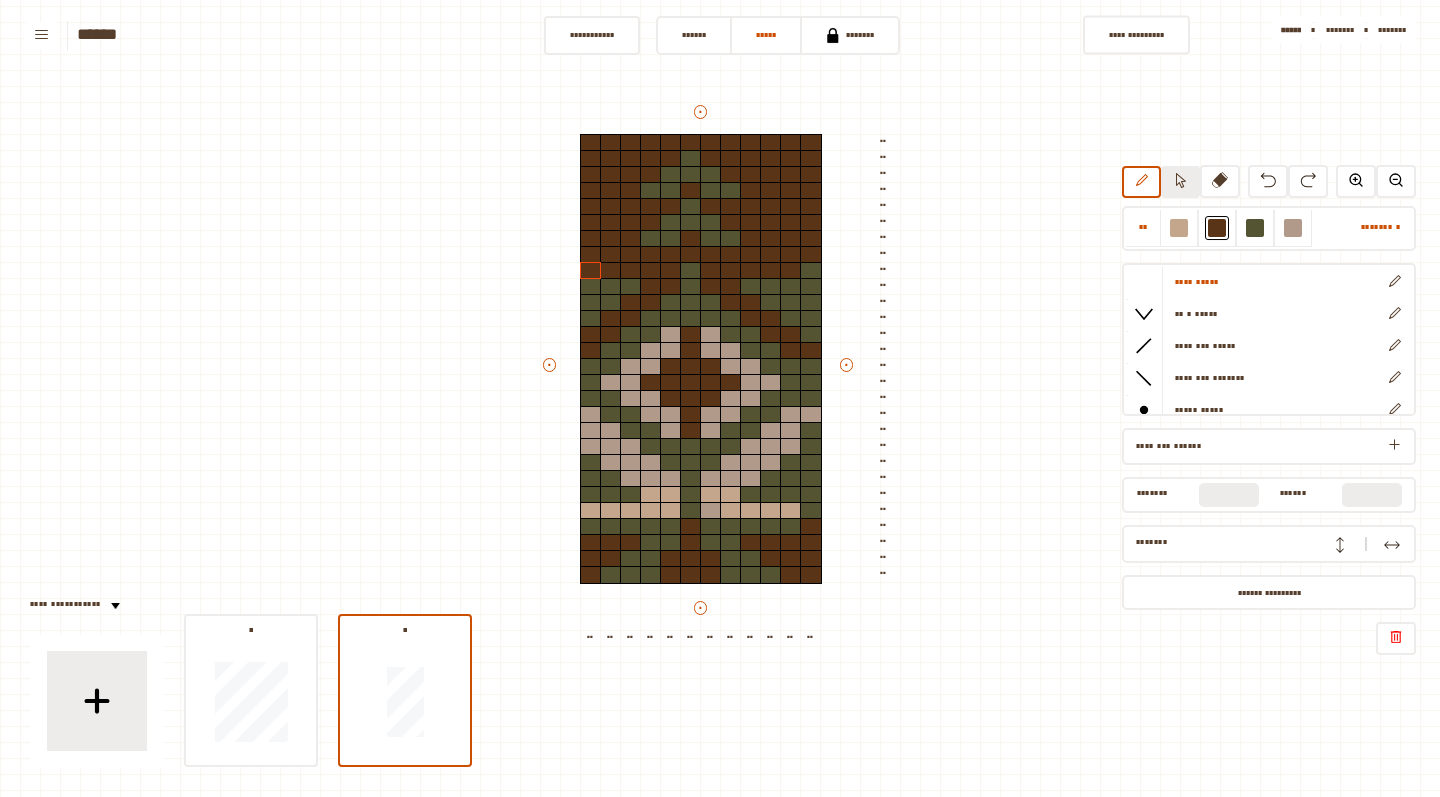 click at bounding box center (1180, 182) 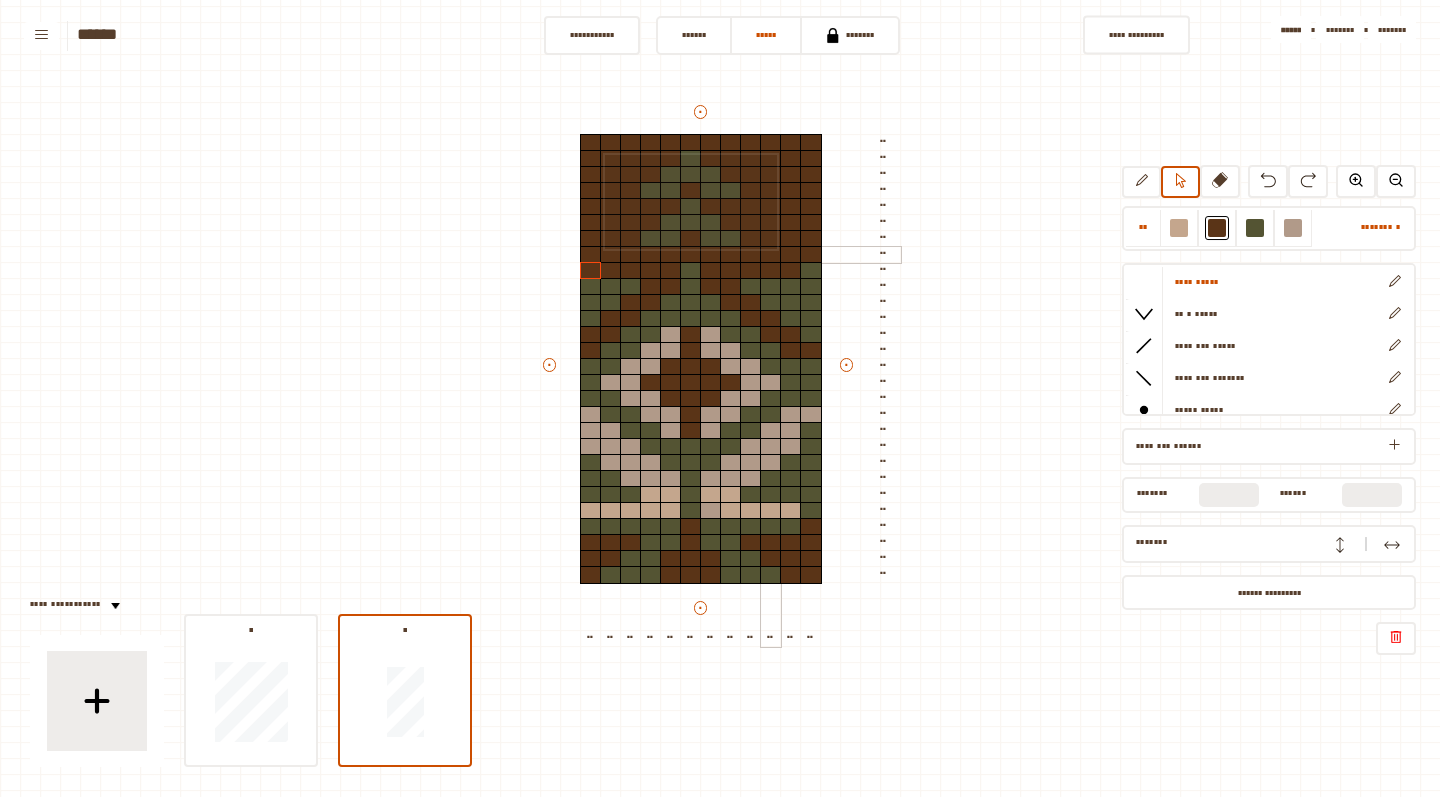 drag, startPoint x: 603, startPoint y: 153, endPoint x: 775, endPoint y: 247, distance: 196.01021 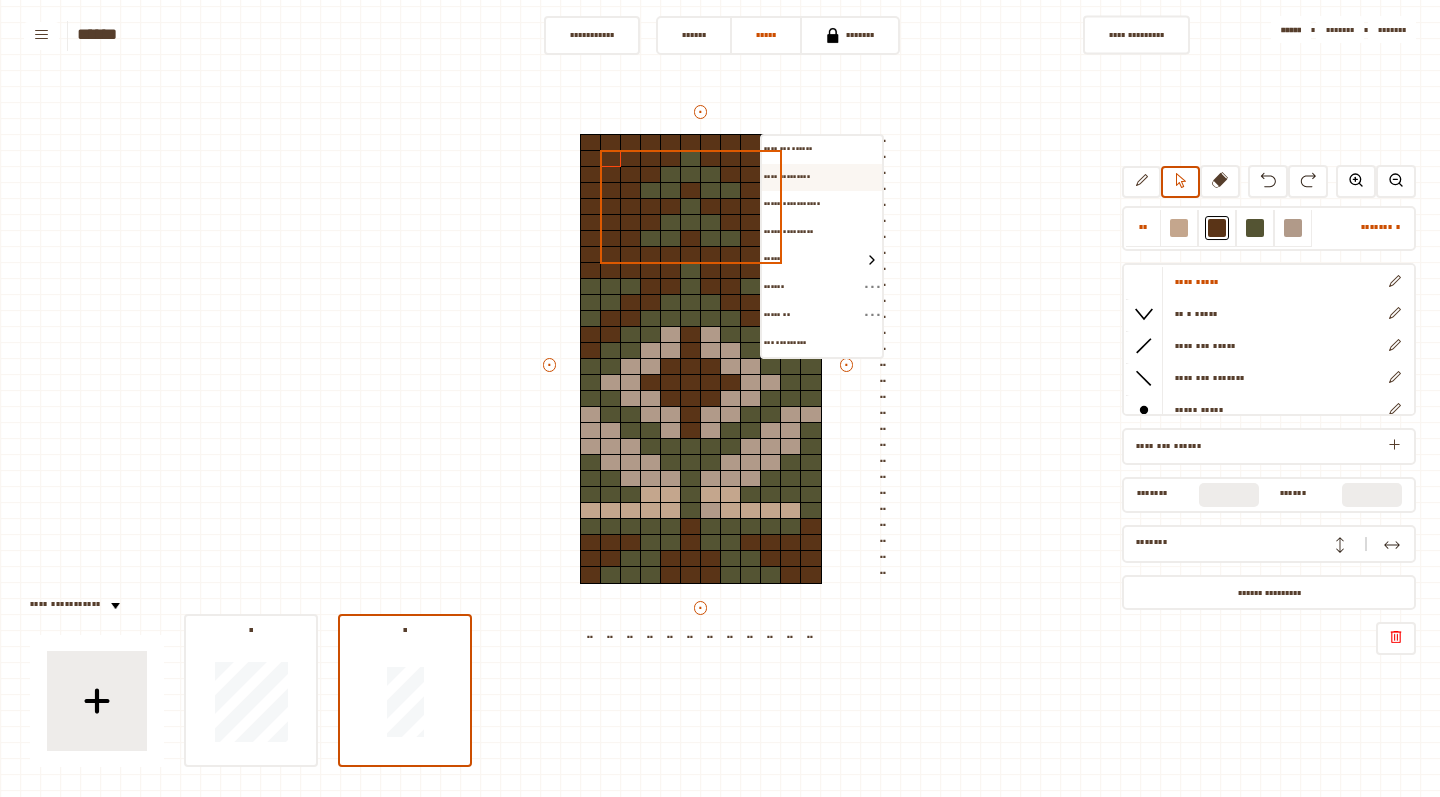 click on "•••• •••••••••" at bounding box center (788, 150) 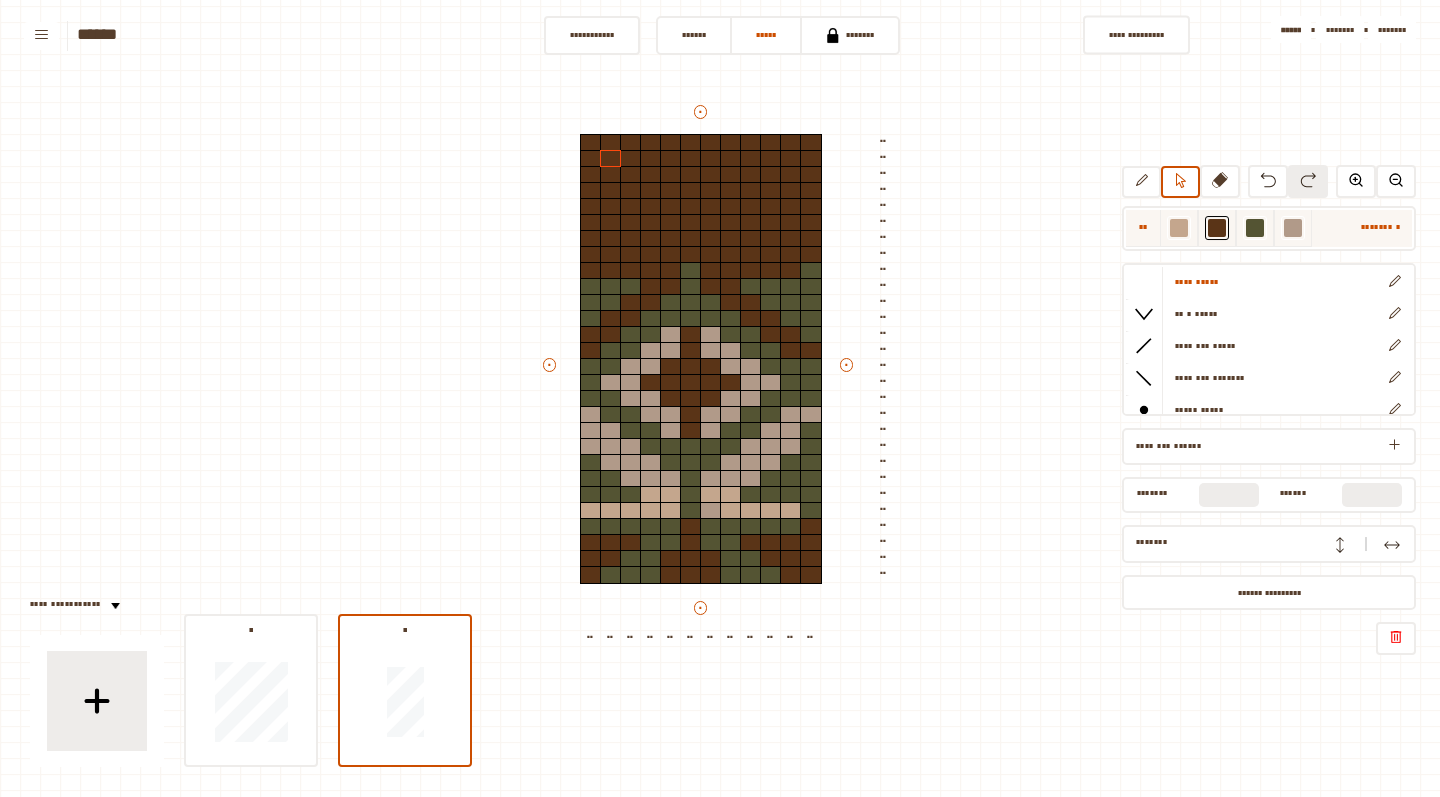 click at bounding box center [1179, 228] 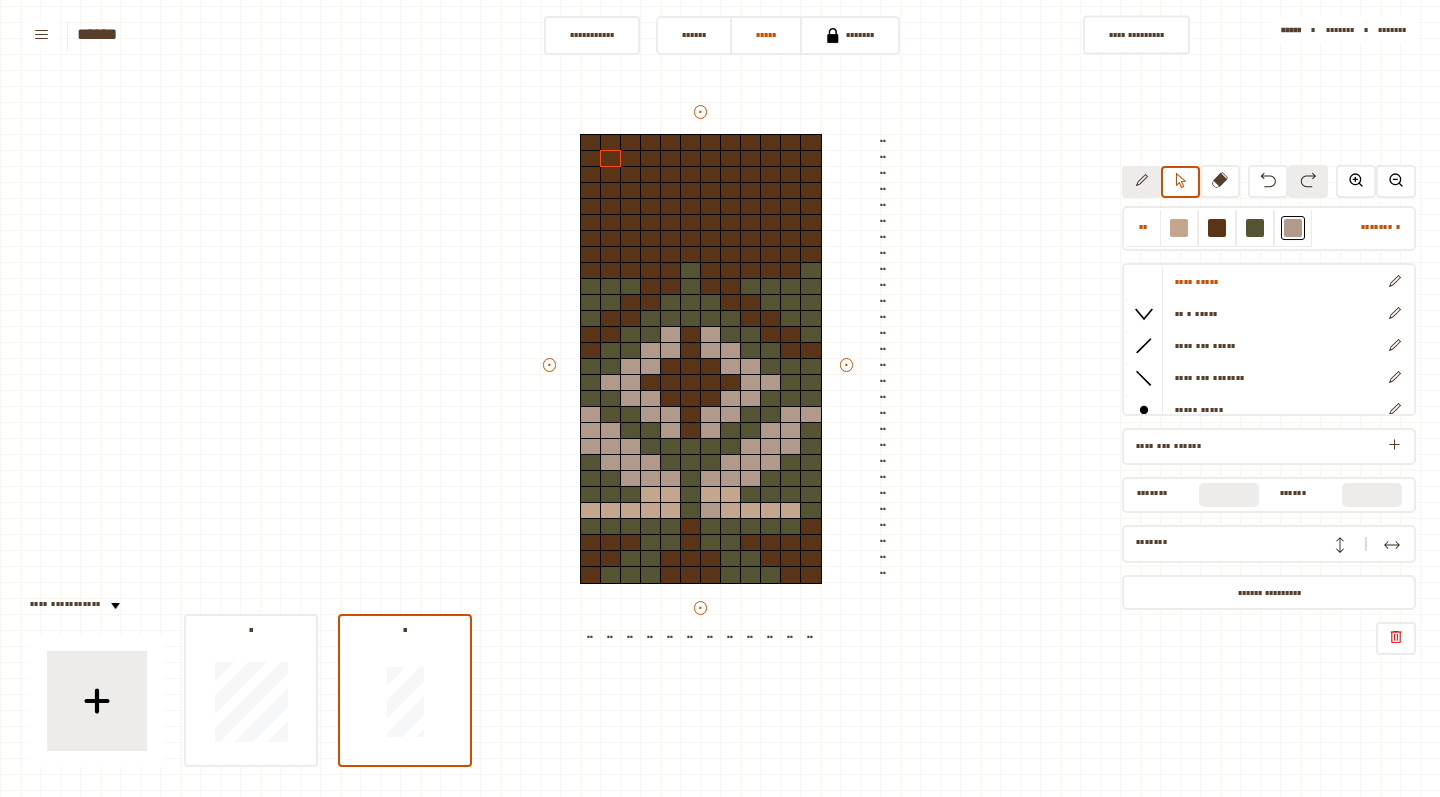 click at bounding box center (1141, 180) 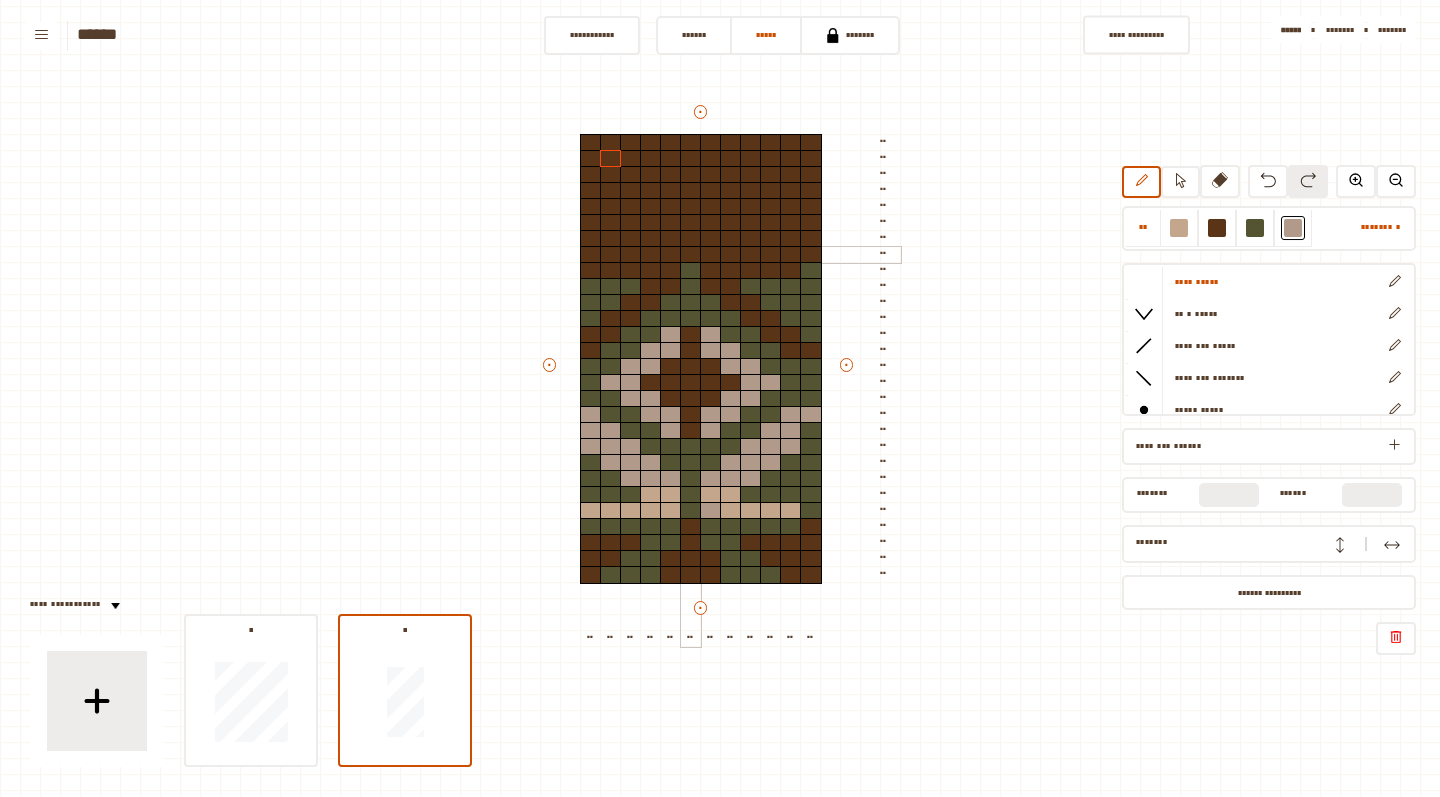 click at bounding box center (691, 255) 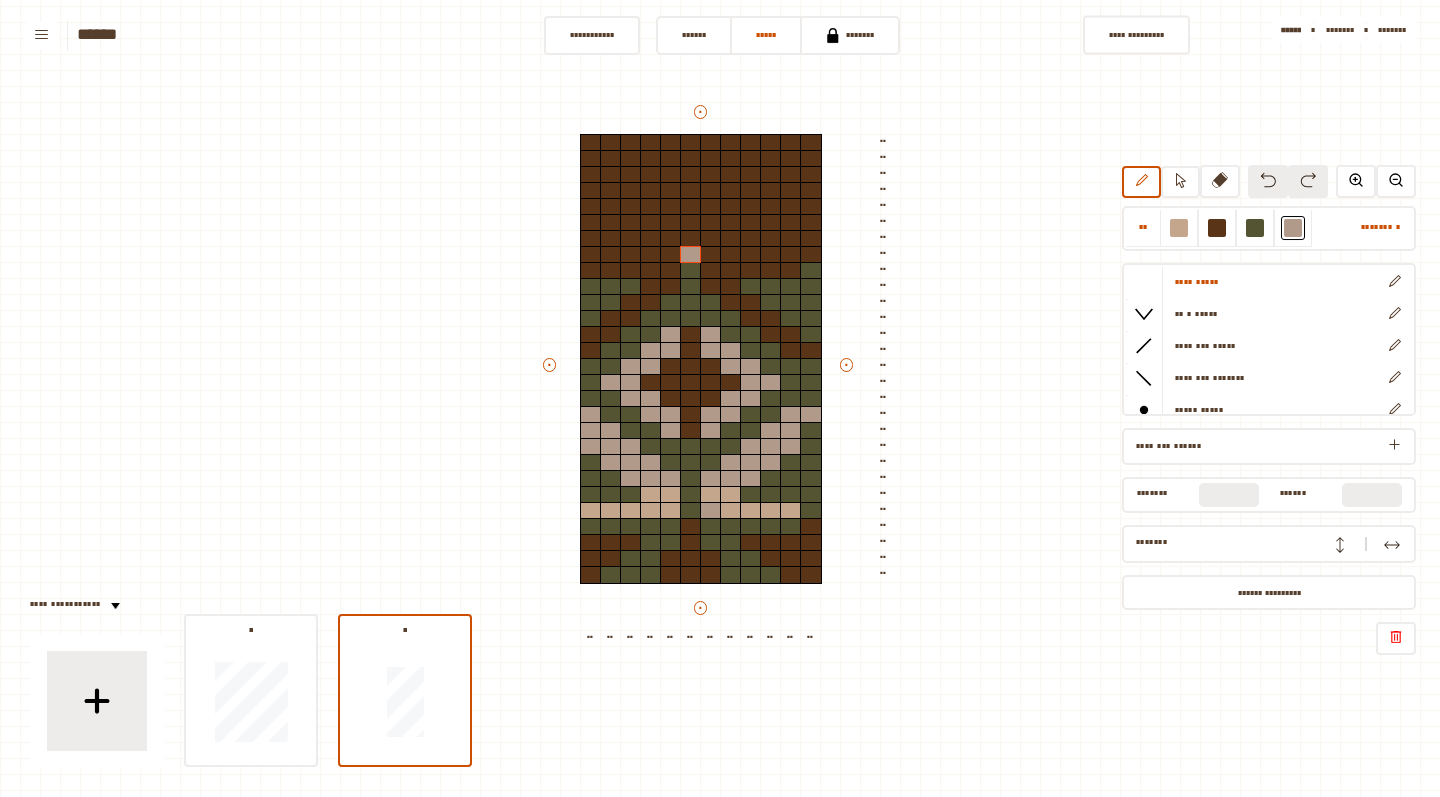 click at bounding box center (1268, 180) 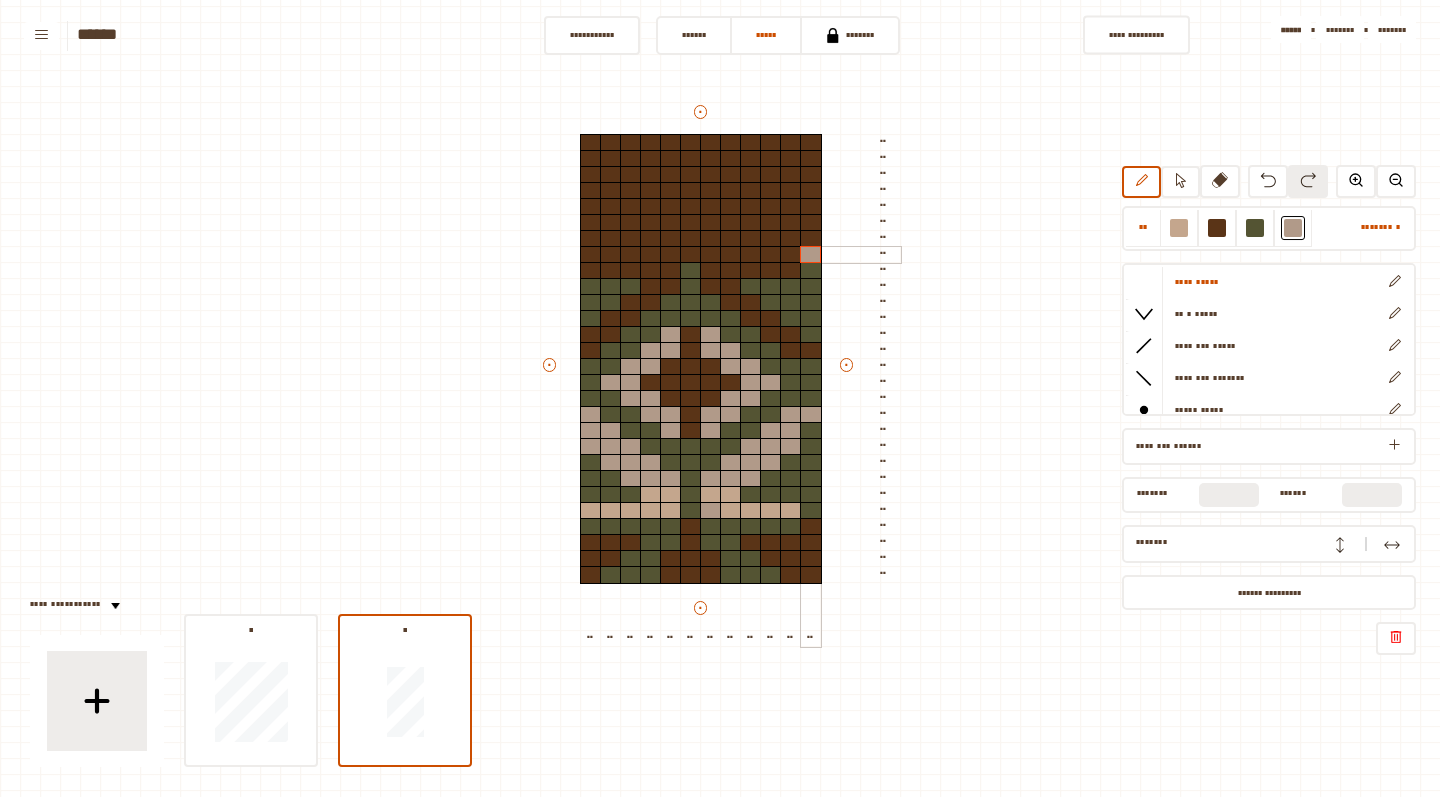 click at bounding box center [811, 255] 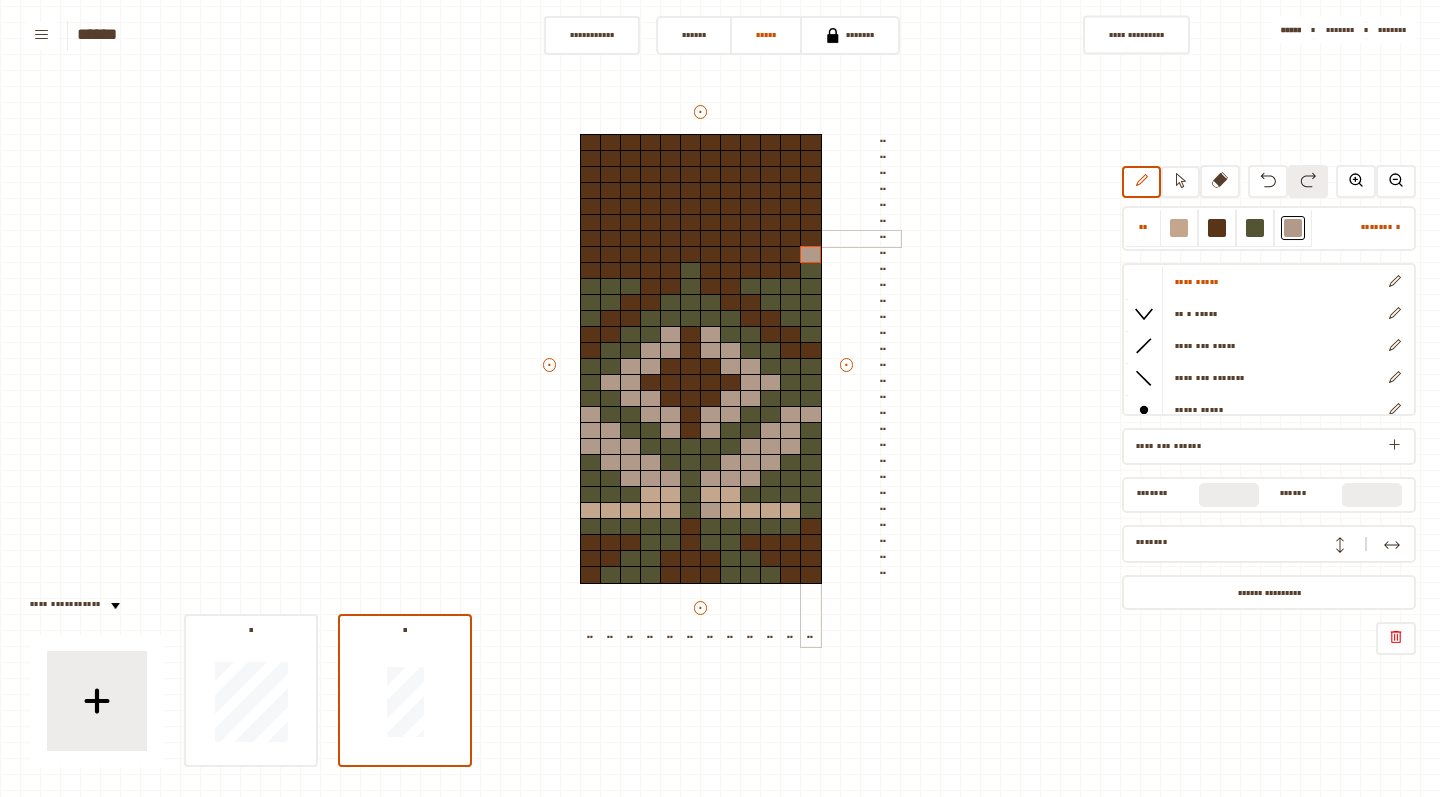 click at bounding box center [811, 239] 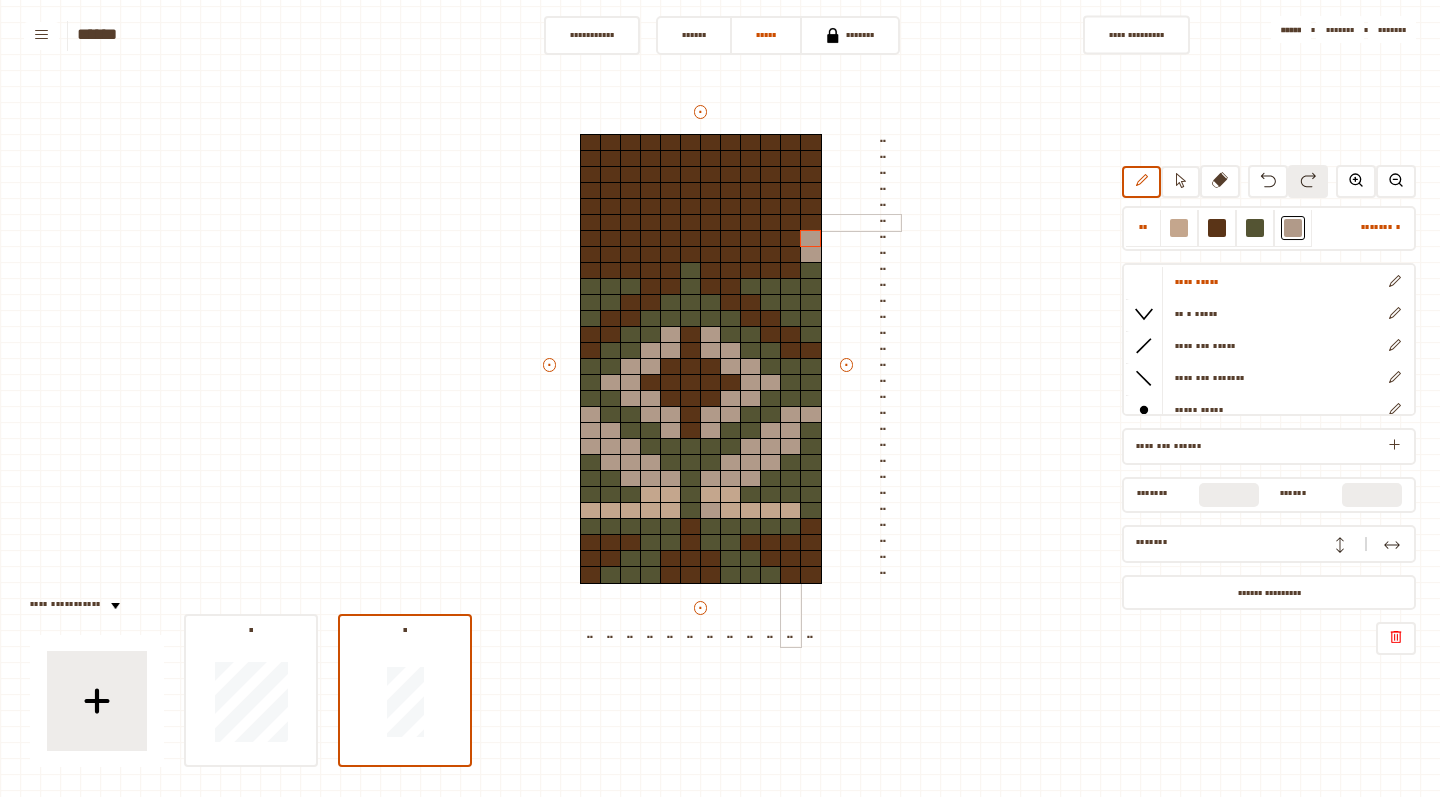 click at bounding box center (791, 223) 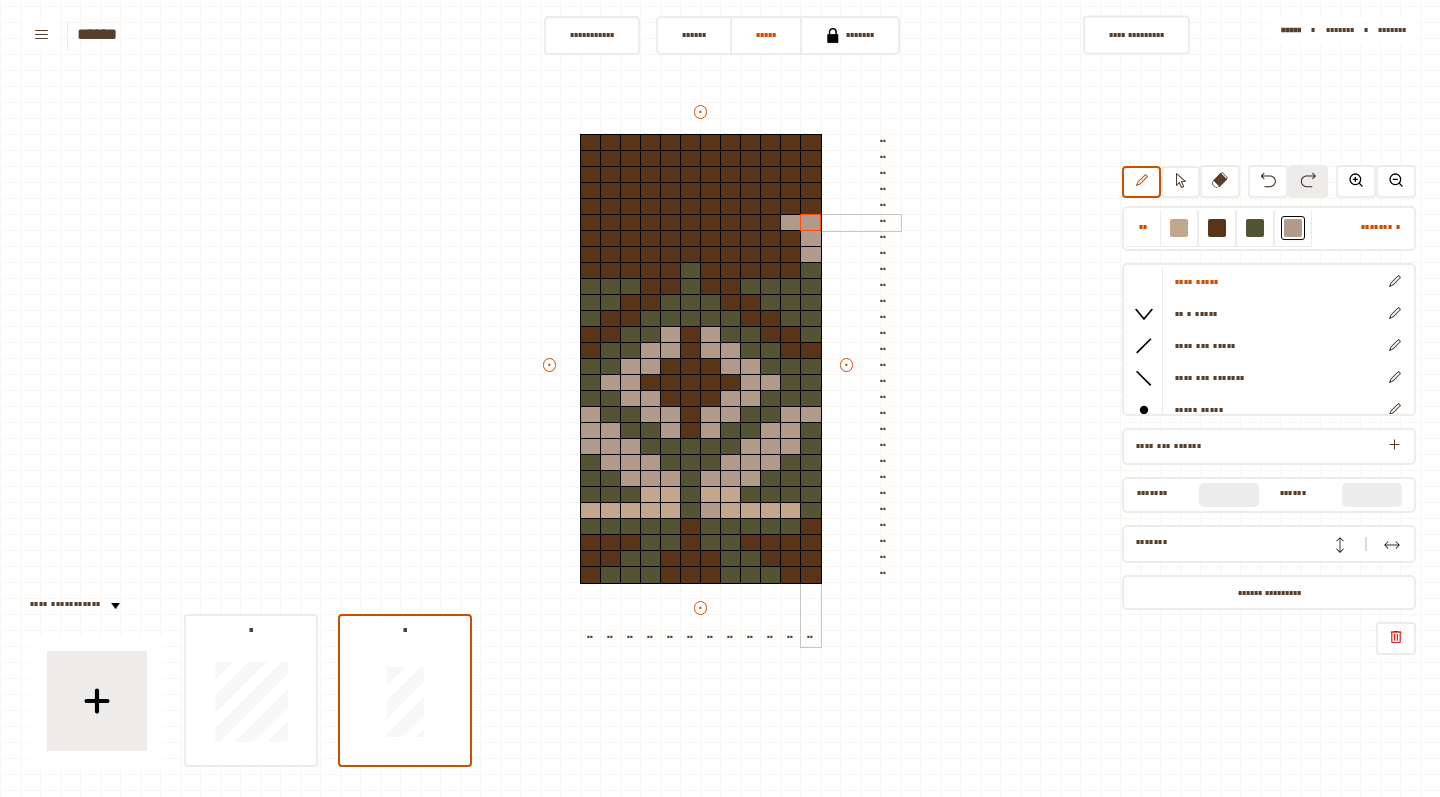 click at bounding box center (811, 223) 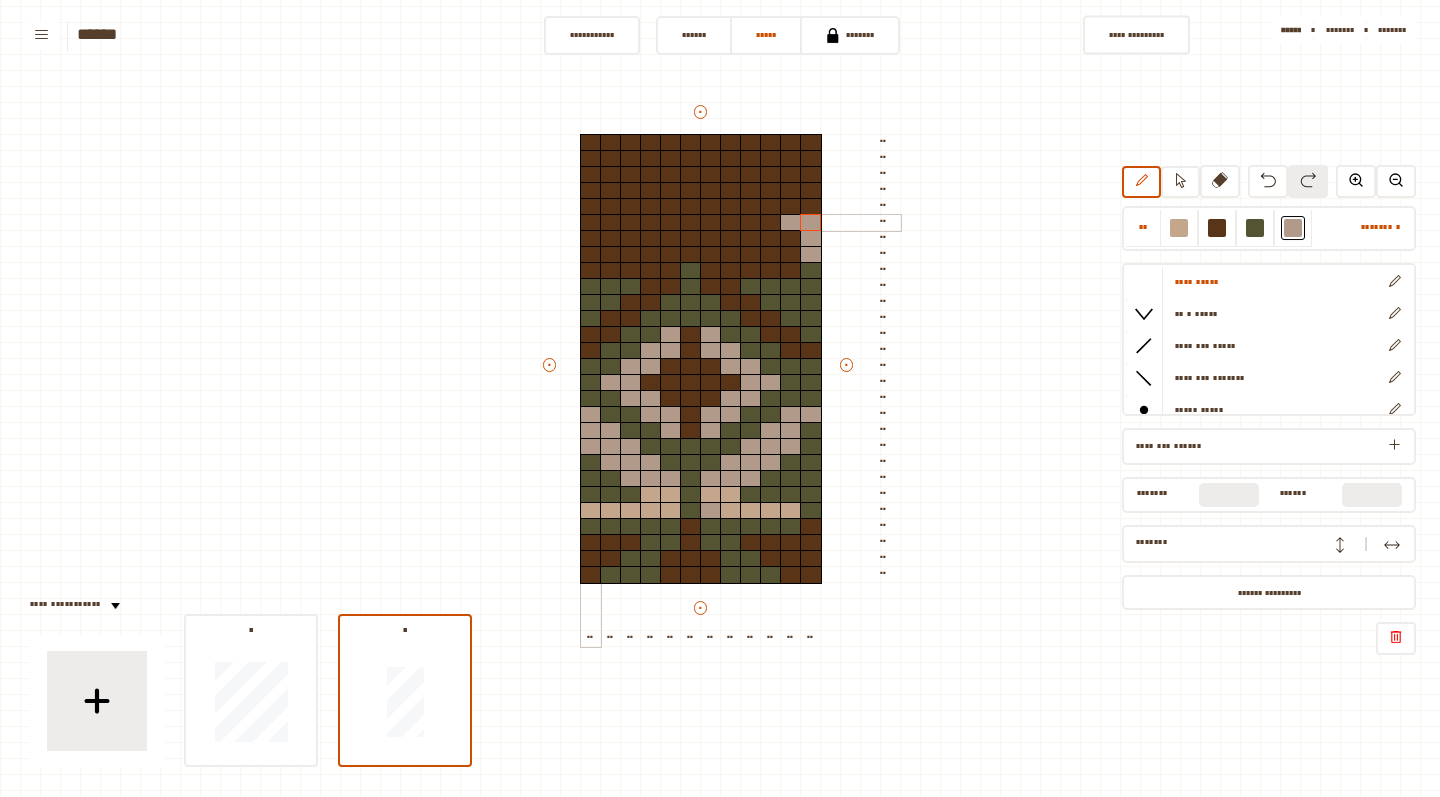 click at bounding box center [591, 223] 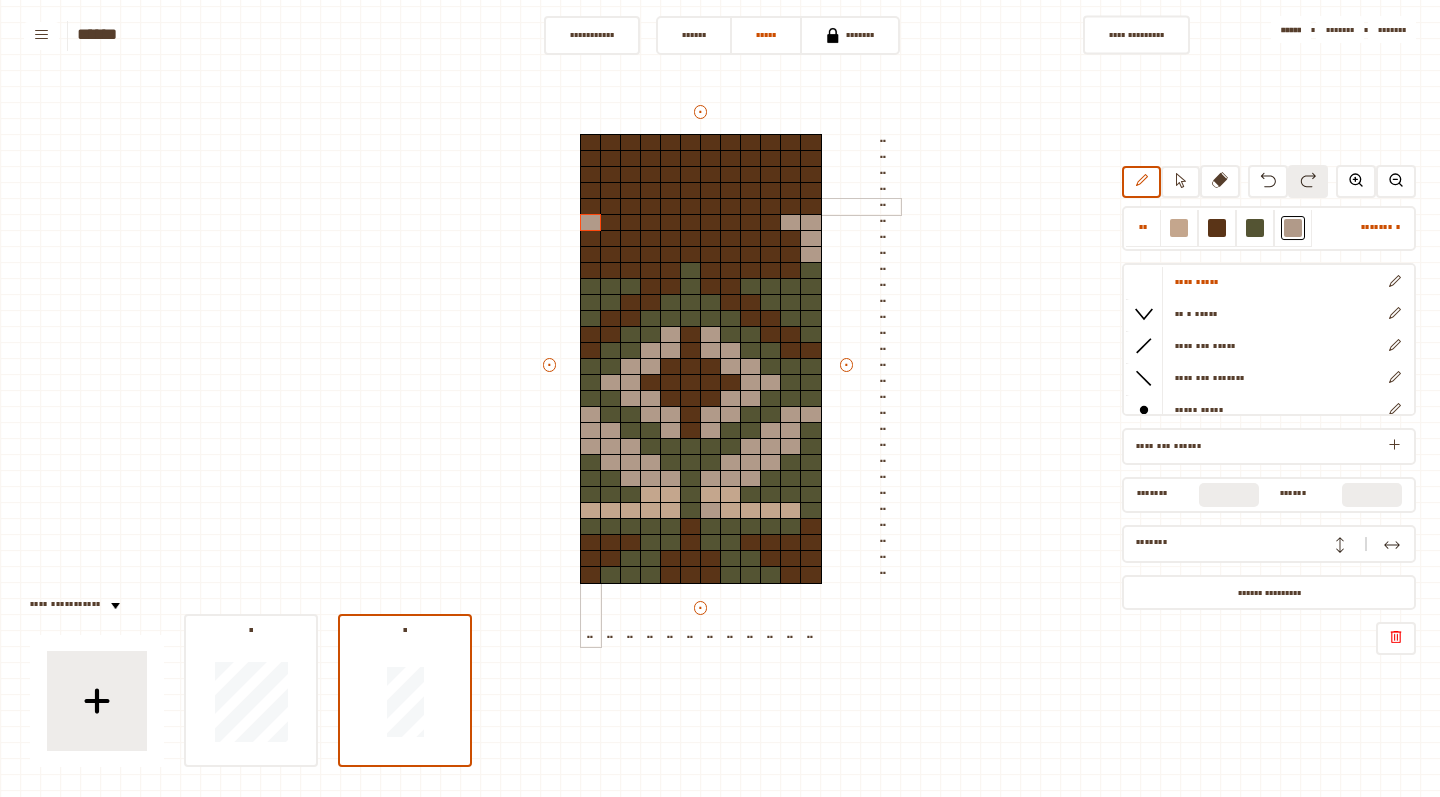 click at bounding box center (591, 207) 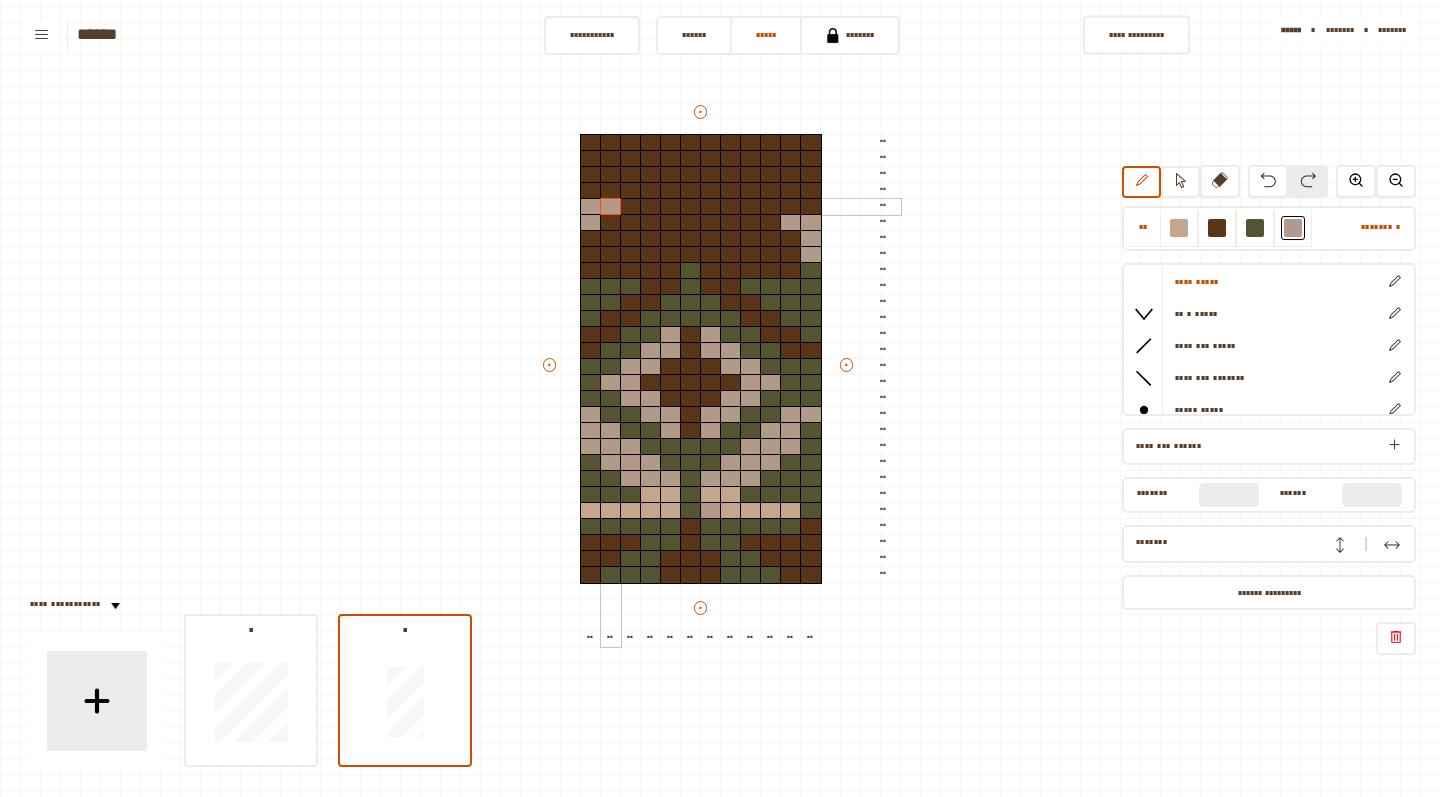 click at bounding box center [611, 207] 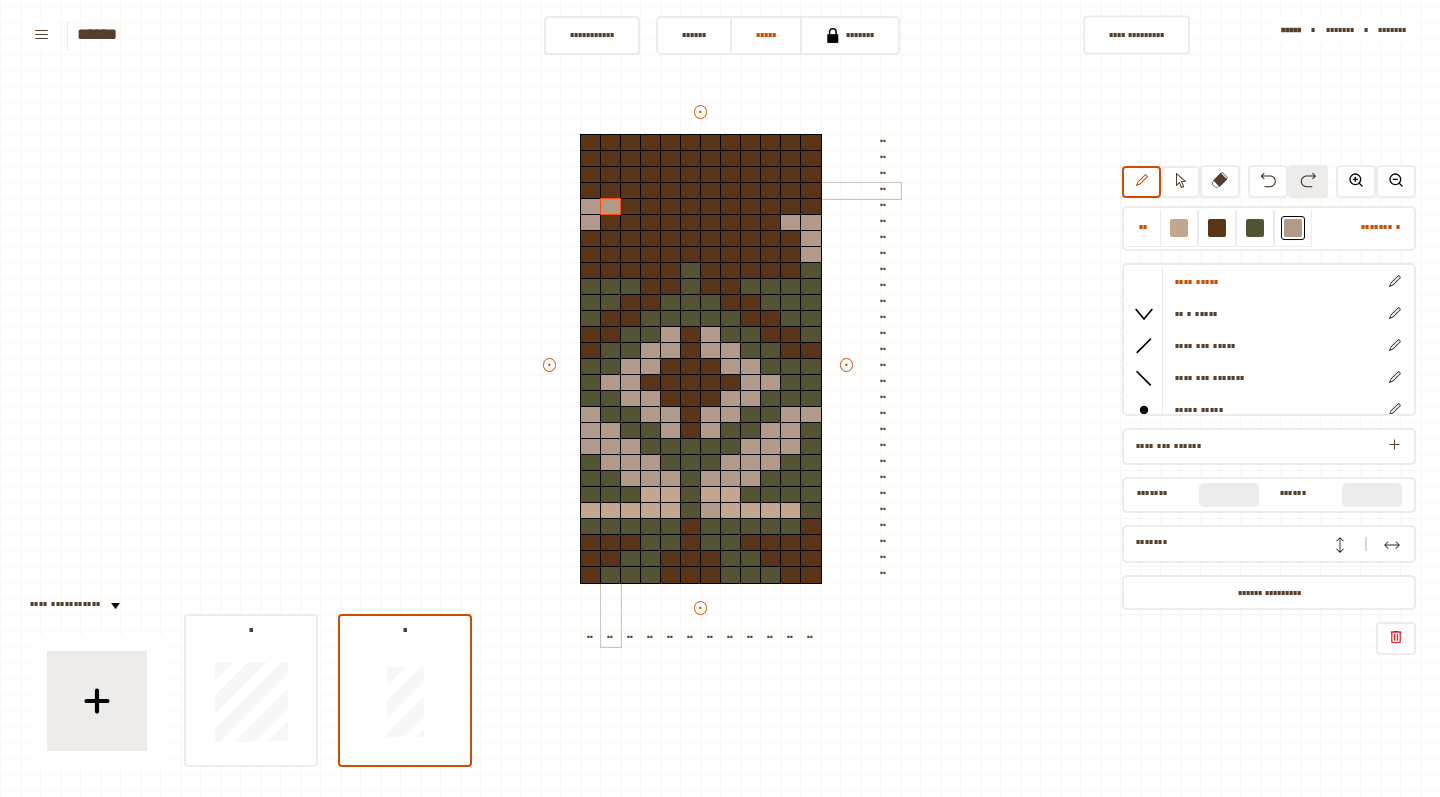 click at bounding box center (611, 191) 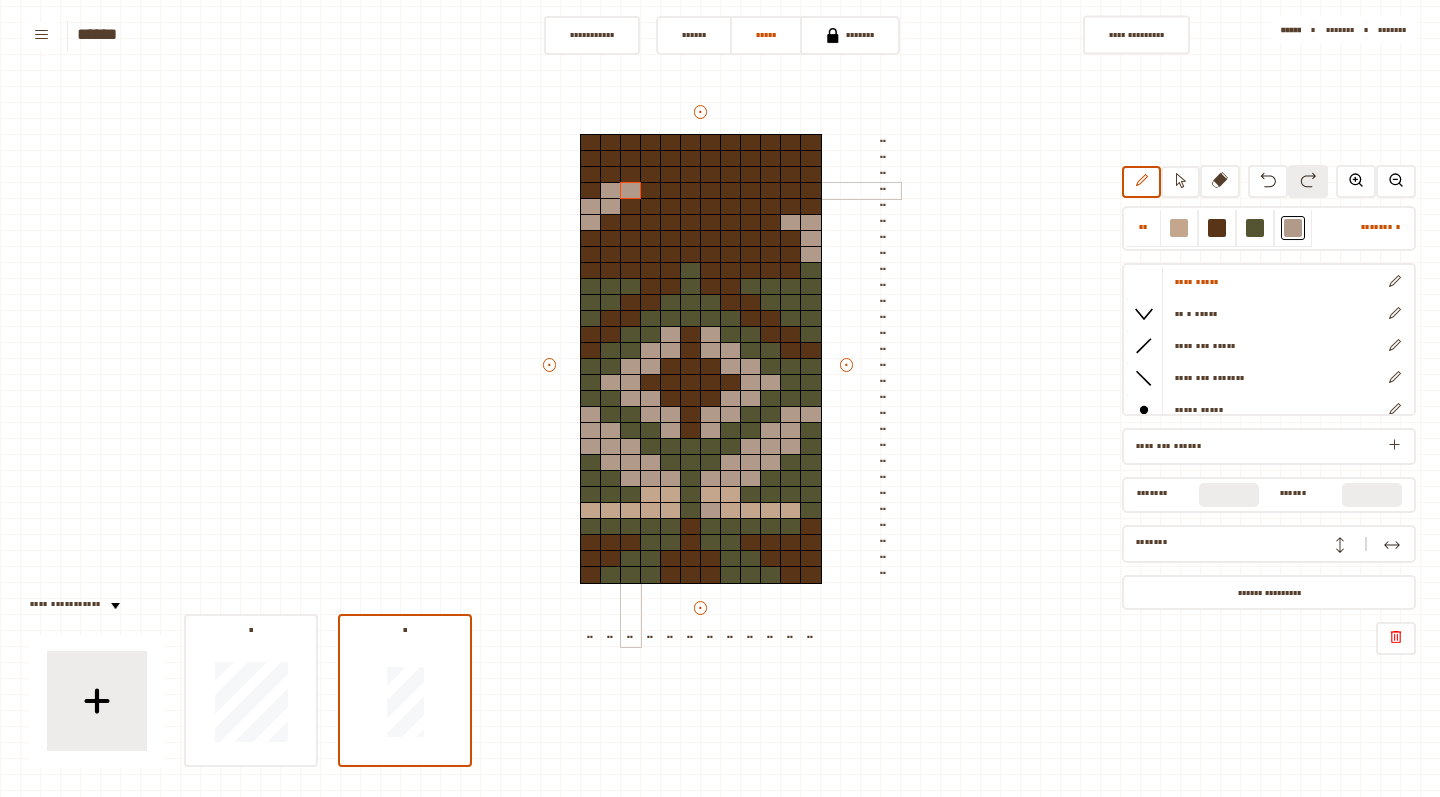 click at bounding box center [631, 191] 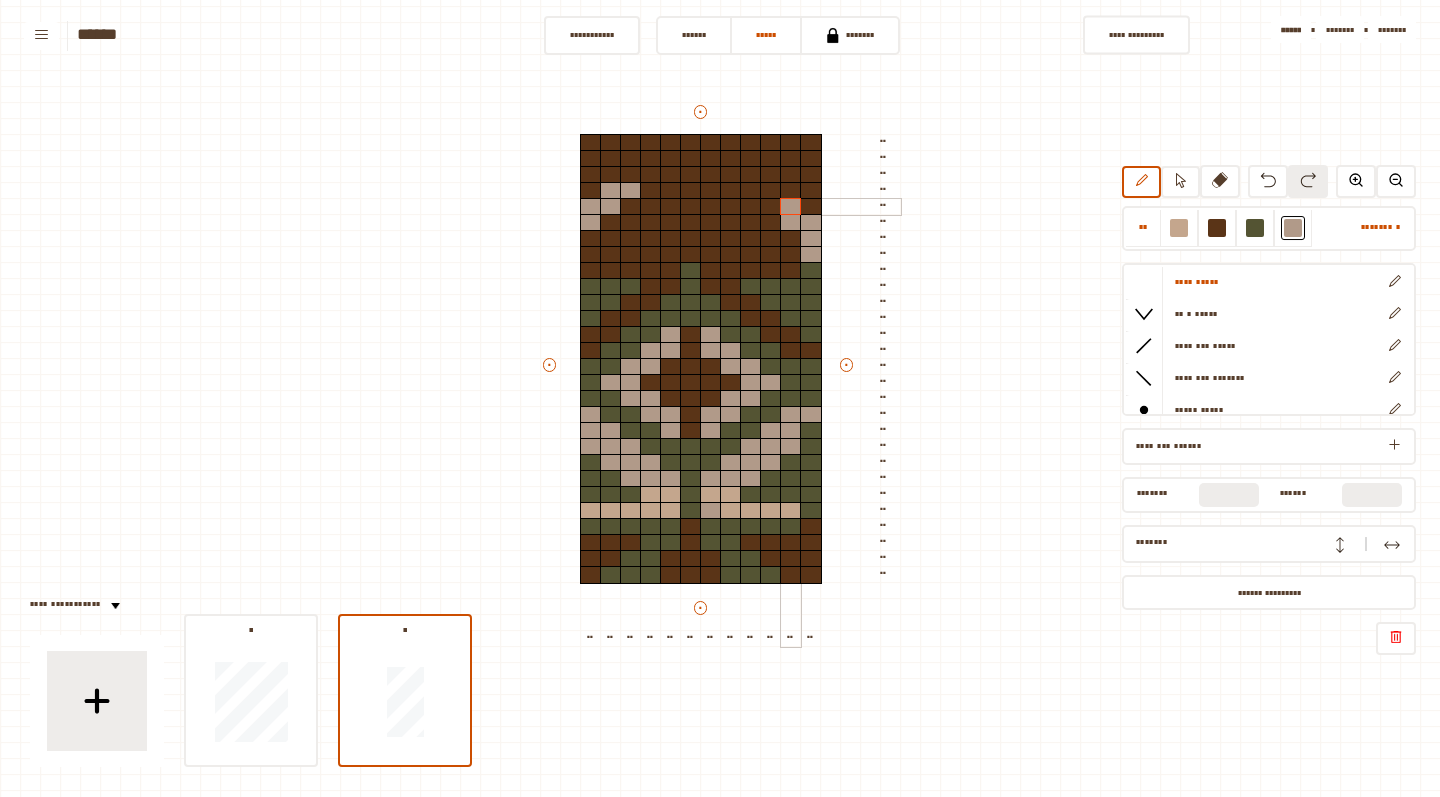 click at bounding box center (791, 207) 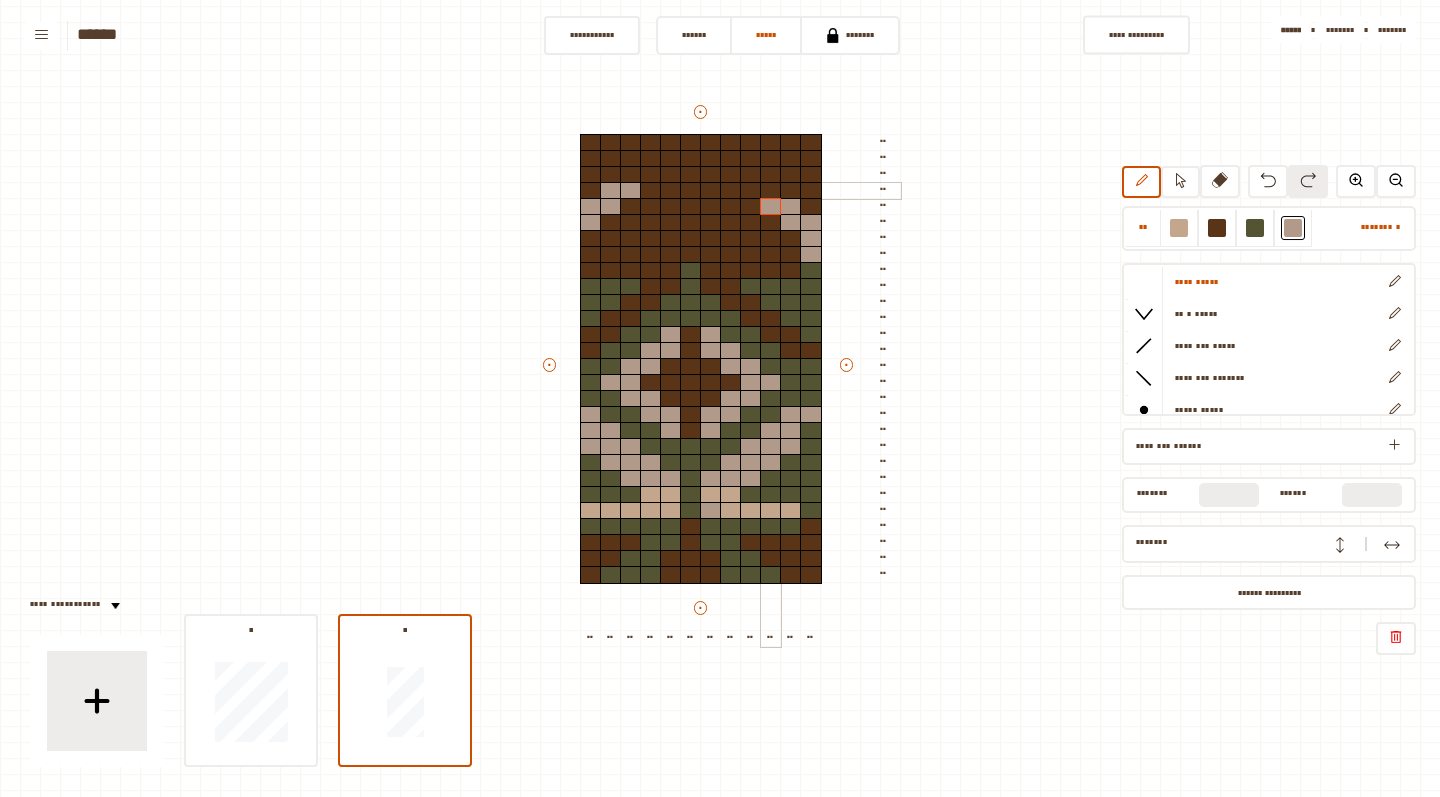 click at bounding box center [771, 191] 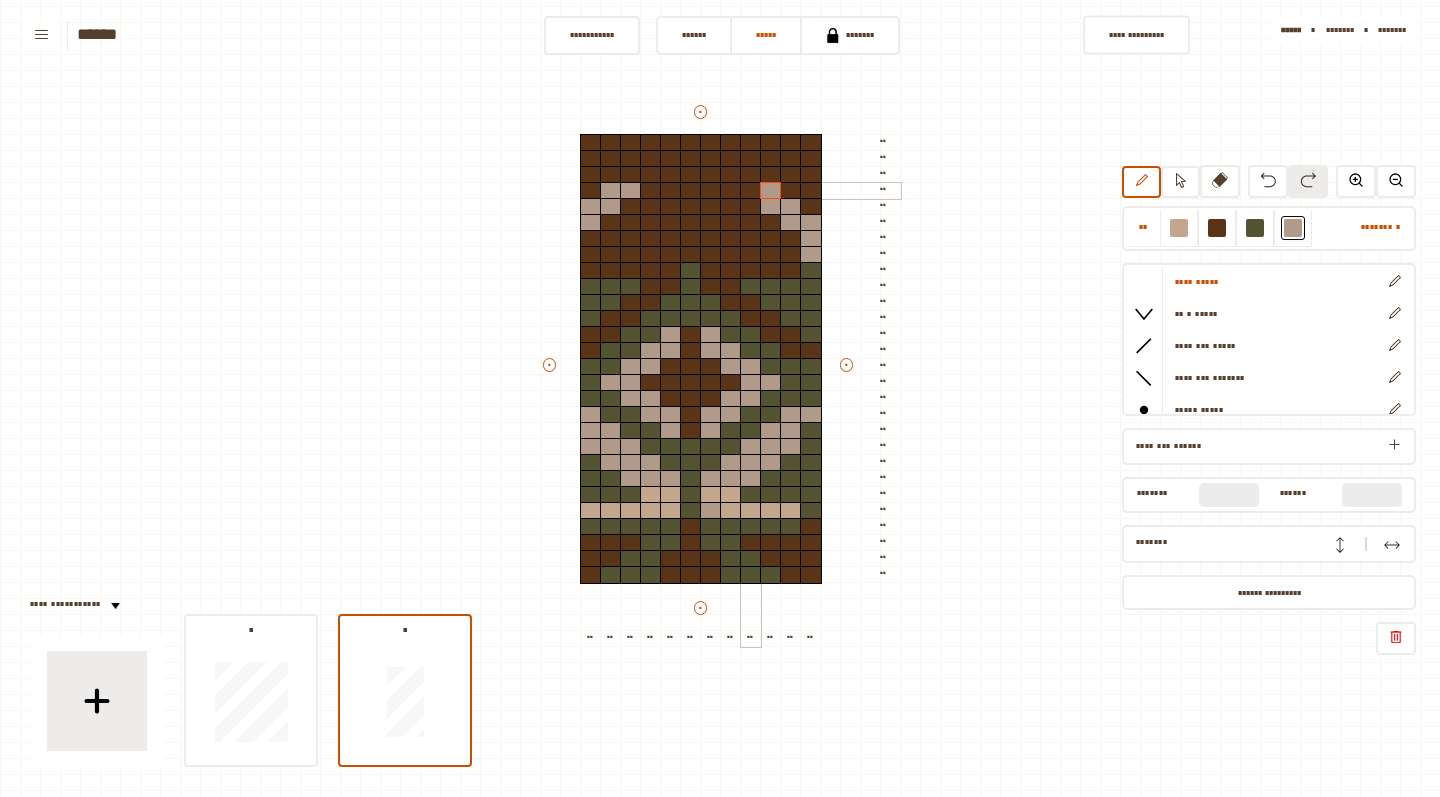 click at bounding box center [751, 191] 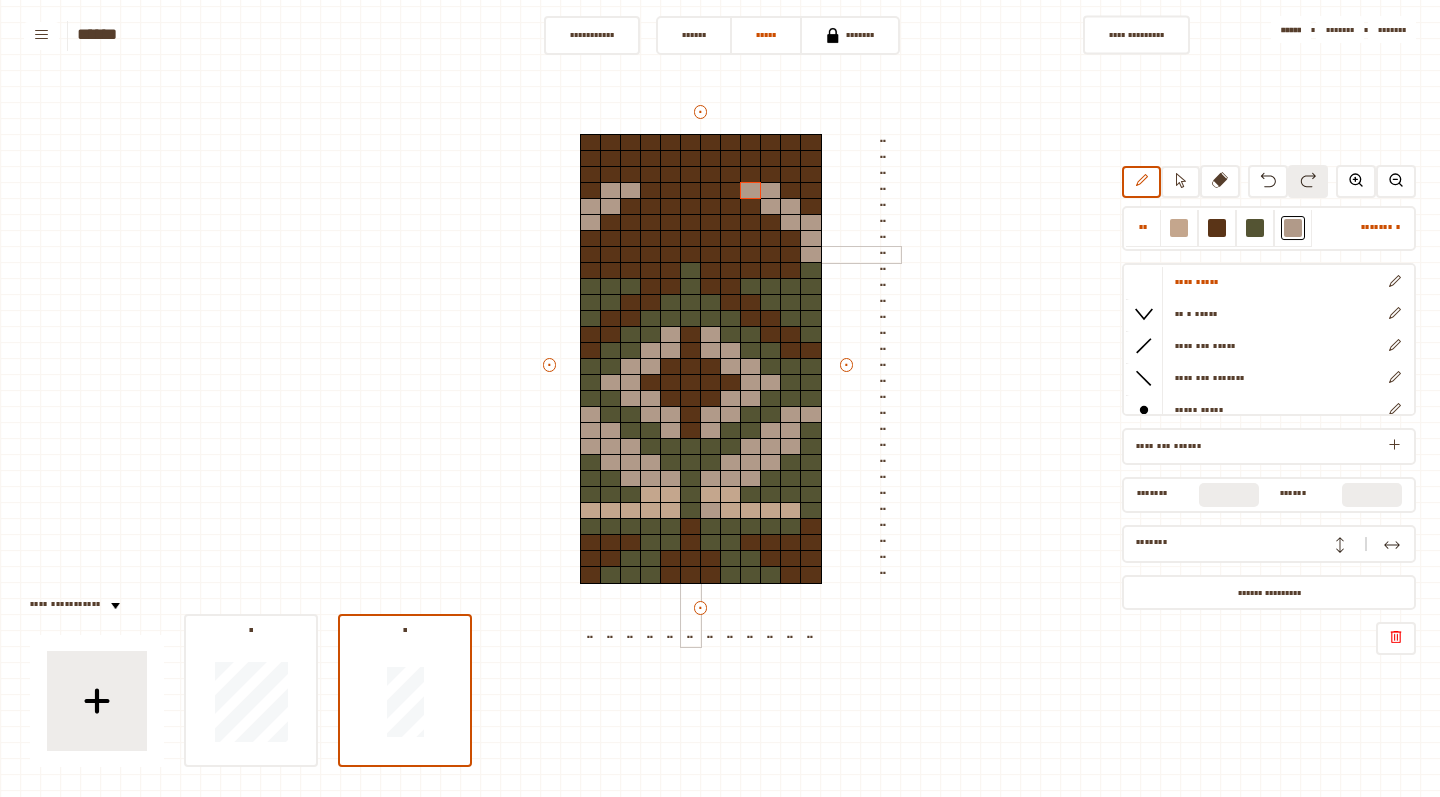 click at bounding box center (691, 255) 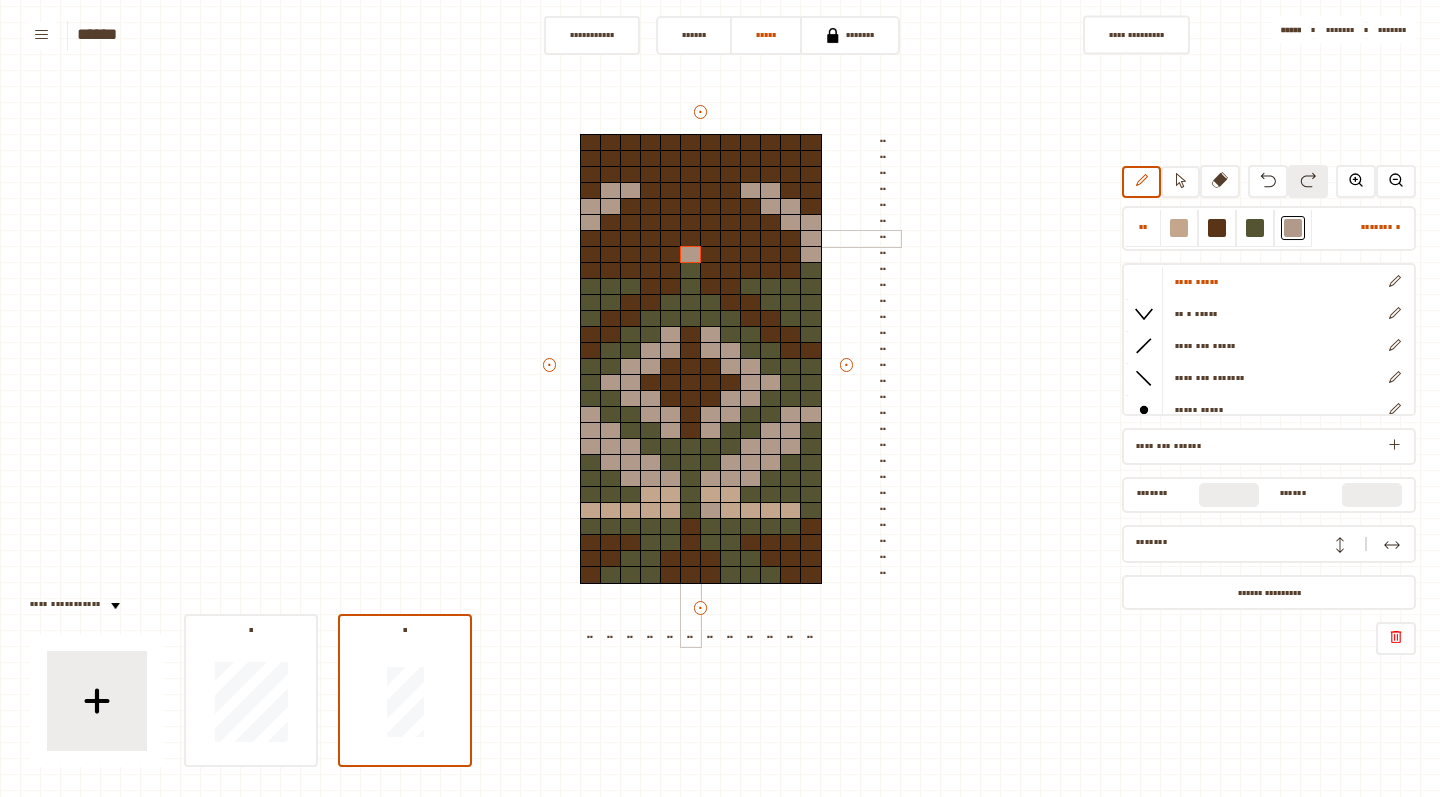 click at bounding box center [691, 239] 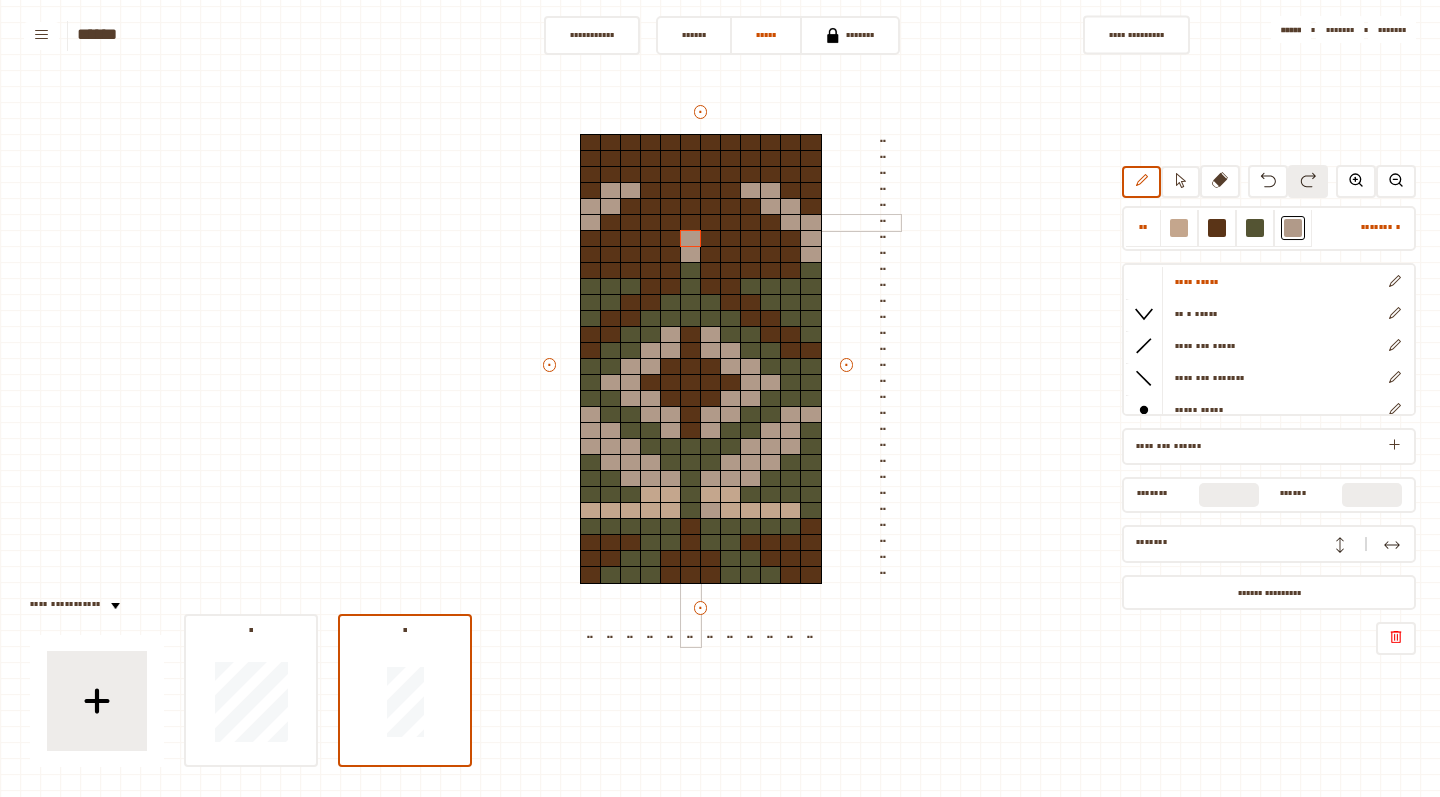 click at bounding box center [691, 223] 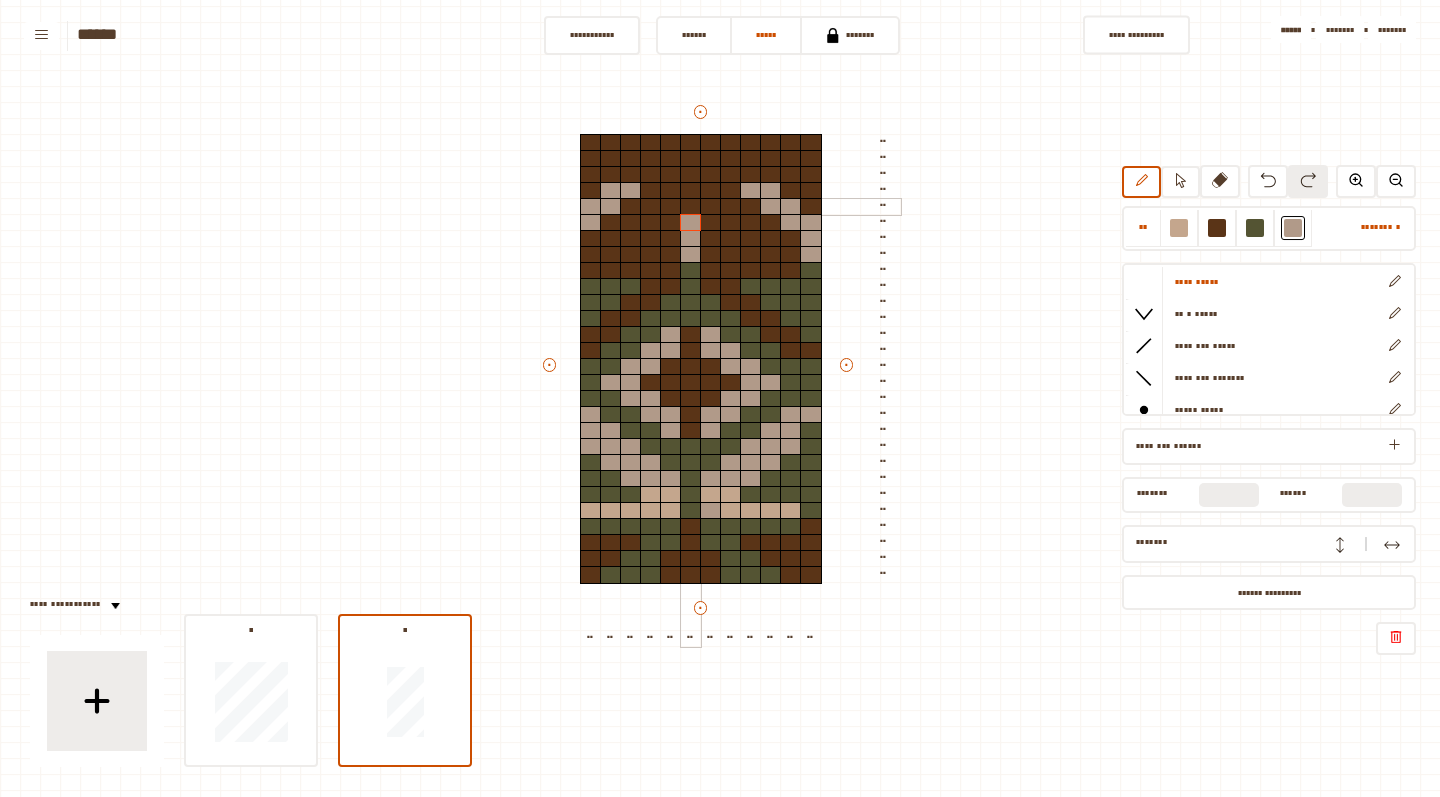 click at bounding box center [691, 207] 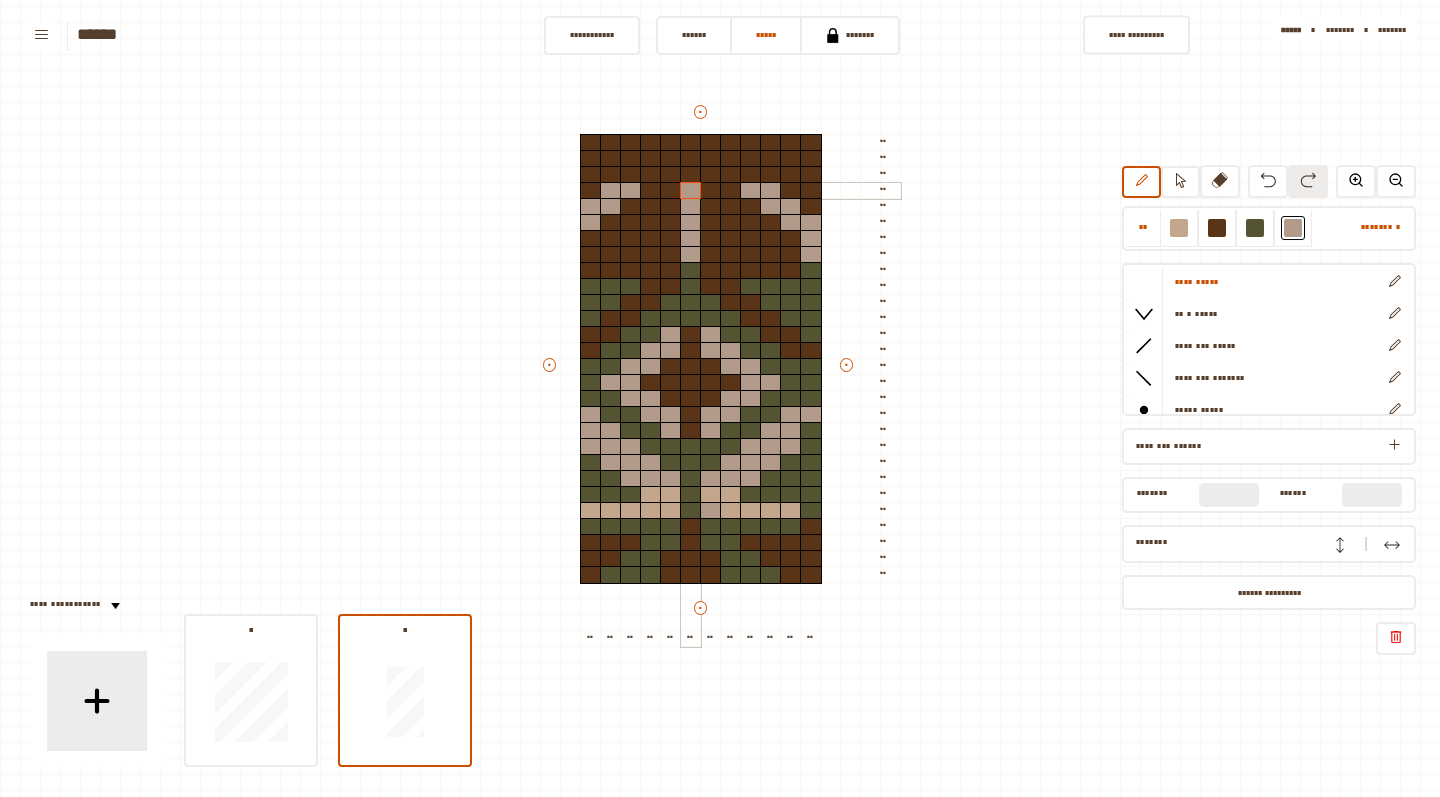 click at bounding box center [691, 191] 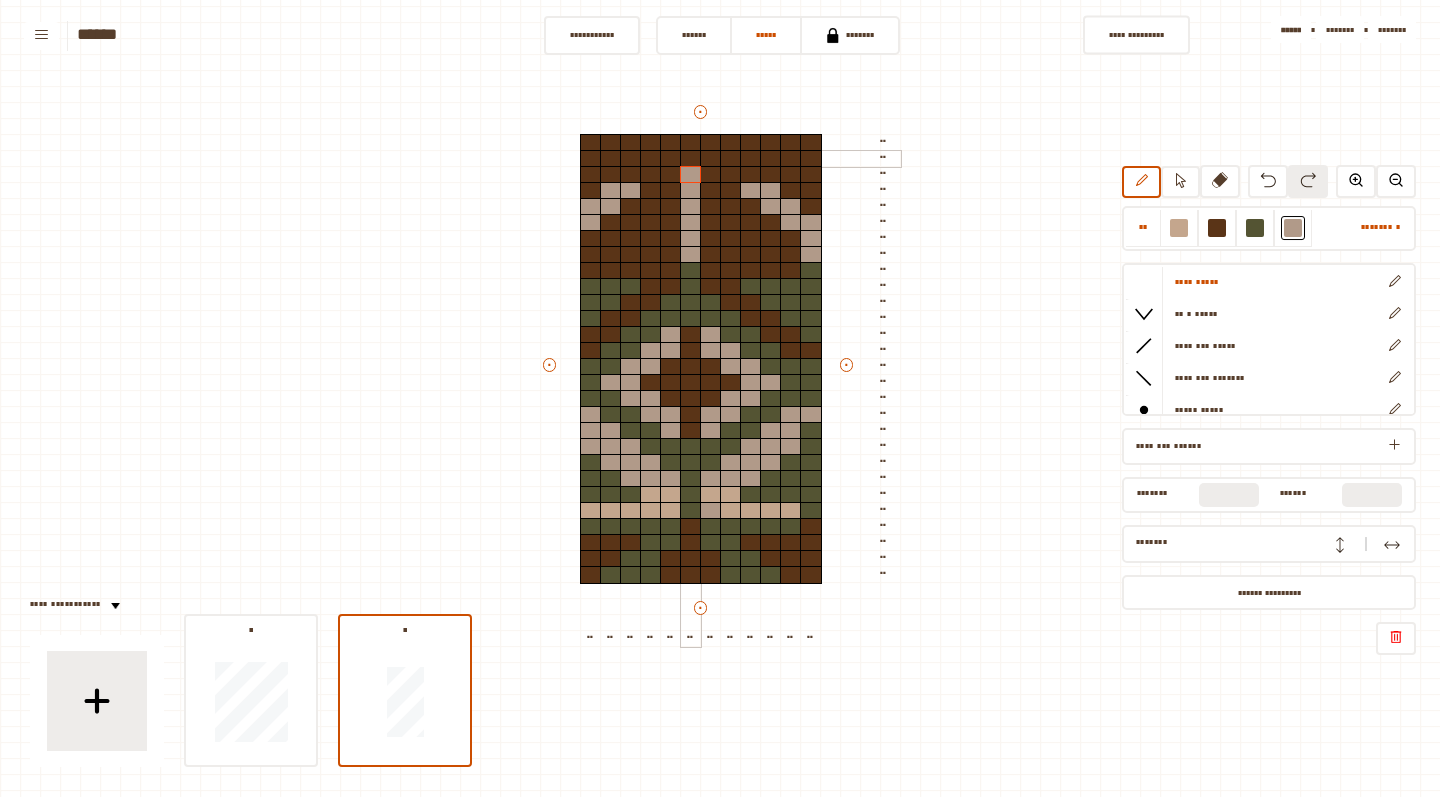 click at bounding box center [691, 159] 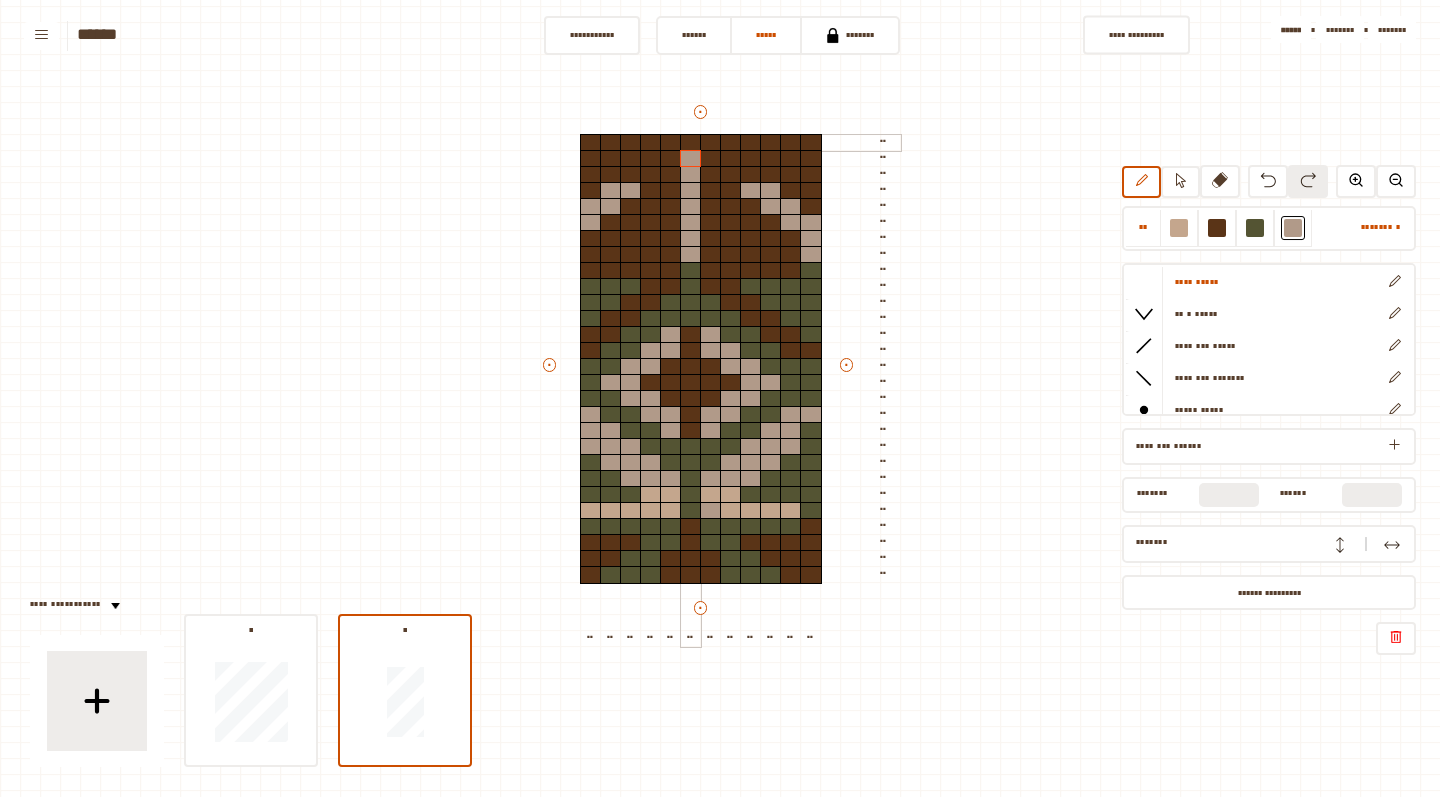 click at bounding box center (691, 143) 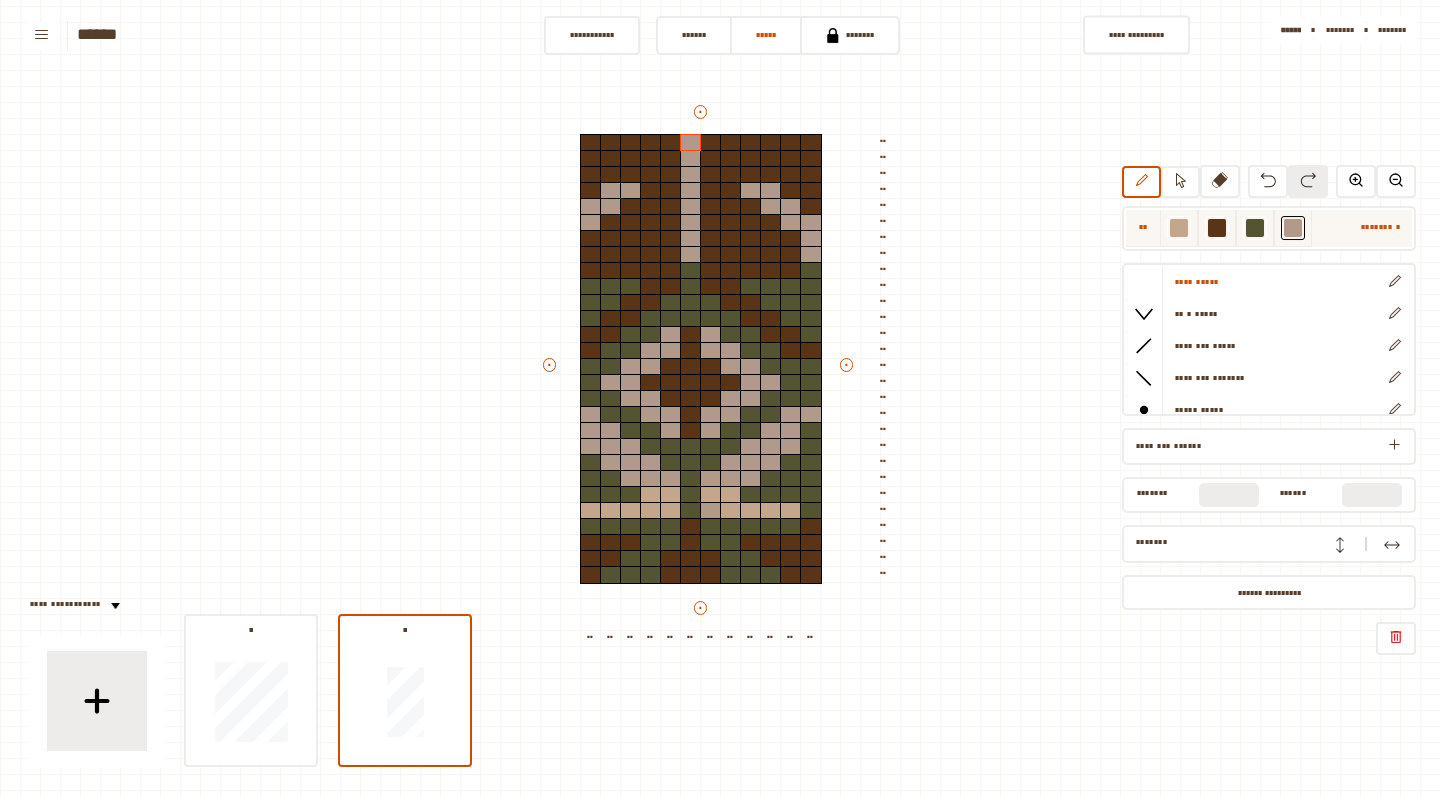 click at bounding box center (1179, 228) 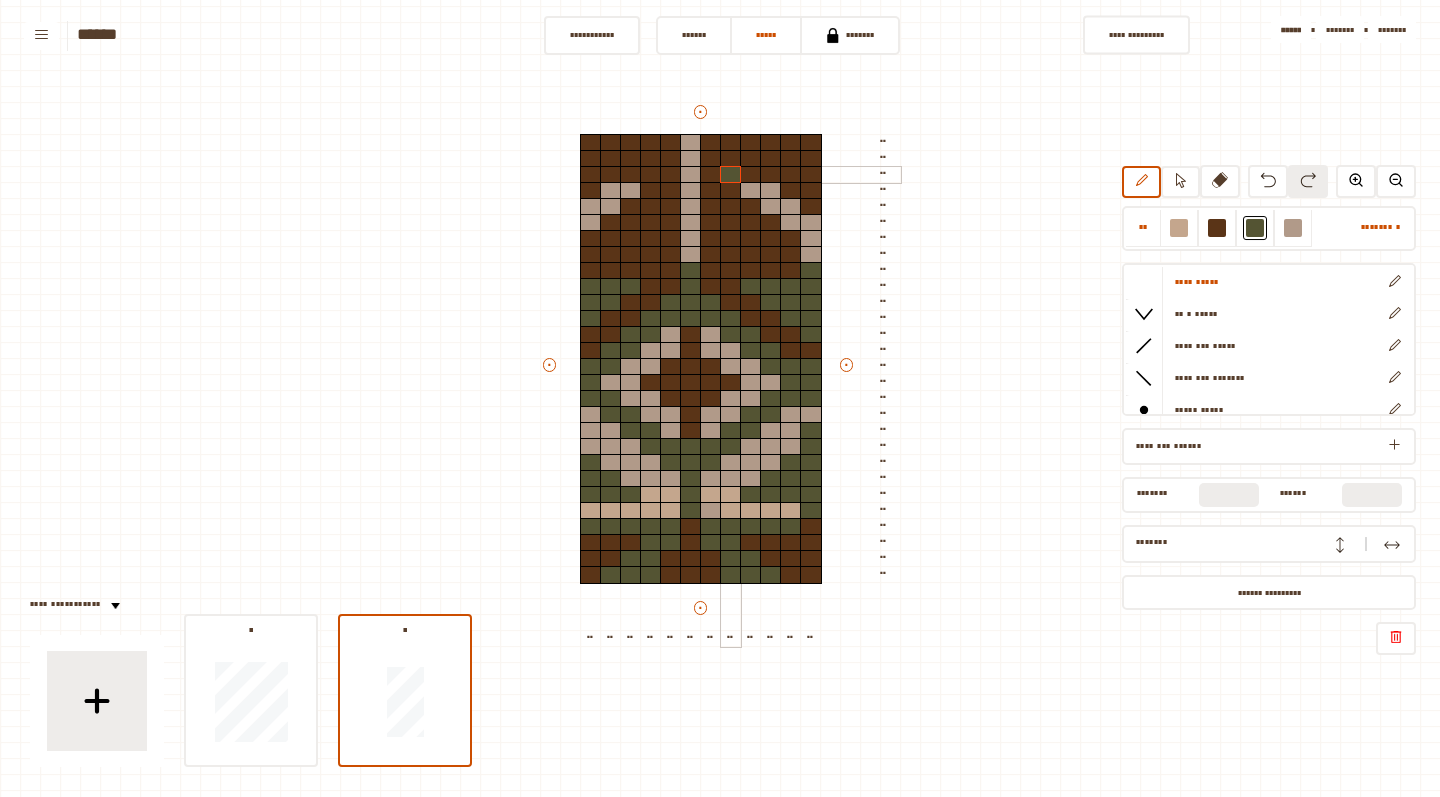 click at bounding box center [731, 175] 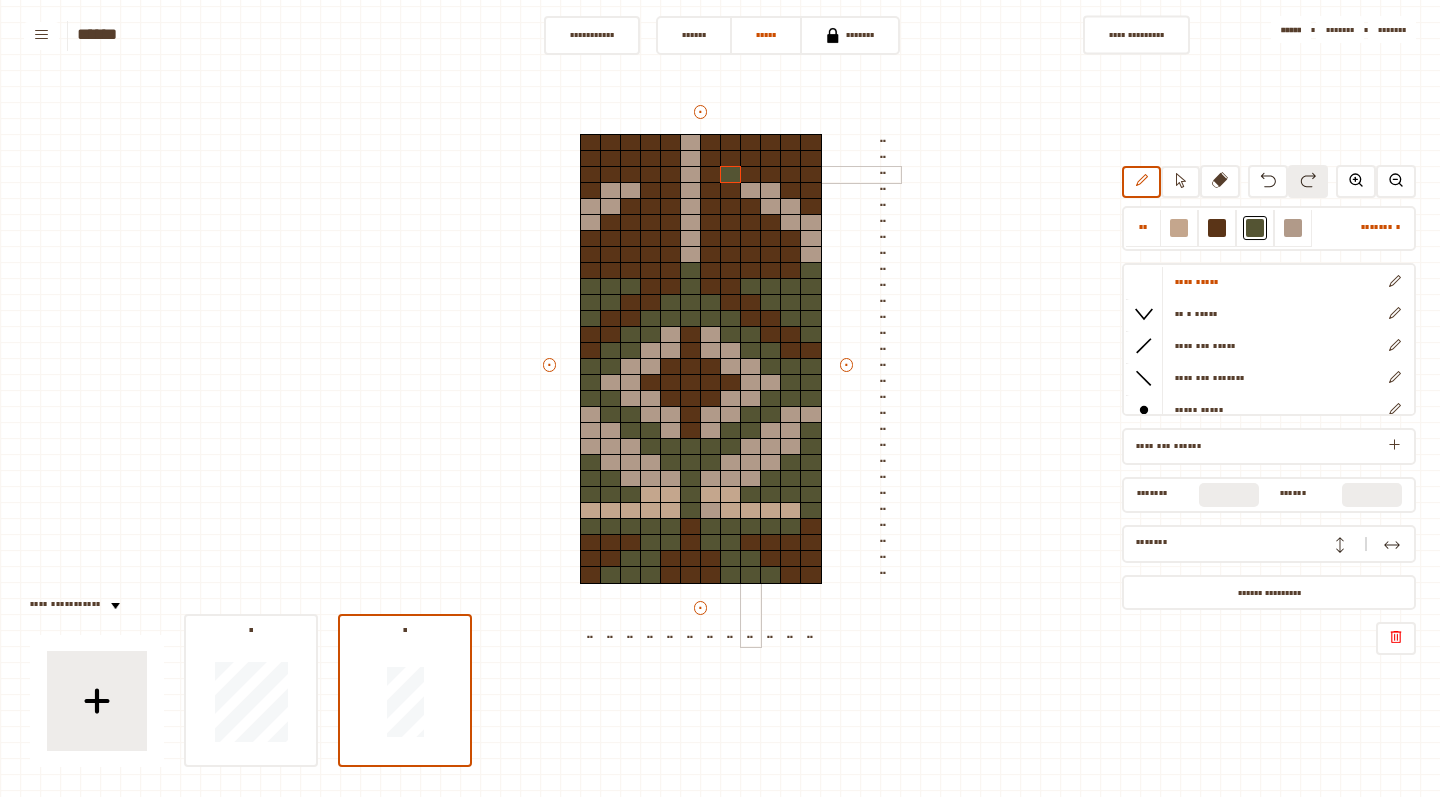 click at bounding box center (751, 175) 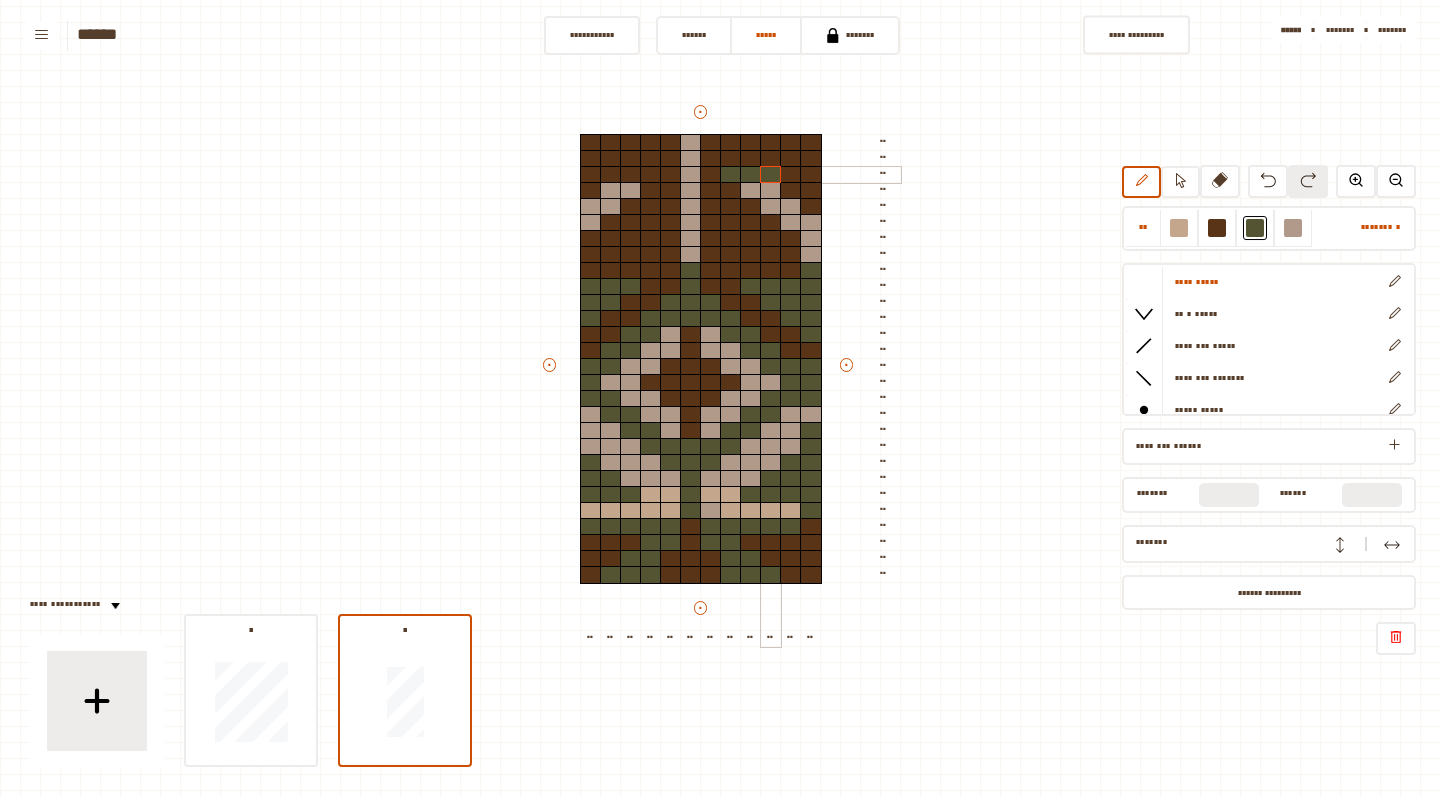 click at bounding box center [771, 175] 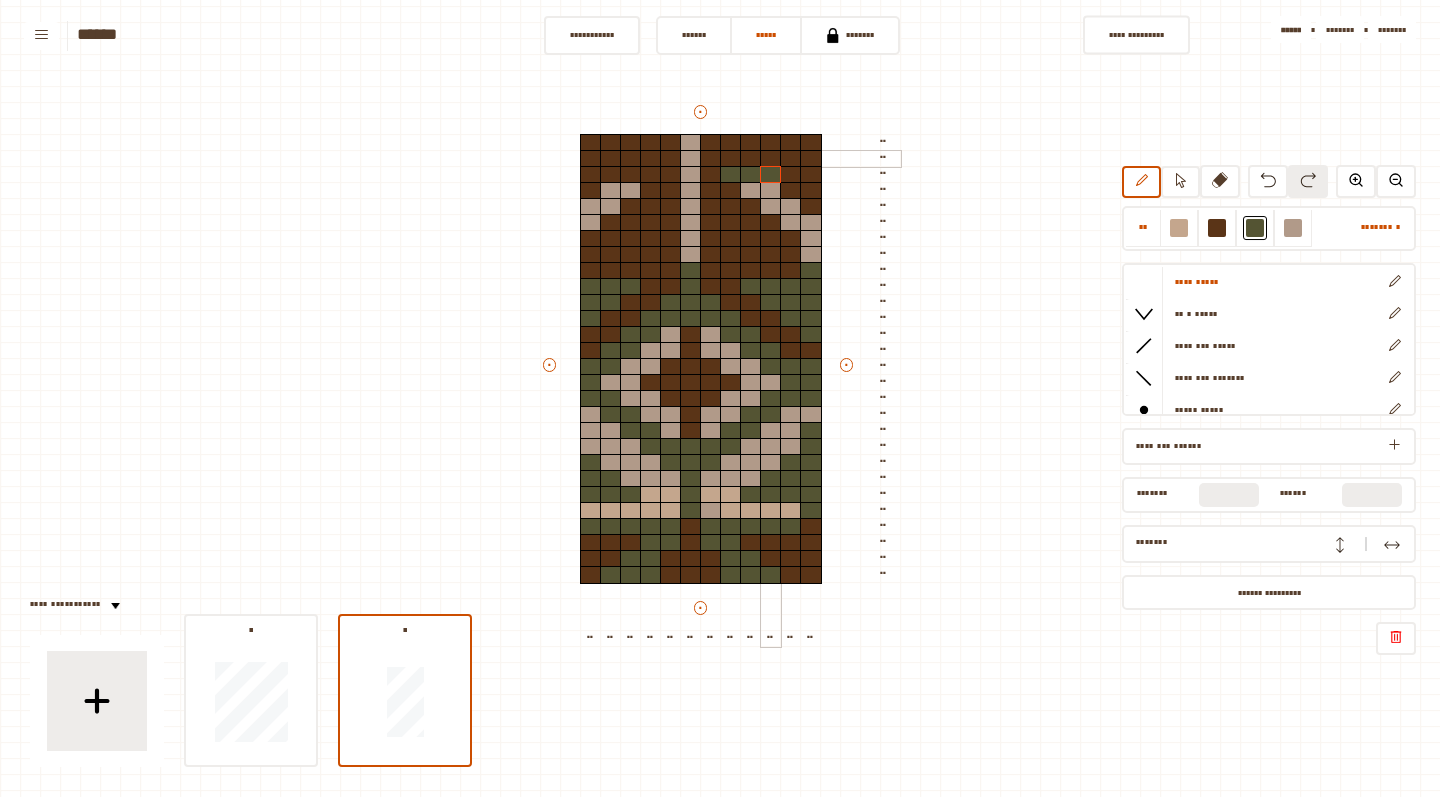 click at bounding box center (771, 159) 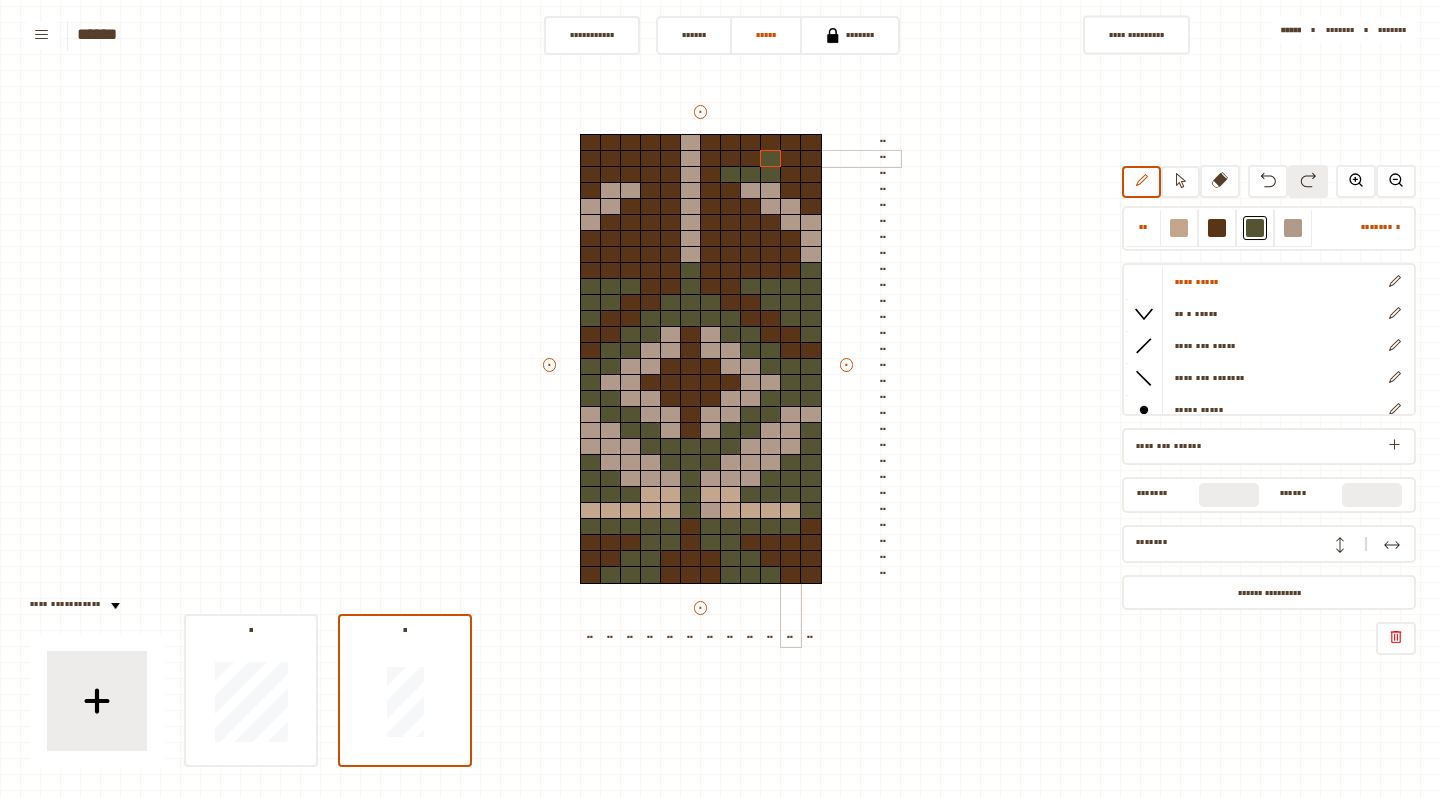 click at bounding box center (791, 159) 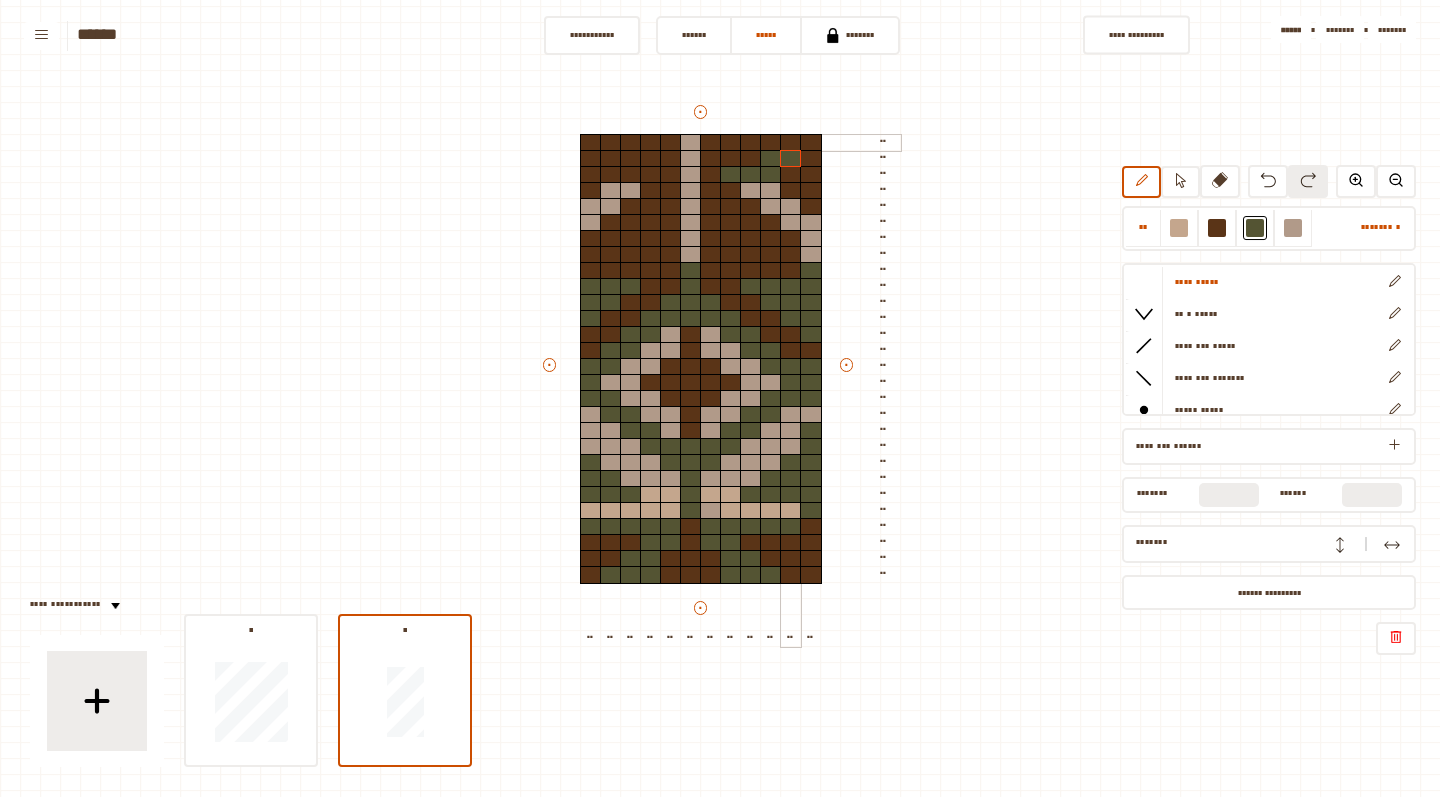 click at bounding box center (791, 143) 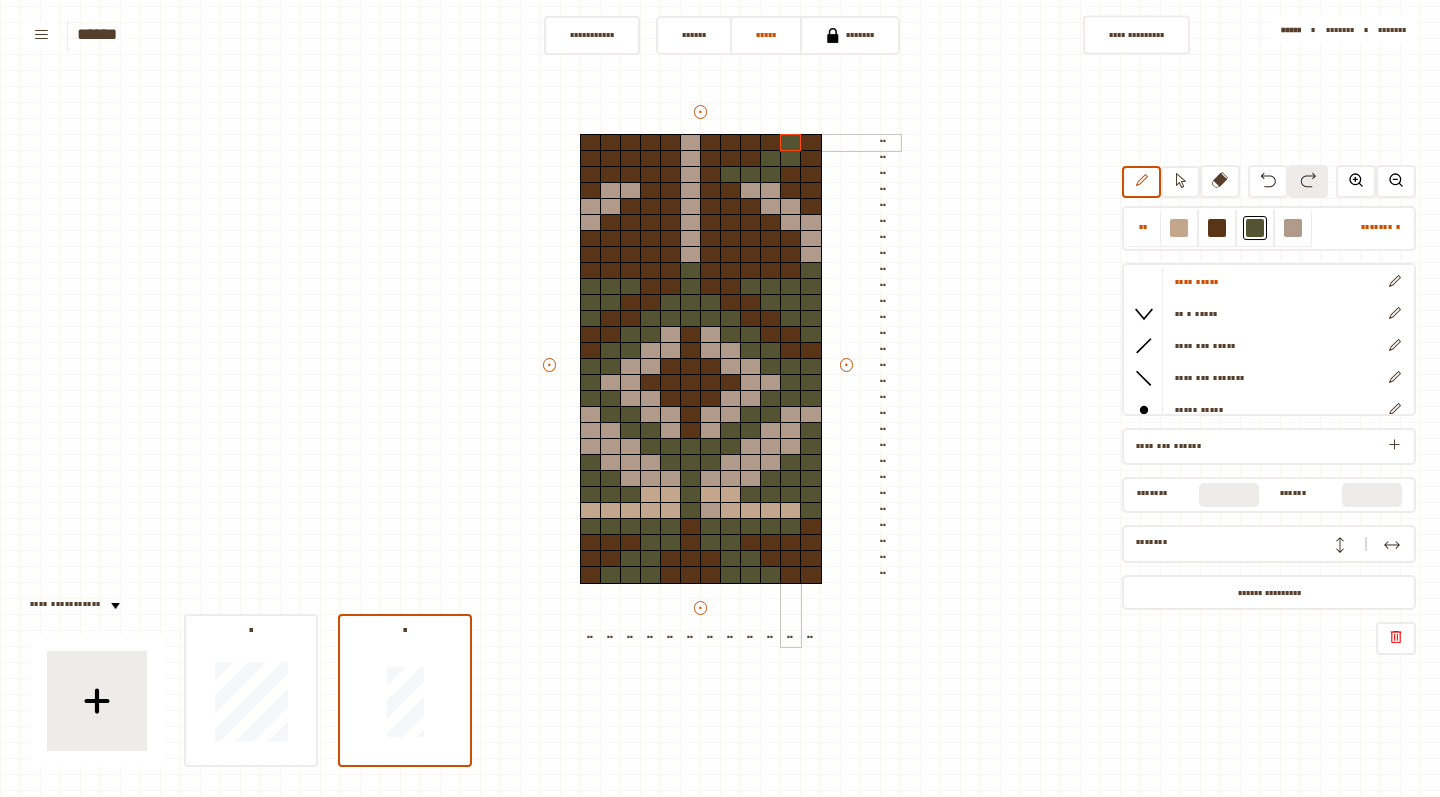 click at bounding box center [811, 143] 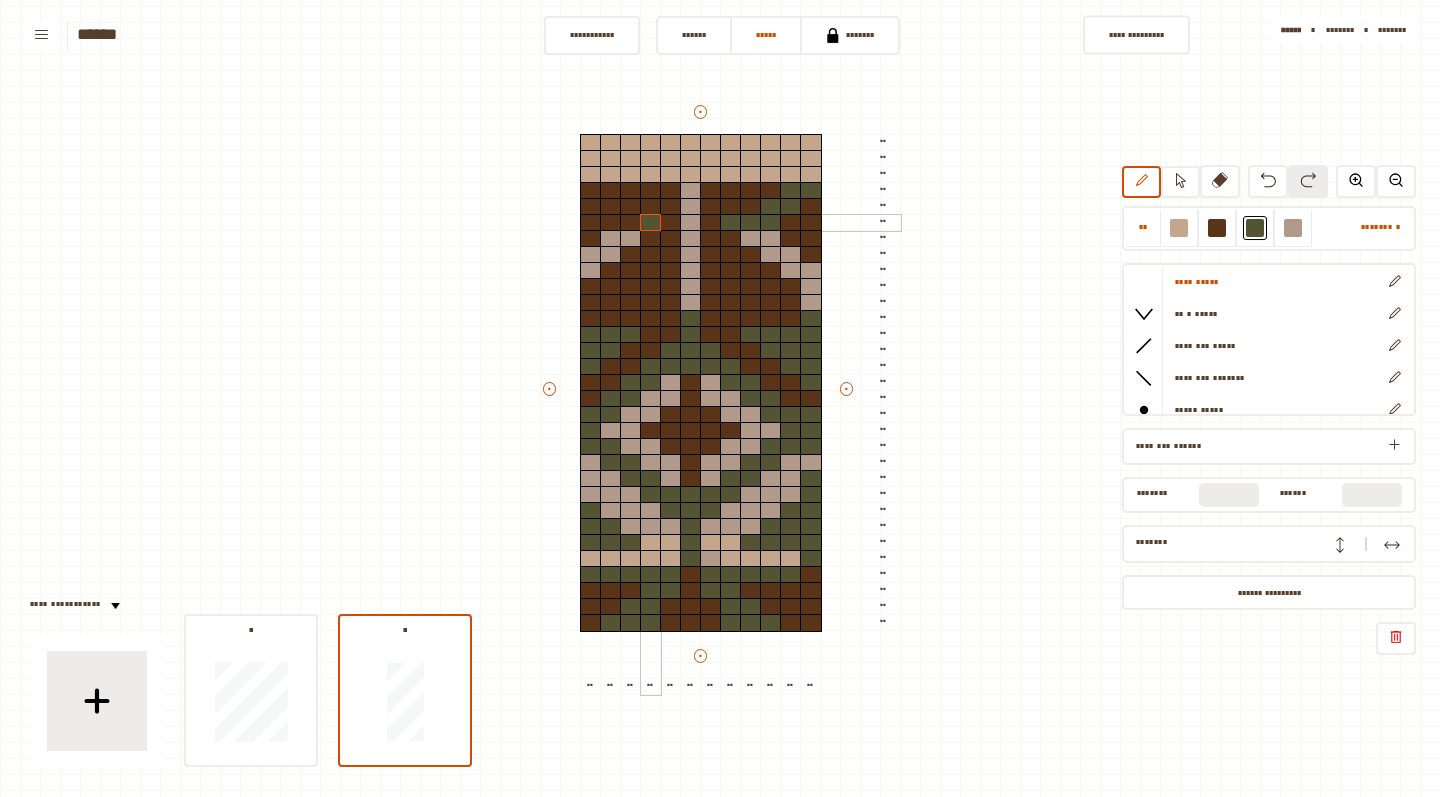 click at bounding box center [651, 223] 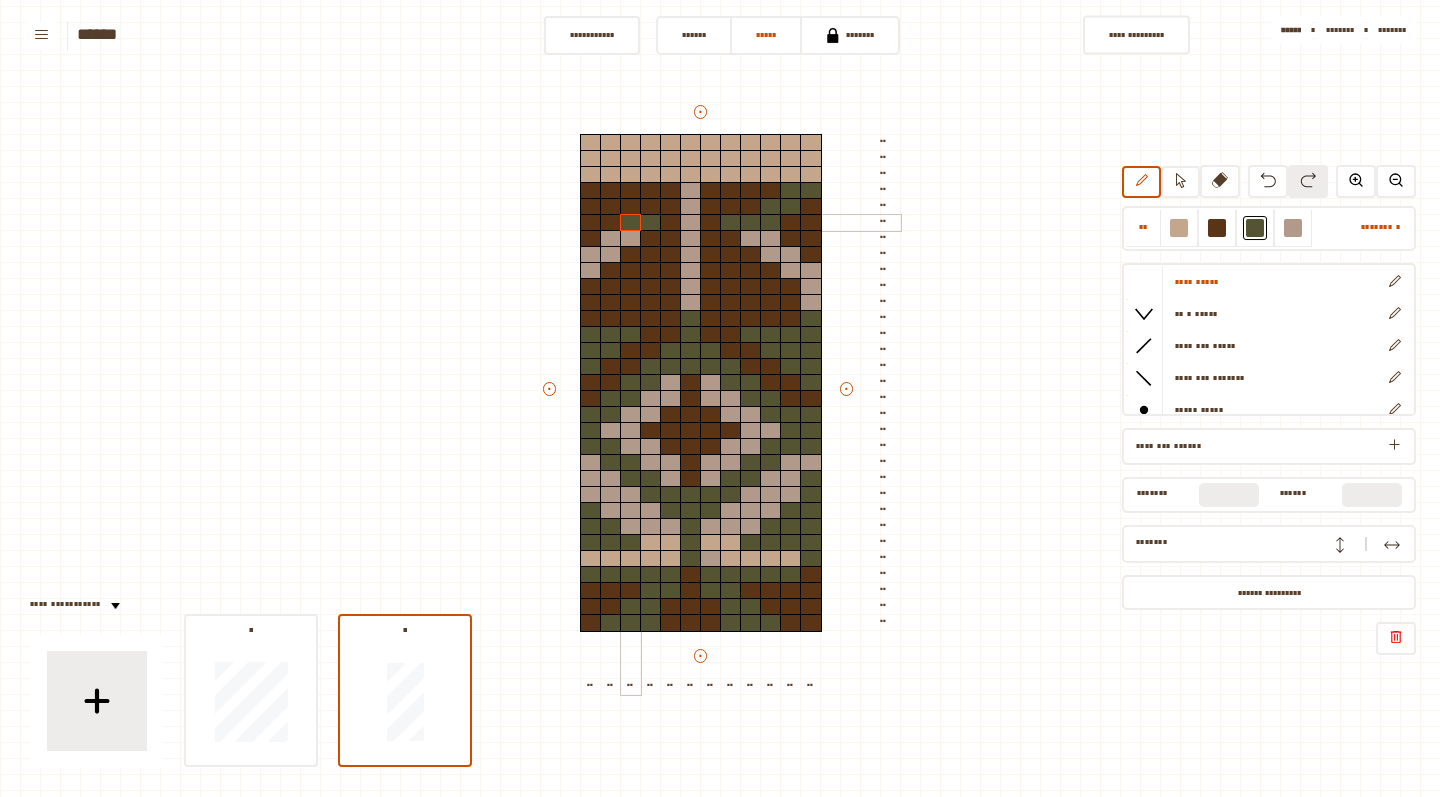 click at bounding box center (631, 223) 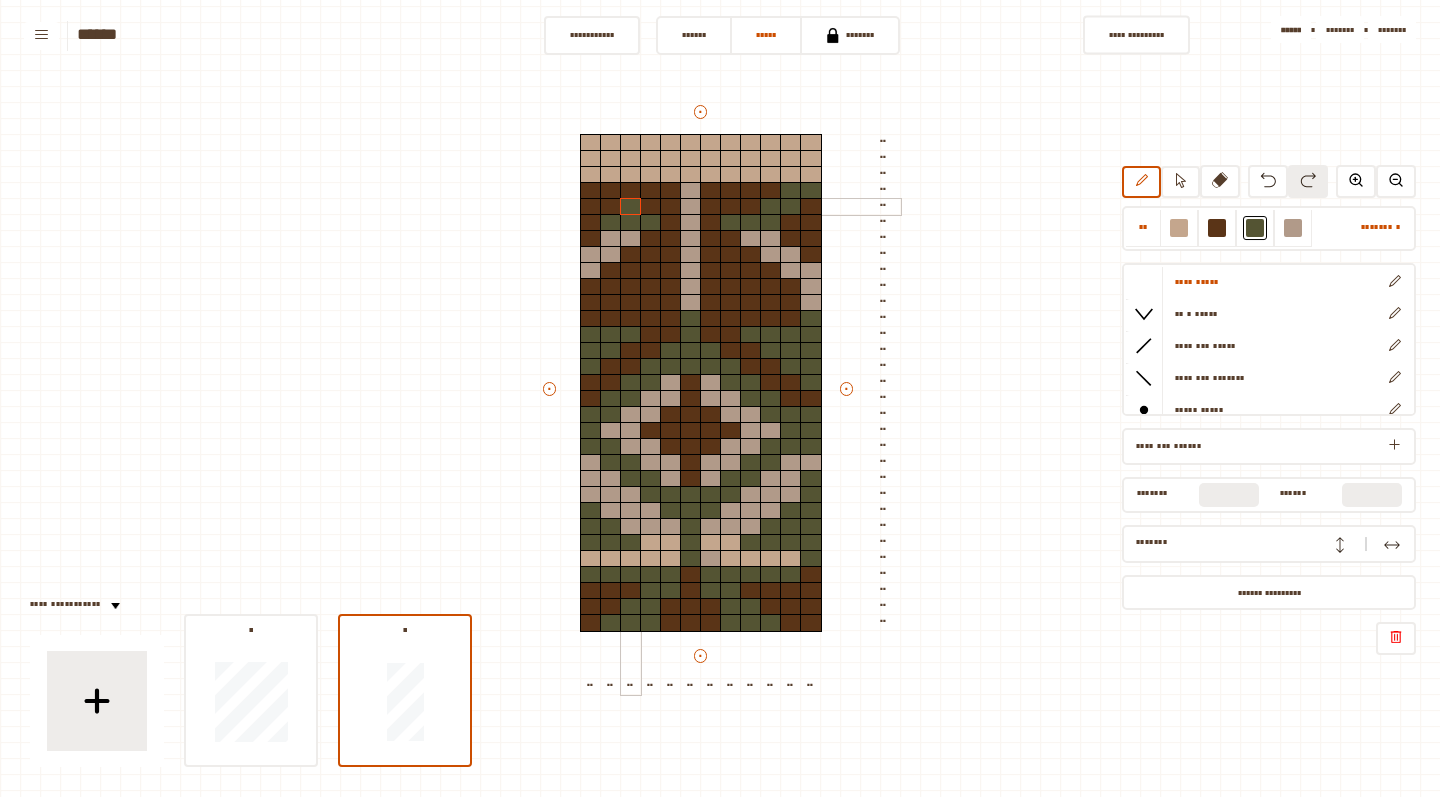 click at bounding box center [631, 207] 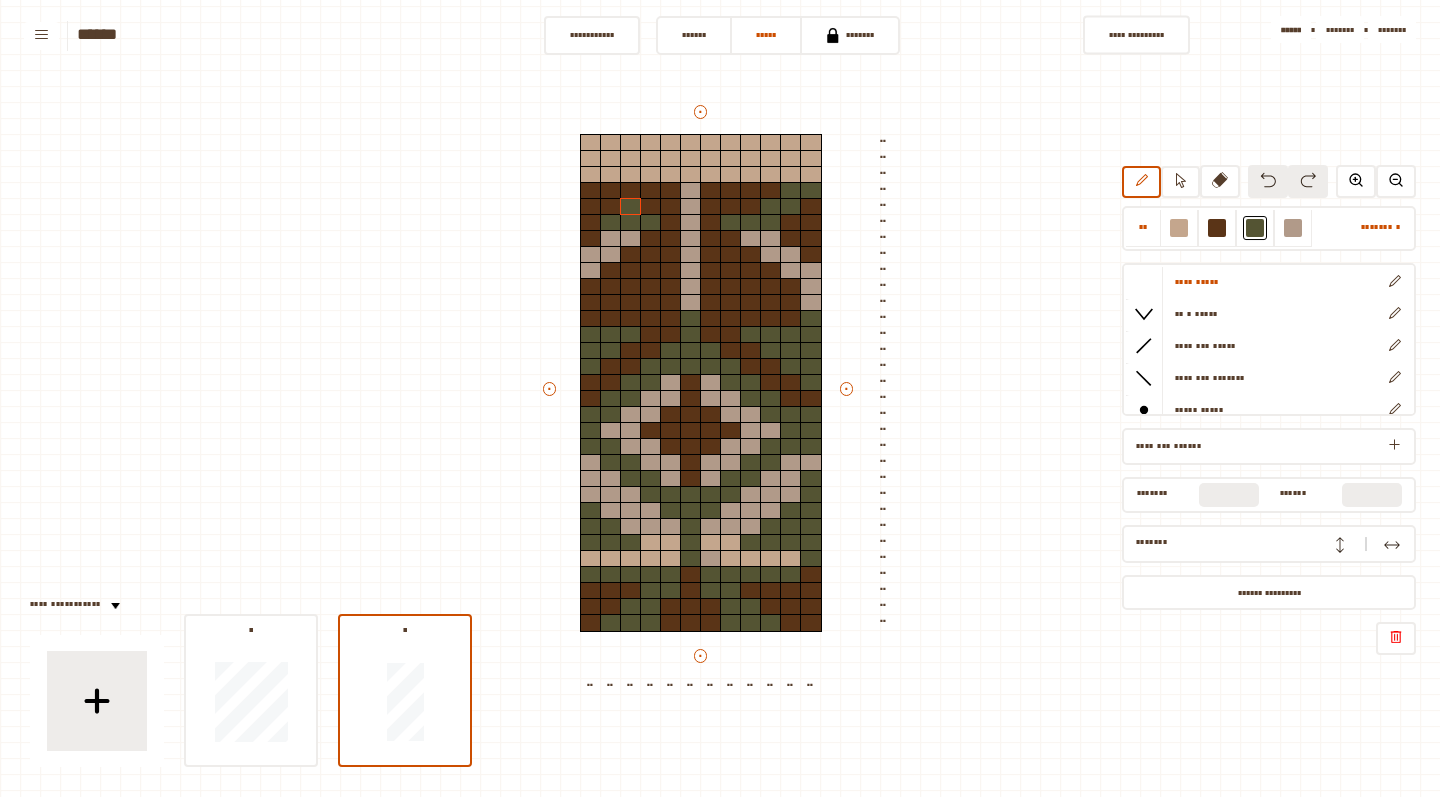 click at bounding box center (1268, 180) 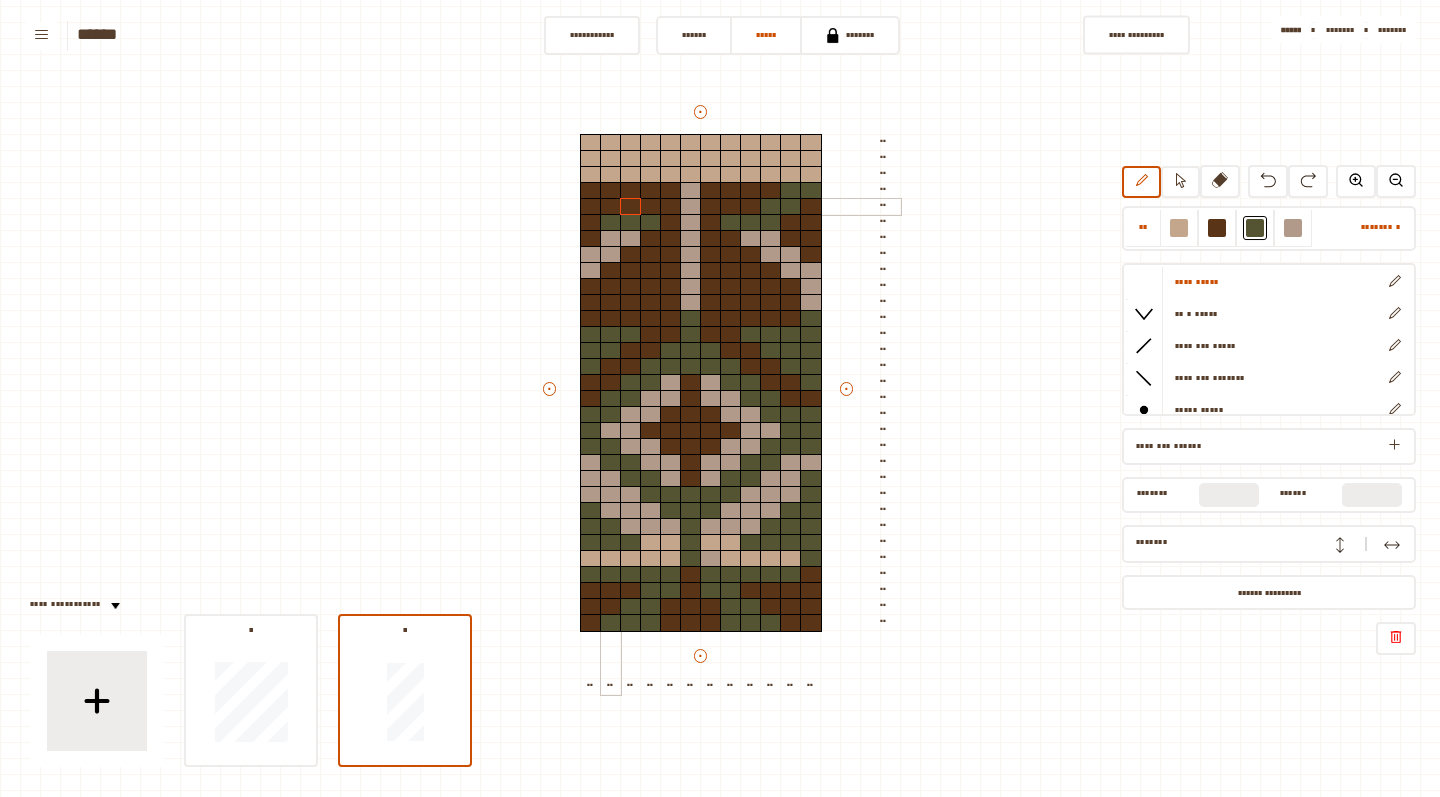 click at bounding box center [611, 207] 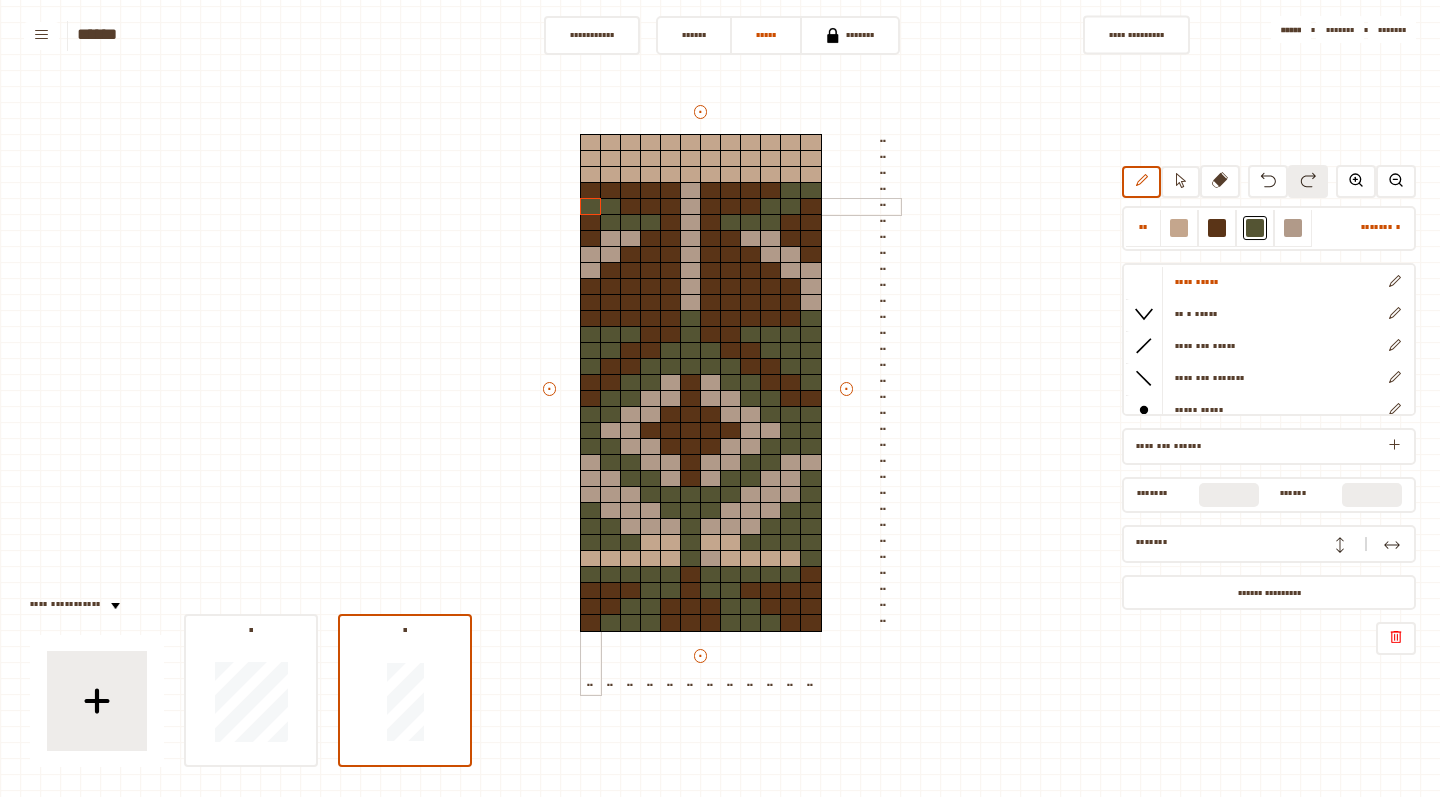 click at bounding box center [591, 207] 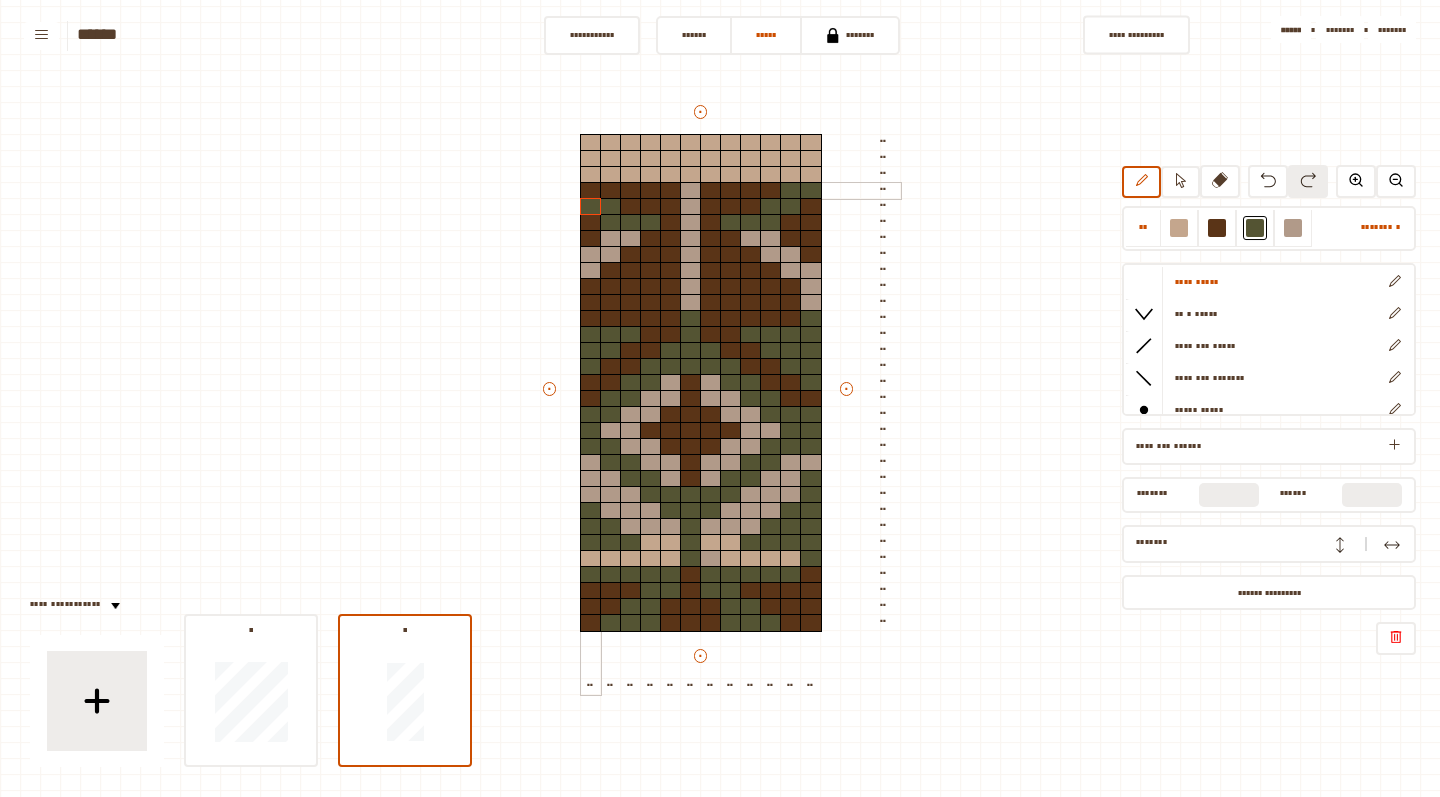 click at bounding box center (591, 191) 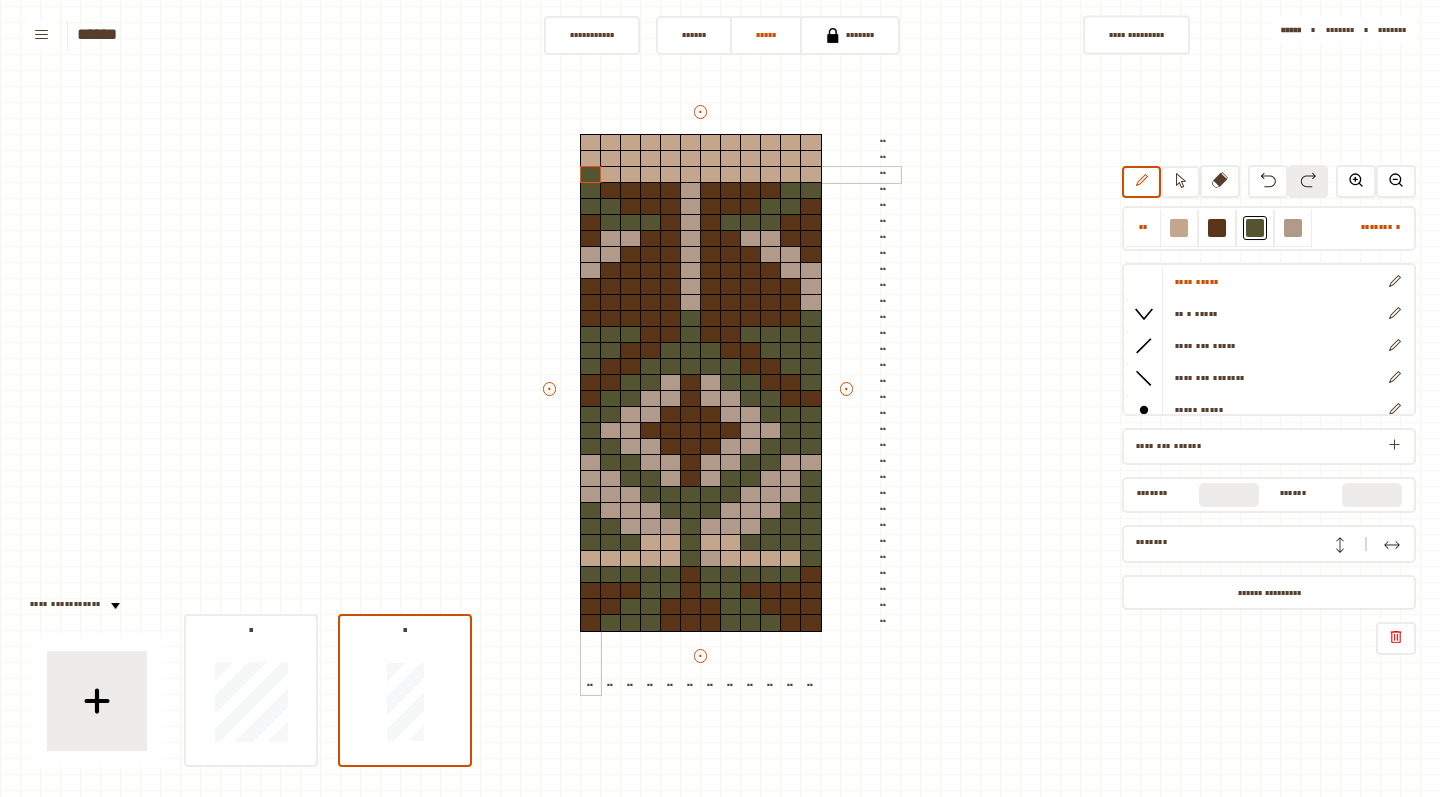 click at bounding box center (591, 175) 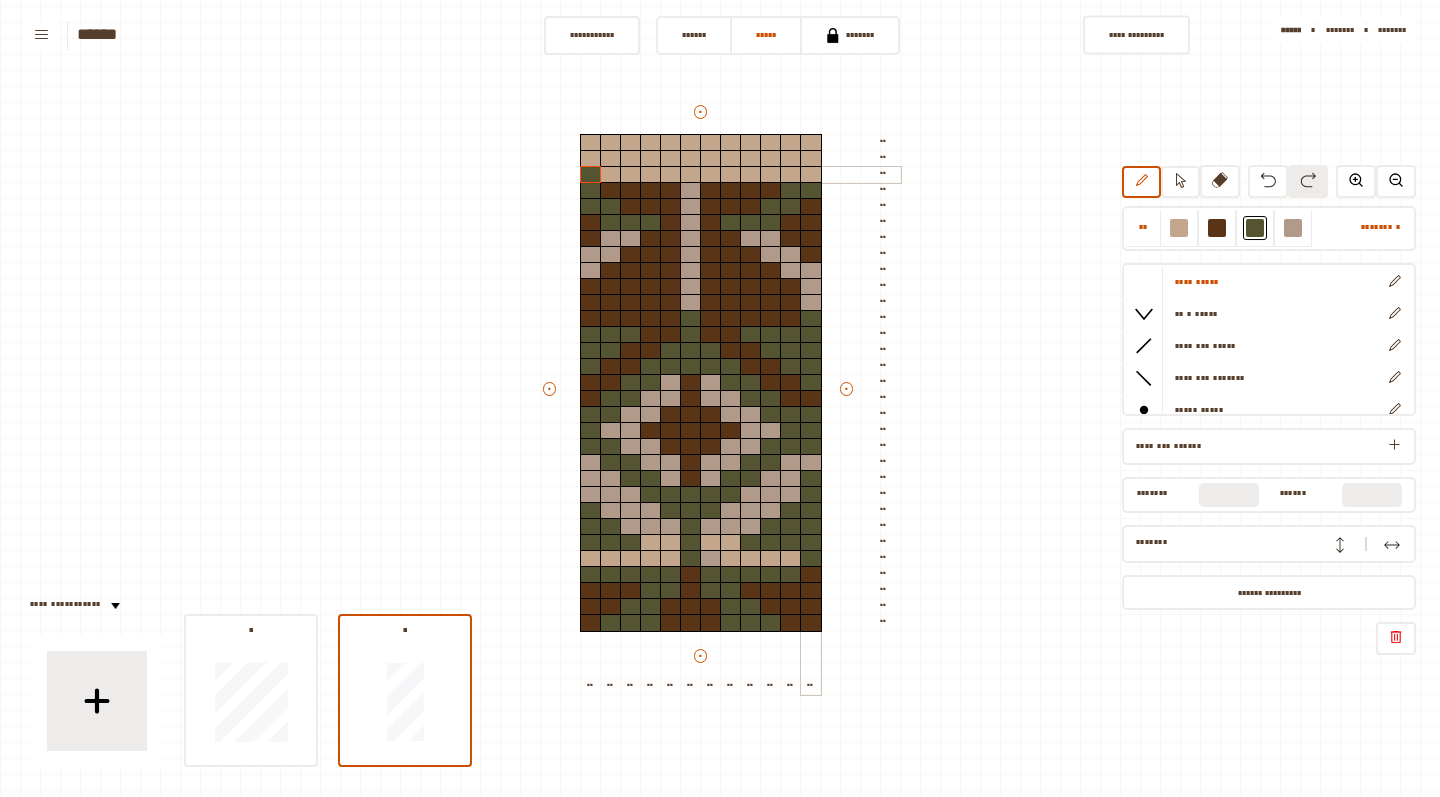click at bounding box center [811, 175] 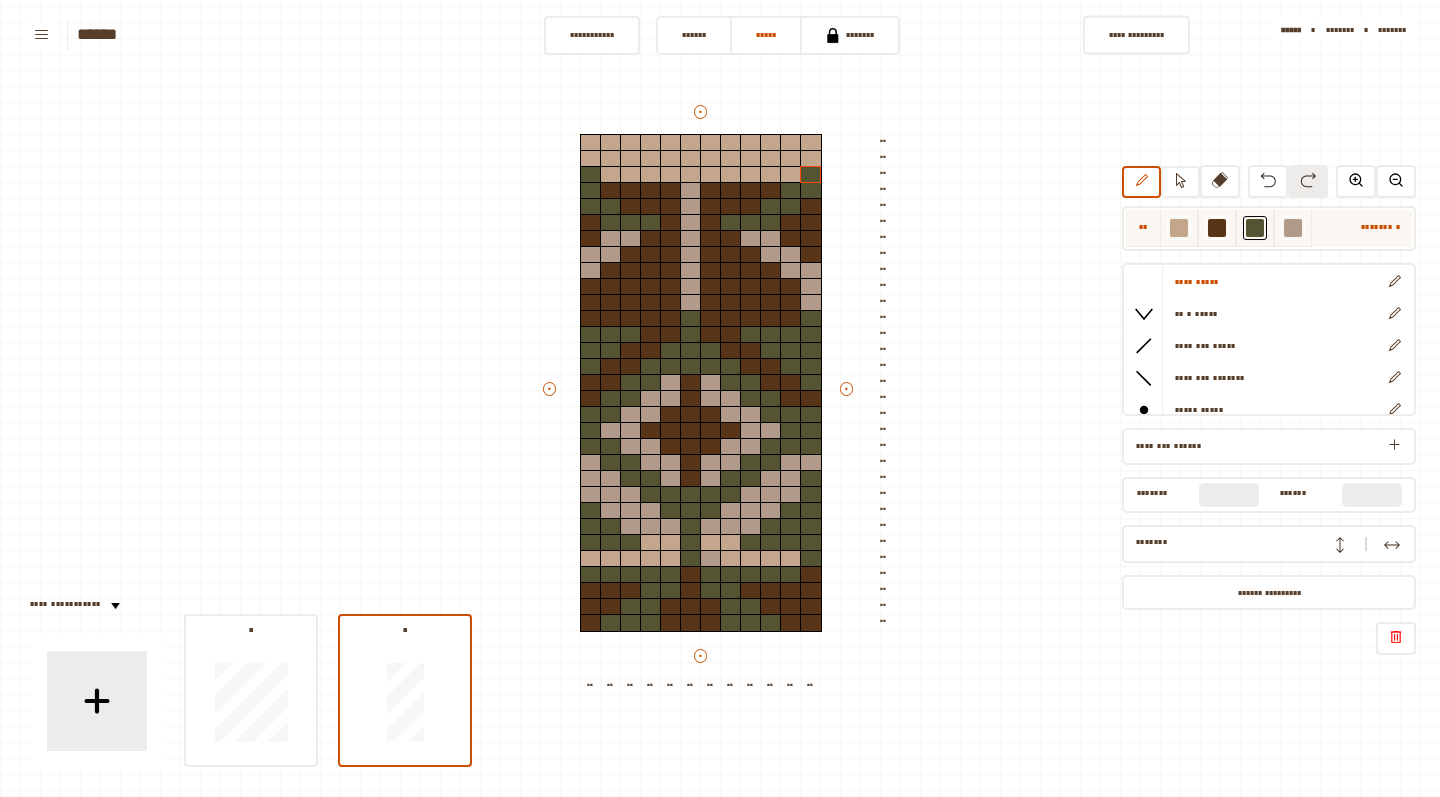 click at bounding box center [1179, 228] 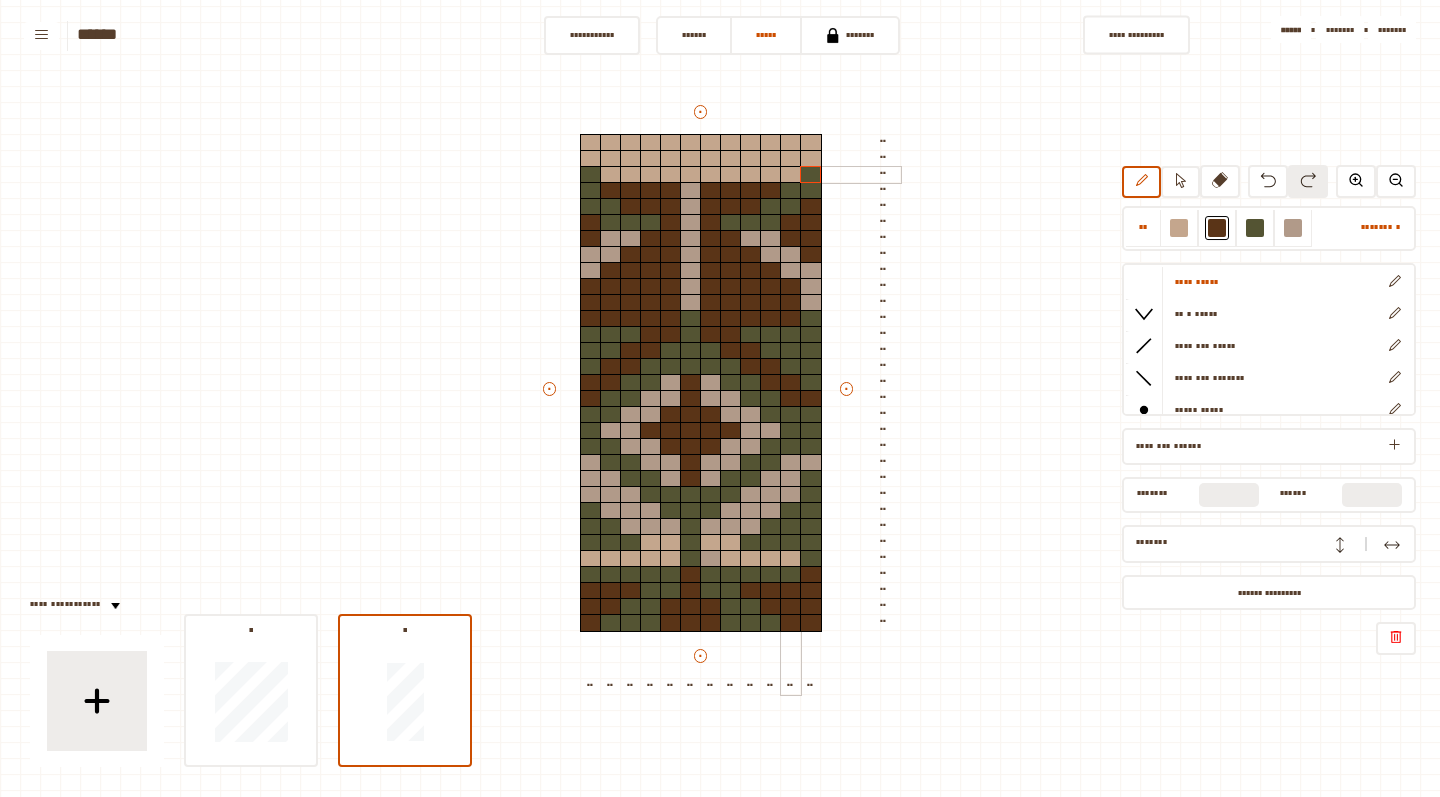 click at bounding box center [791, 175] 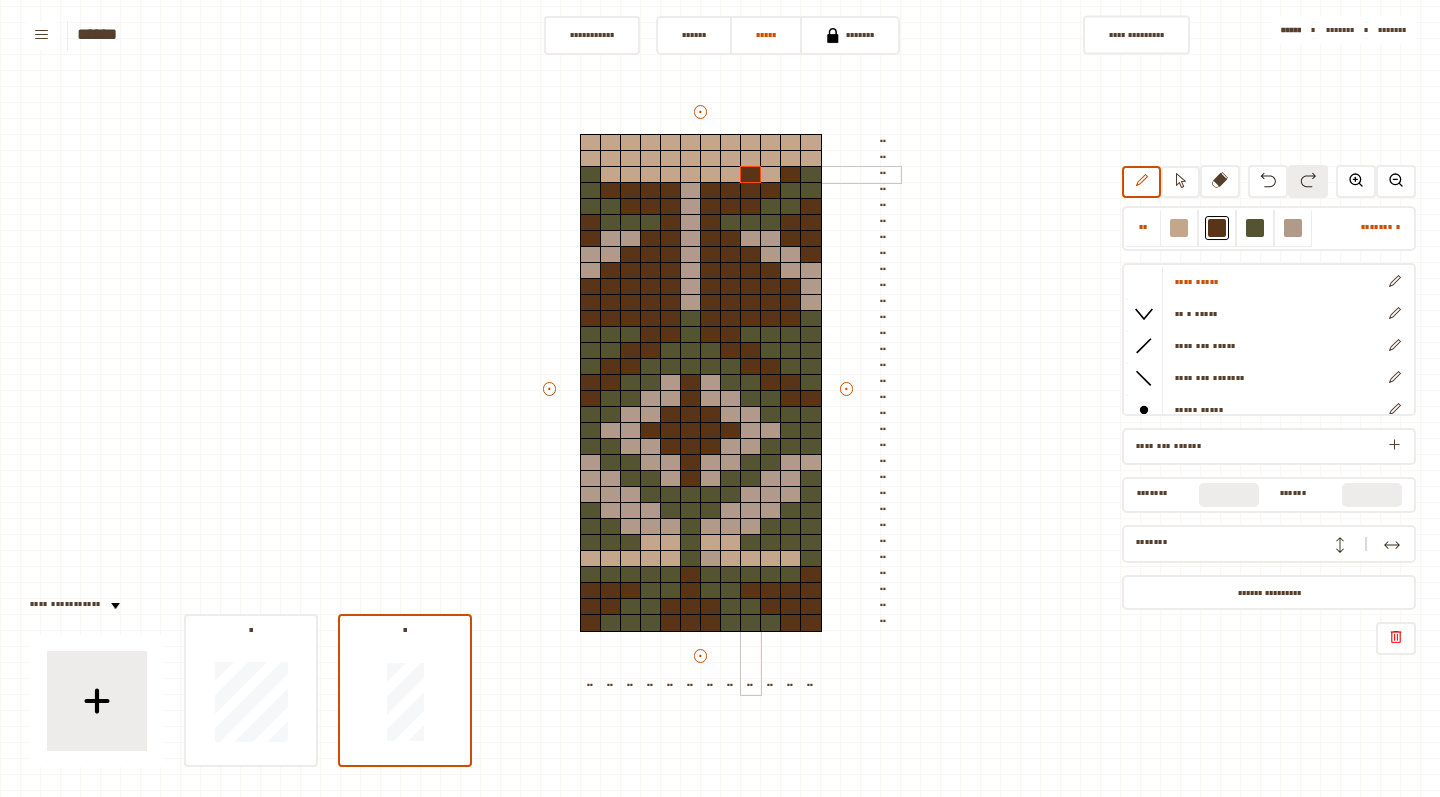 click at bounding box center [751, 175] 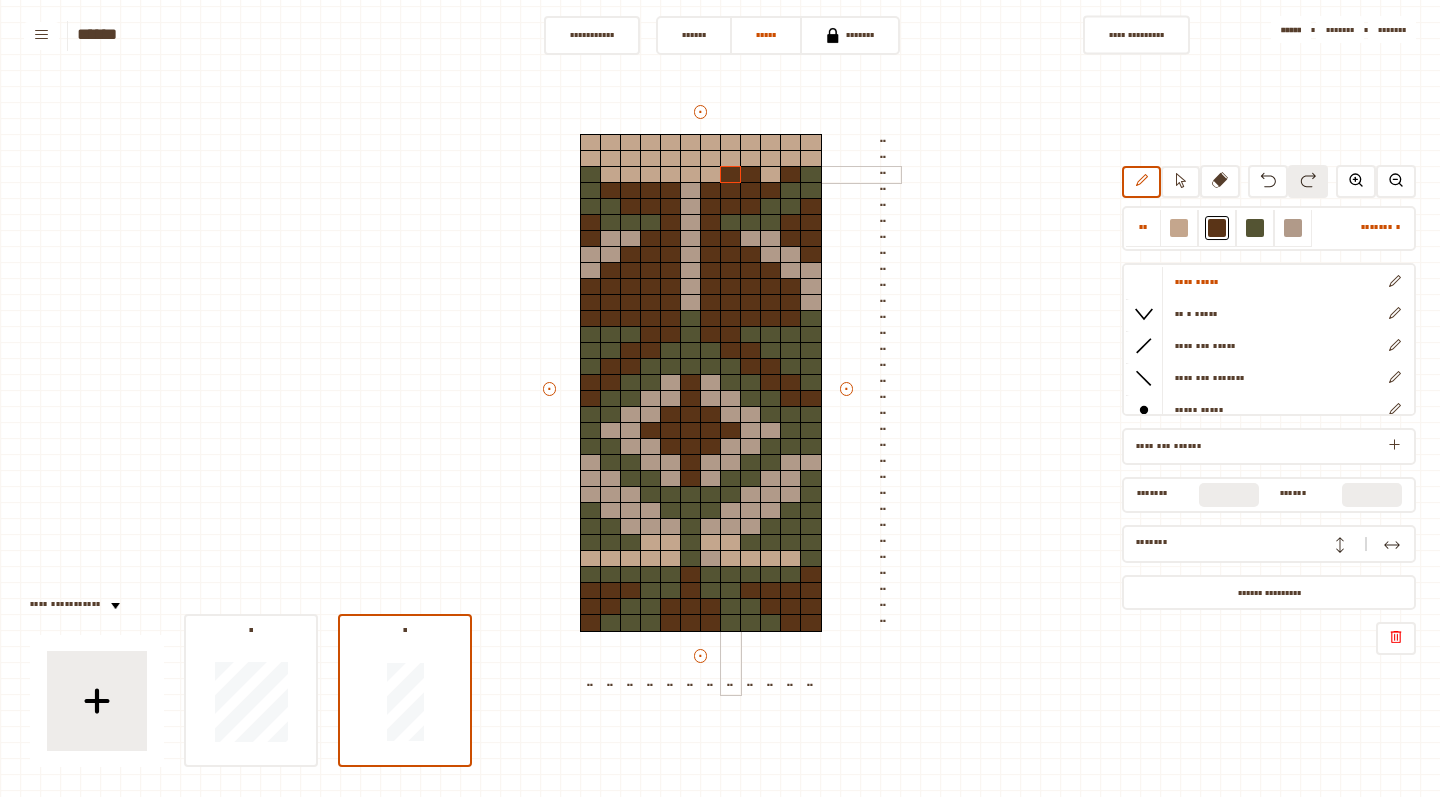 click at bounding box center (731, 175) 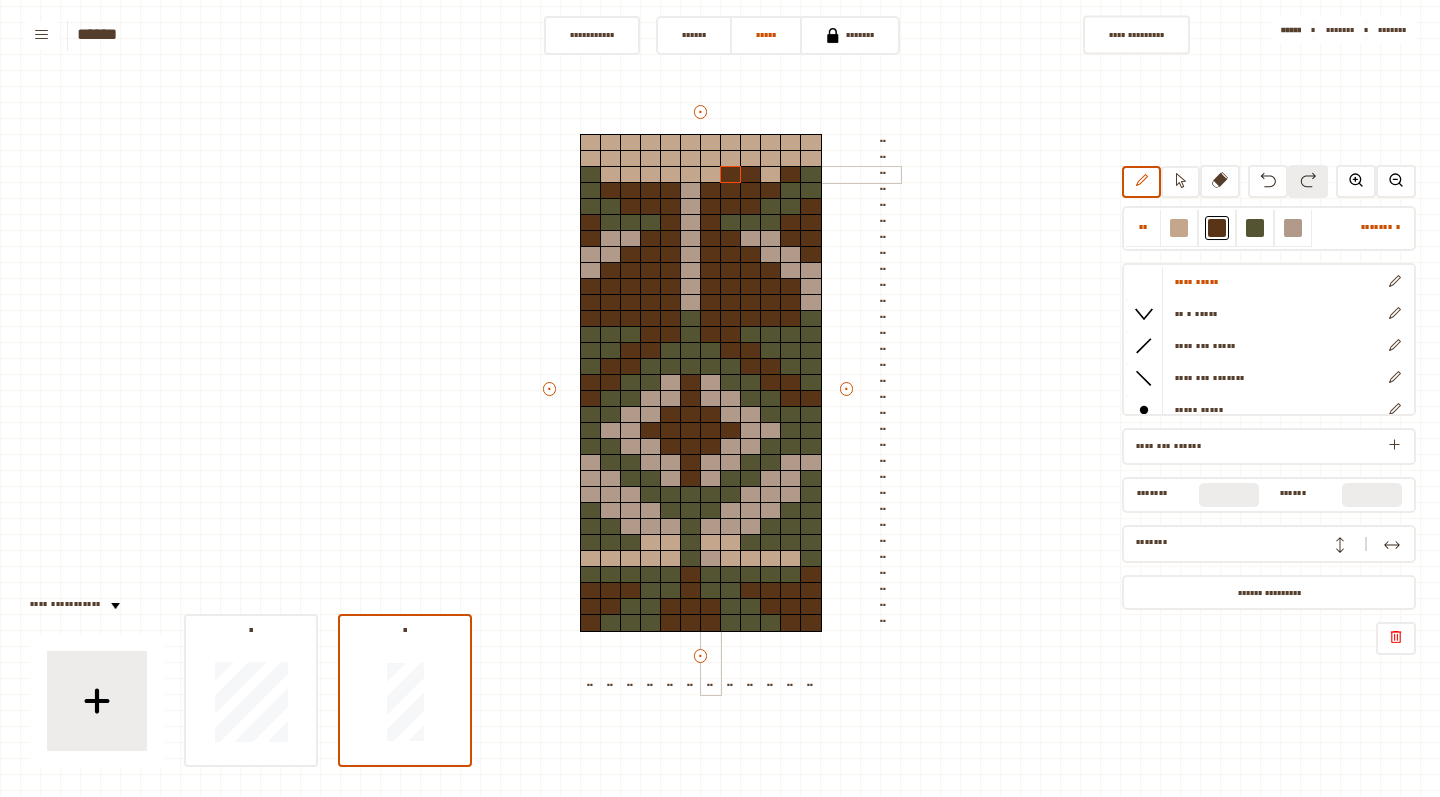 click at bounding box center (711, 175) 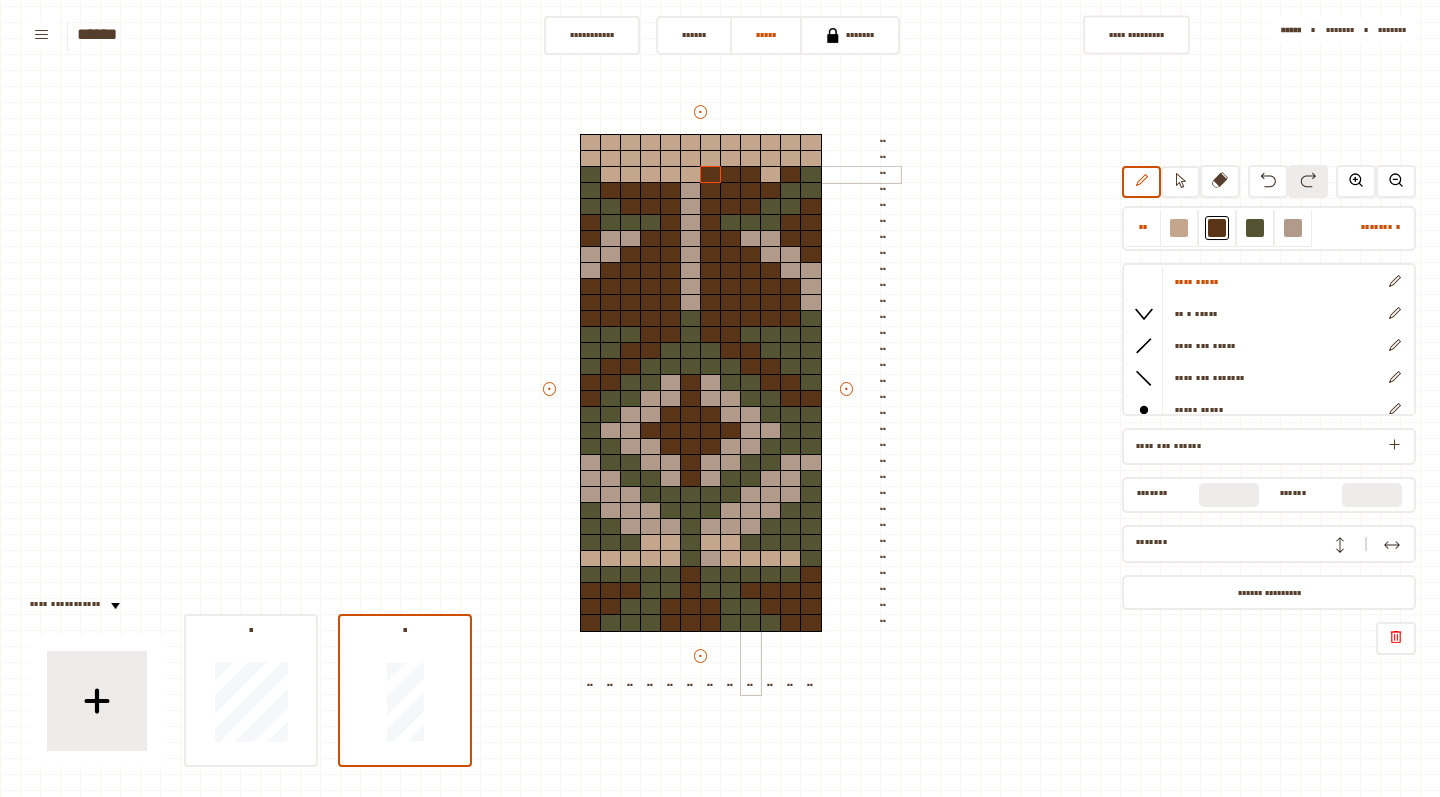 click at bounding box center [751, 175] 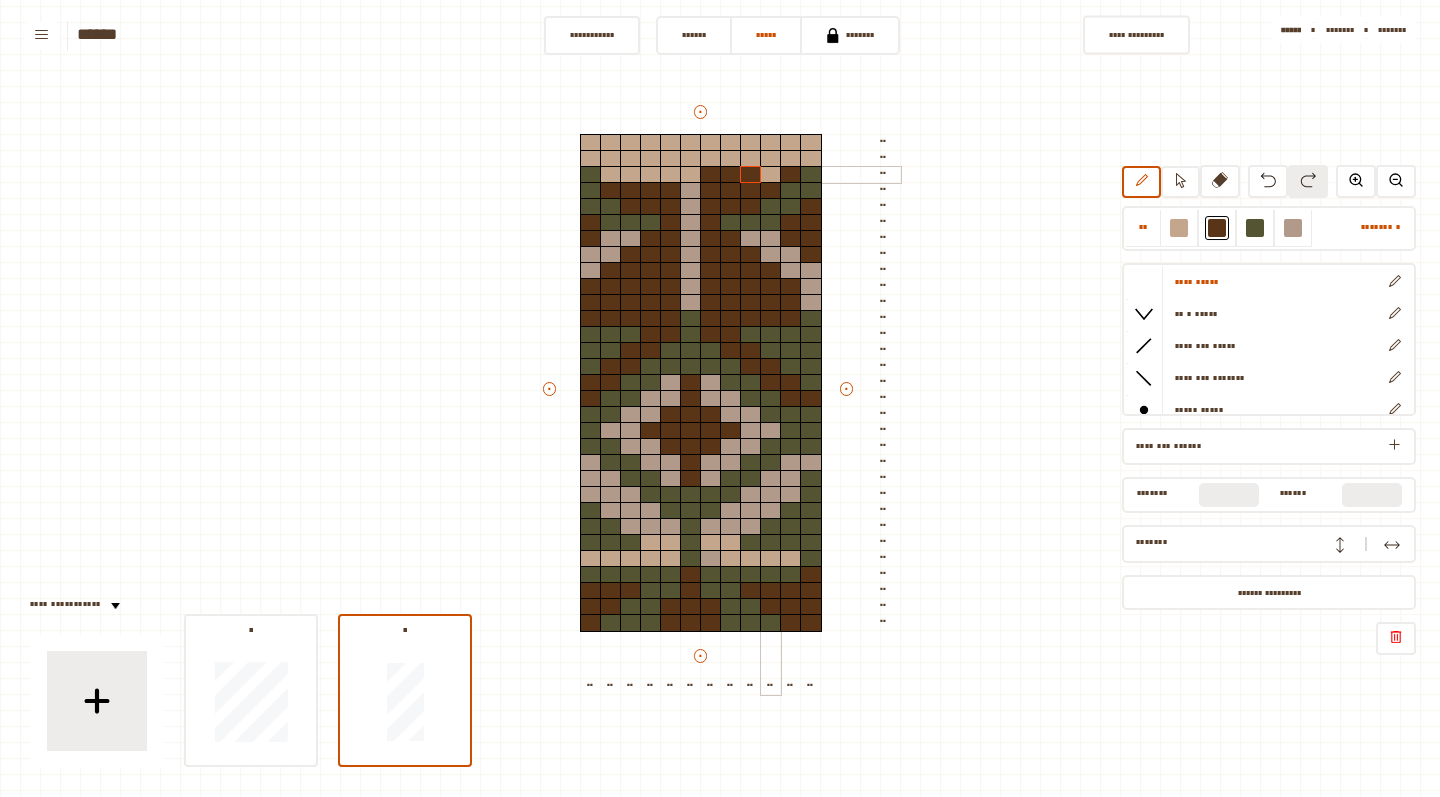 click at bounding box center (771, 175) 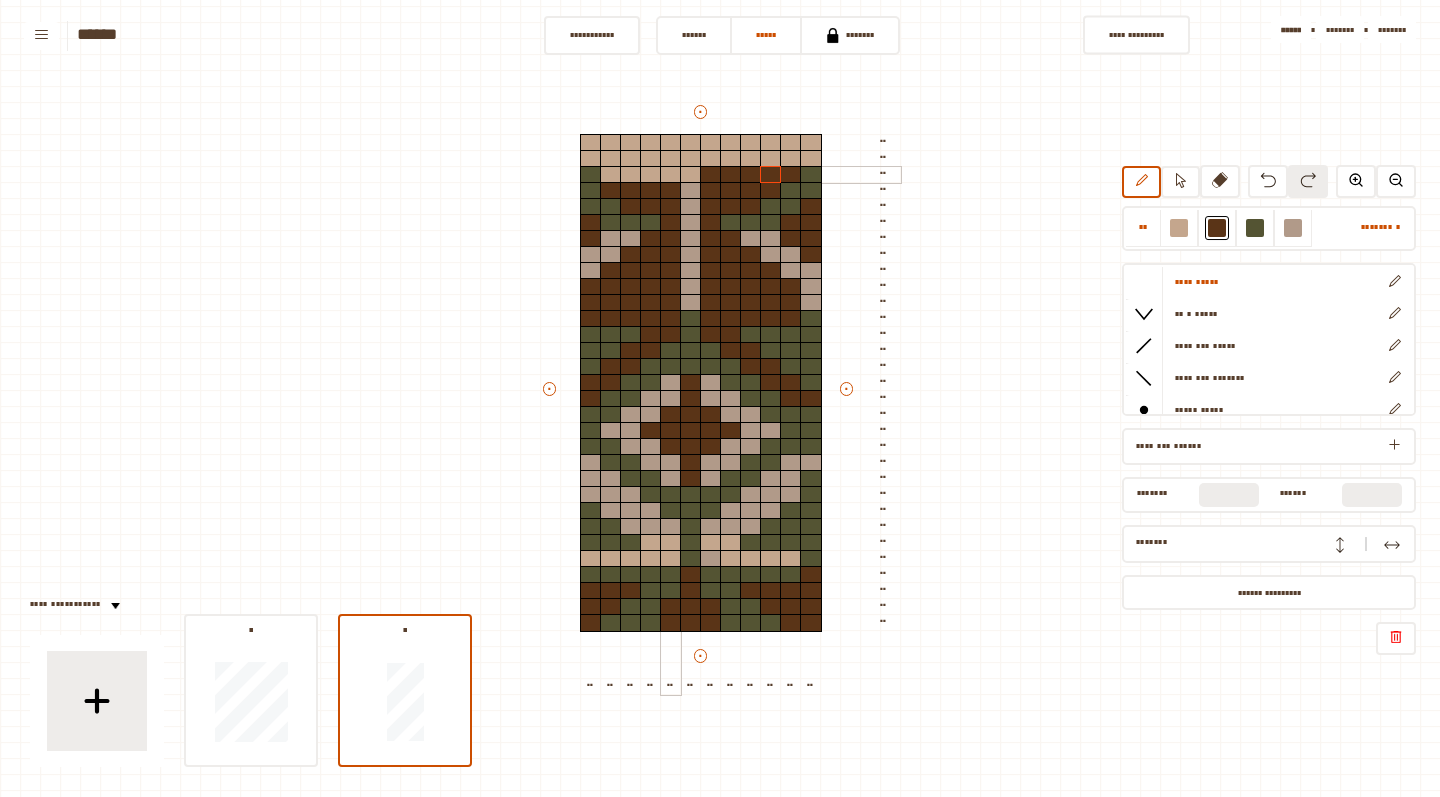 click at bounding box center [671, 175] 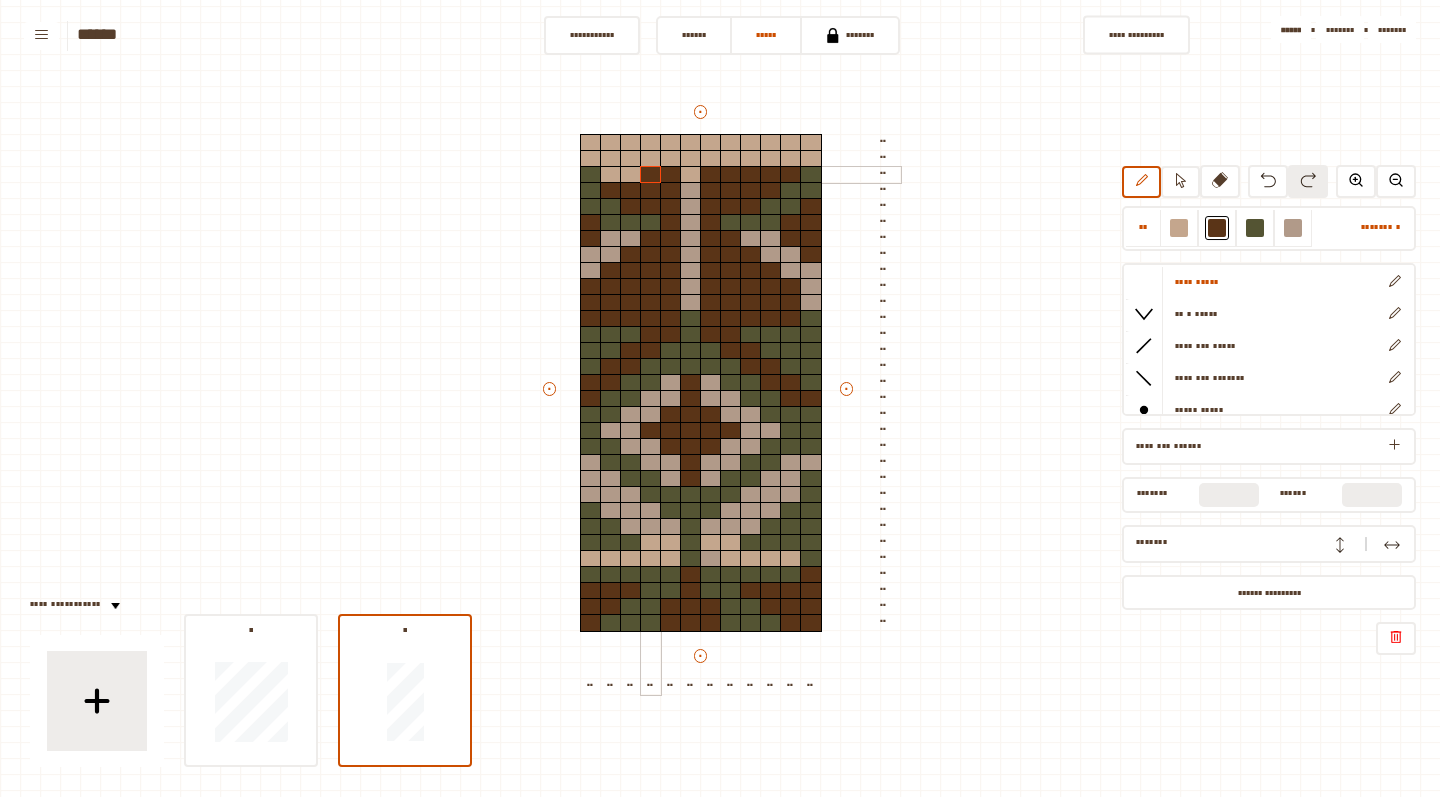click at bounding box center [651, 175] 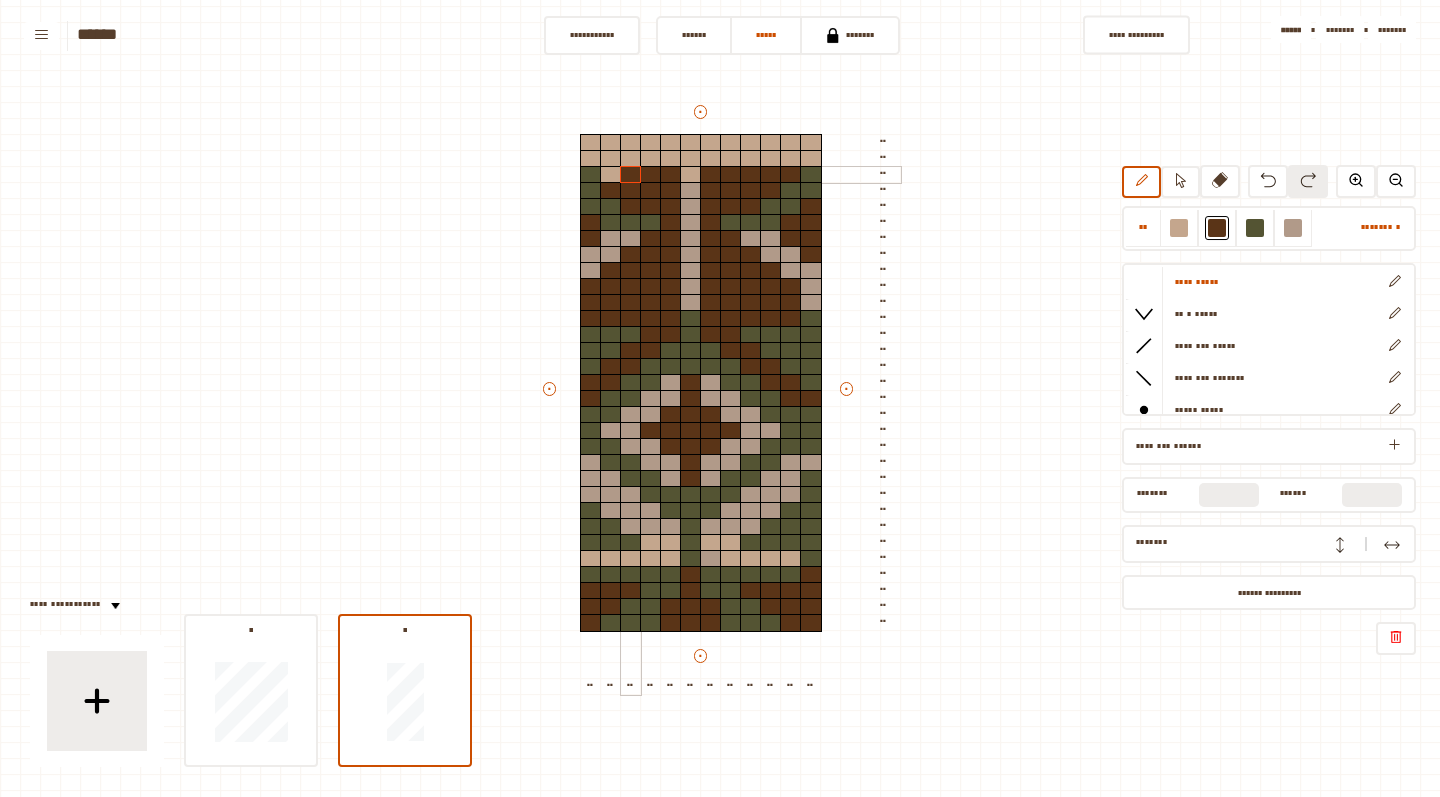 click at bounding box center [611, 175] 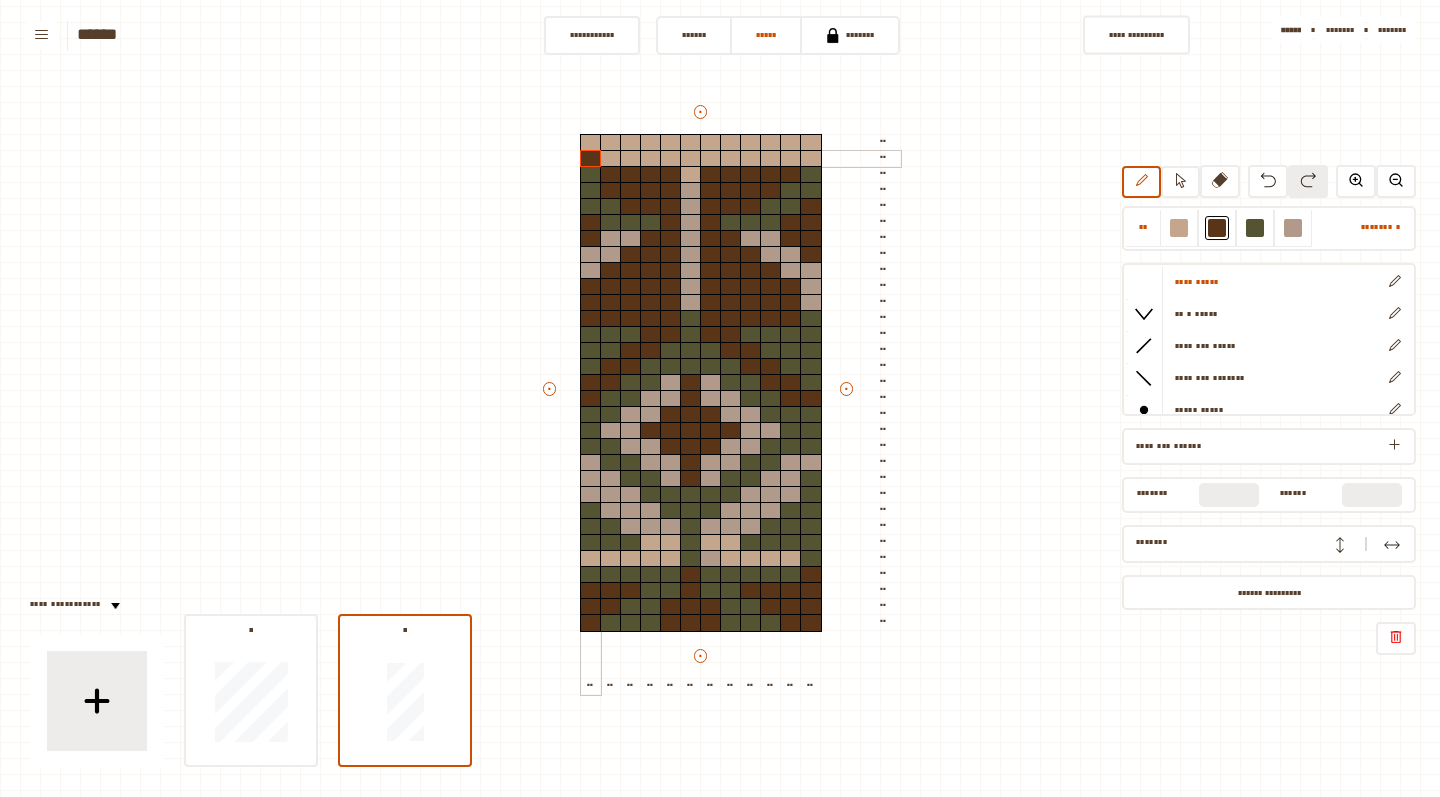 click at bounding box center (591, 159) 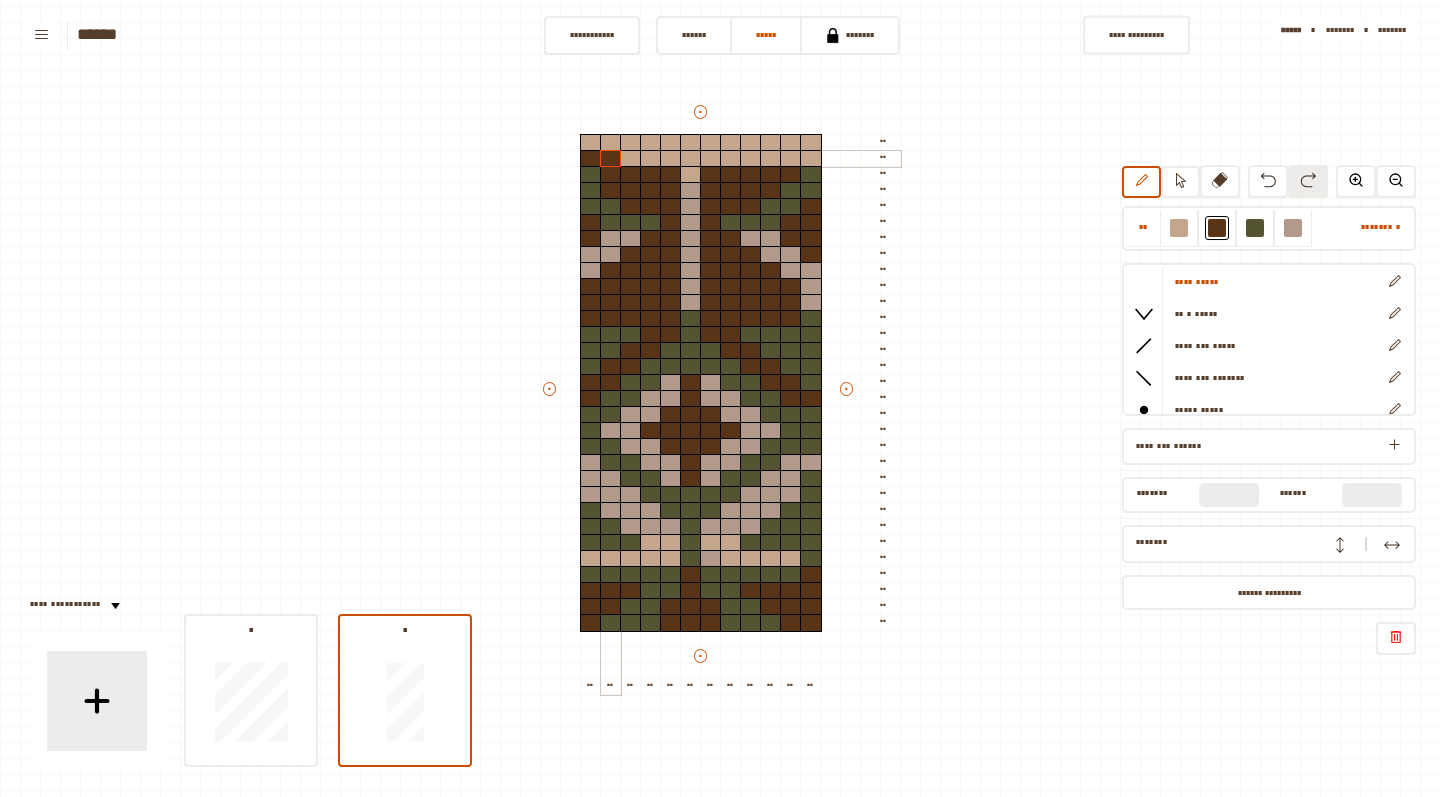 click at bounding box center (611, 159) 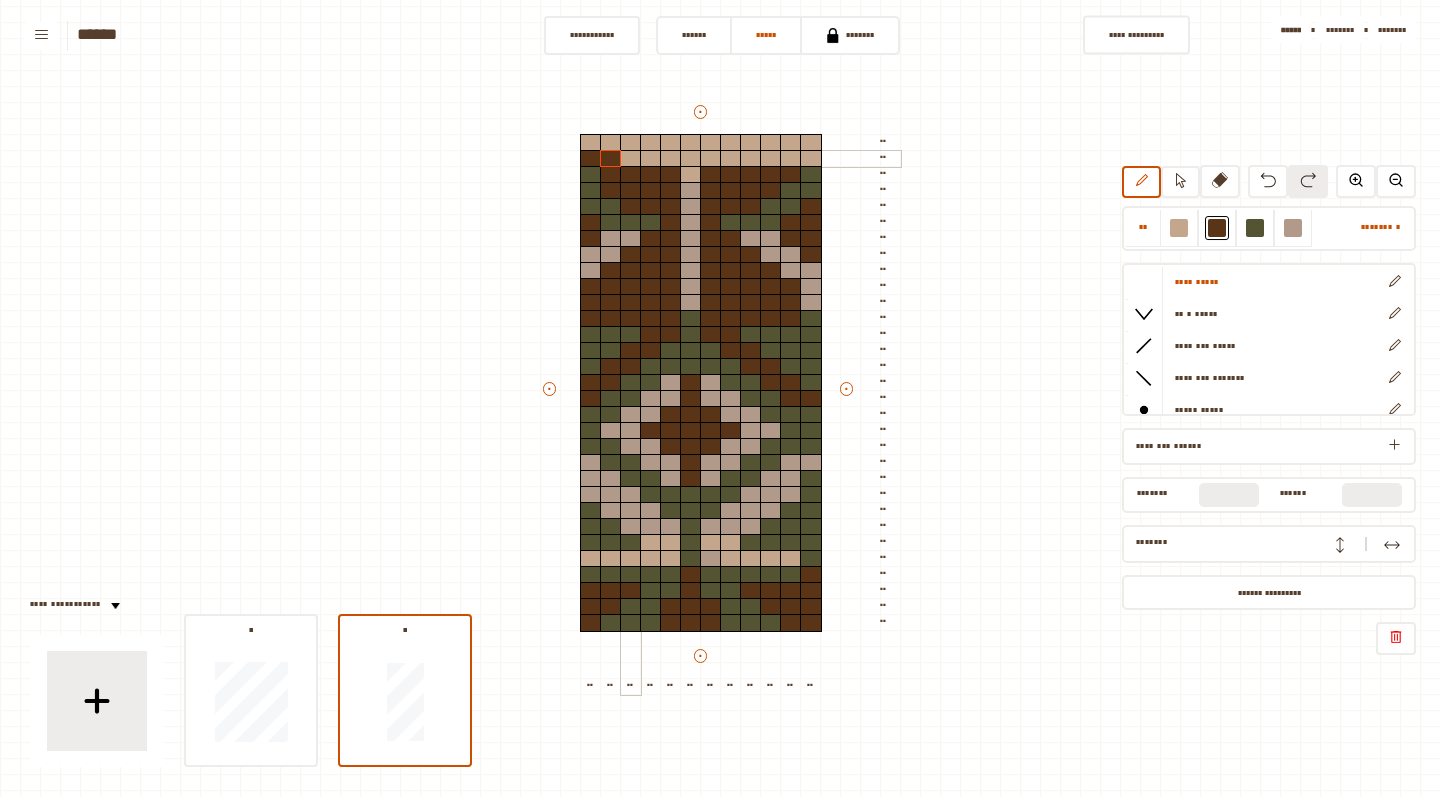 click at bounding box center (631, 159) 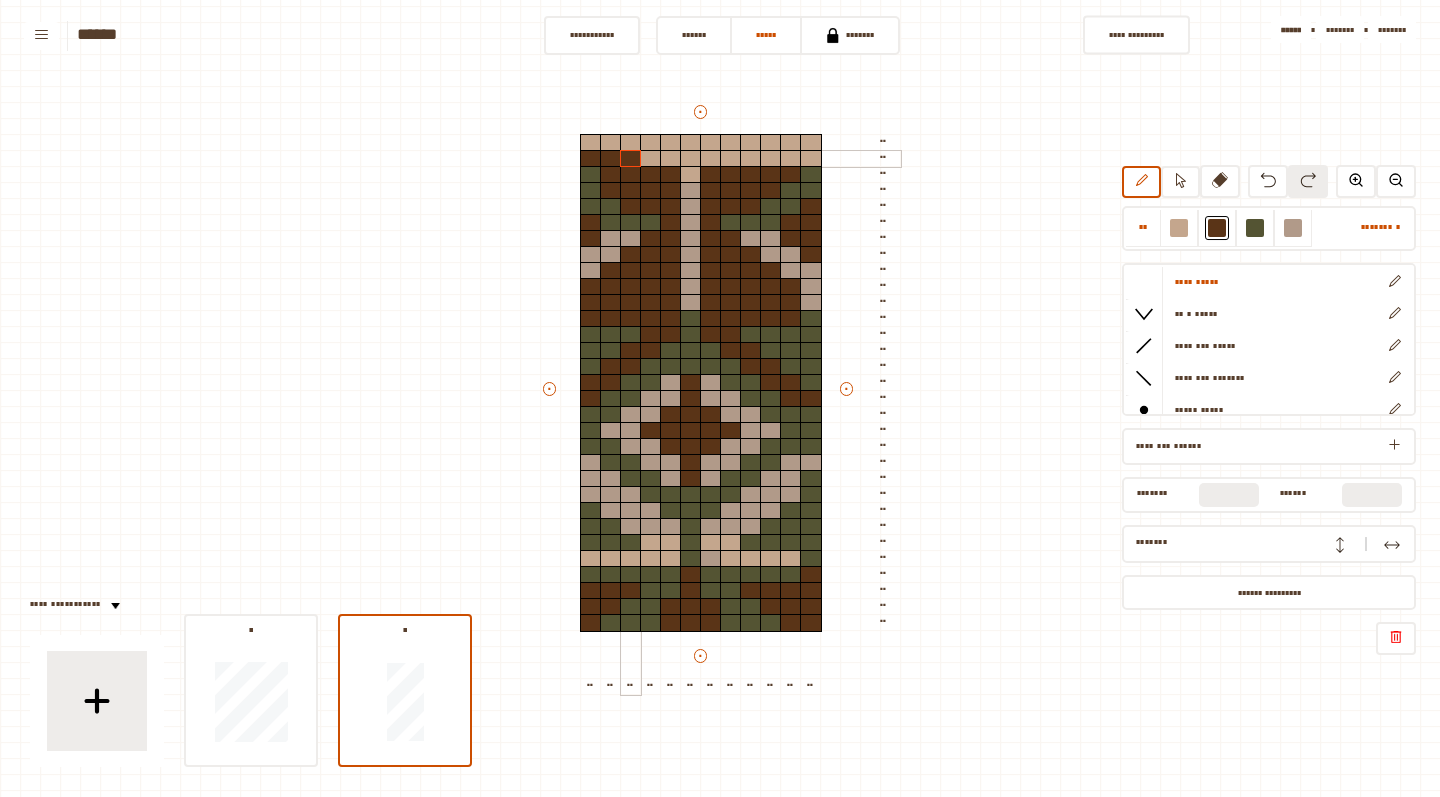 click at bounding box center [631, 159] 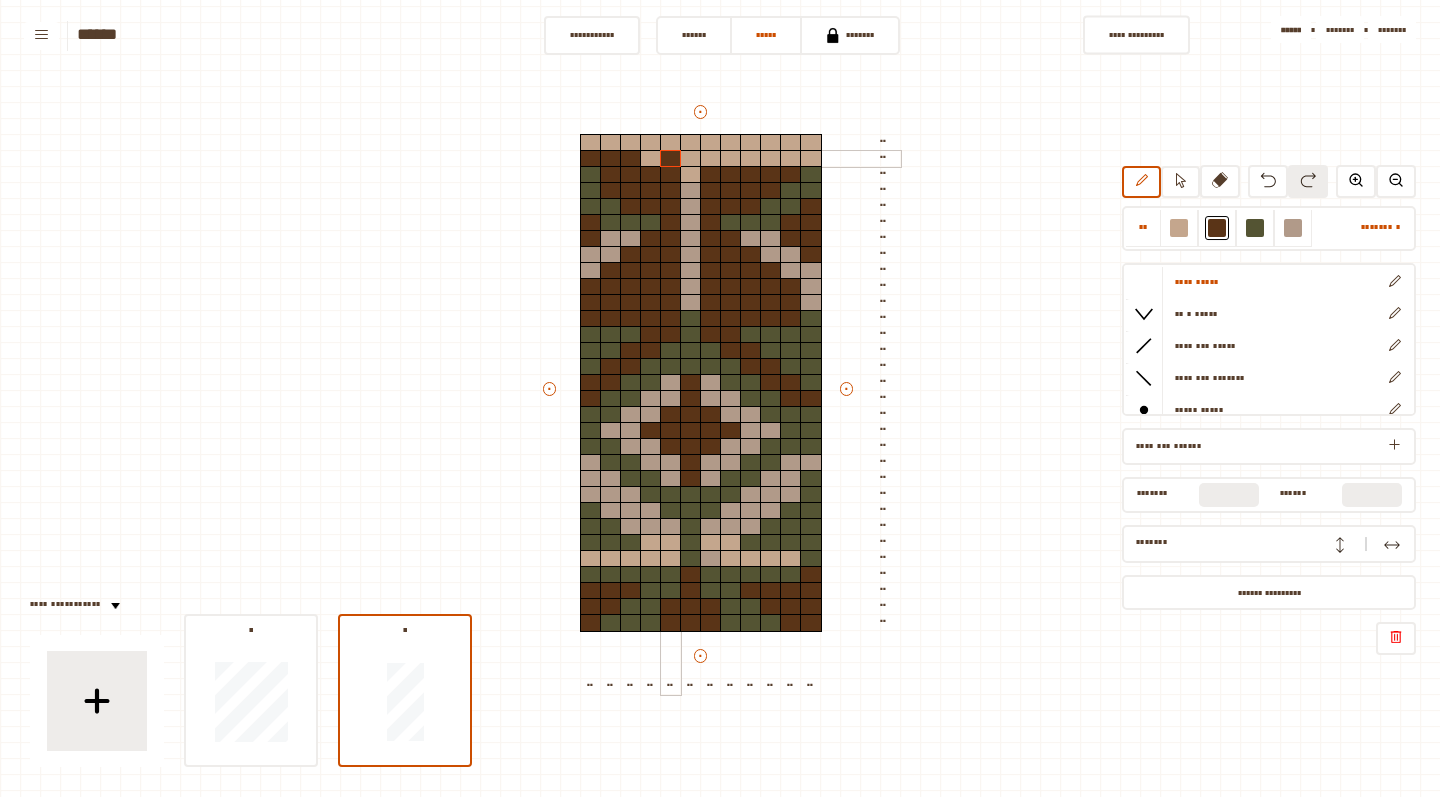 click at bounding box center (671, 159) 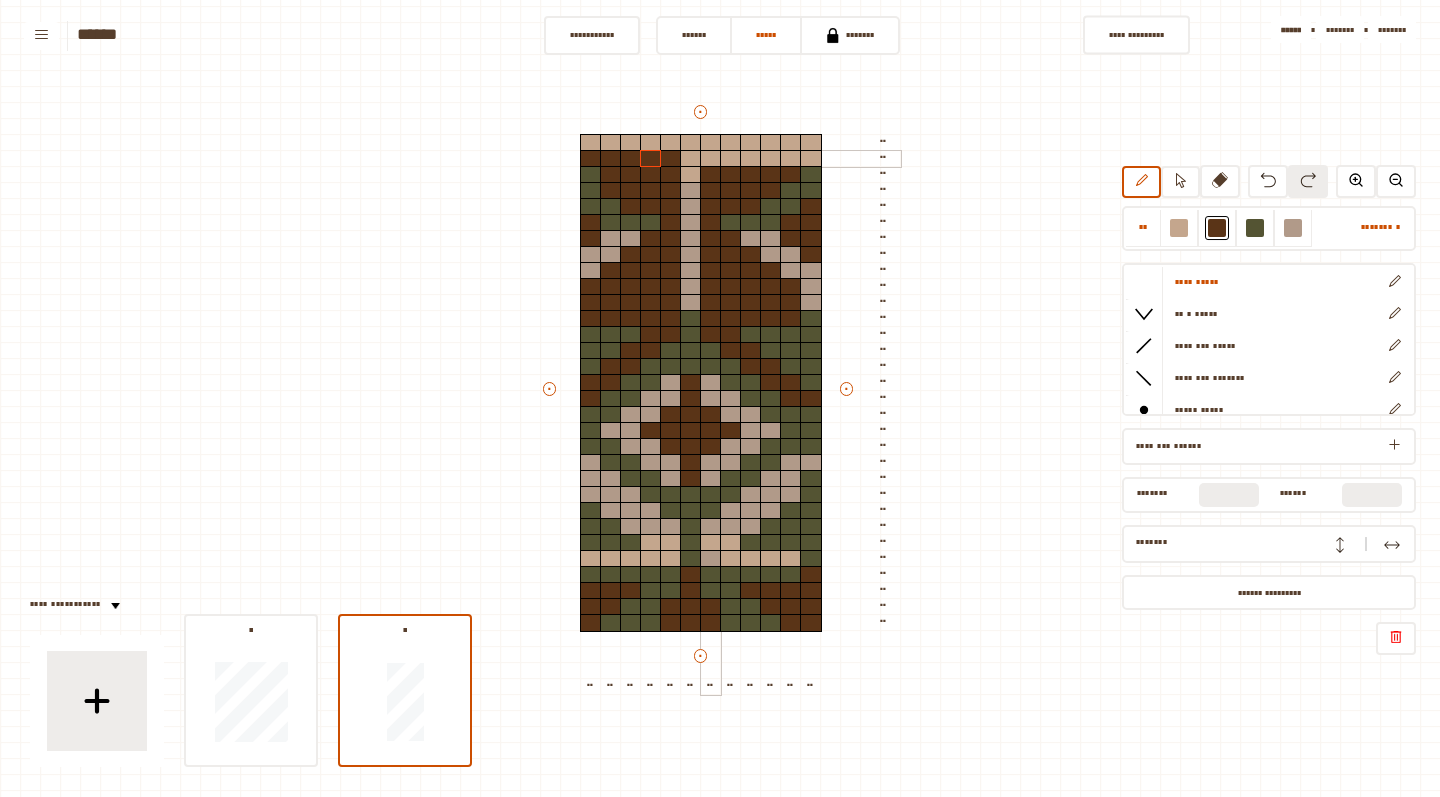 click at bounding box center [711, 159] 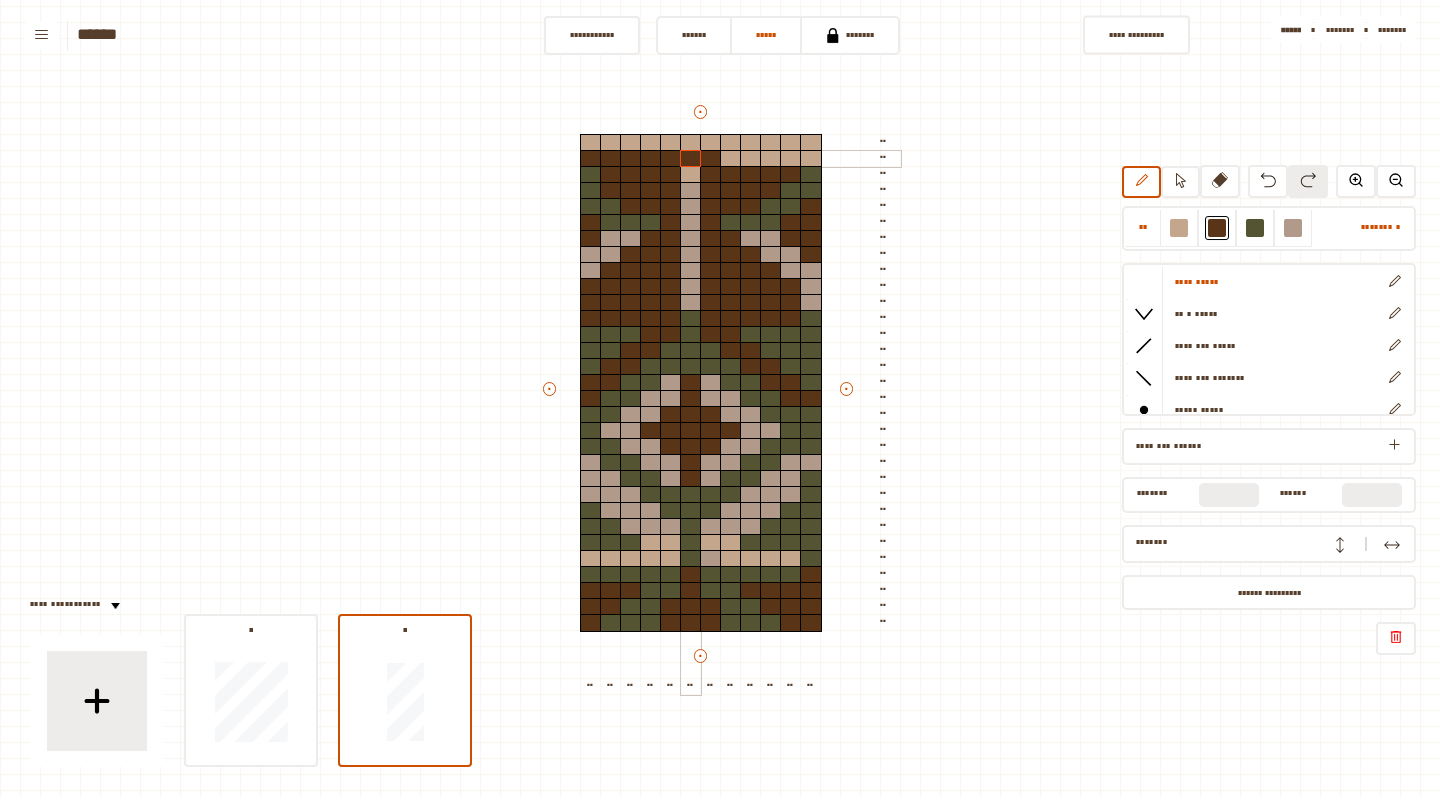click at bounding box center [691, 159] 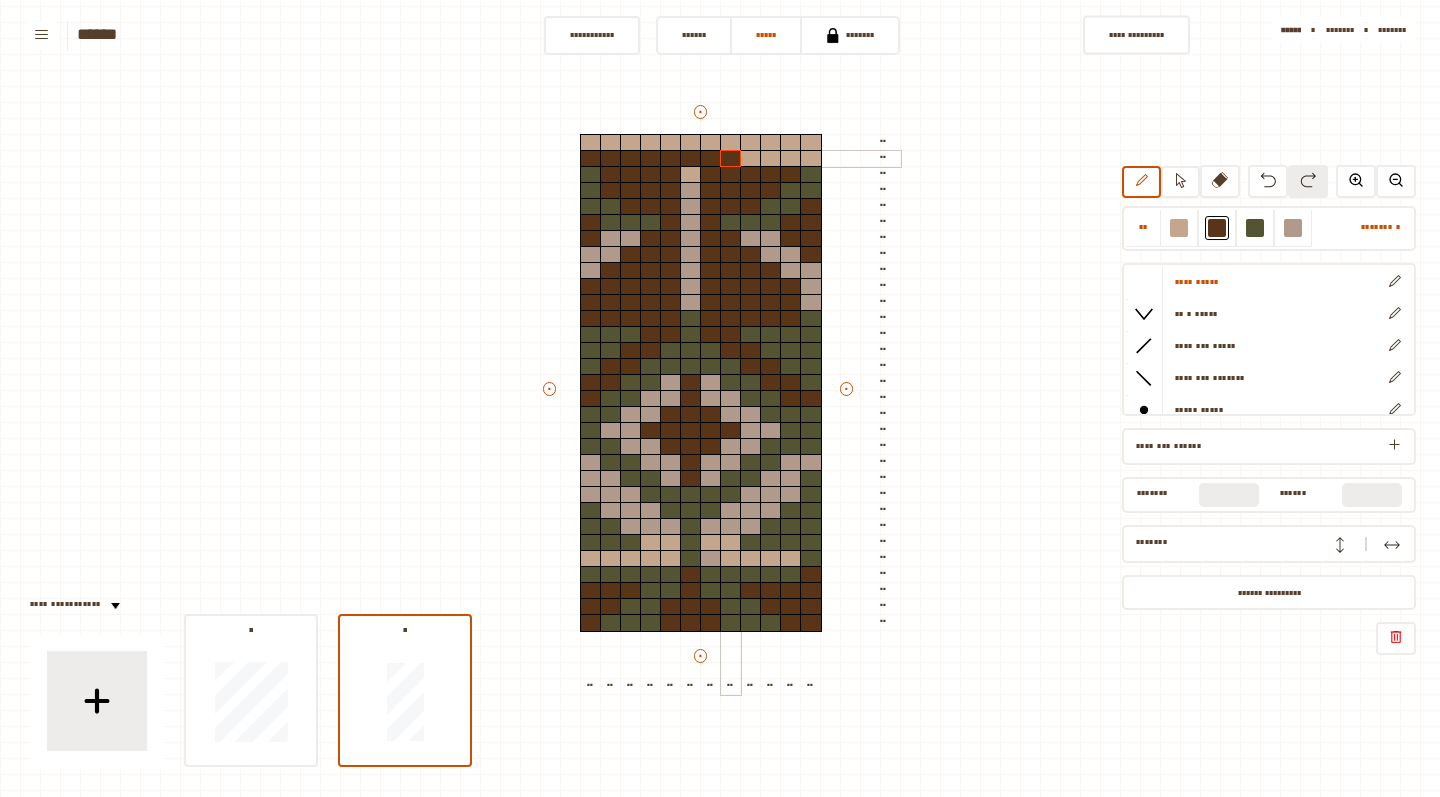 click at bounding box center (731, 159) 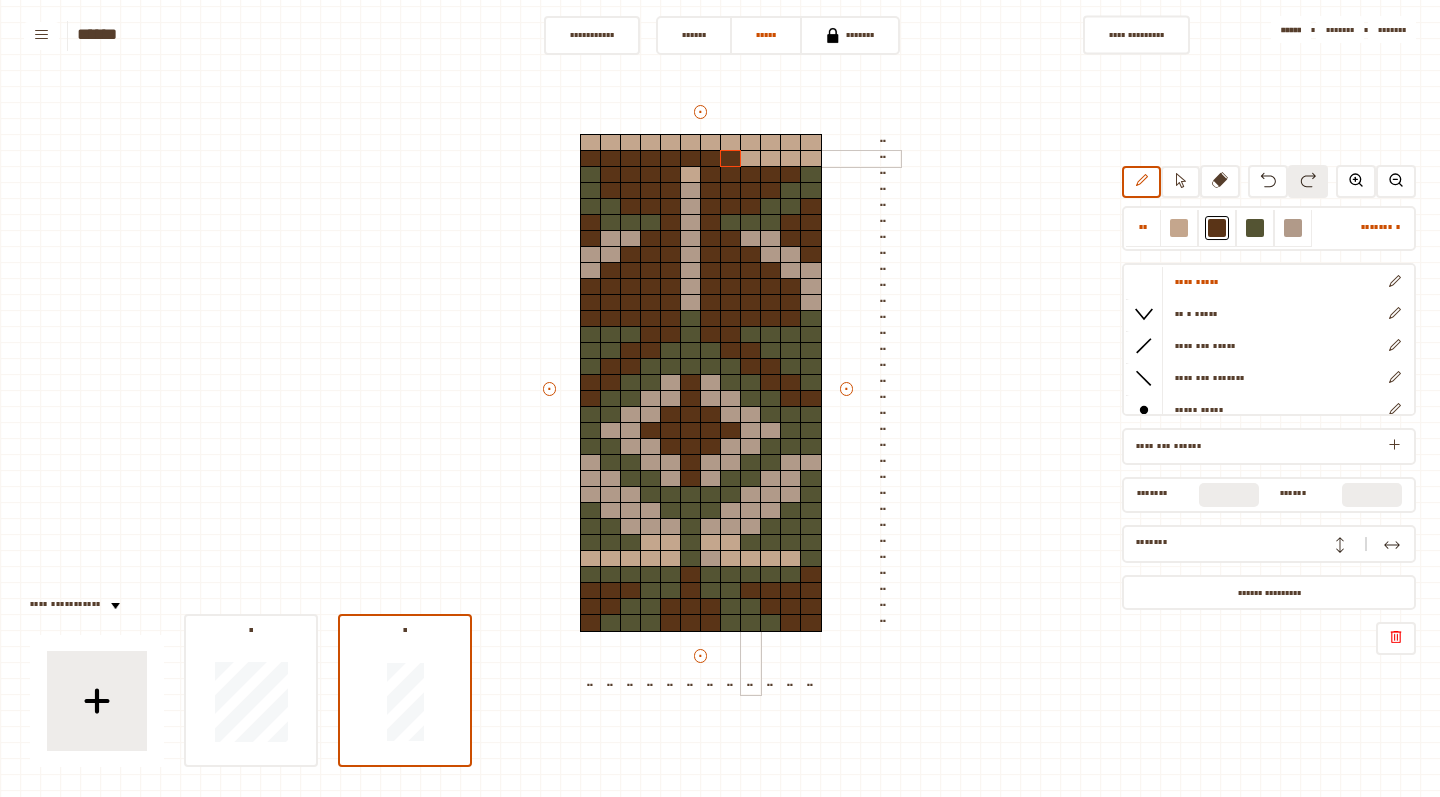 click at bounding box center [751, 159] 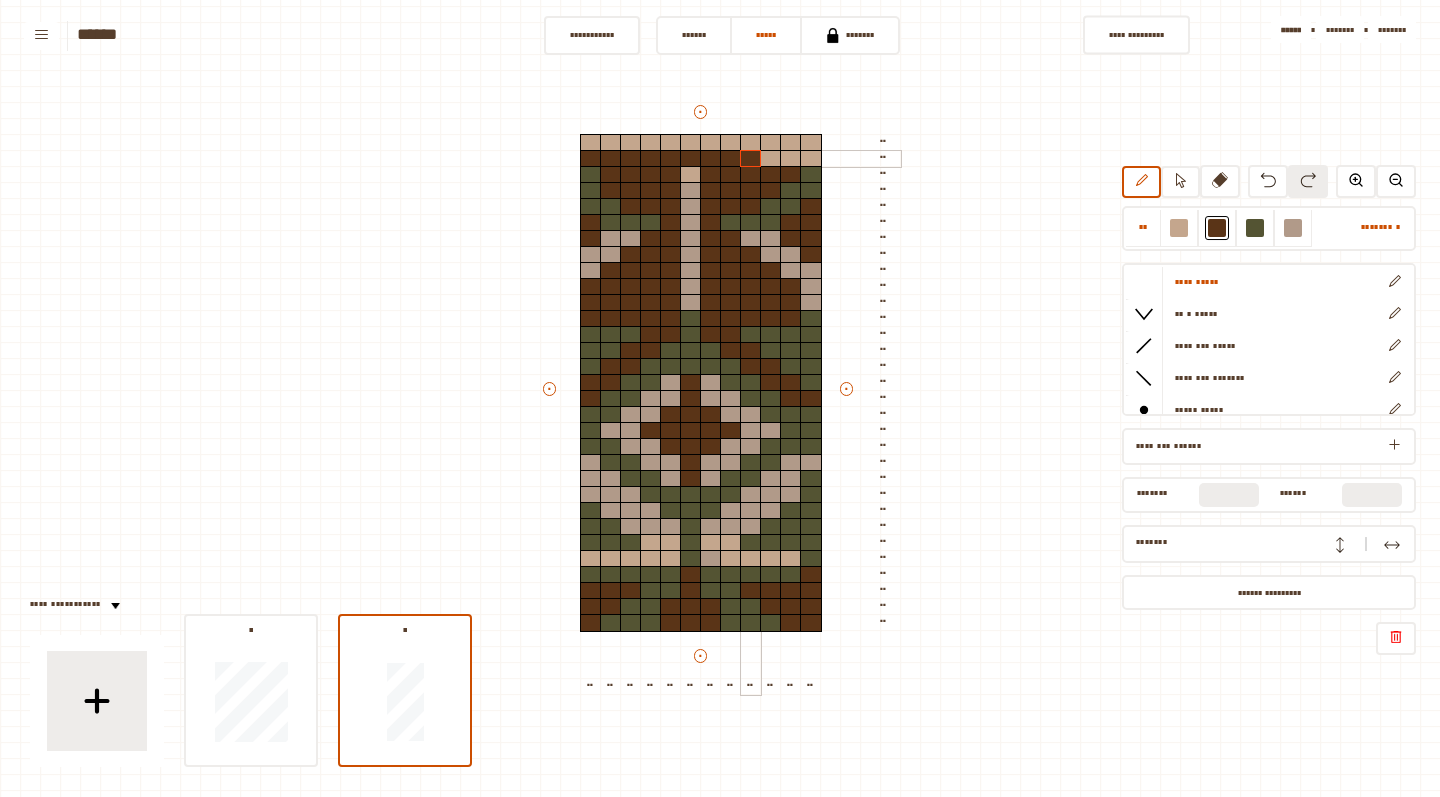 click at bounding box center (751, 159) 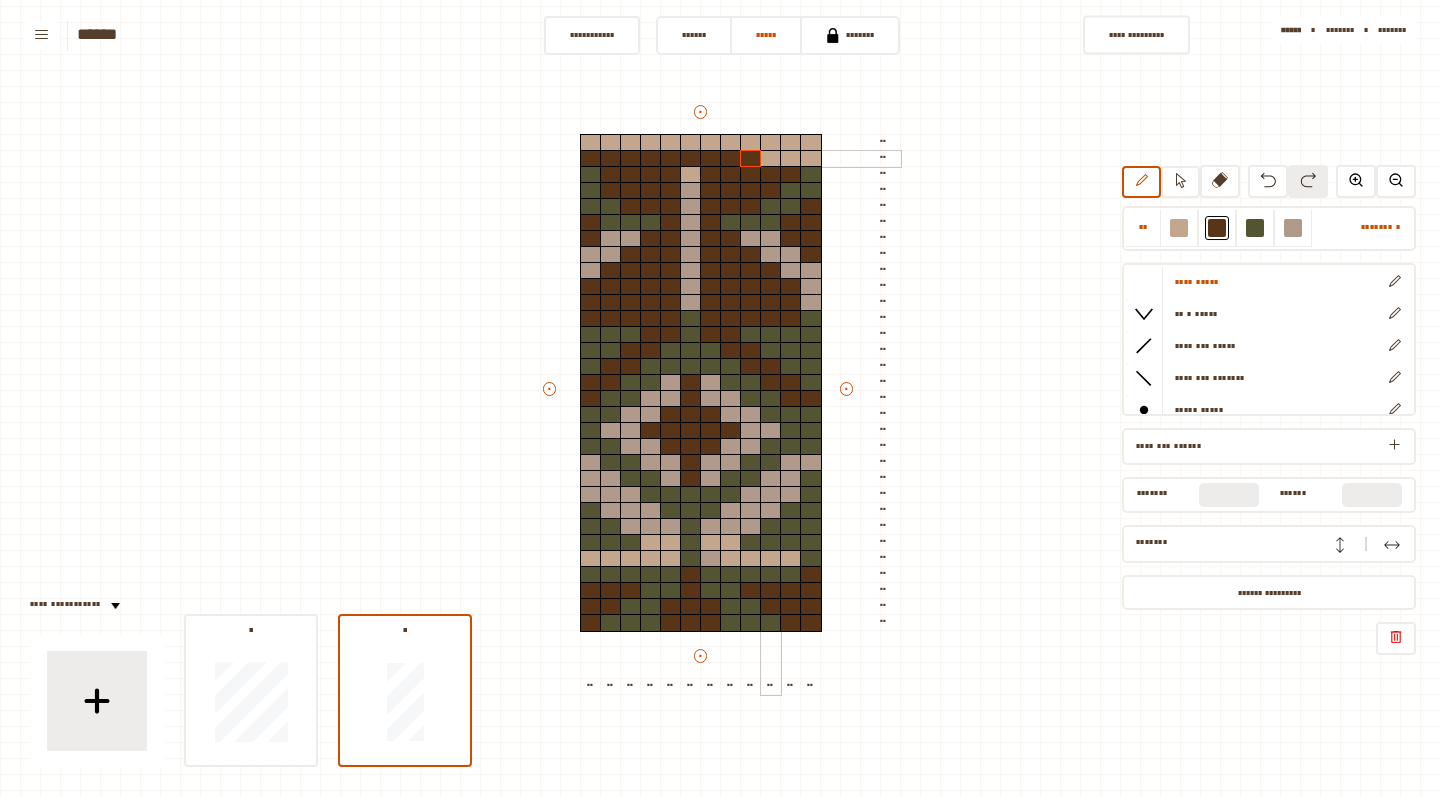 click at bounding box center [771, 159] 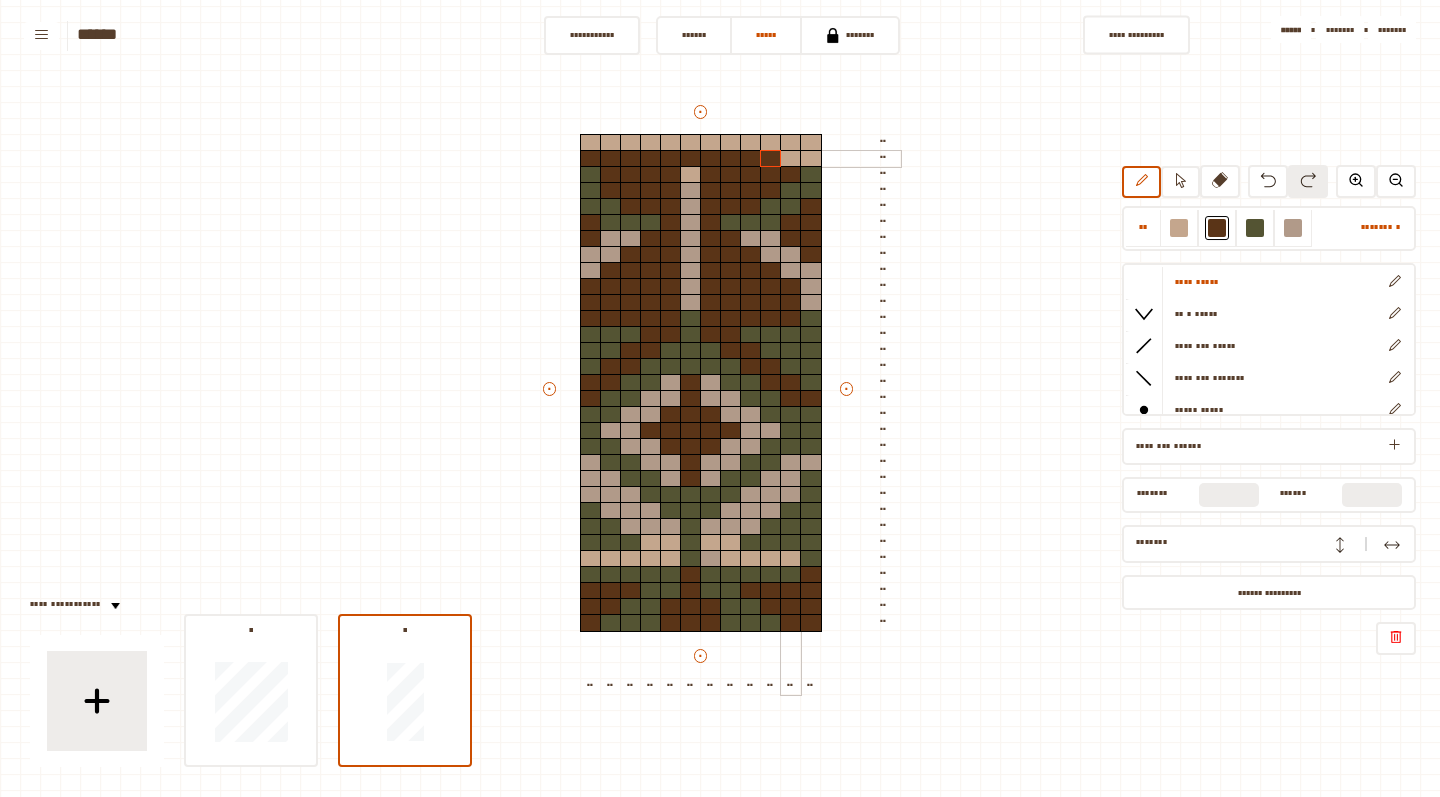 click at bounding box center [791, 159] 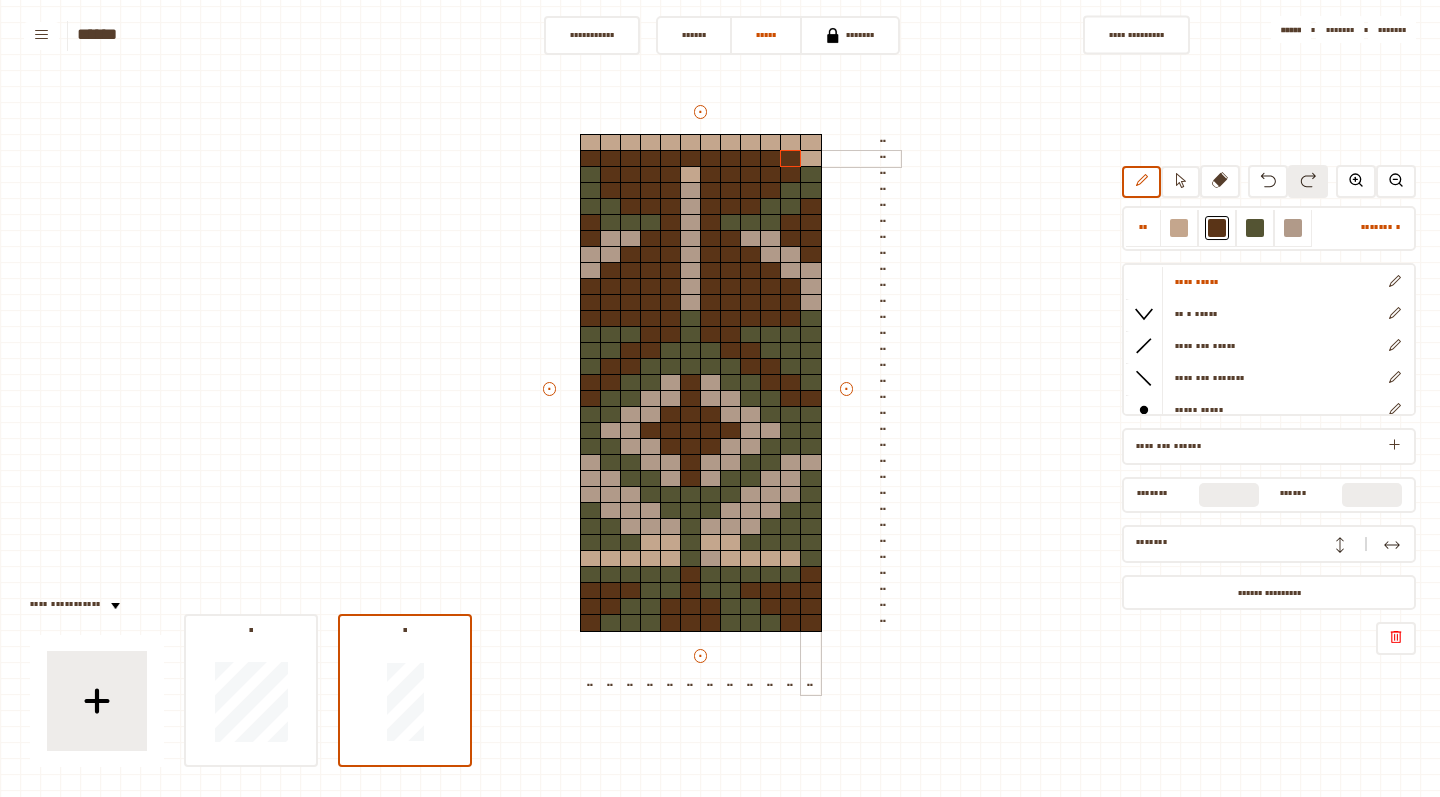 click at bounding box center [811, 159] 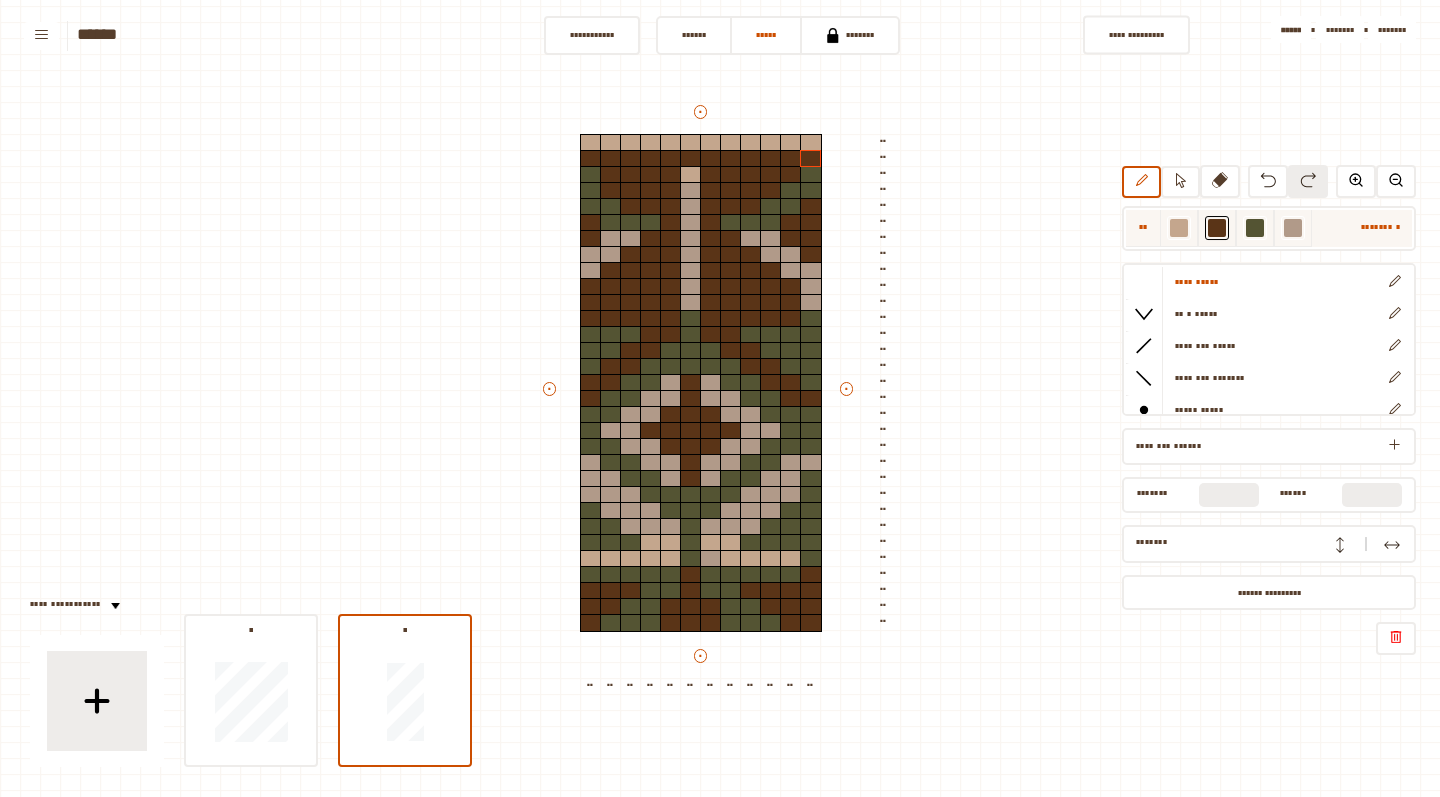 click at bounding box center [1179, 228] 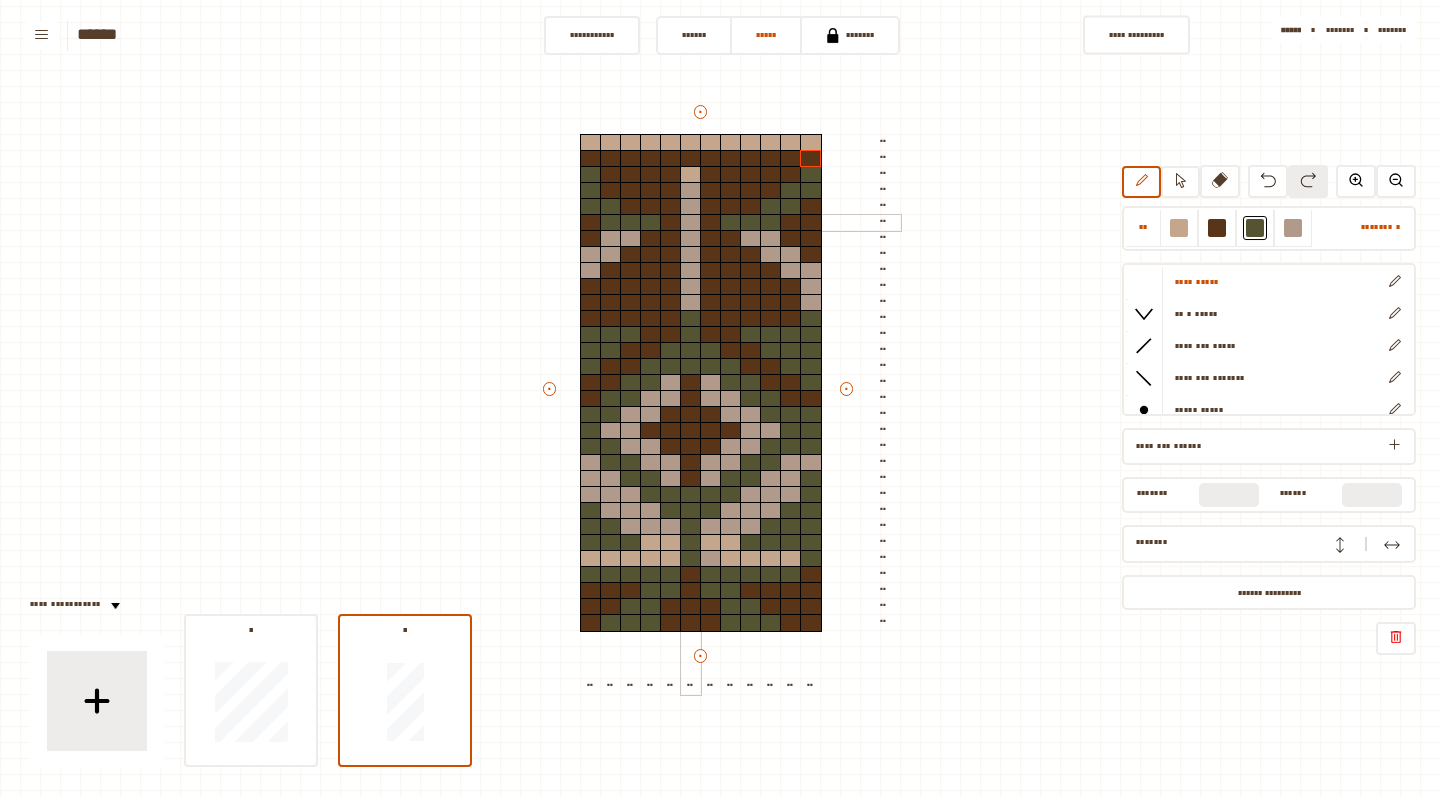 click at bounding box center (691, 223) 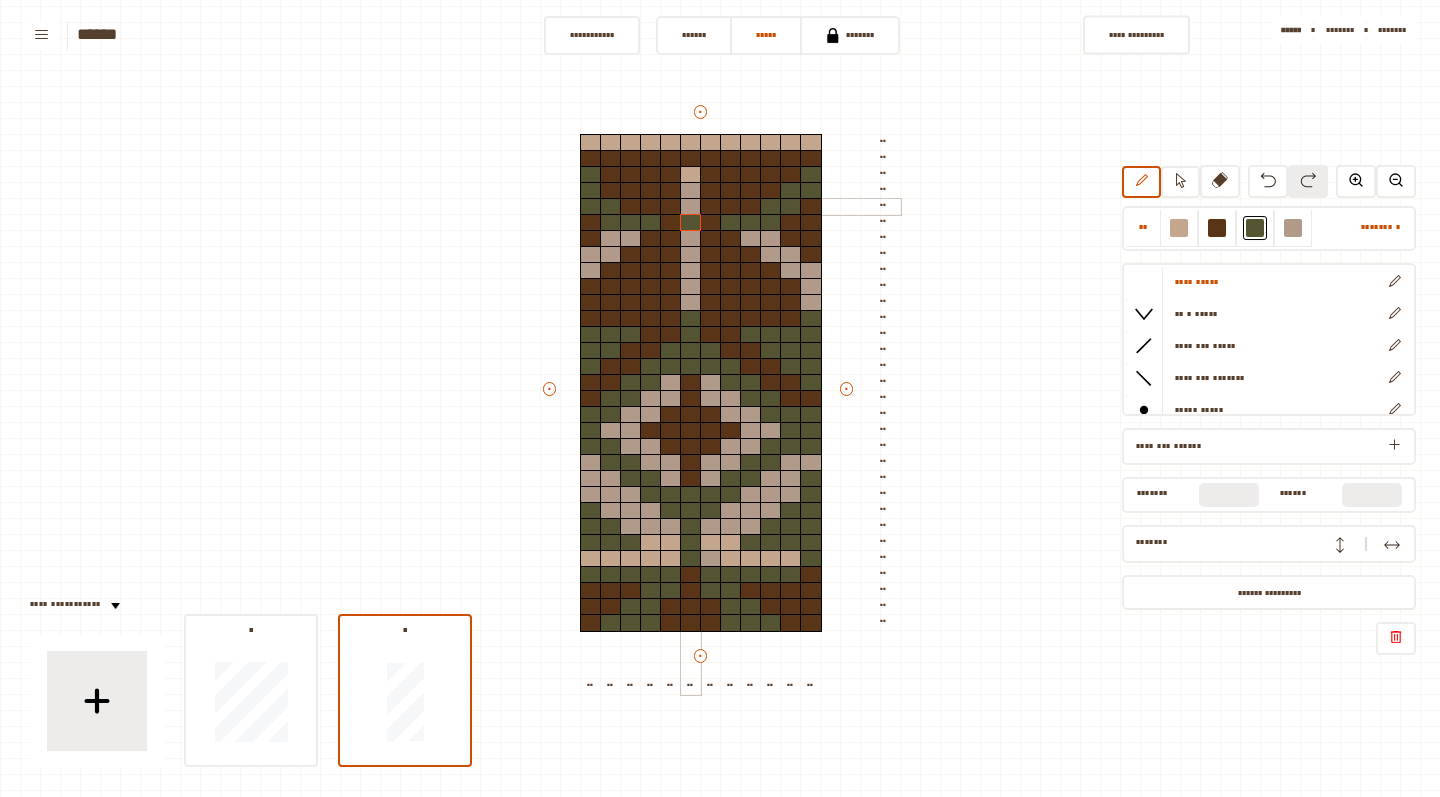 click at bounding box center [691, 207] 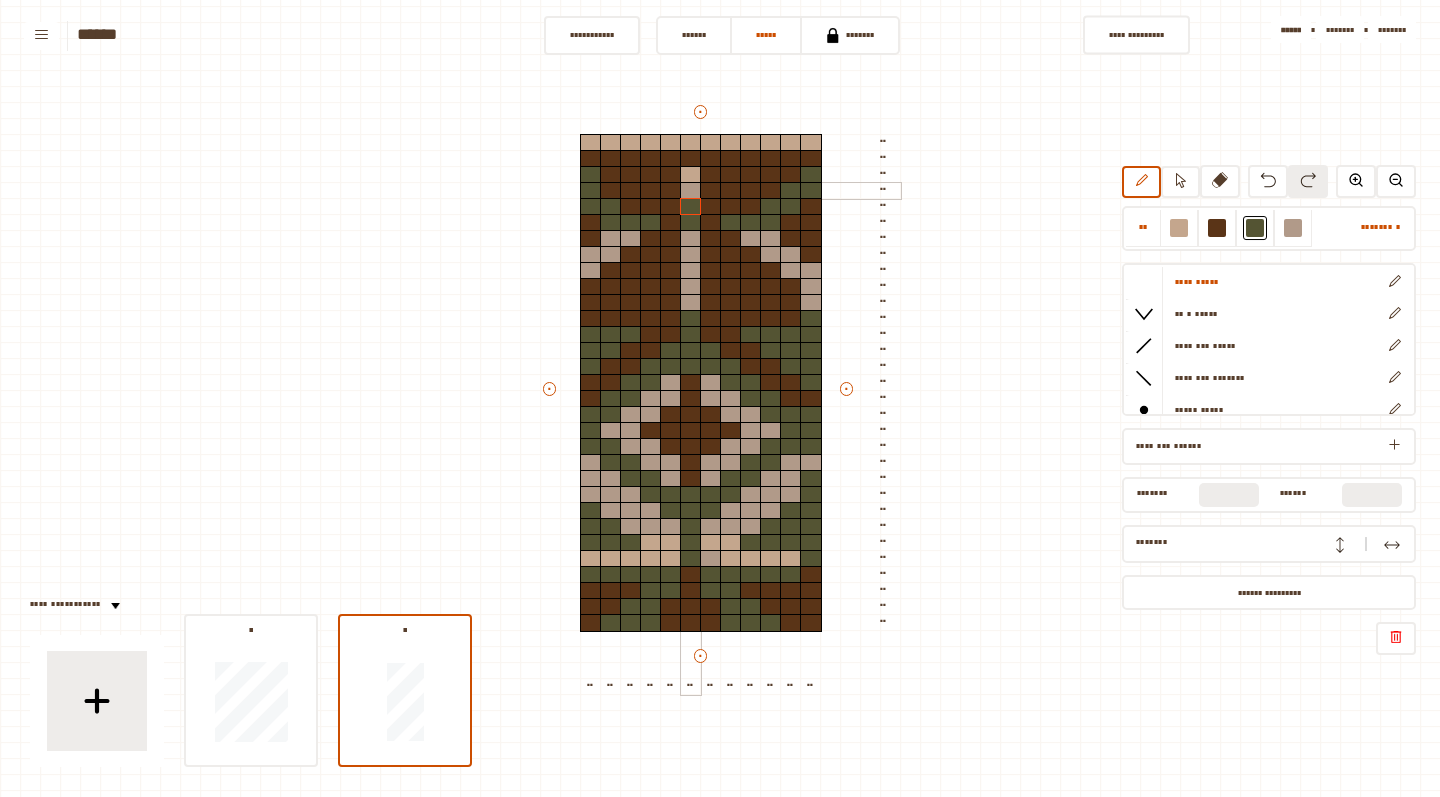 click at bounding box center (691, 191) 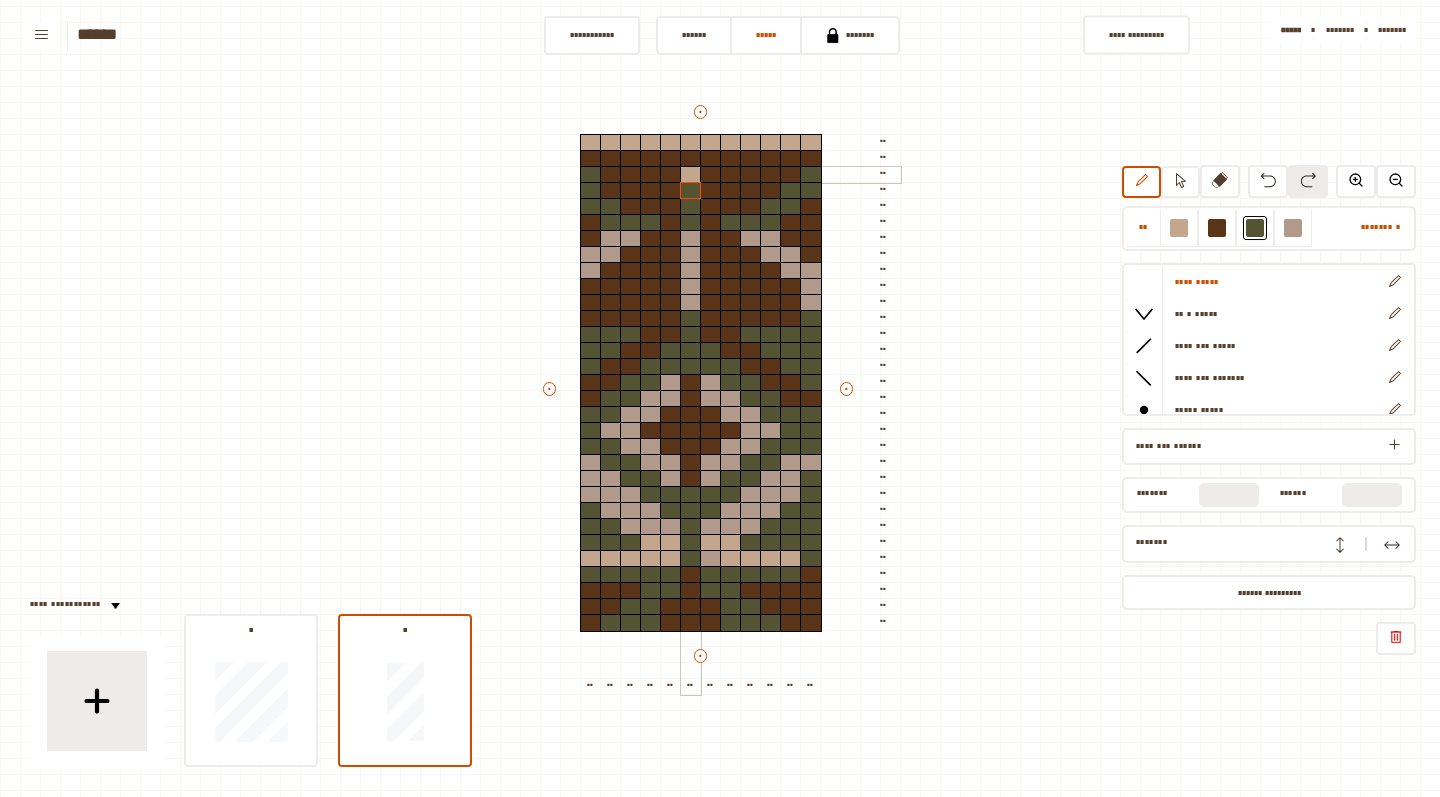 click at bounding box center [691, 175] 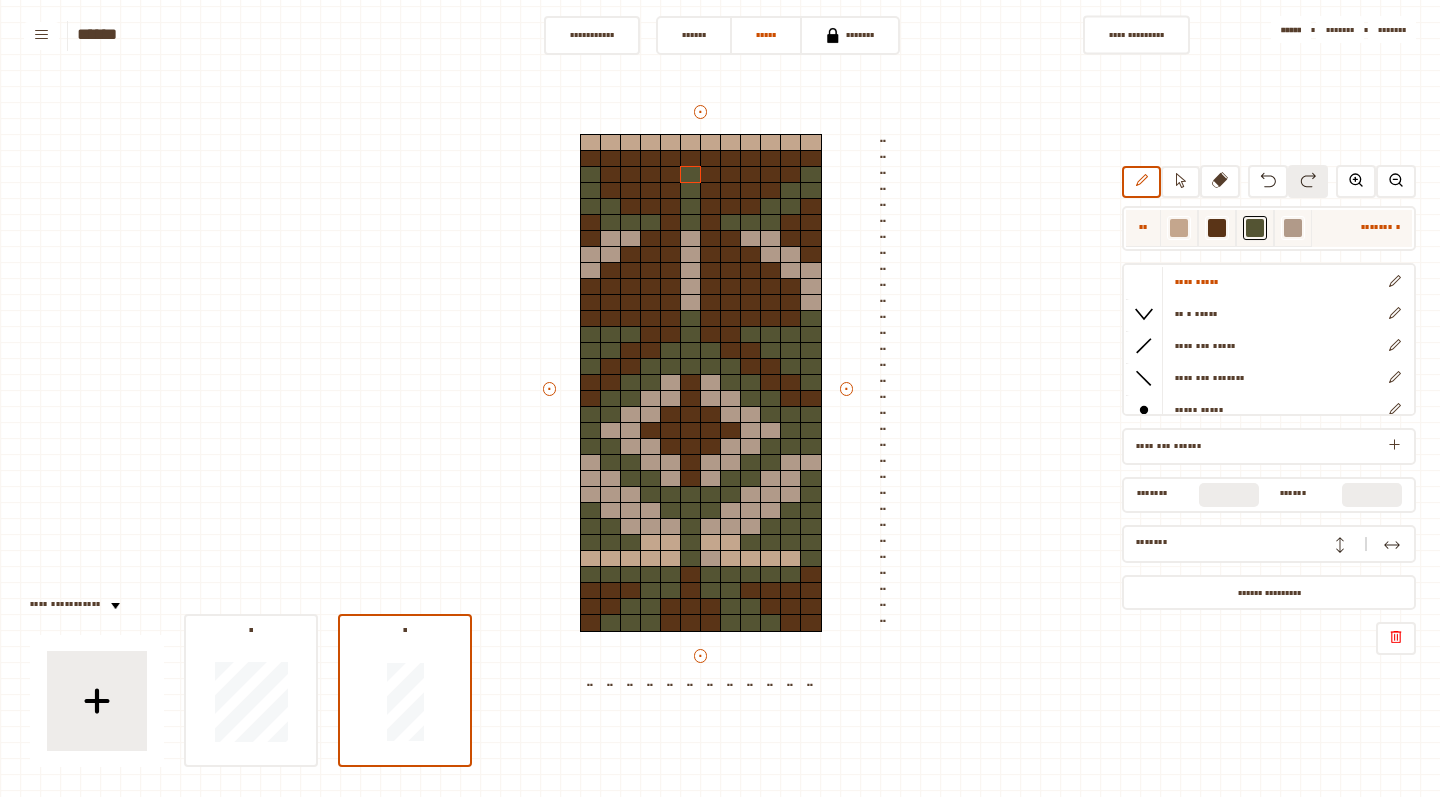click at bounding box center (1179, 228) 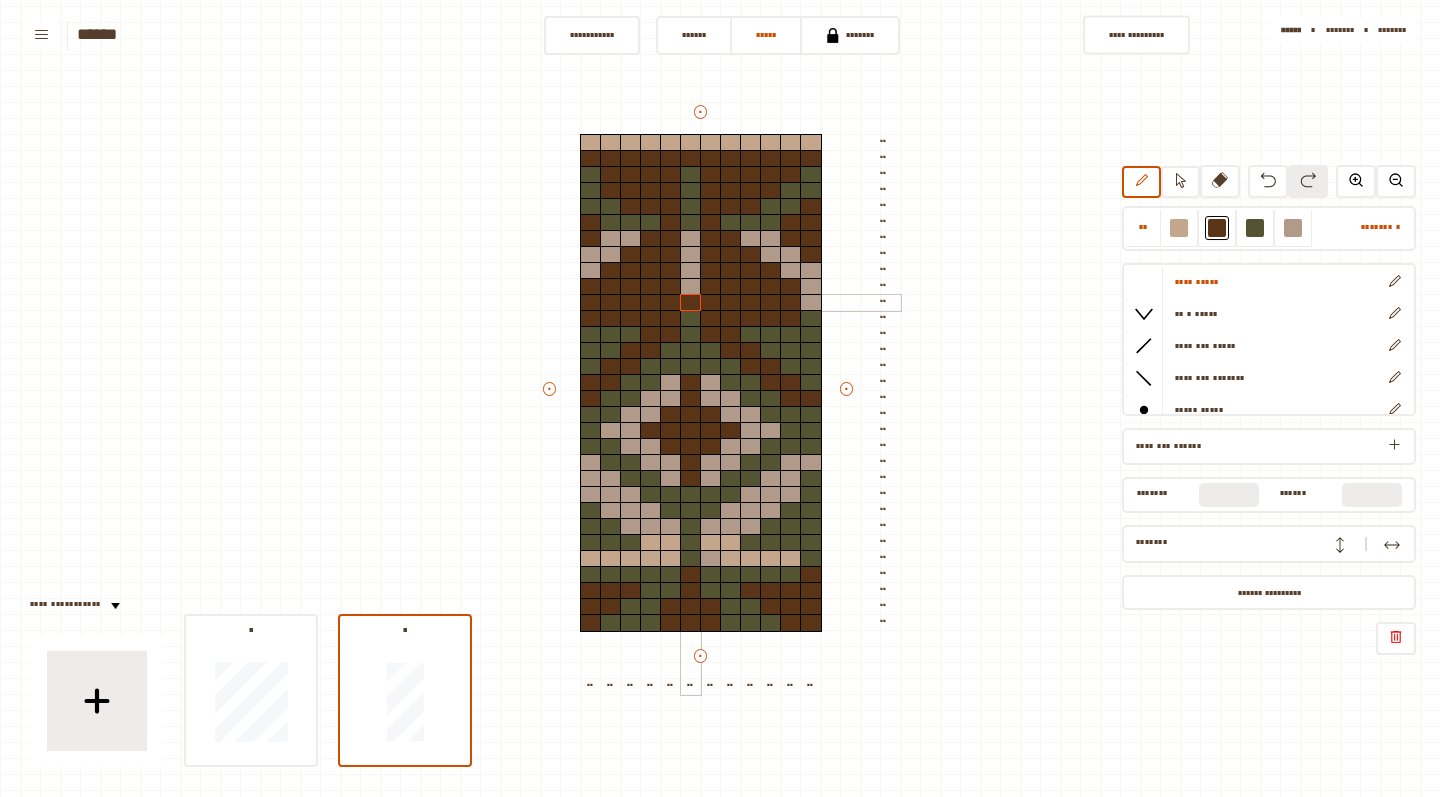 click at bounding box center (691, 303) 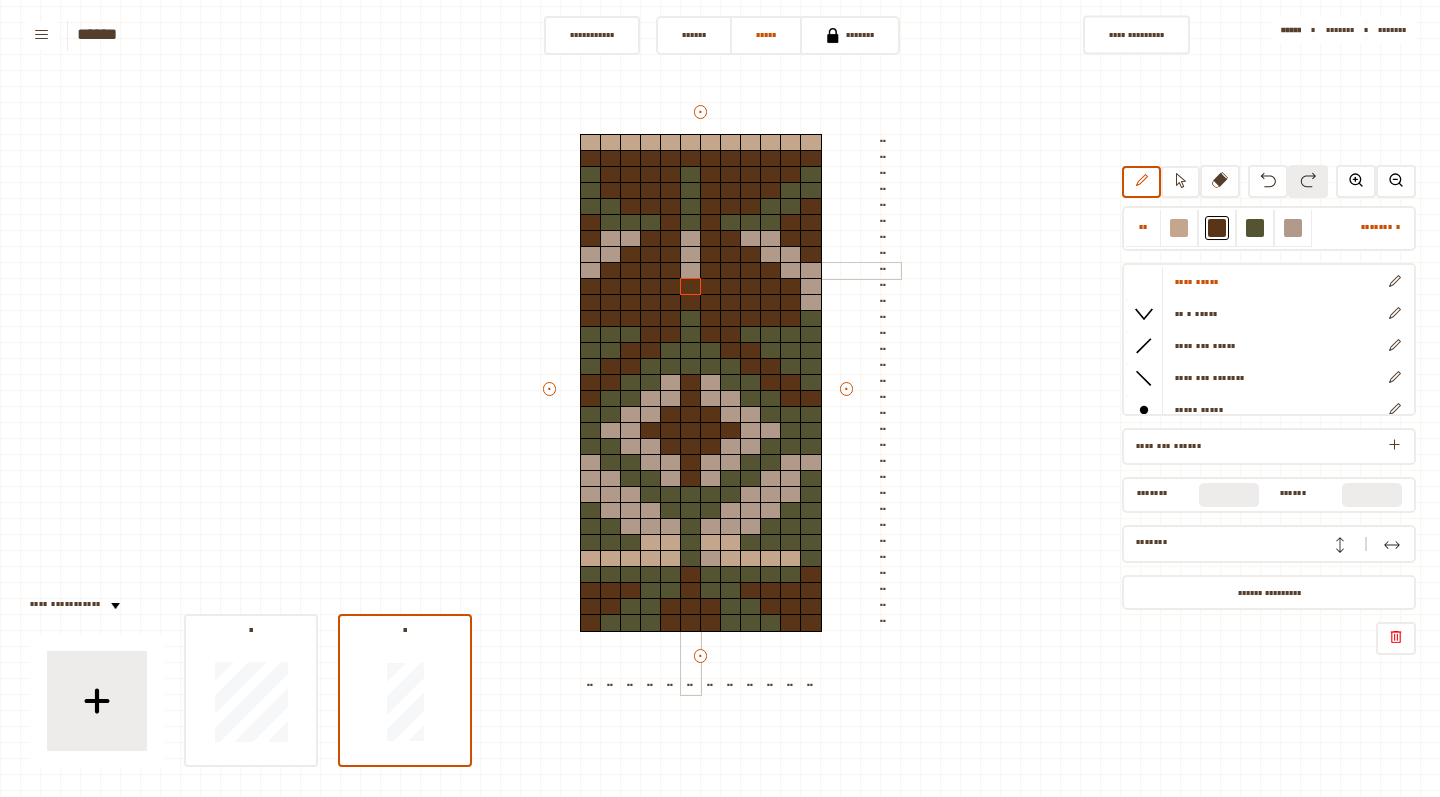click at bounding box center [691, 271] 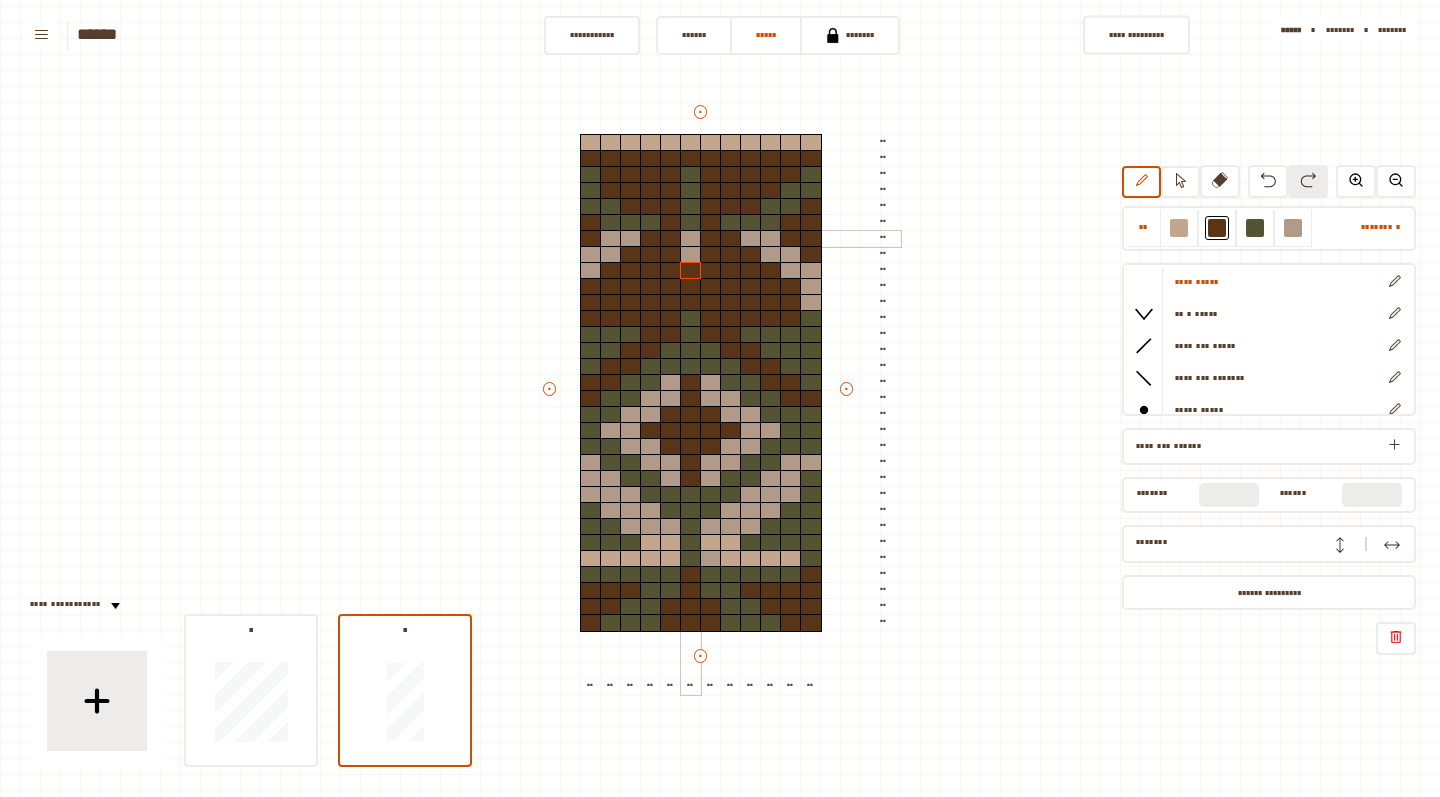 click at bounding box center [691, 239] 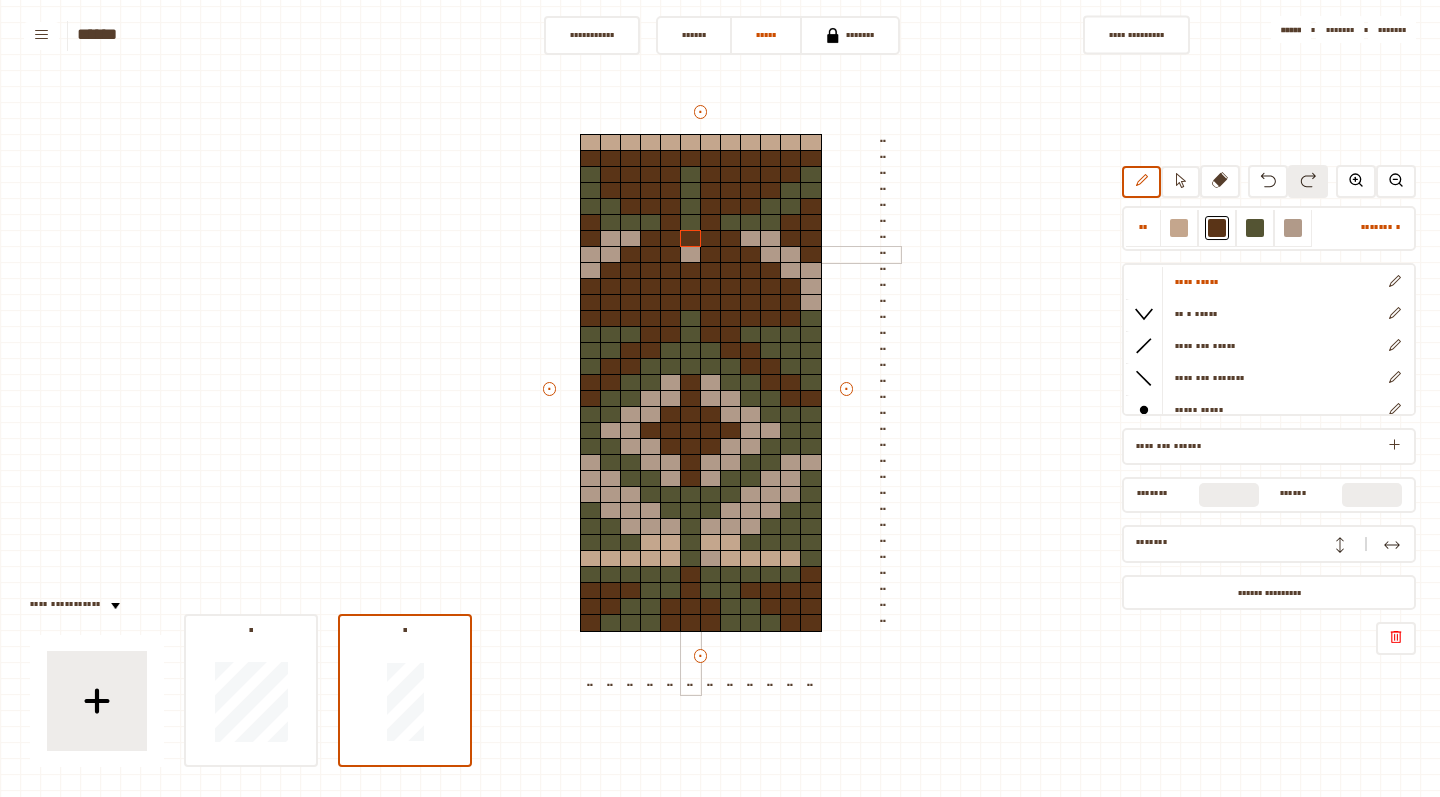 click at bounding box center (691, 255) 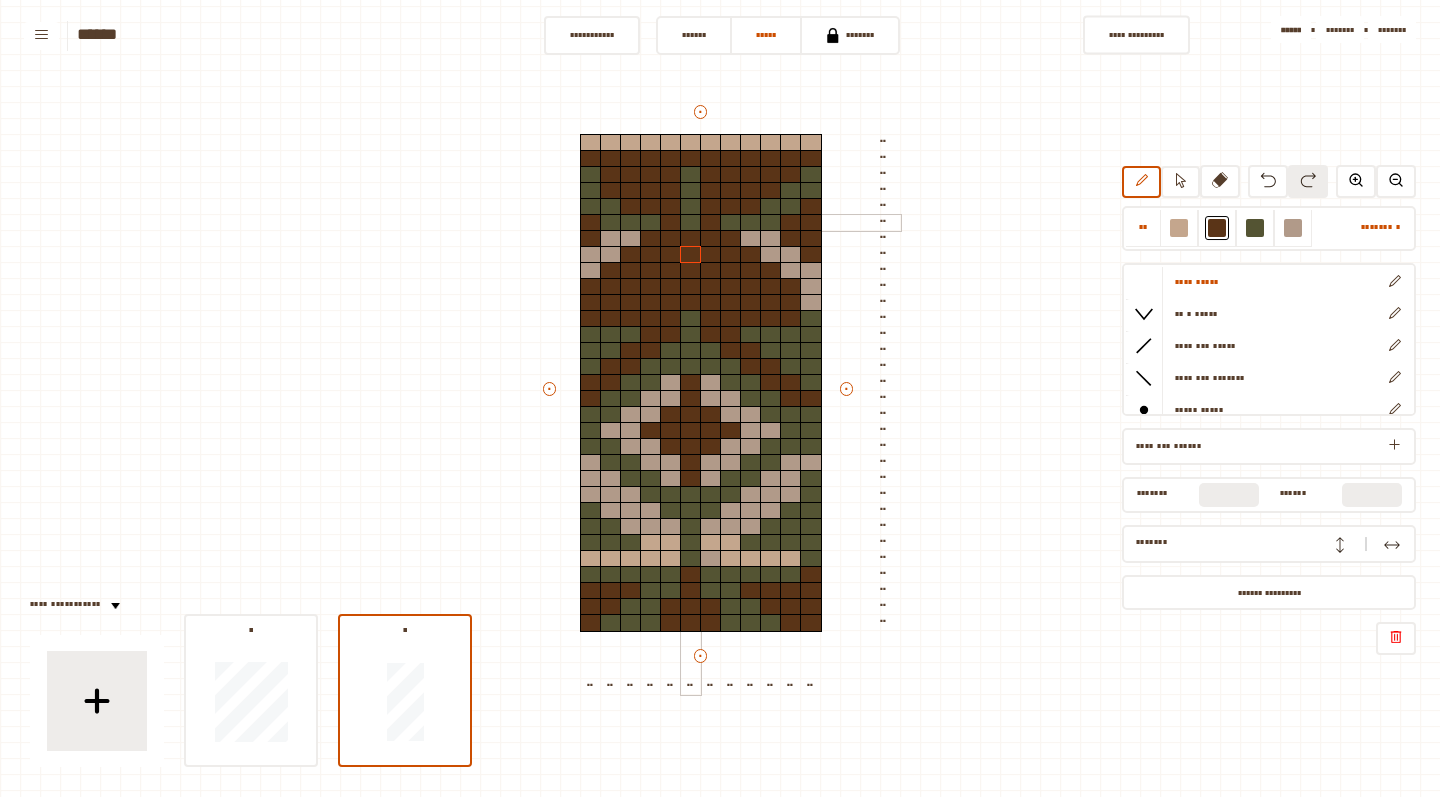 click at bounding box center [691, 207] 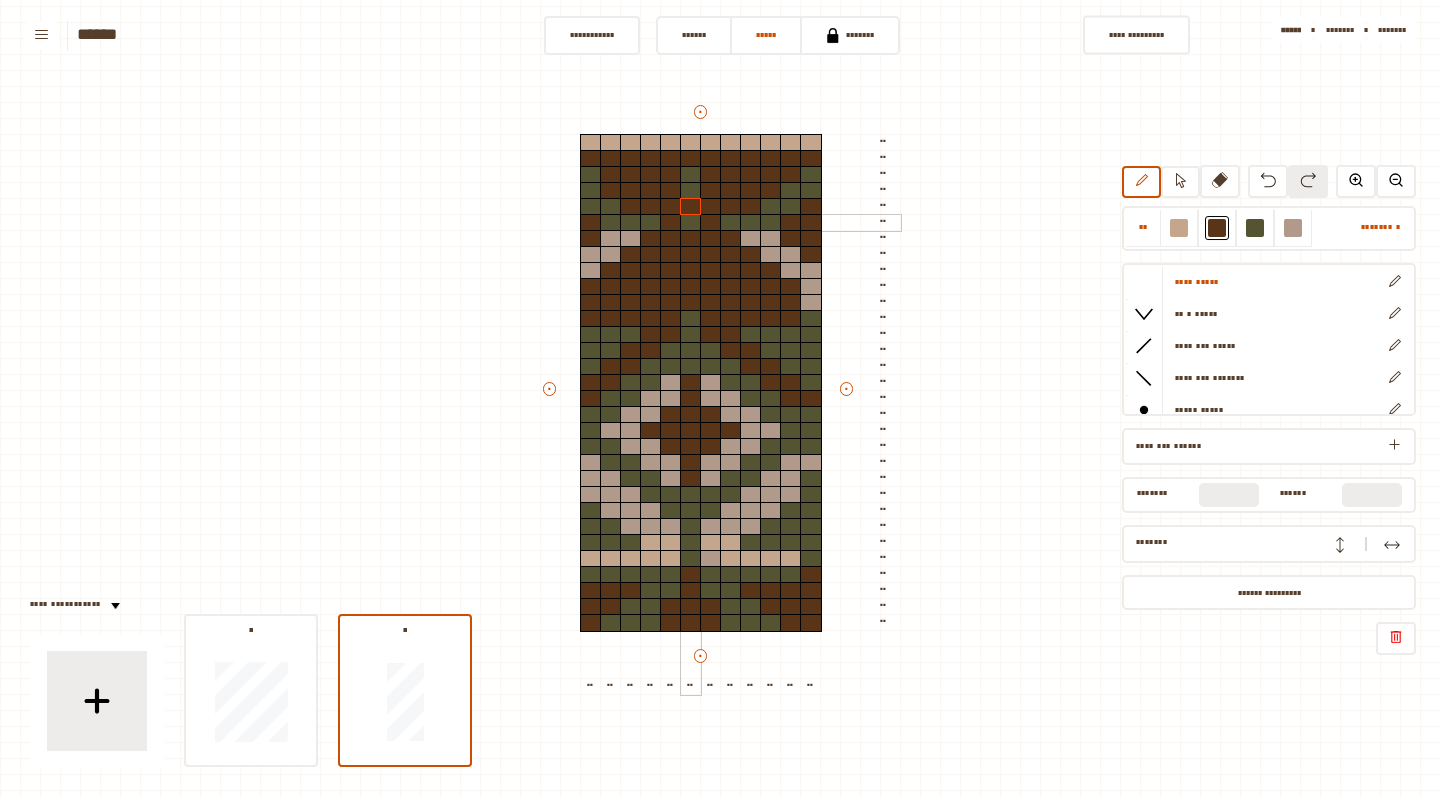 click at bounding box center (691, 223) 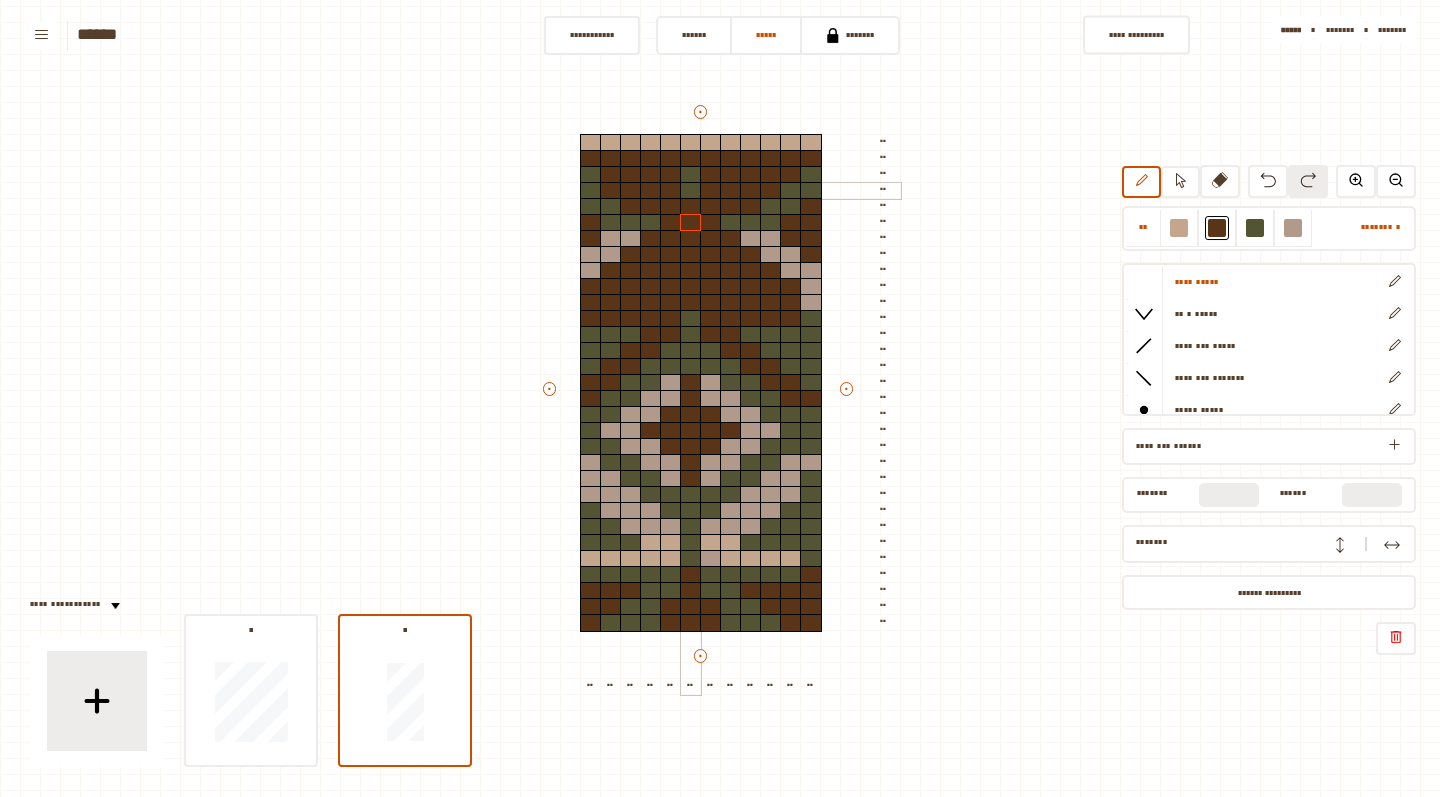 click at bounding box center (691, 191) 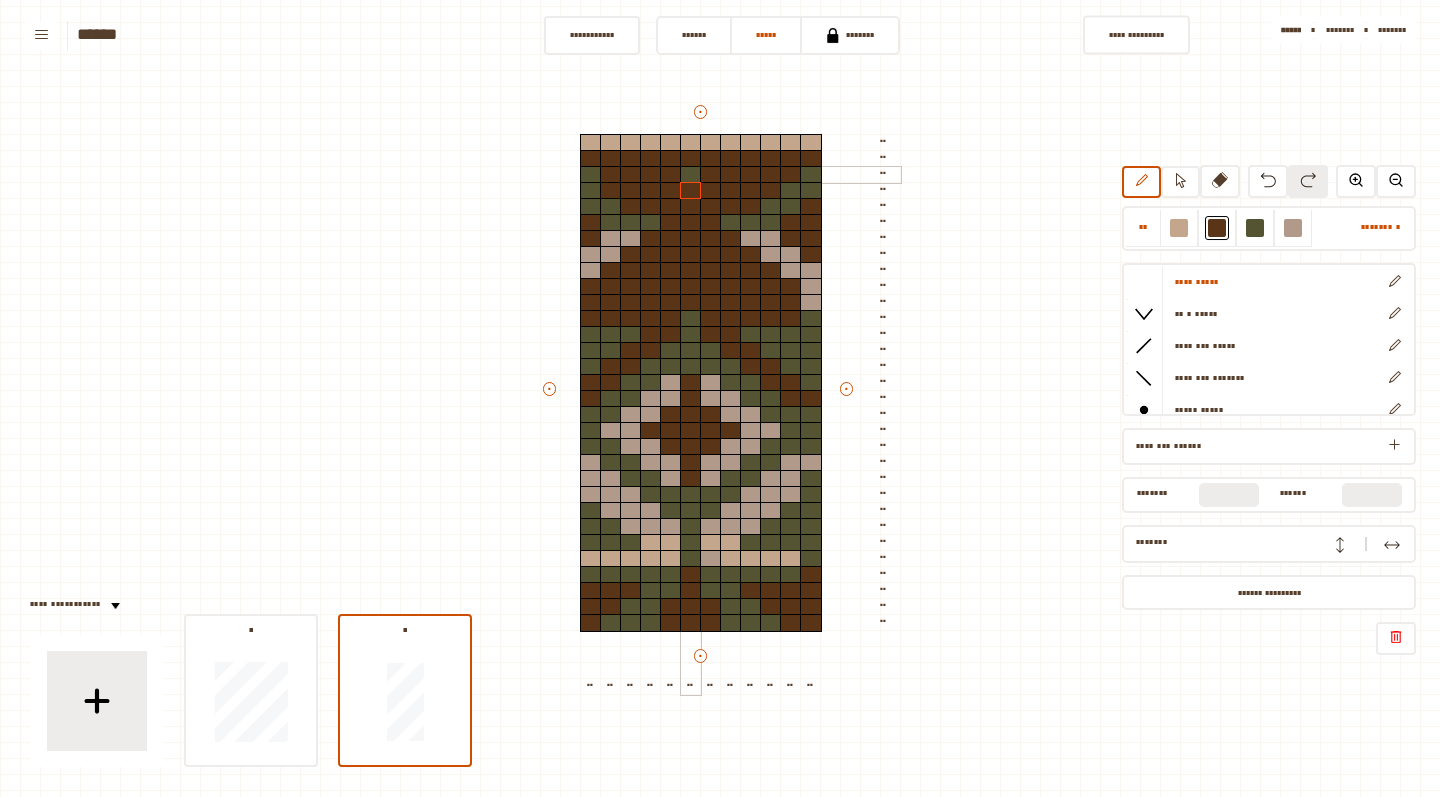 click at bounding box center [691, 175] 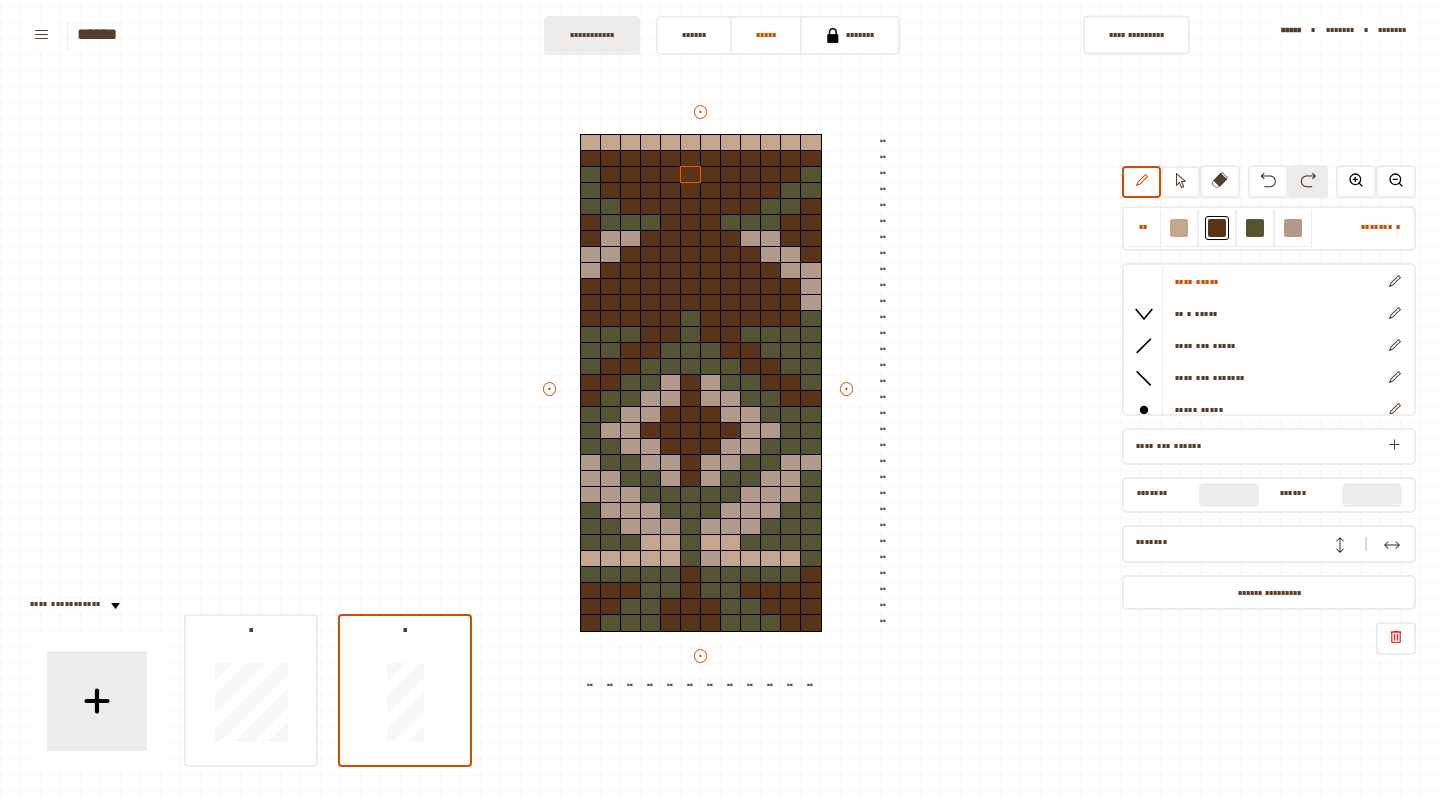 click on "•••••••••••" at bounding box center [592, 35] 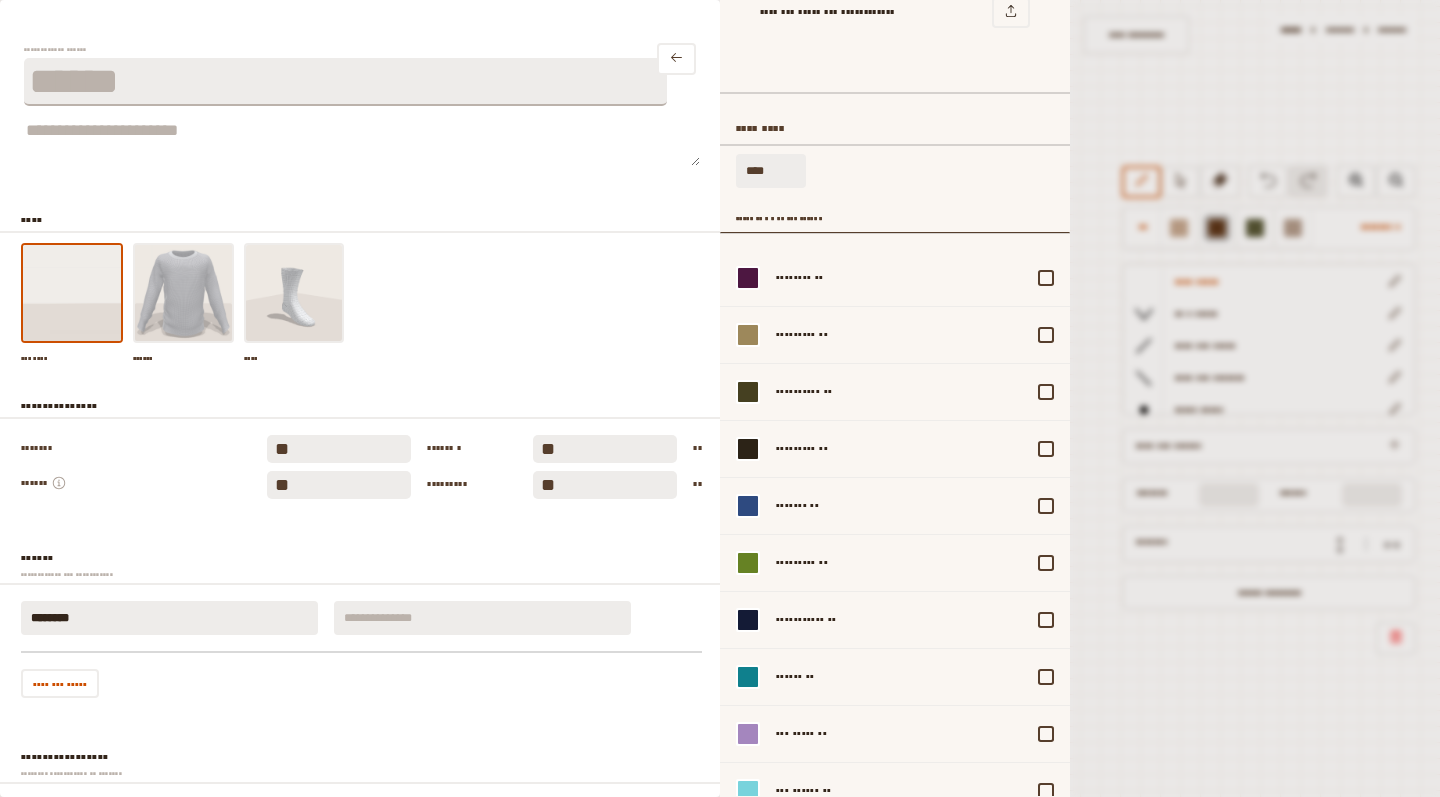 click at bounding box center [184, 293] 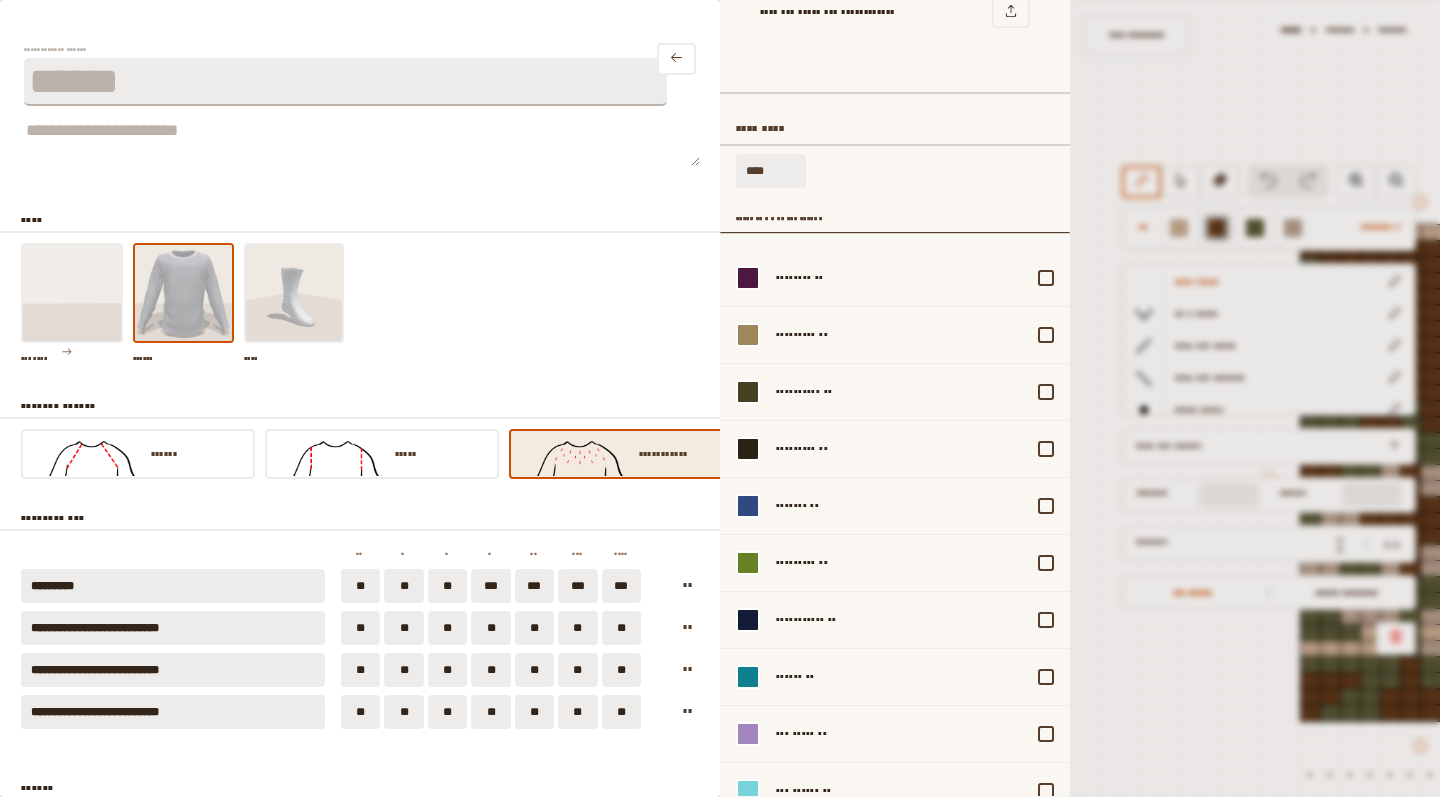 click at bounding box center (184, 293) 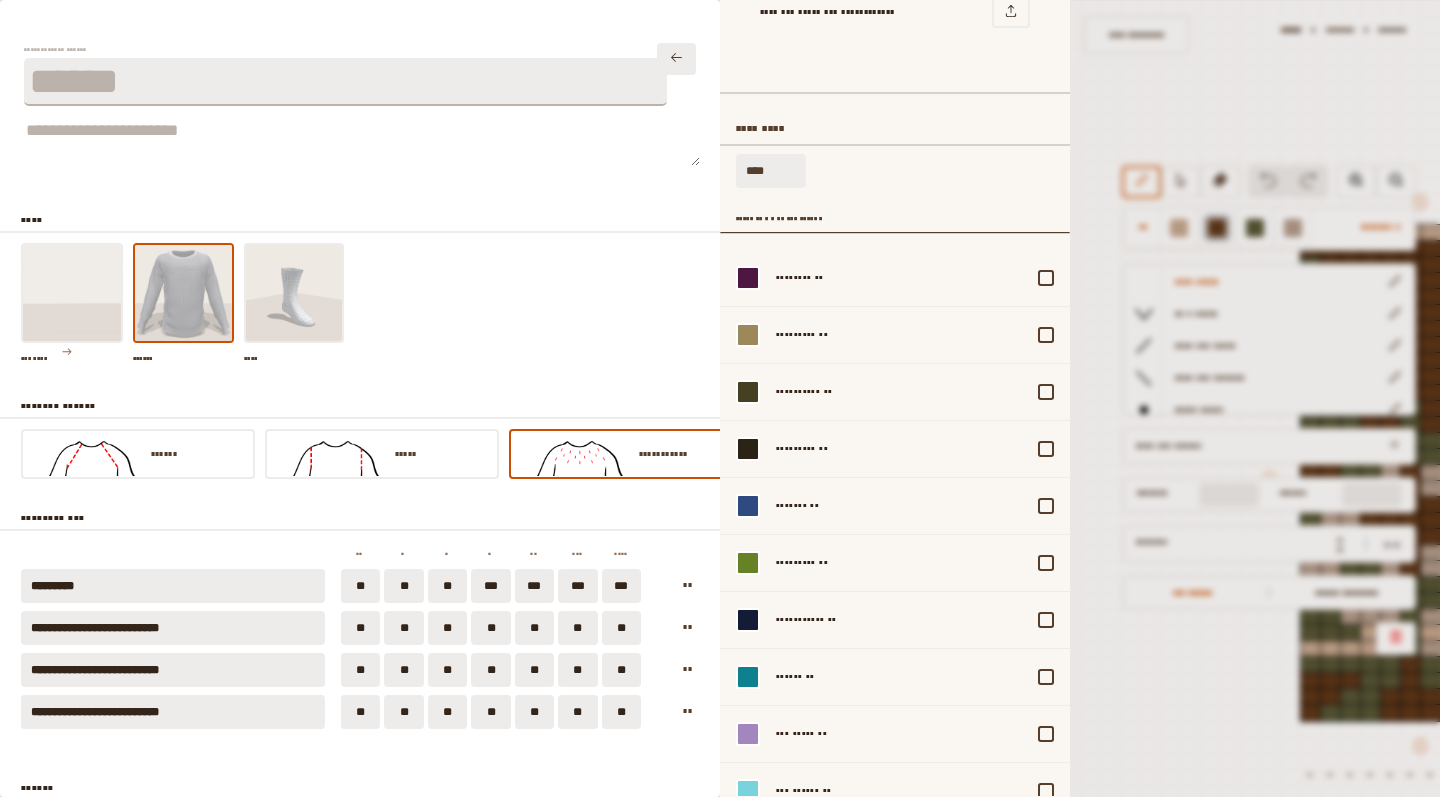click at bounding box center (676, 57) 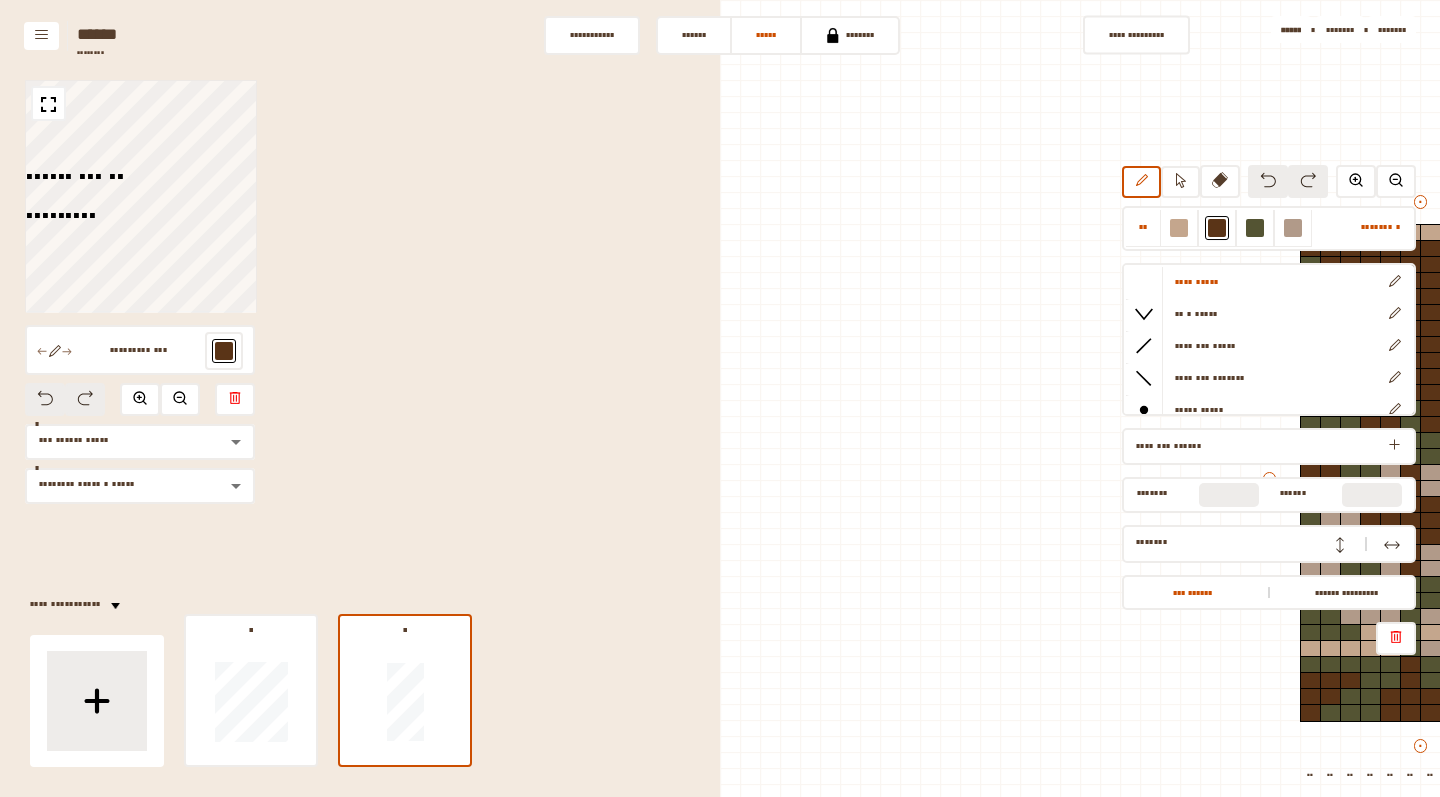 scroll, scrollTop: 90, scrollLeft: 540, axis: both 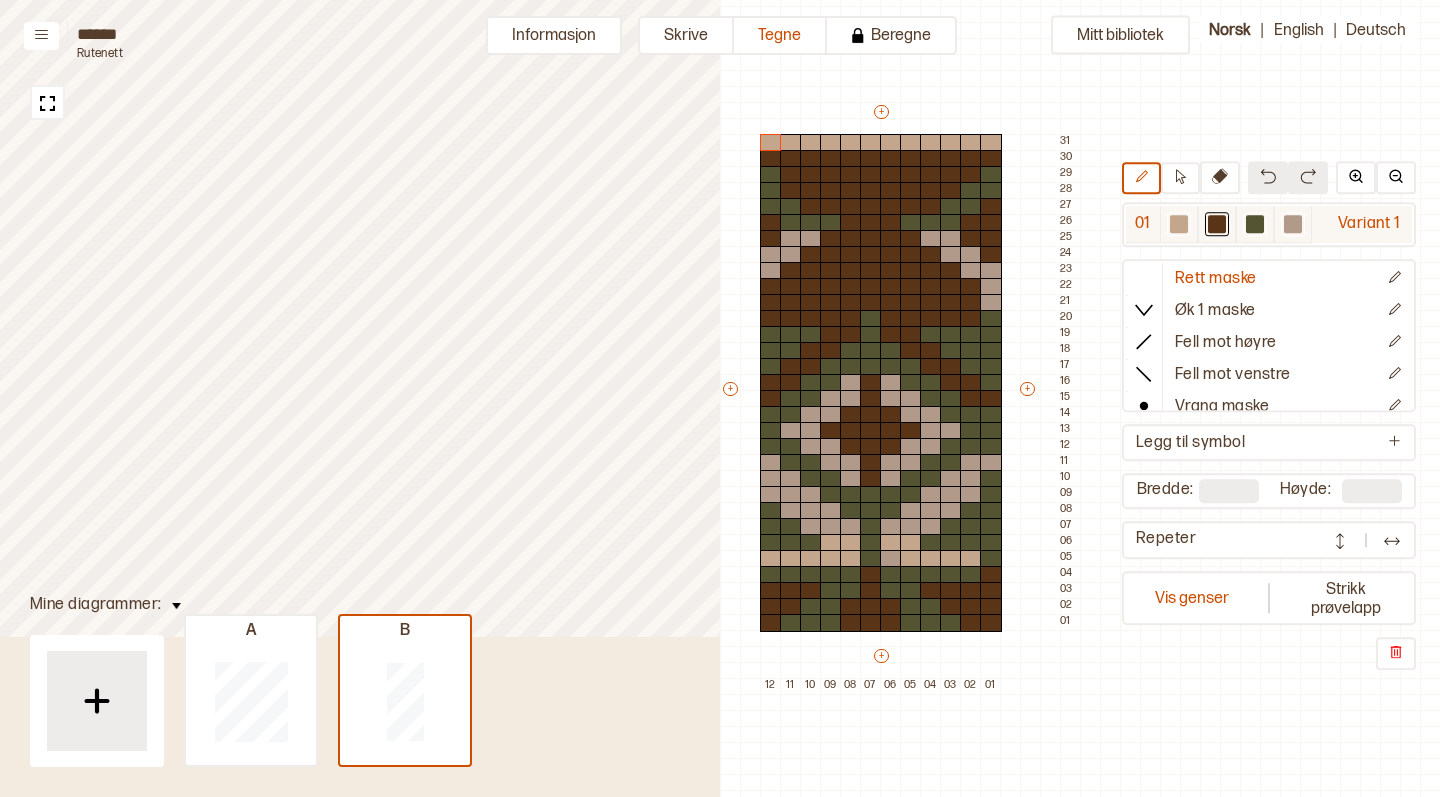 click at bounding box center [1179, 224] 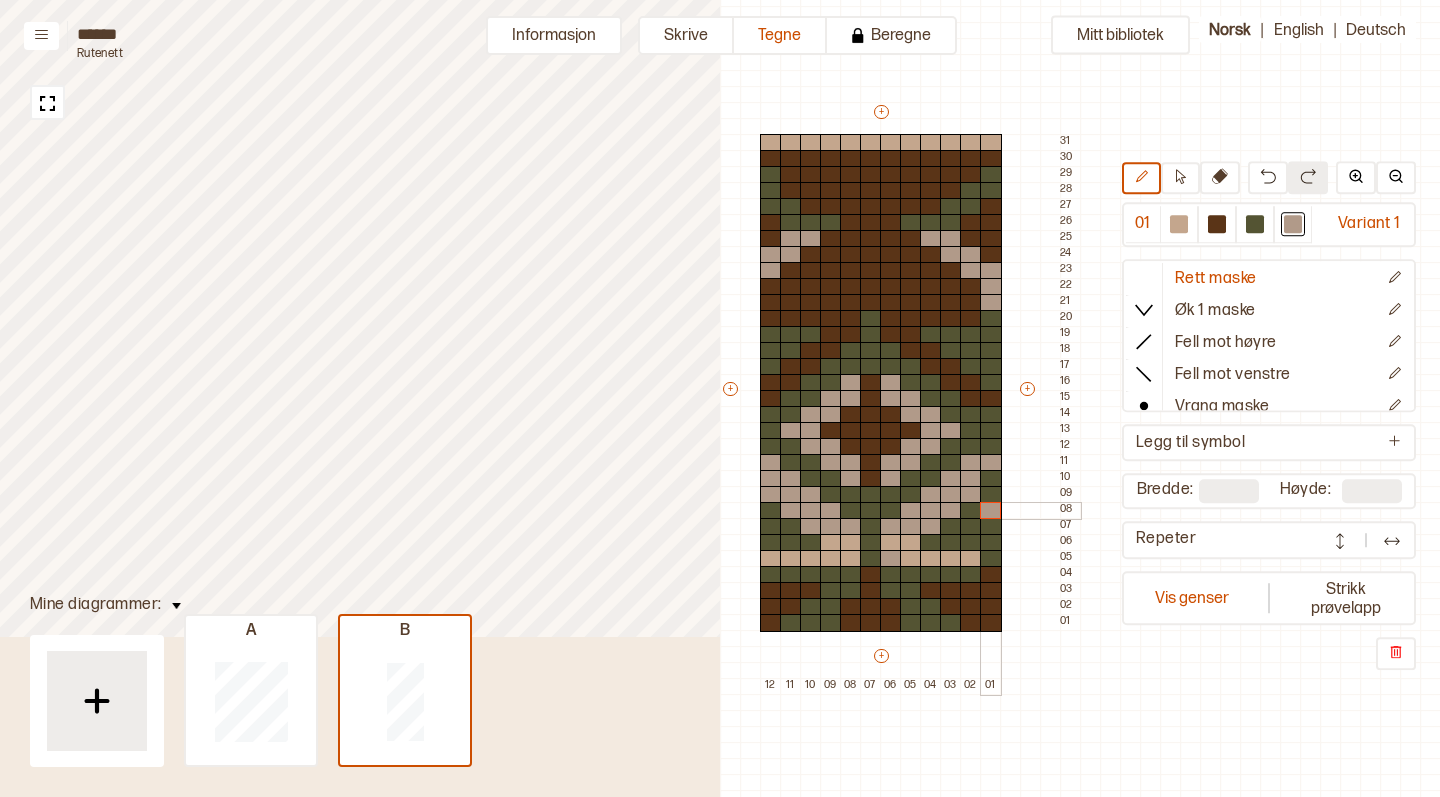 click at bounding box center (991, 511) 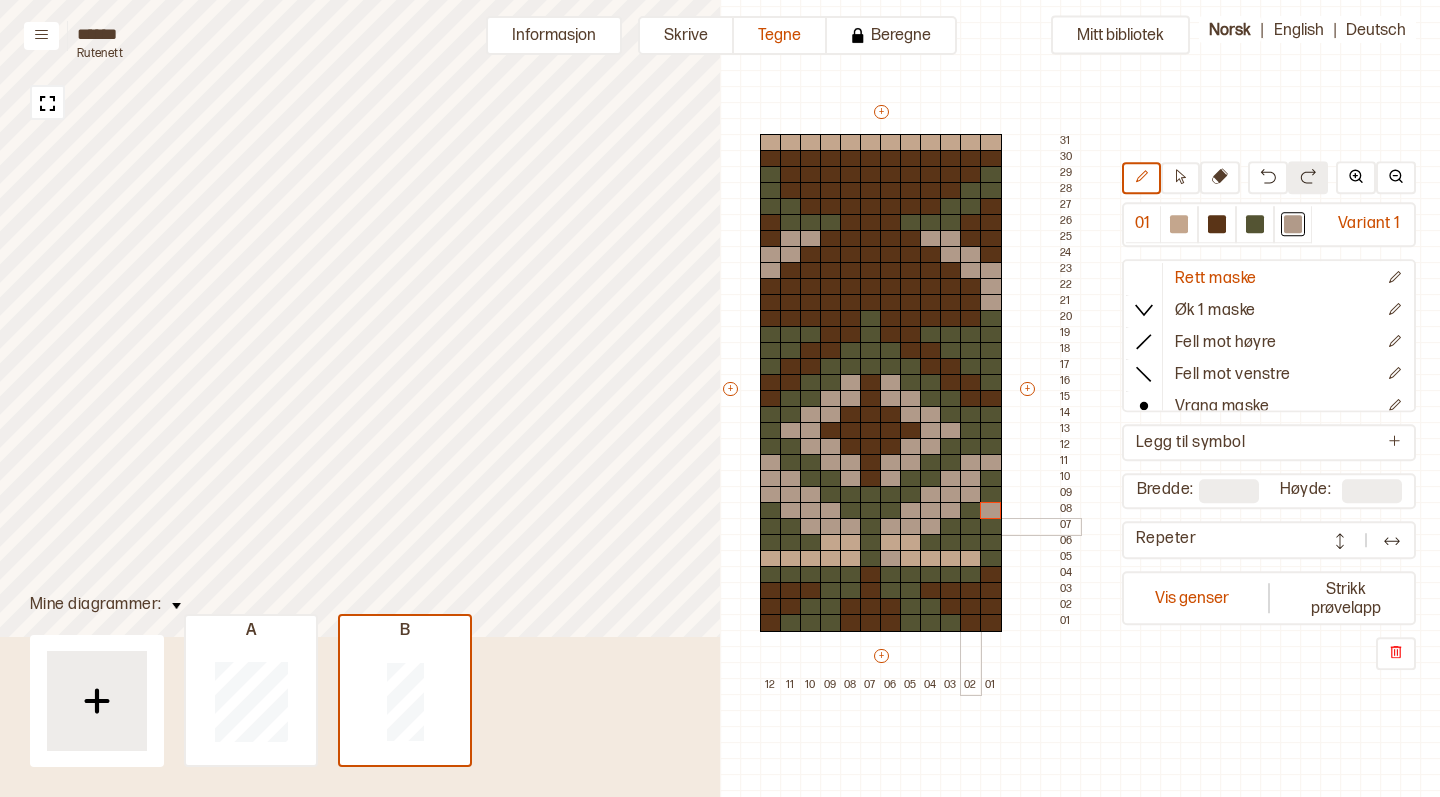 click at bounding box center [971, 527] 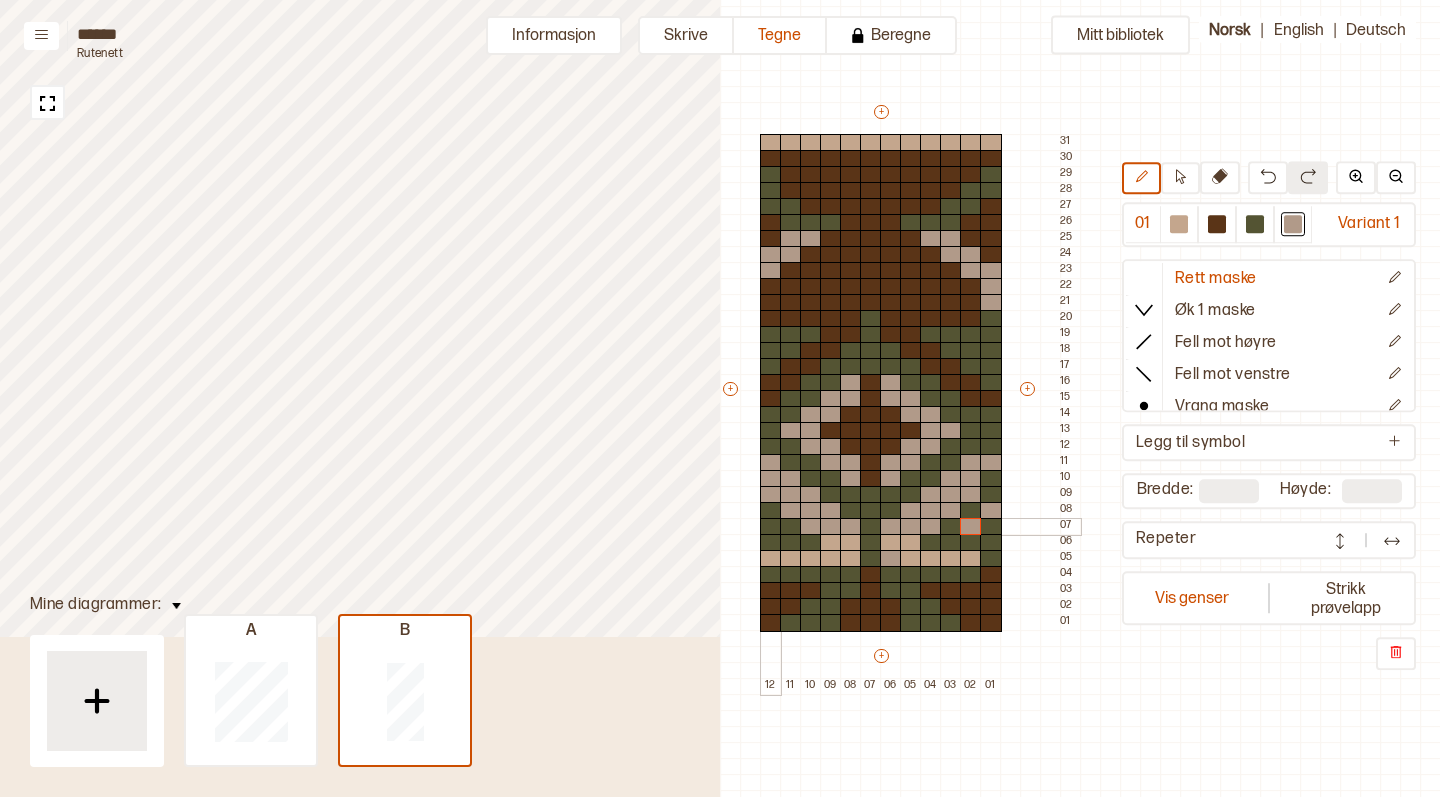 click at bounding box center (771, 527) 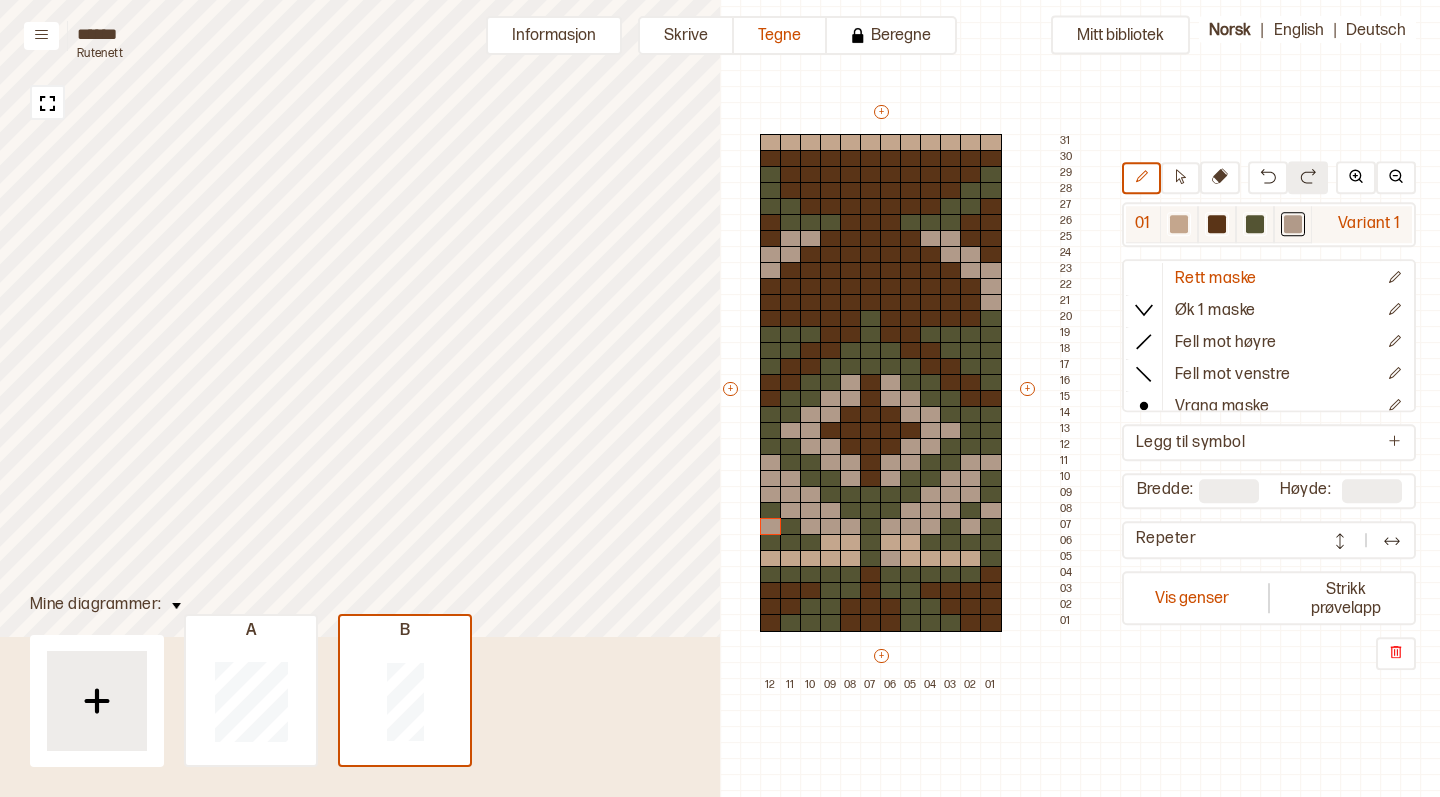 click at bounding box center [1179, 224] 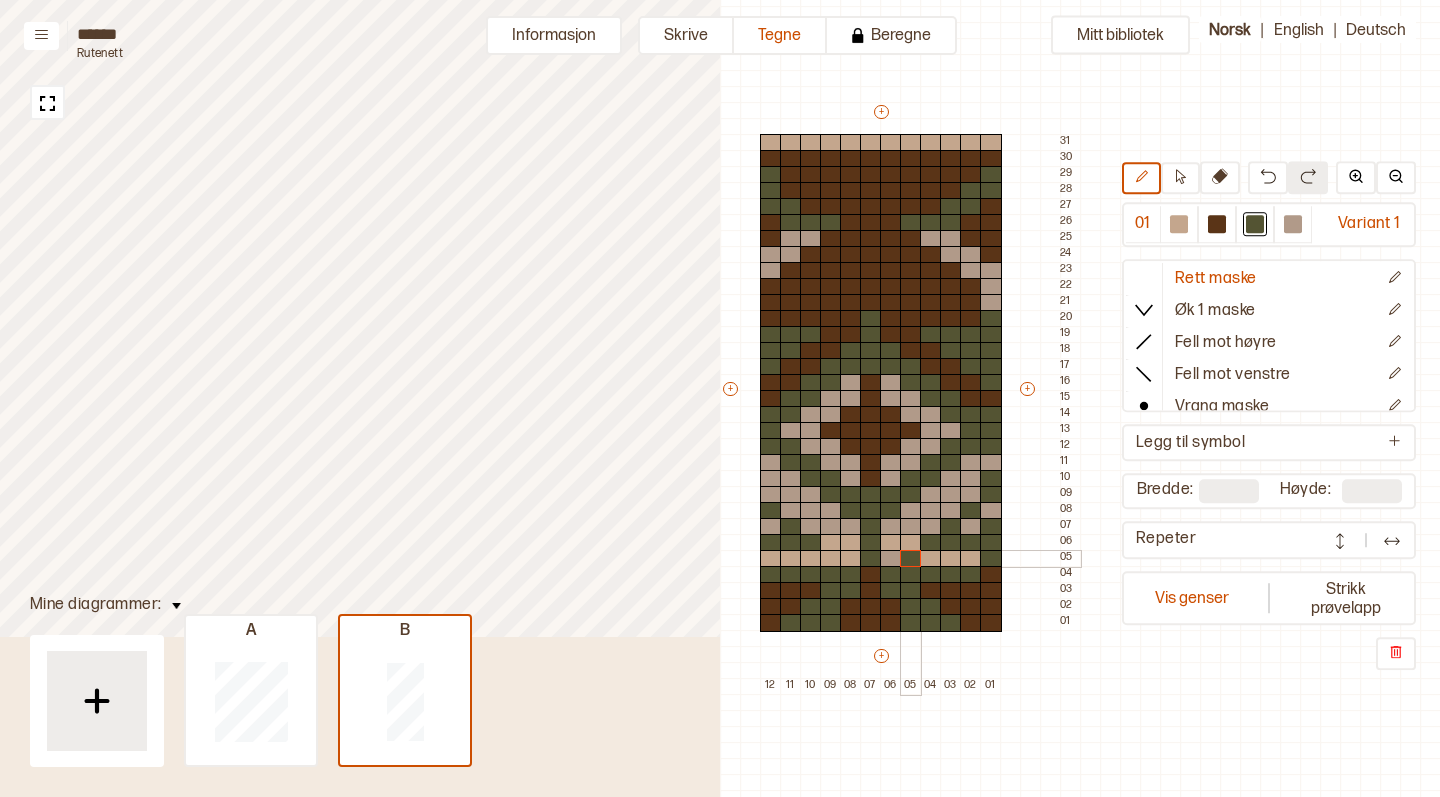 click at bounding box center [911, 559] 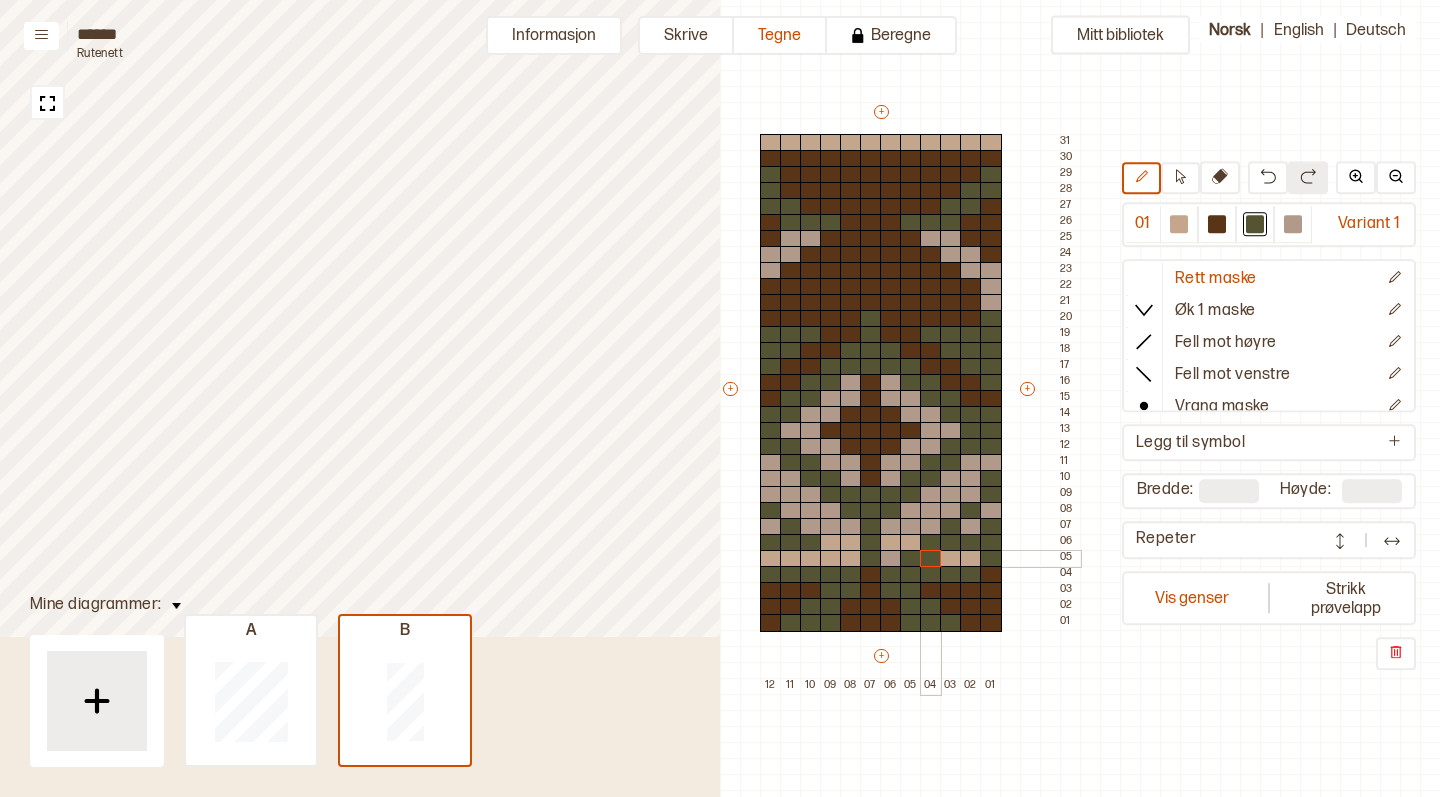 click at bounding box center (931, 559) 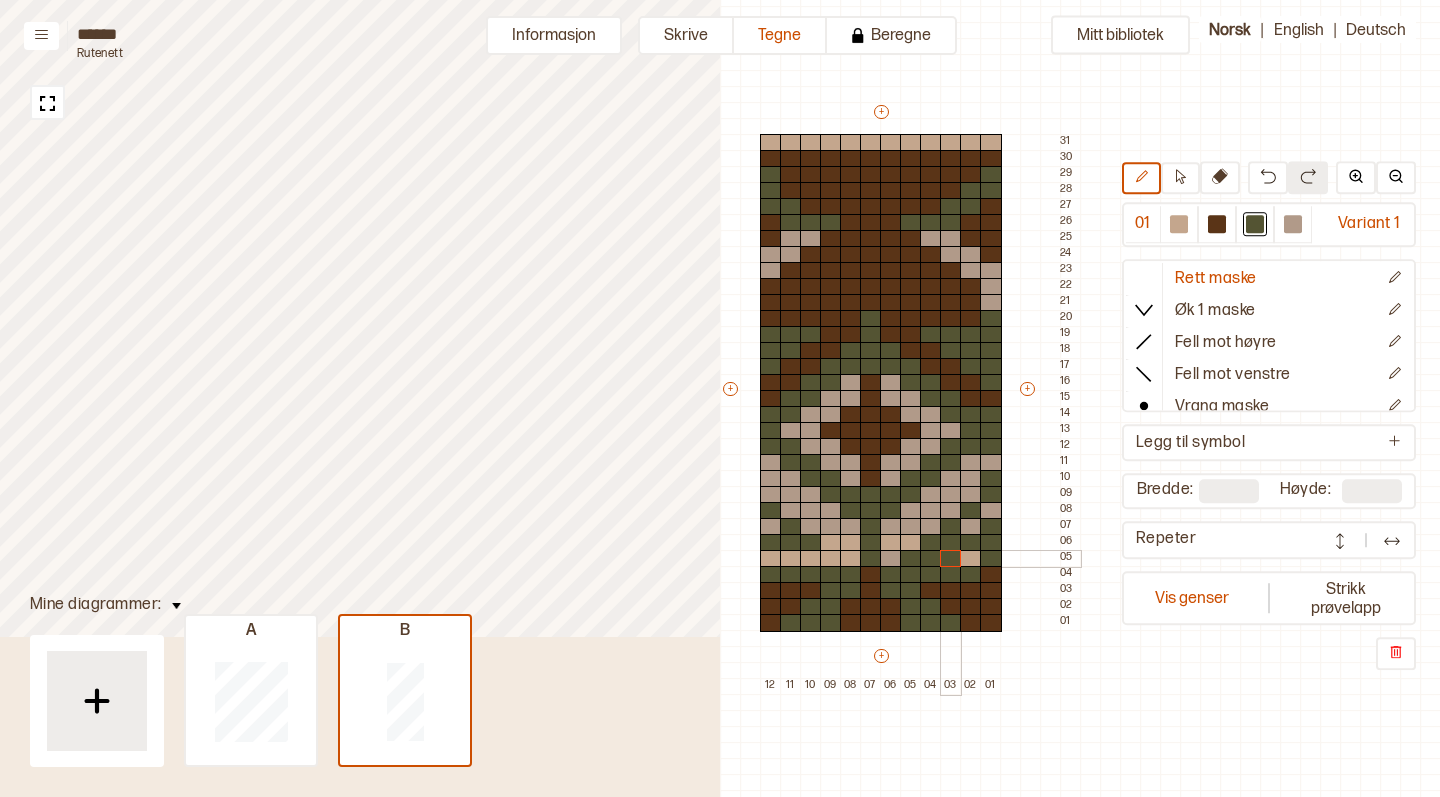 click at bounding box center (951, 559) 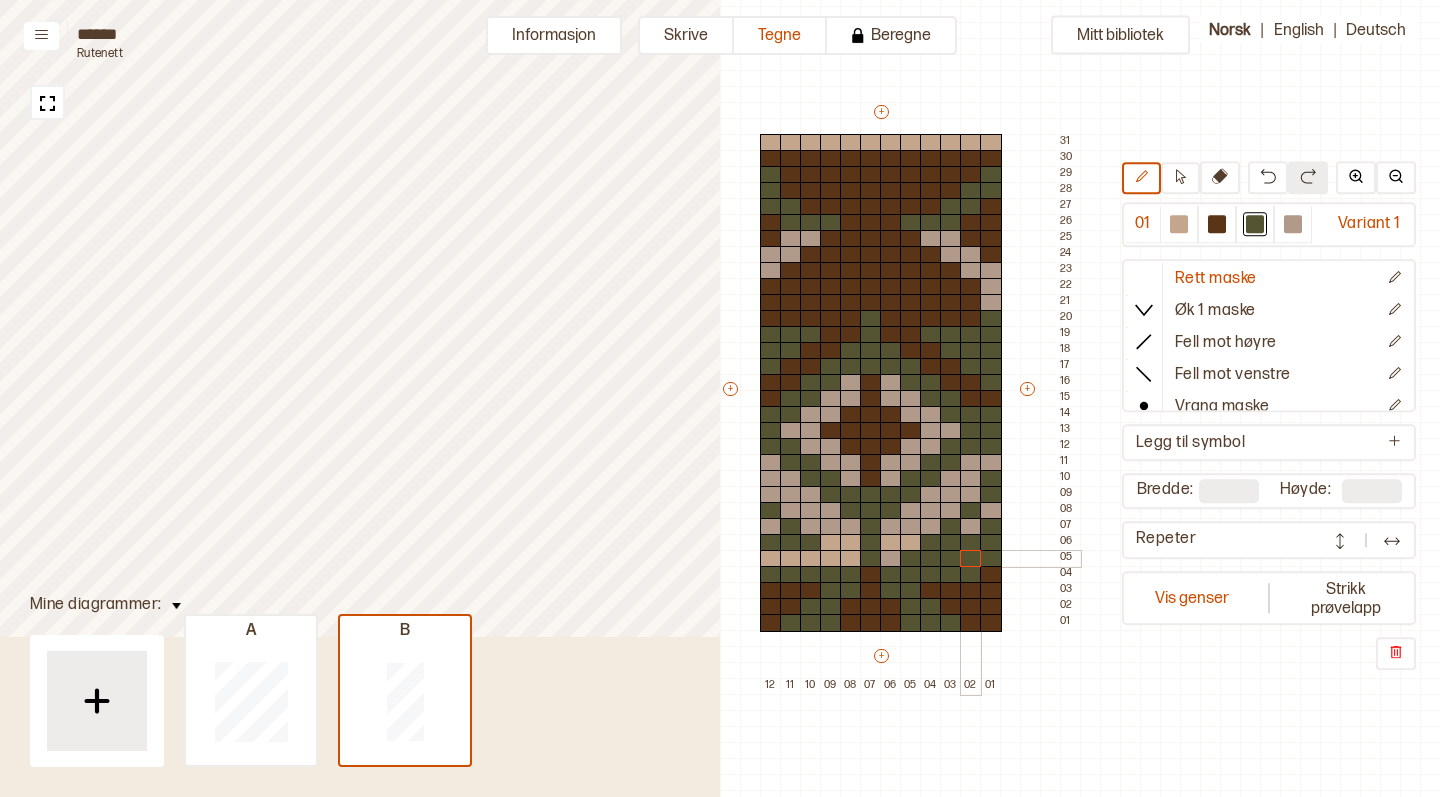 click at bounding box center [971, 559] 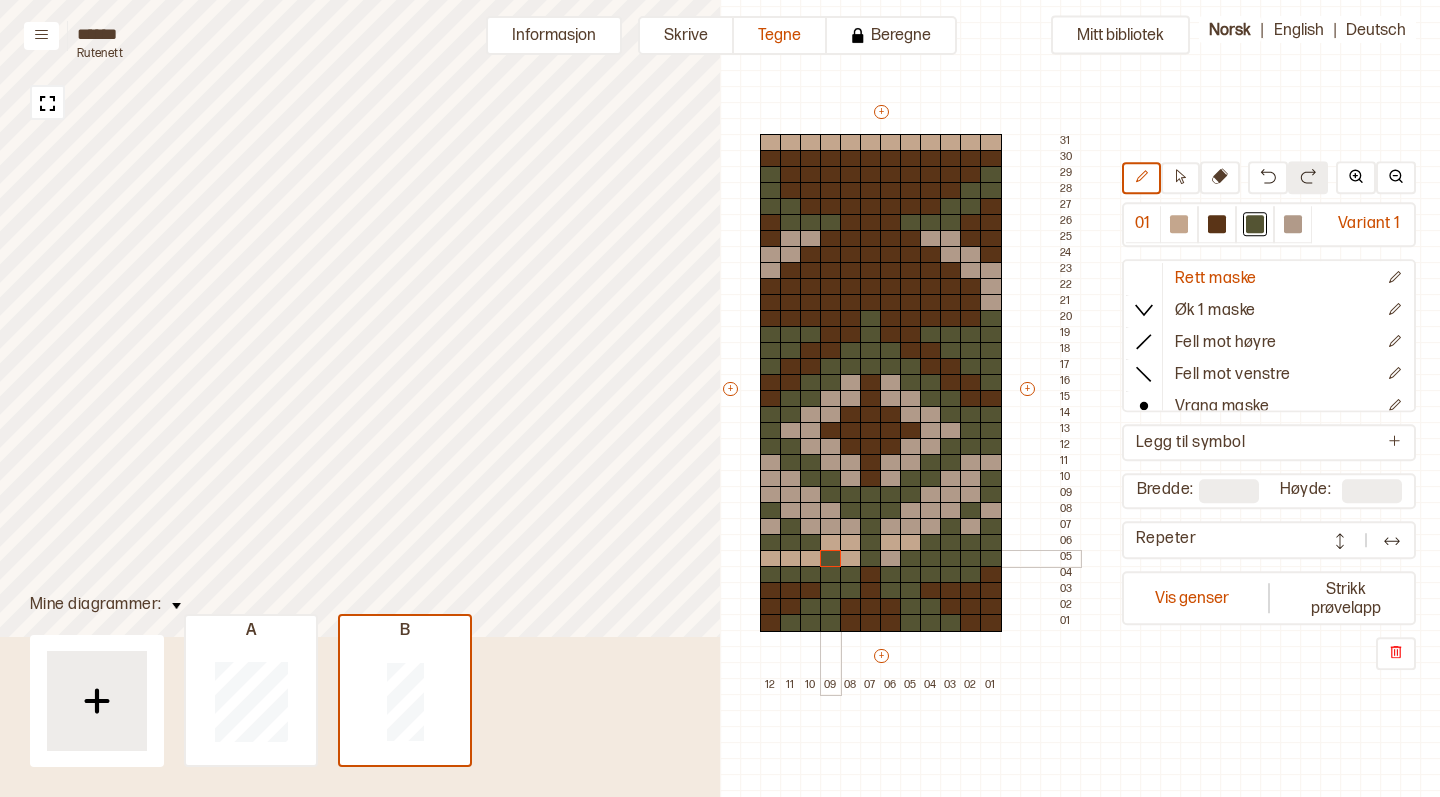 click at bounding box center [831, 559] 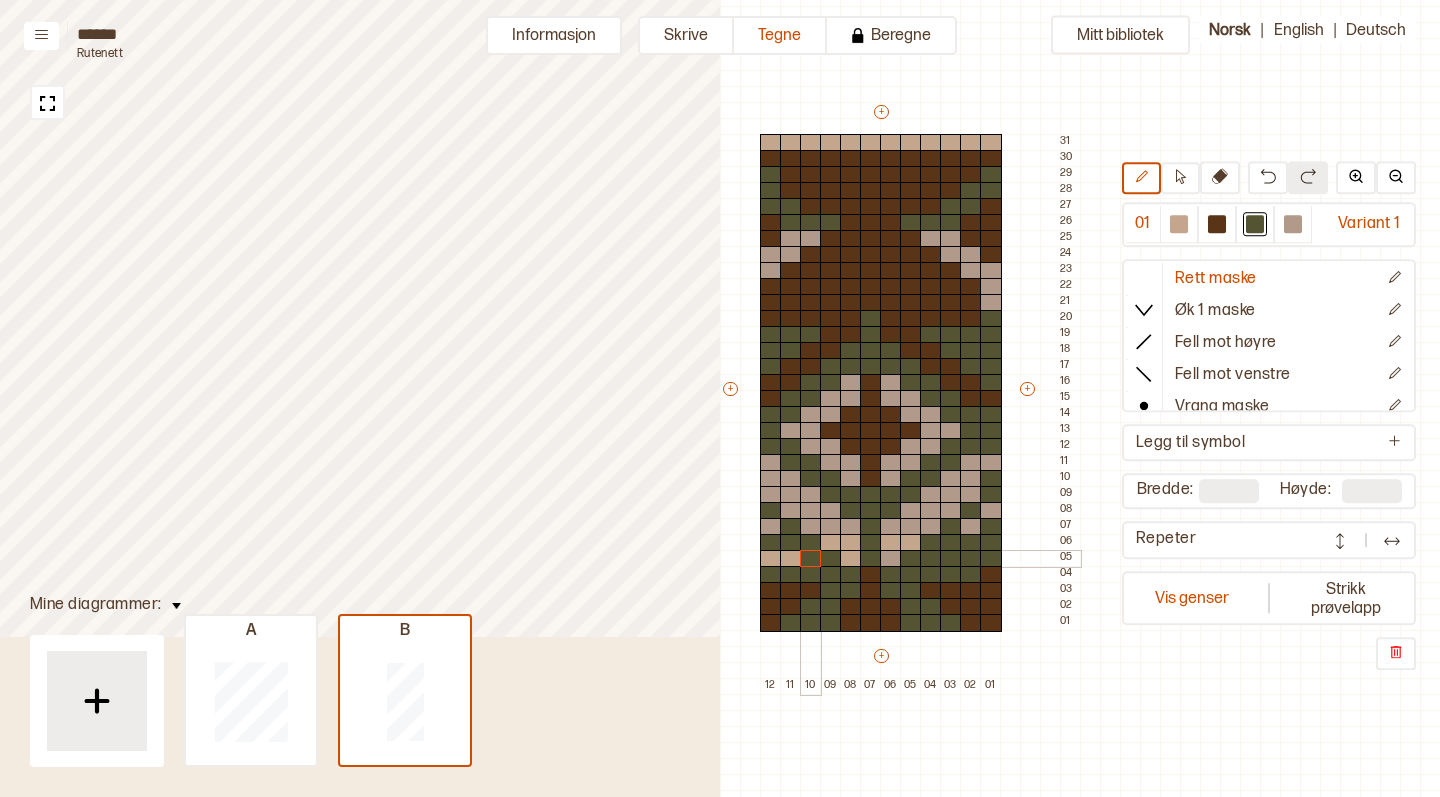 click at bounding box center (811, 559) 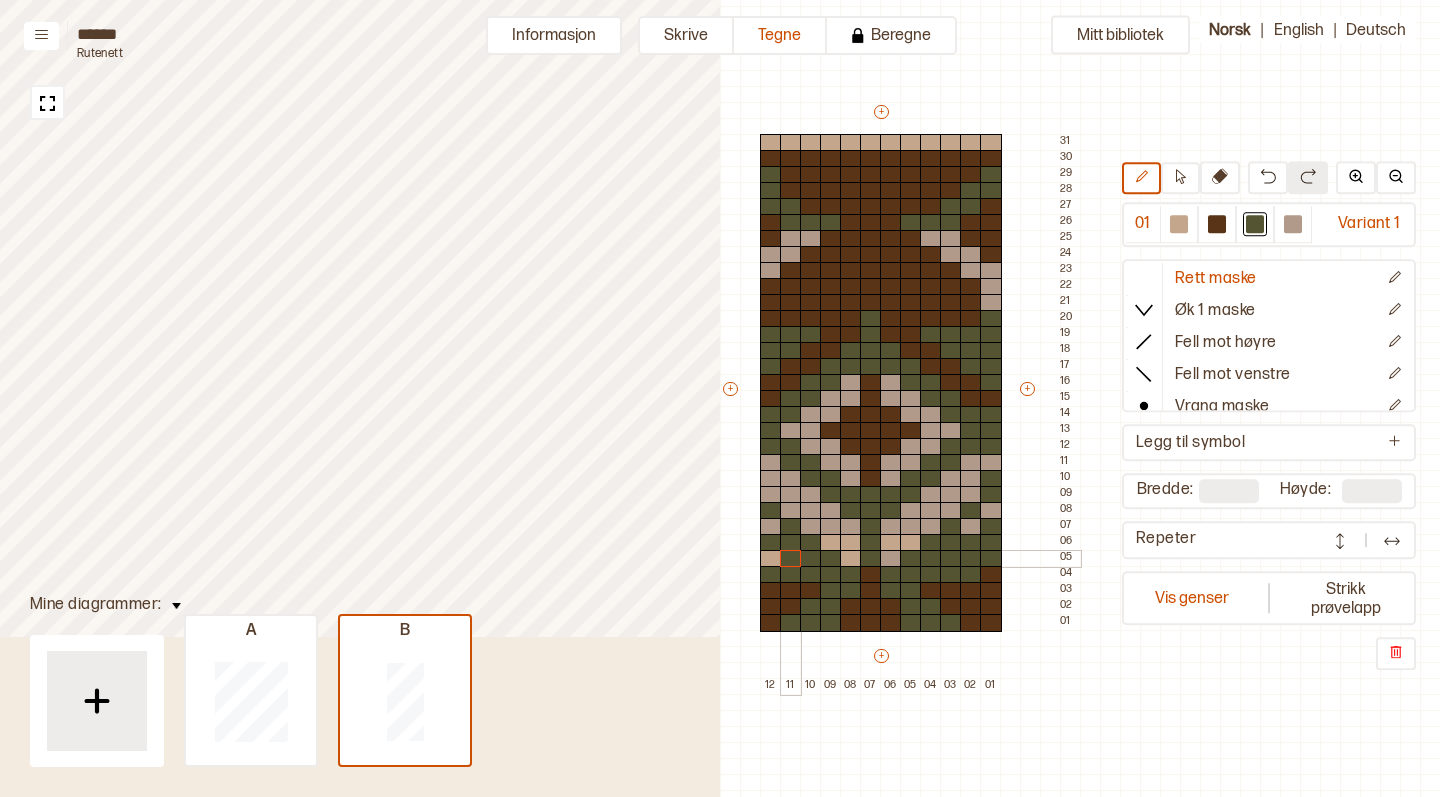click at bounding box center [791, 559] 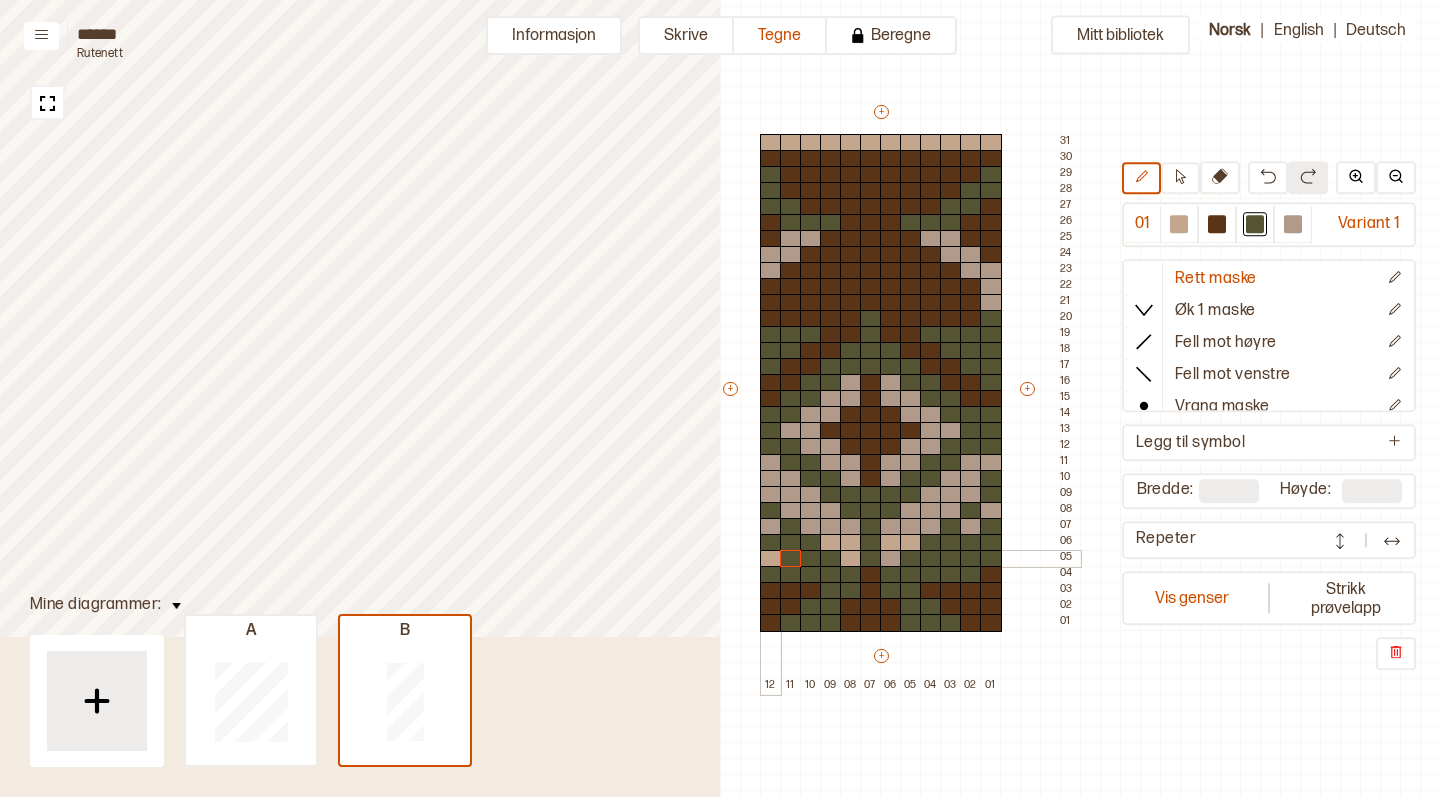 click at bounding box center (771, 559) 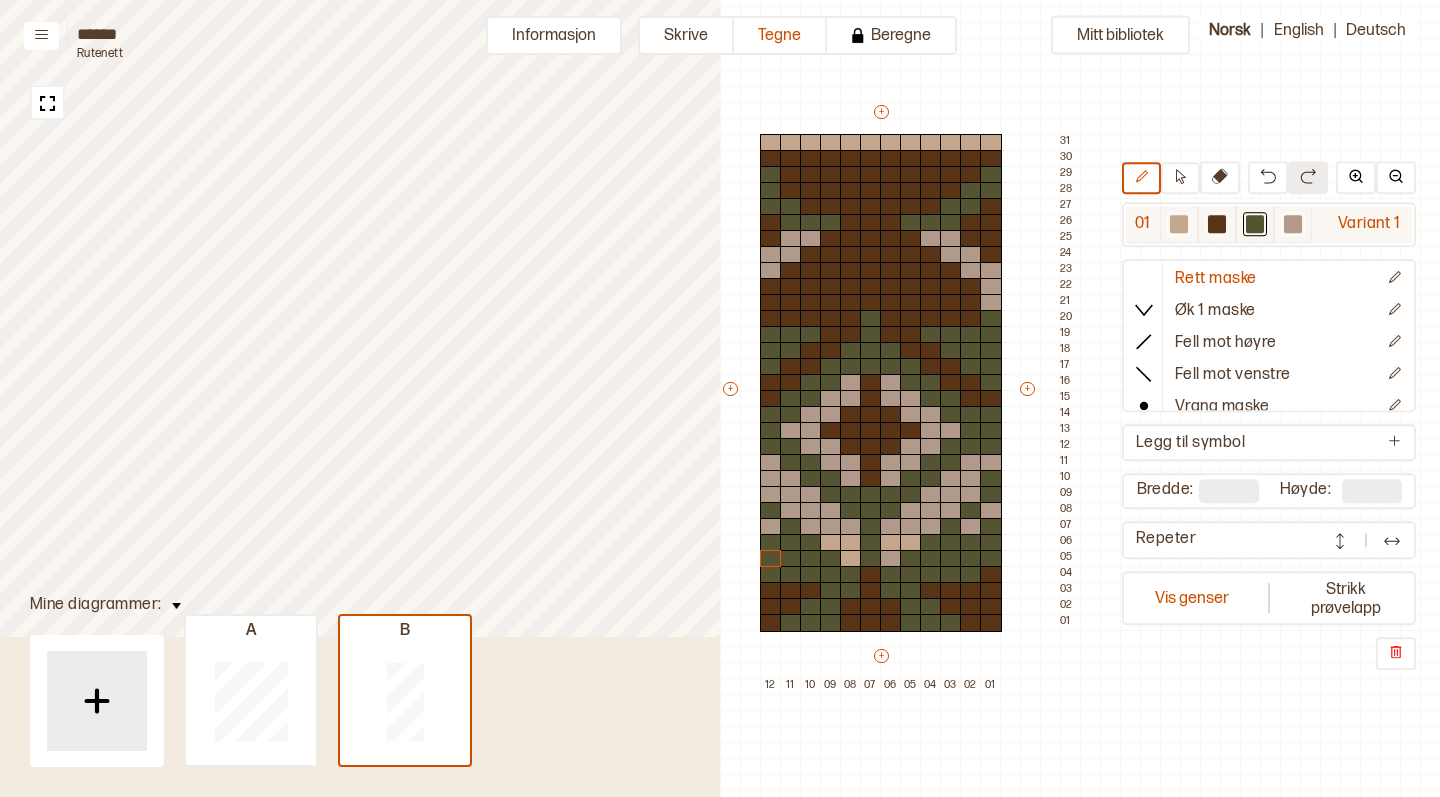 click at bounding box center (1179, 224) 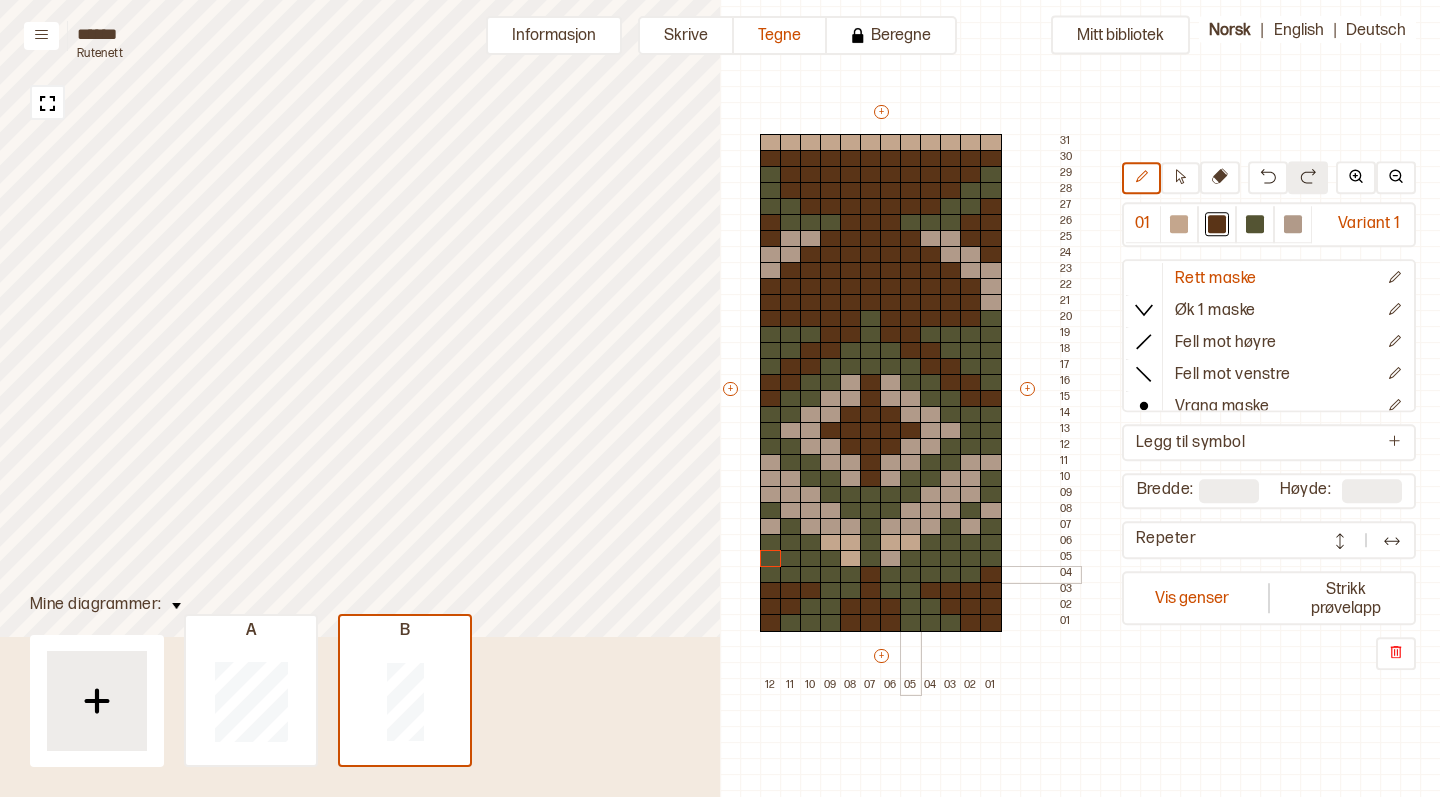 click at bounding box center [911, 575] 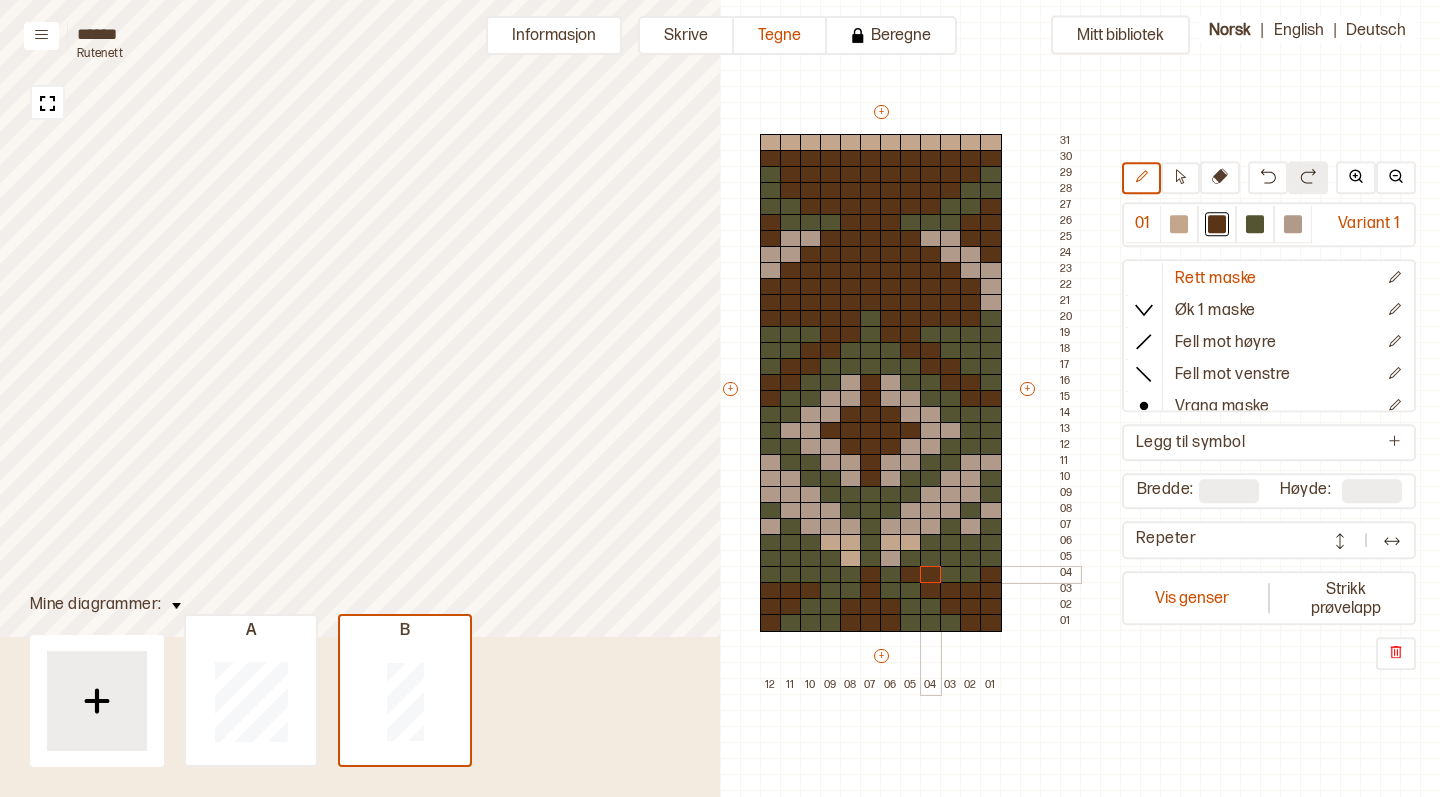 click at bounding box center (931, 575) 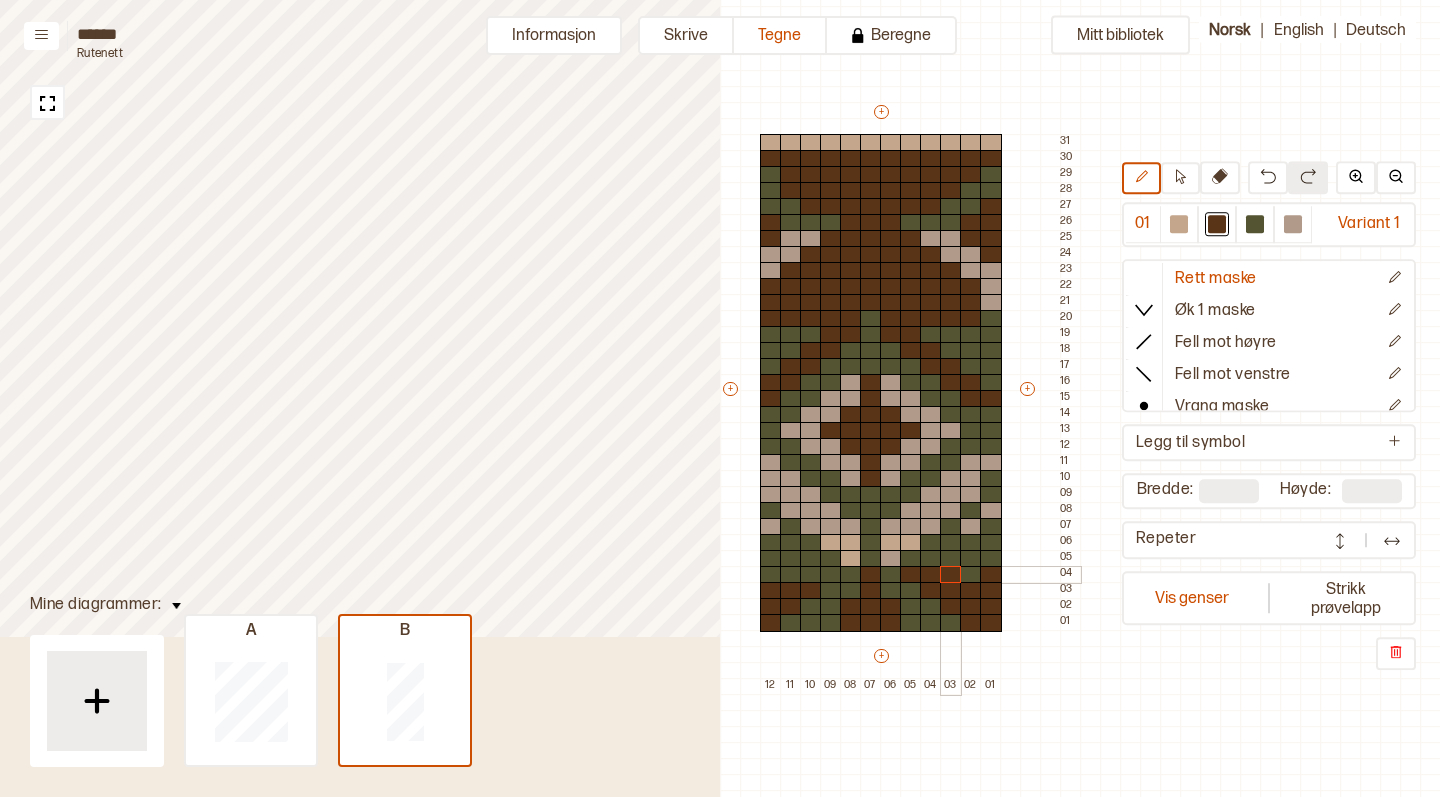 click at bounding box center (951, 575) 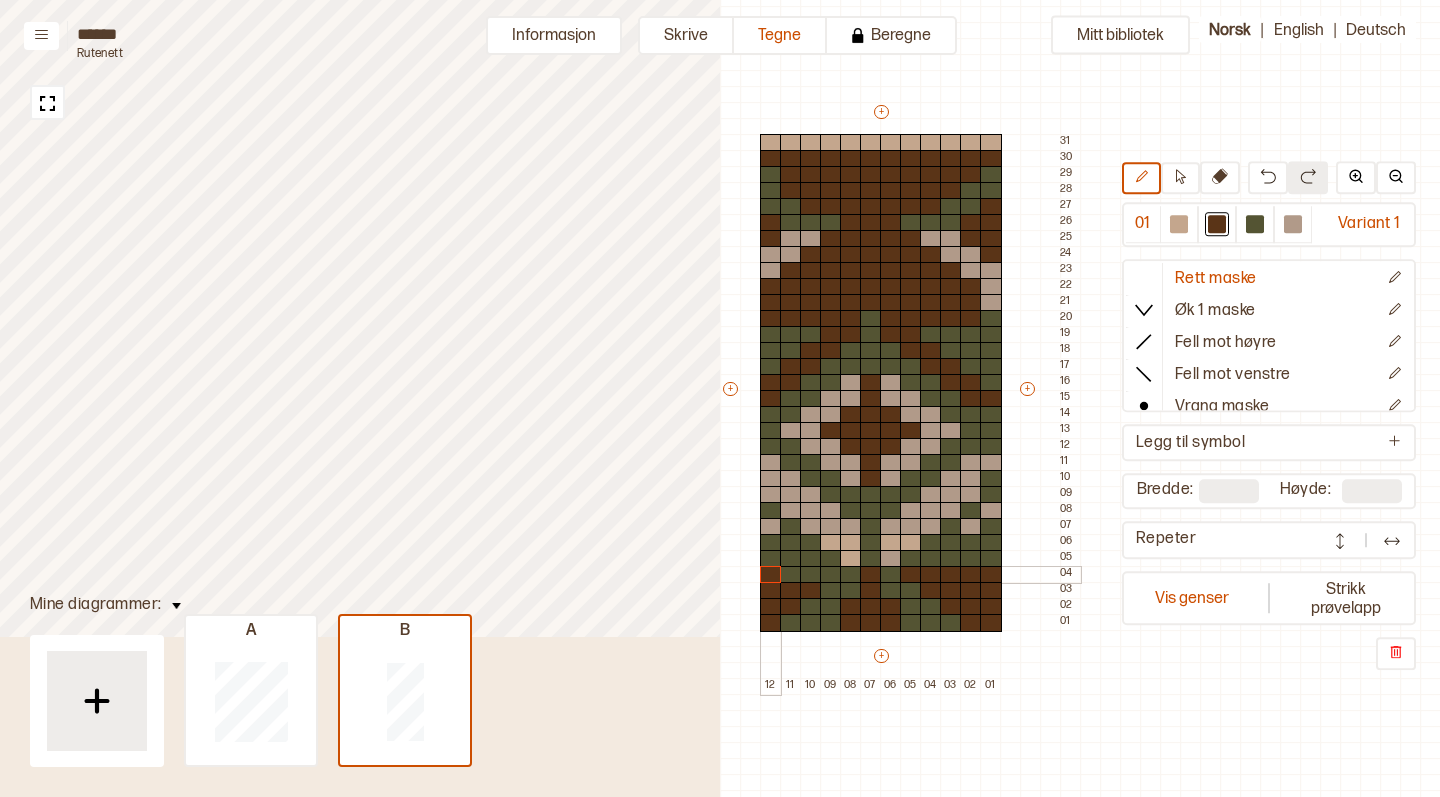 click at bounding box center [771, 575] 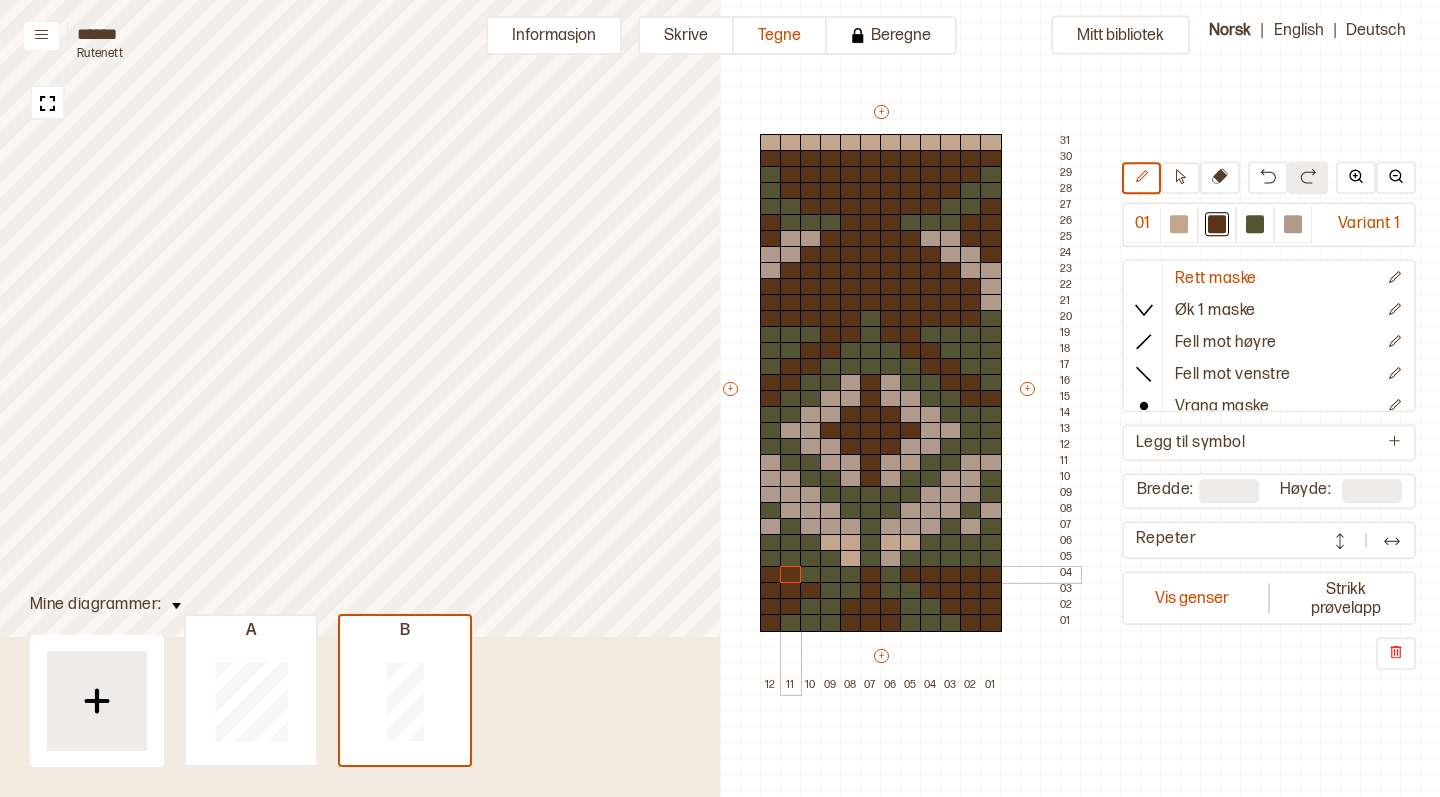 click at bounding box center [791, 575] 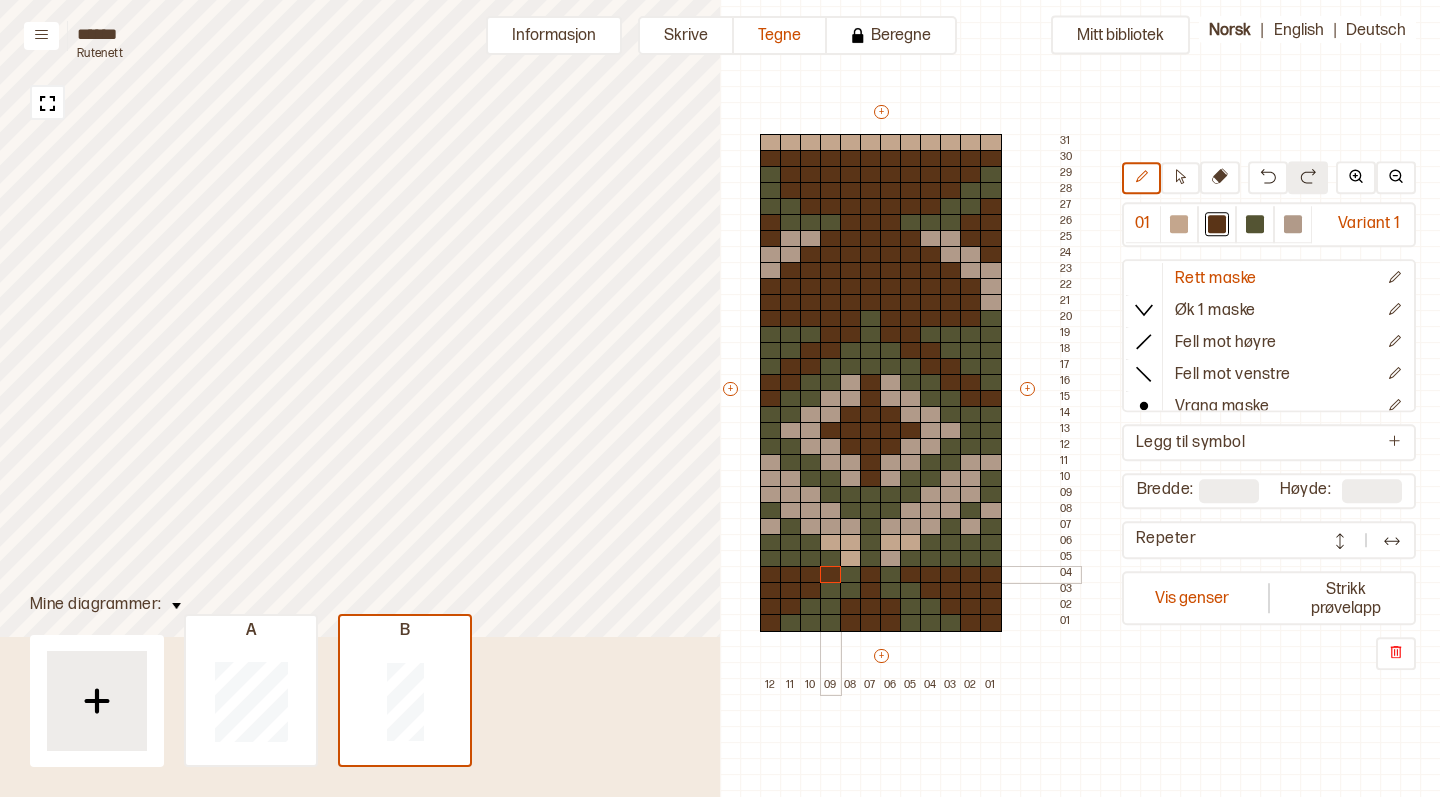 click at bounding box center (831, 575) 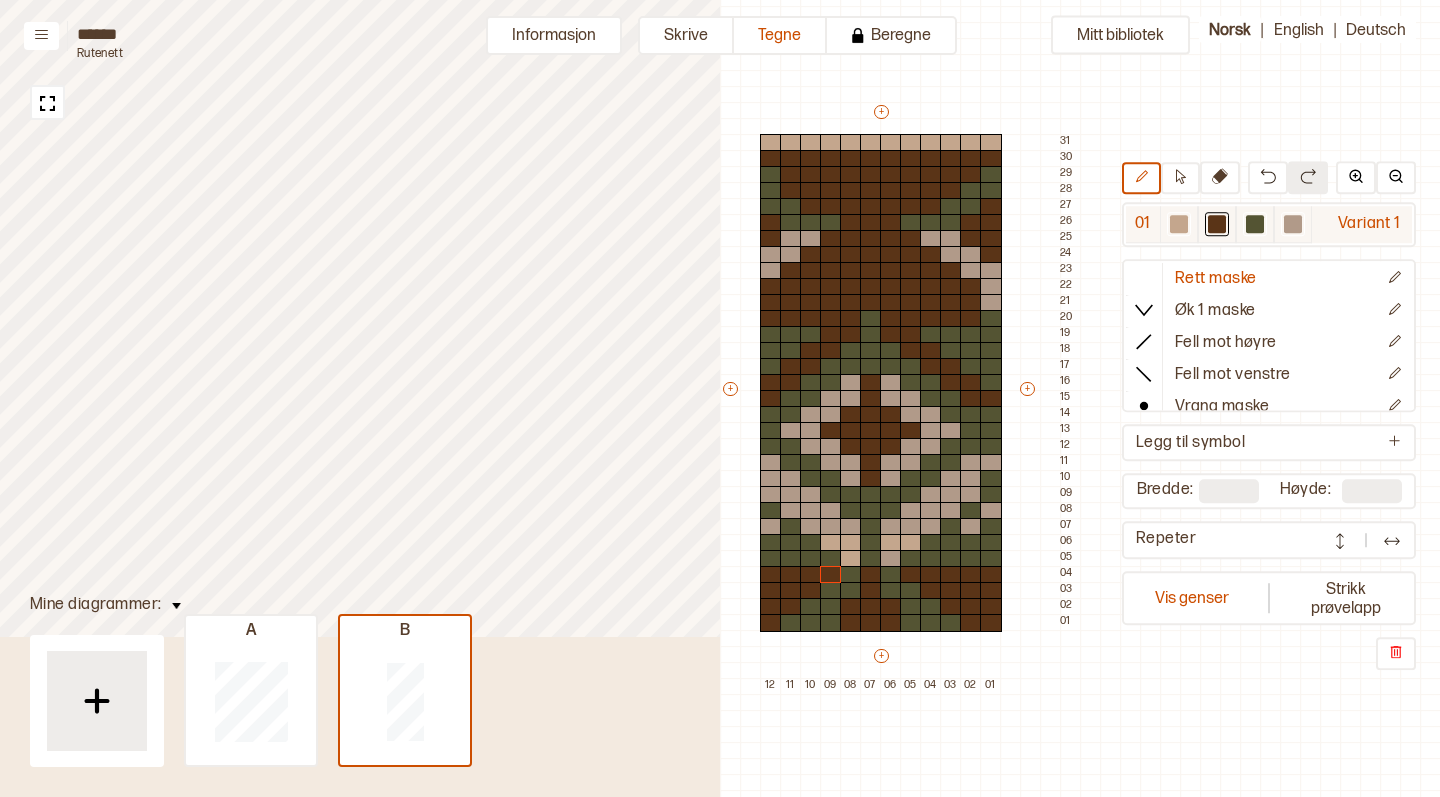 click at bounding box center (1179, 224) 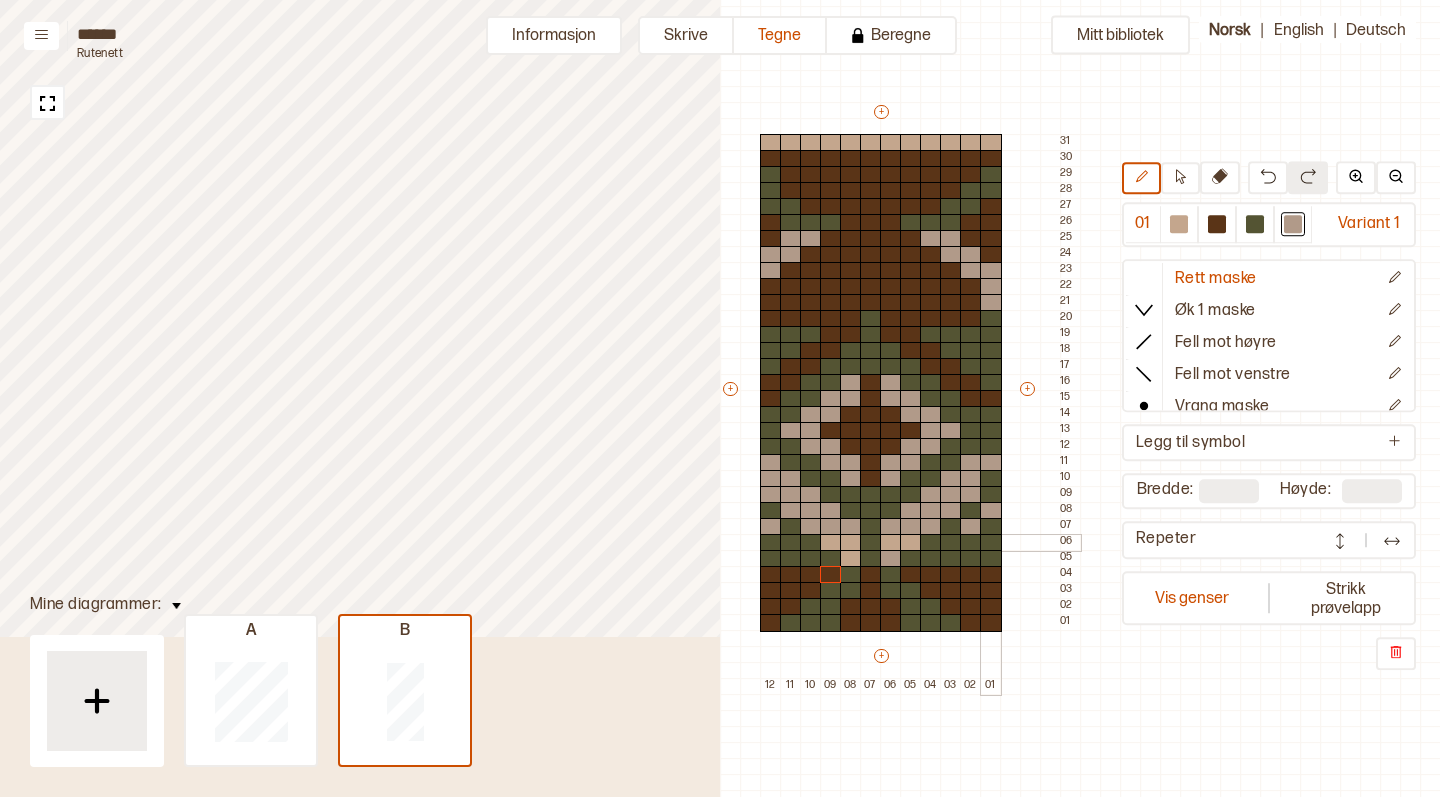 click at bounding box center [991, 543] 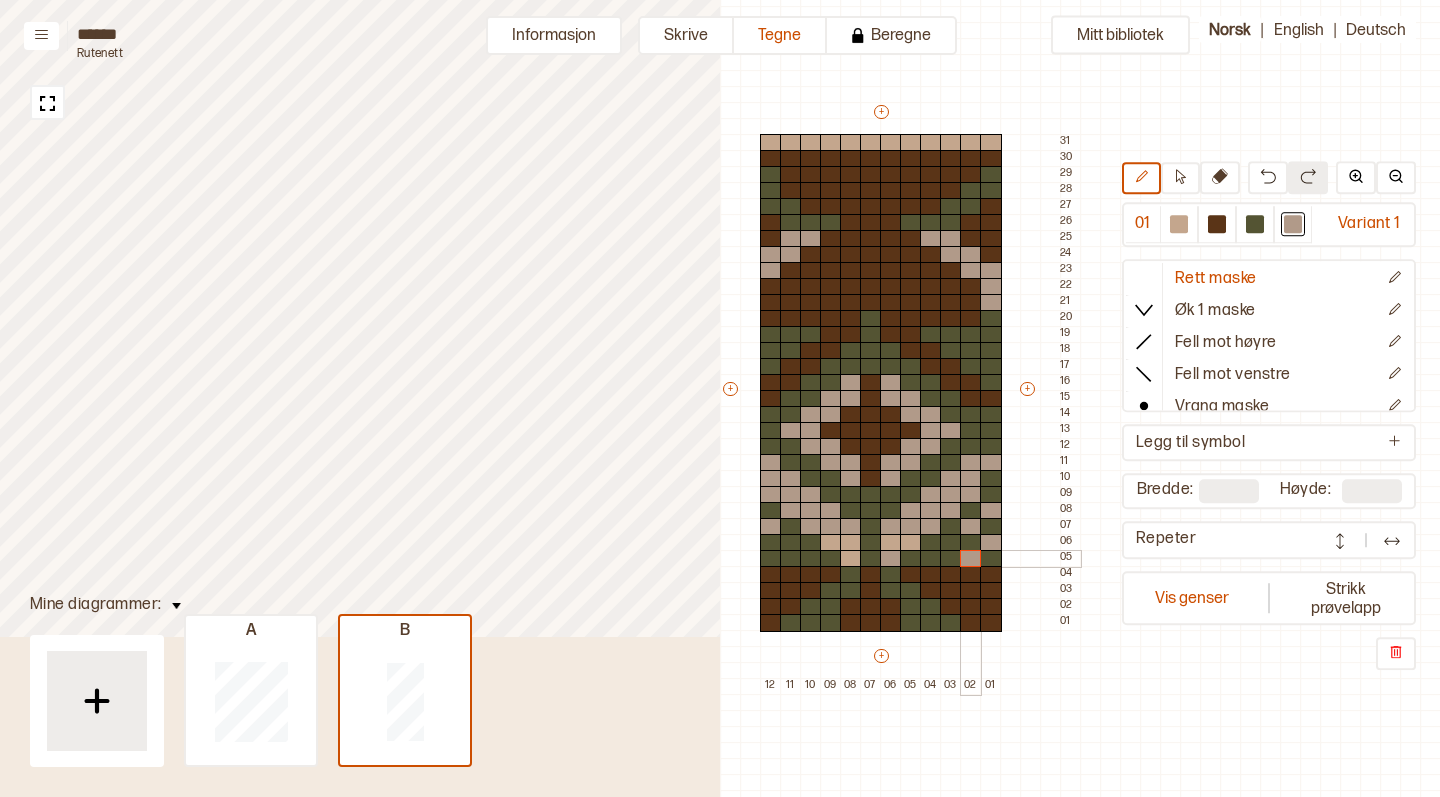 click at bounding box center [971, 559] 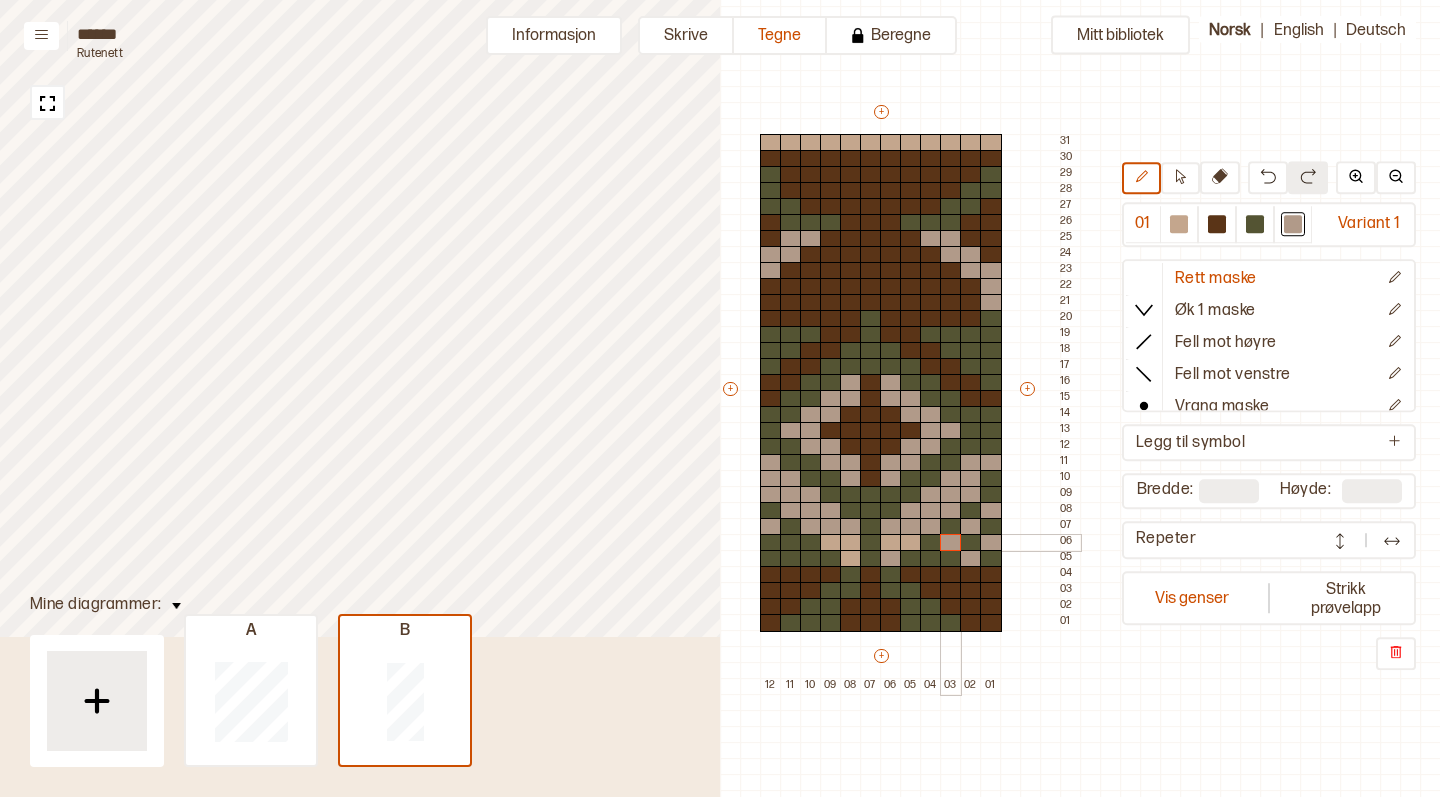 click at bounding box center [951, 543] 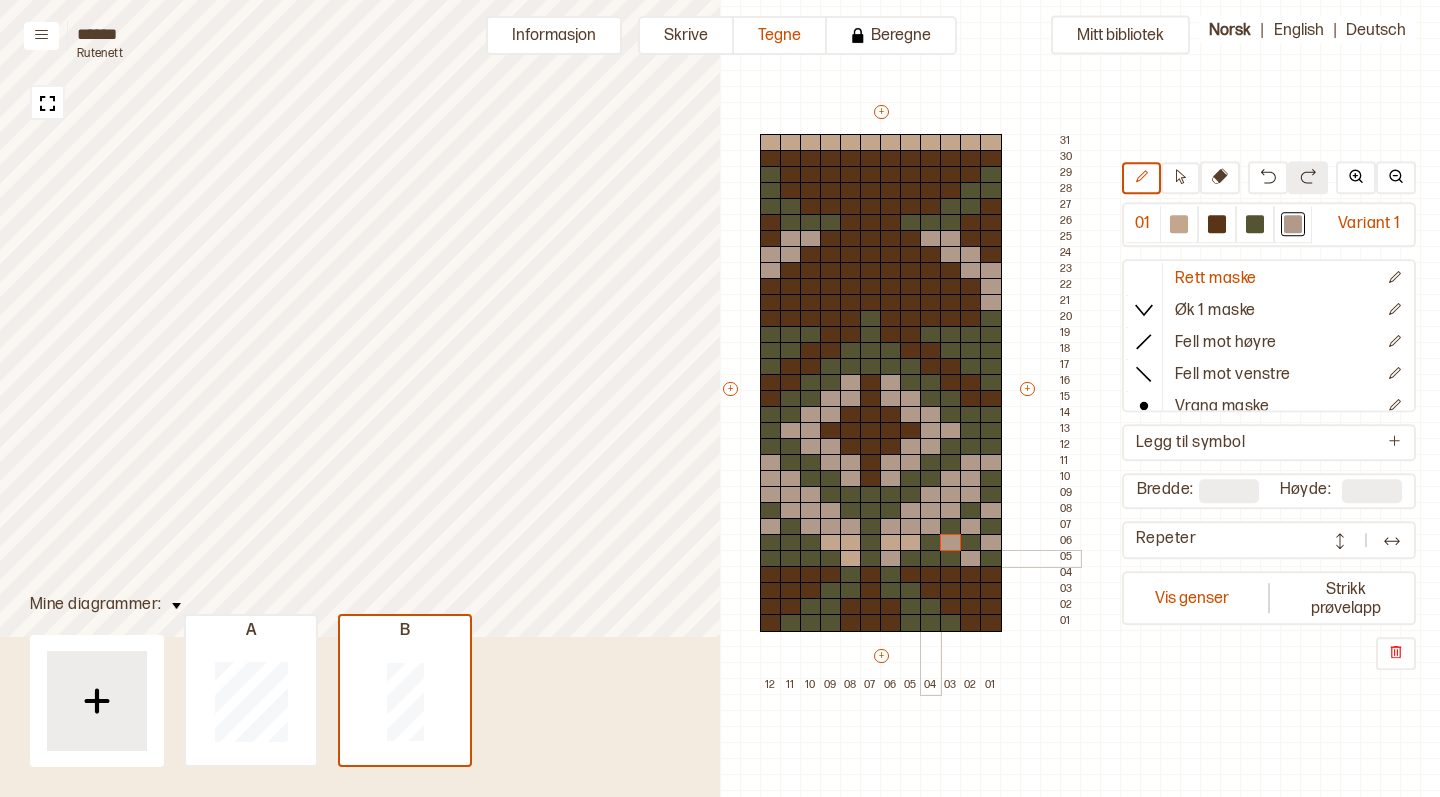 click at bounding box center [931, 559] 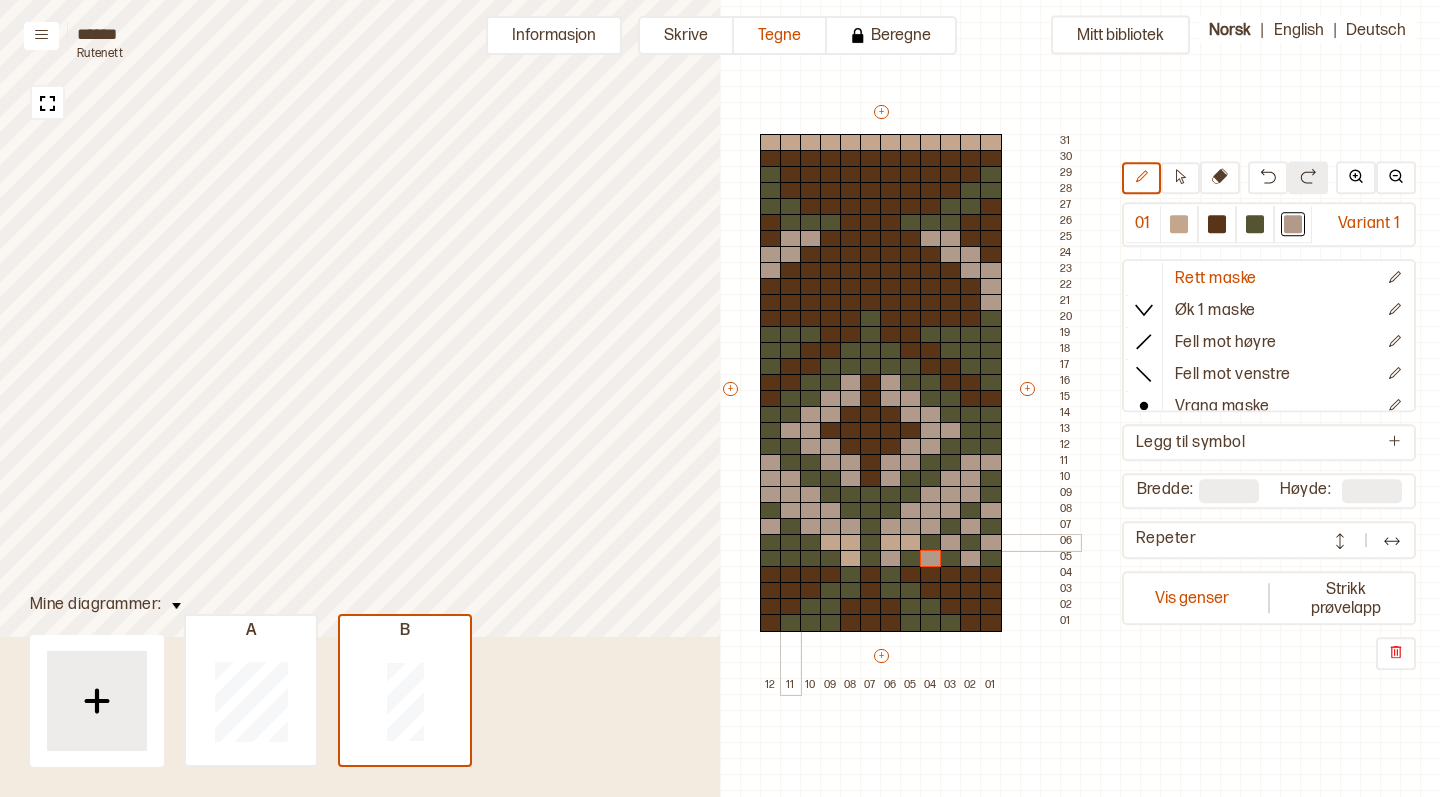 click at bounding box center (791, 543) 